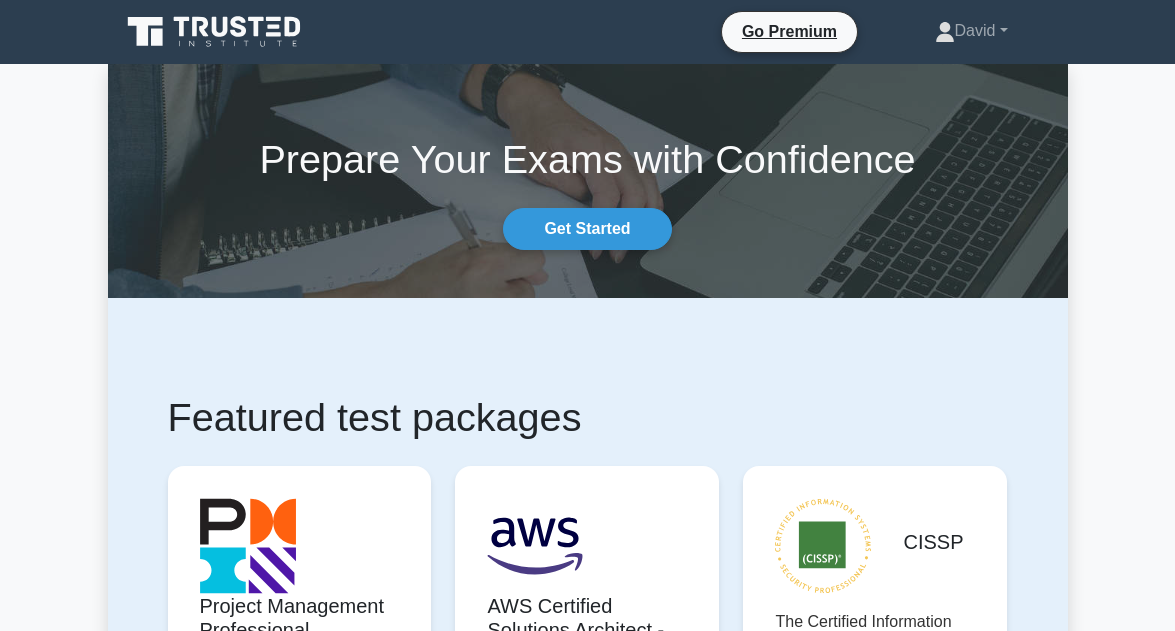 scroll, scrollTop: 0, scrollLeft: 0, axis: both 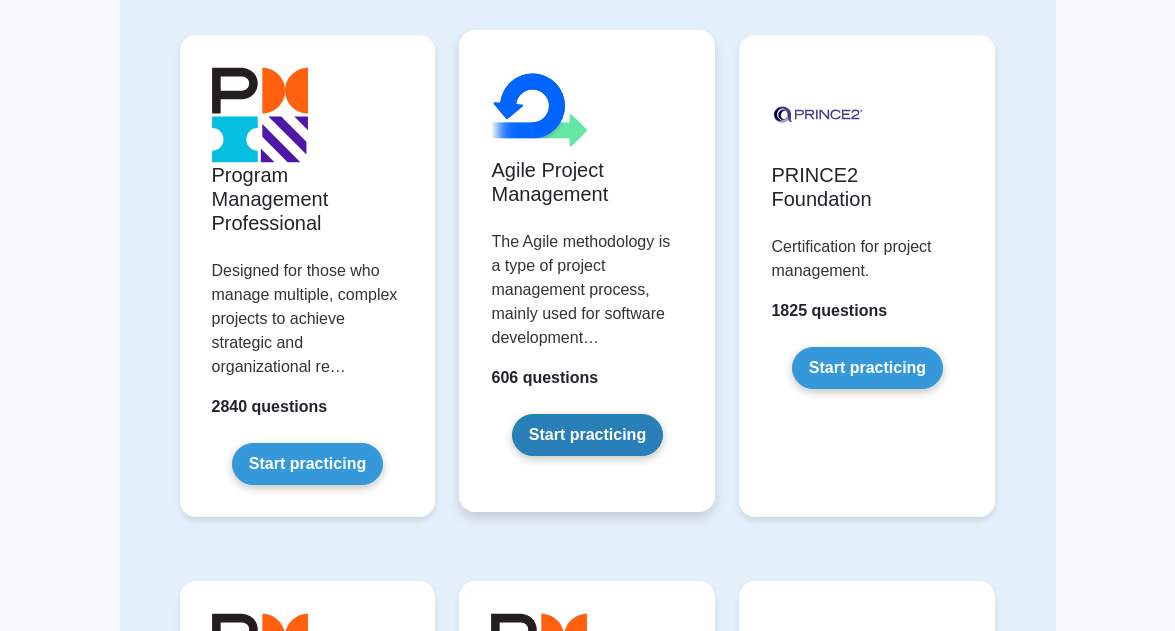 click on "Start practicing" at bounding box center [587, 435] 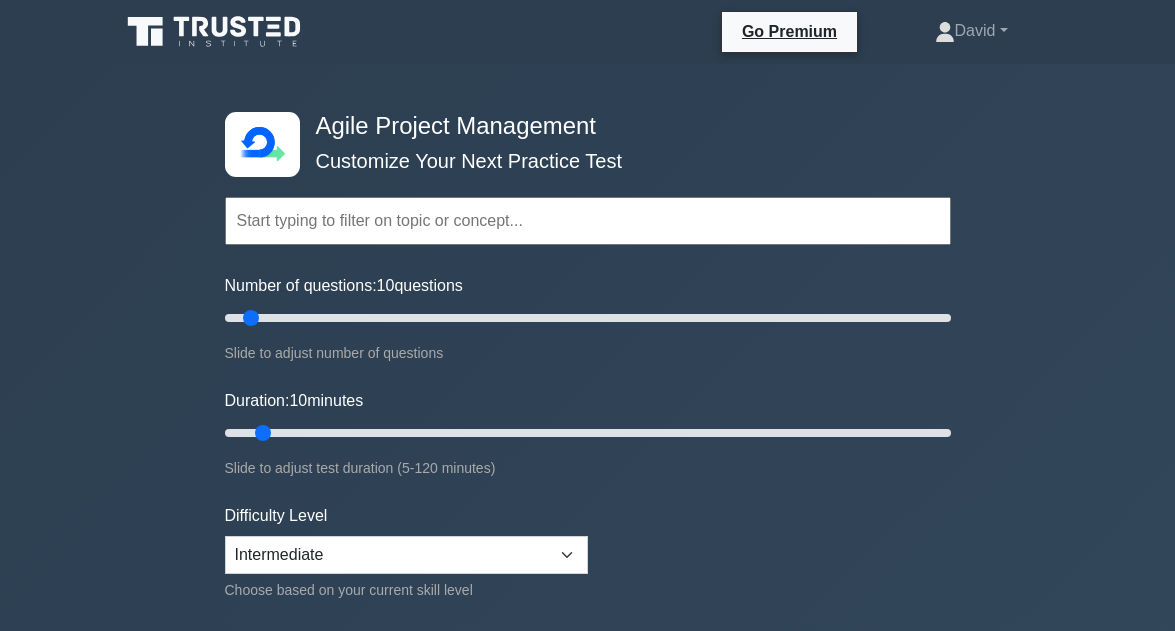 scroll, scrollTop: 0, scrollLeft: 0, axis: both 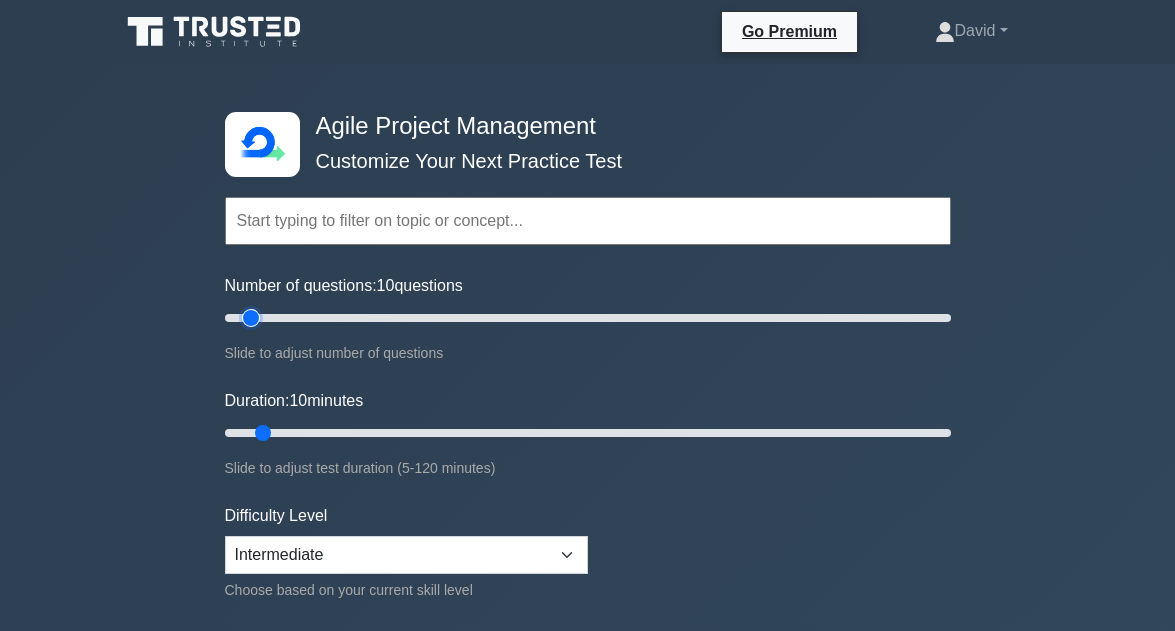 type on "60" 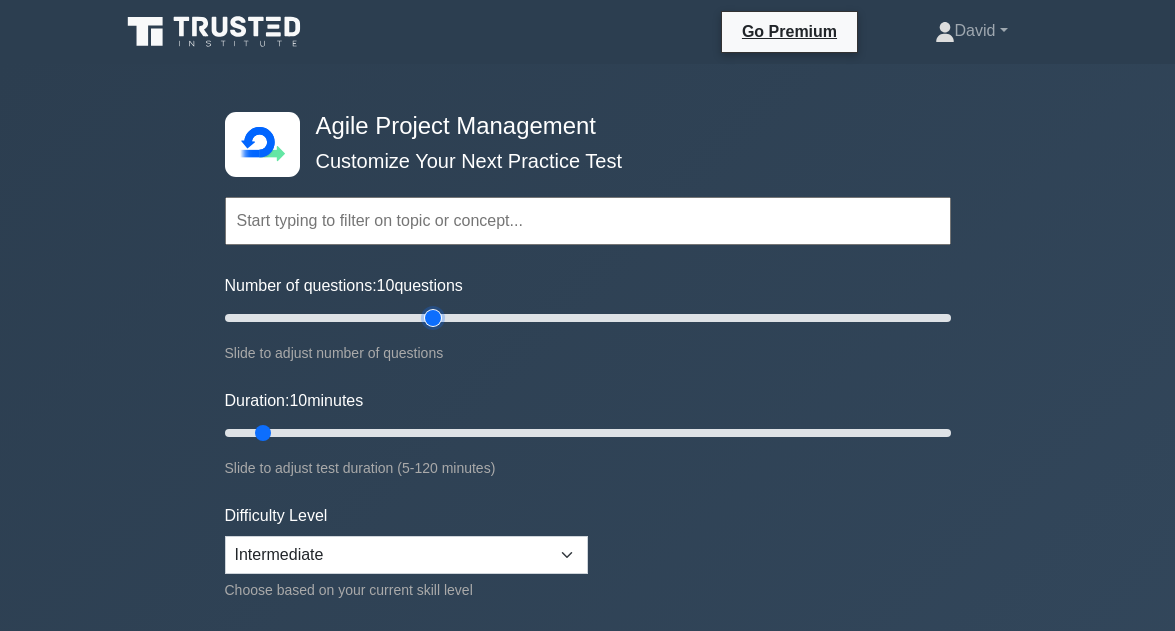 click on "Number of questions:  10  questions" at bounding box center [588, 318] 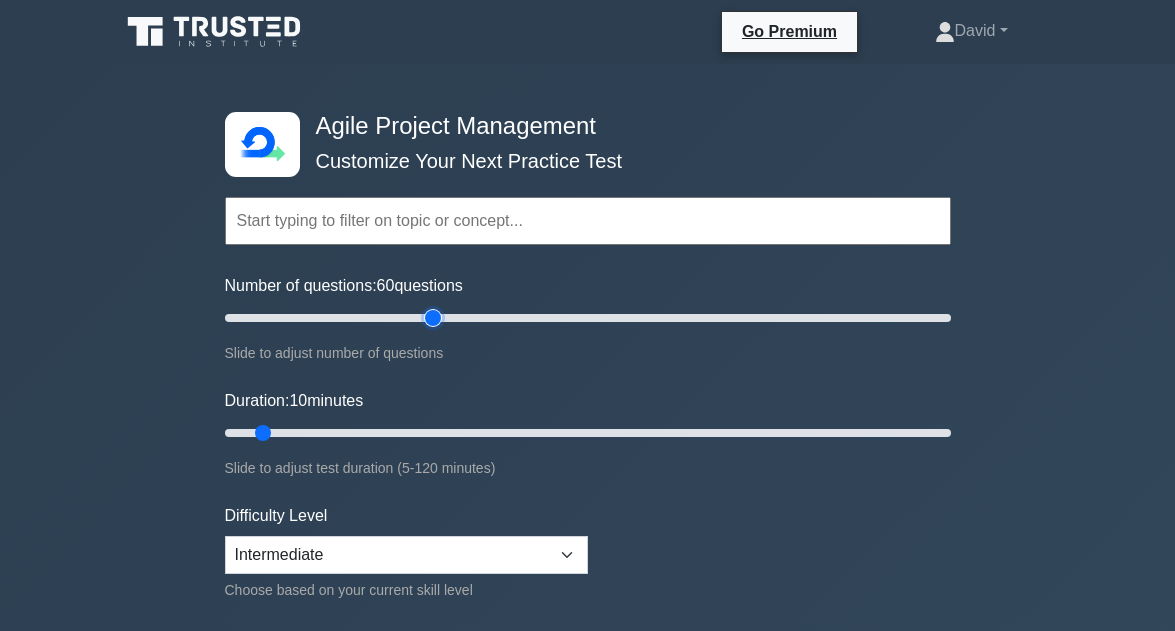 click on "Number of questions:  60  questions" at bounding box center [588, 318] 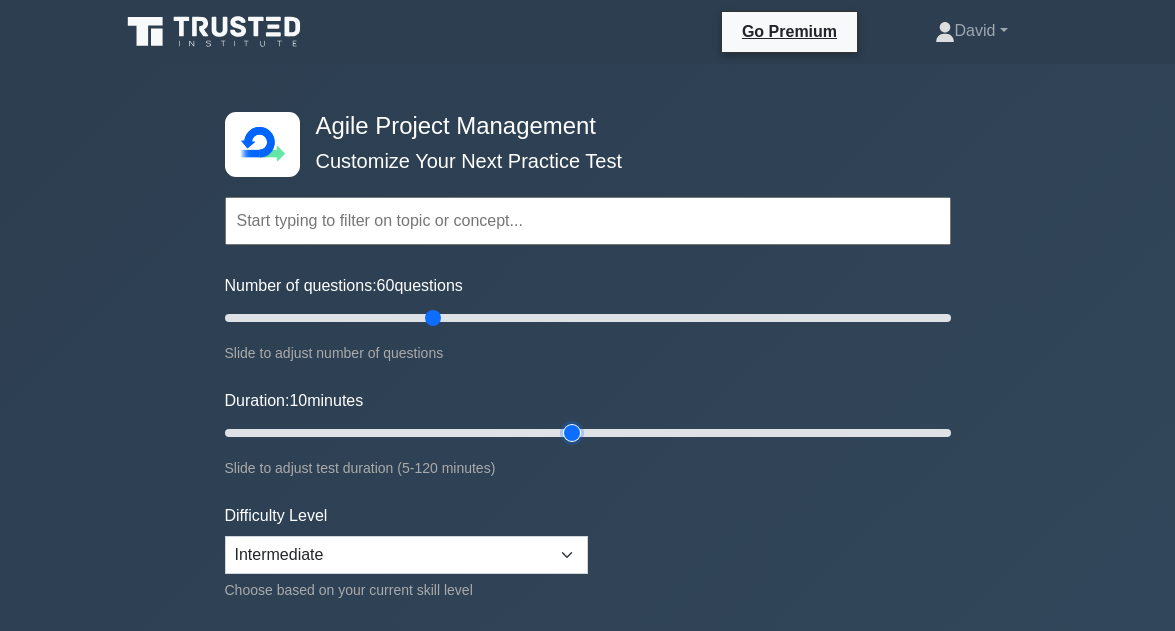 click on "Duration:  10  minutes" at bounding box center [588, 433] 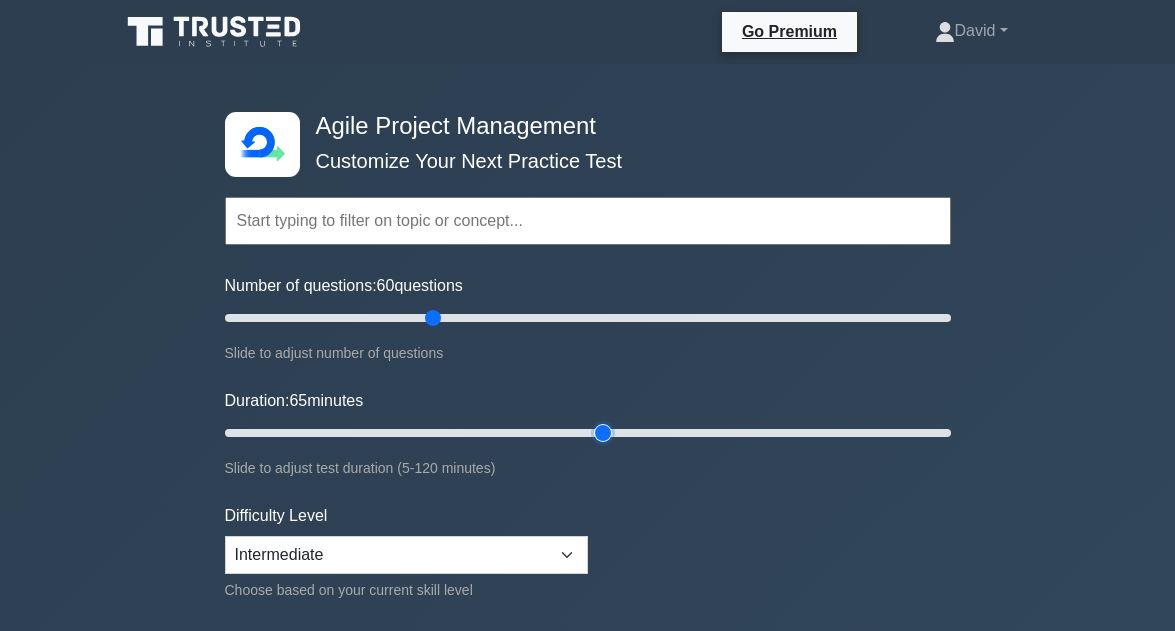 type on "65" 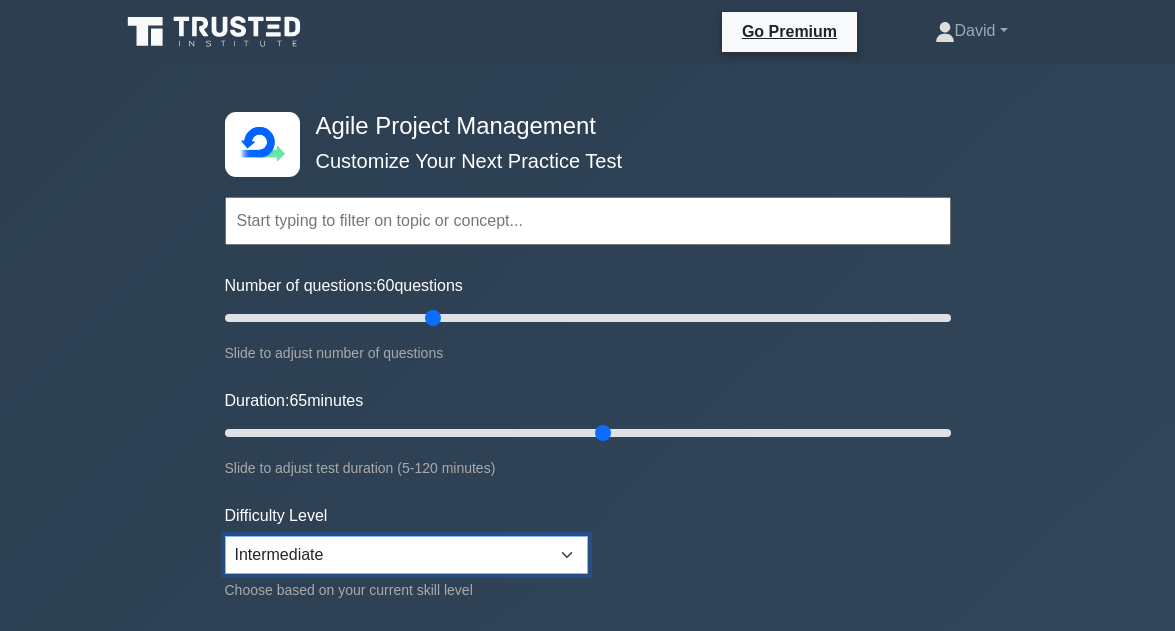 click on "Beginner
Intermediate
Expert" at bounding box center (406, 555) 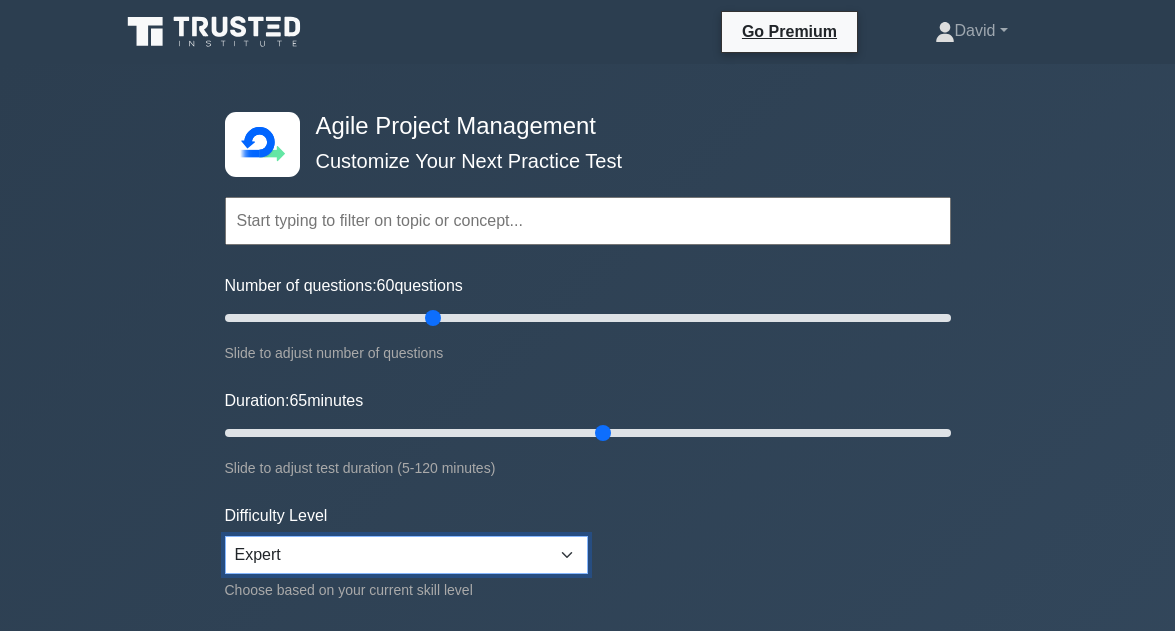 click on "Beginner
Intermediate
Expert" at bounding box center (406, 555) 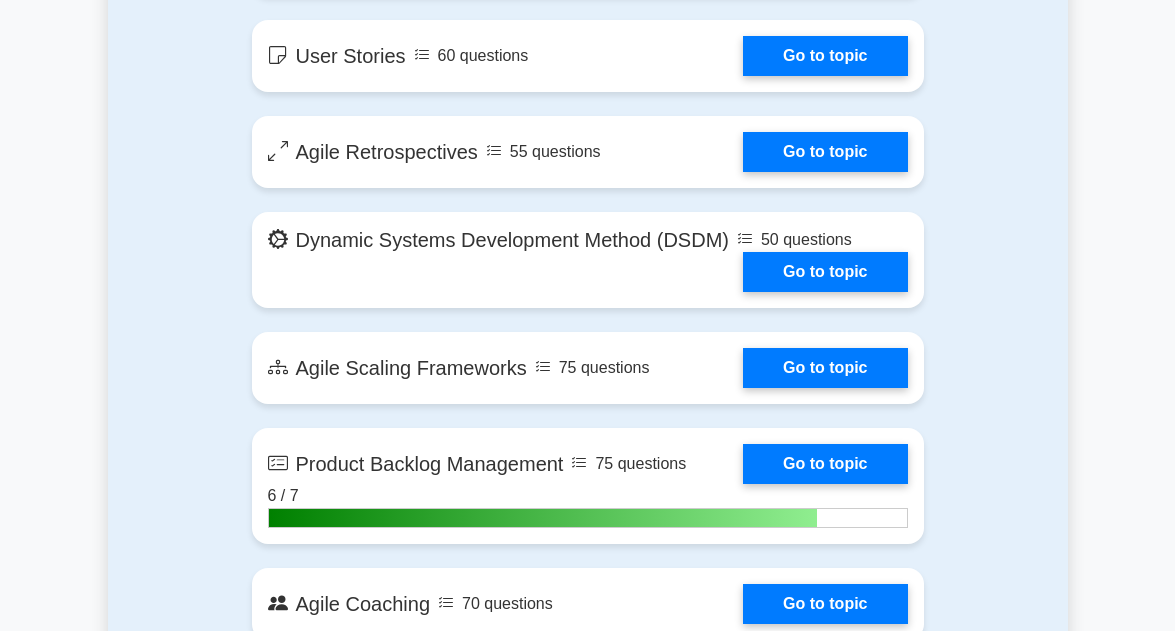scroll, scrollTop: 2280, scrollLeft: 0, axis: vertical 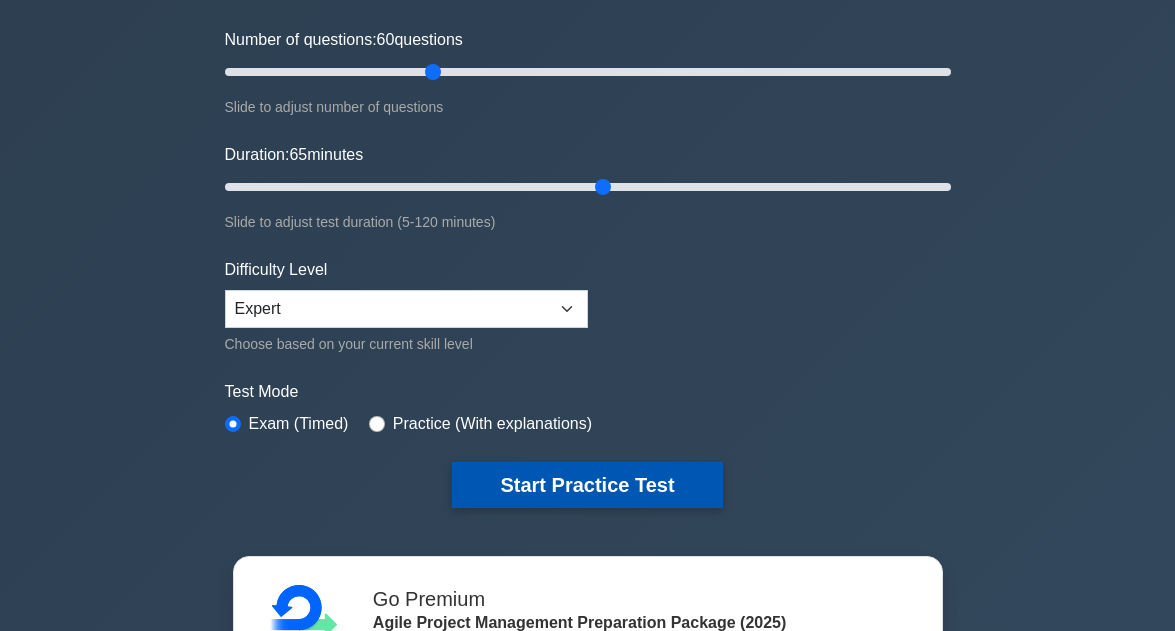 click on "Start Practice Test" at bounding box center (587, 485) 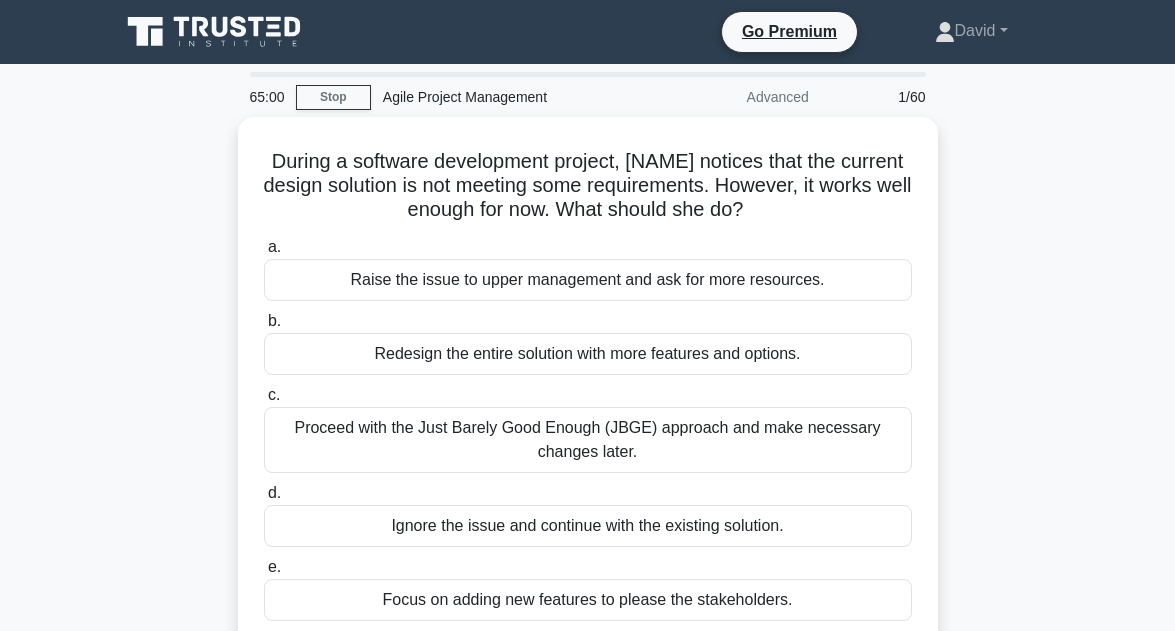 scroll, scrollTop: 0, scrollLeft: 0, axis: both 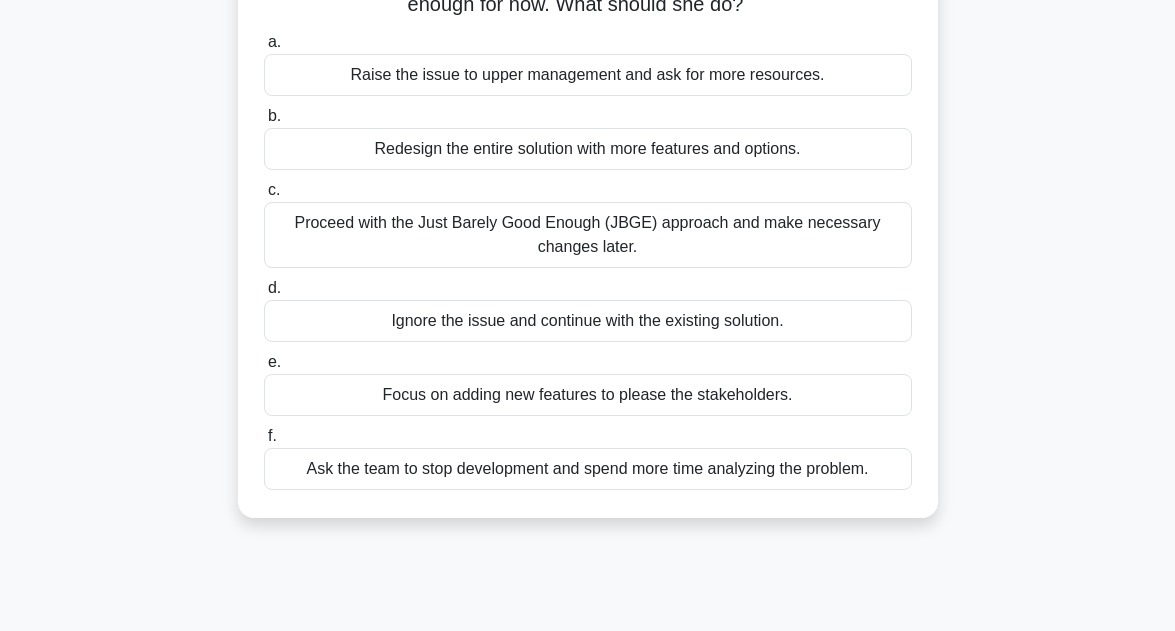click on "Ask the team to stop development and spend more time analyzing the problem." at bounding box center (588, 469) 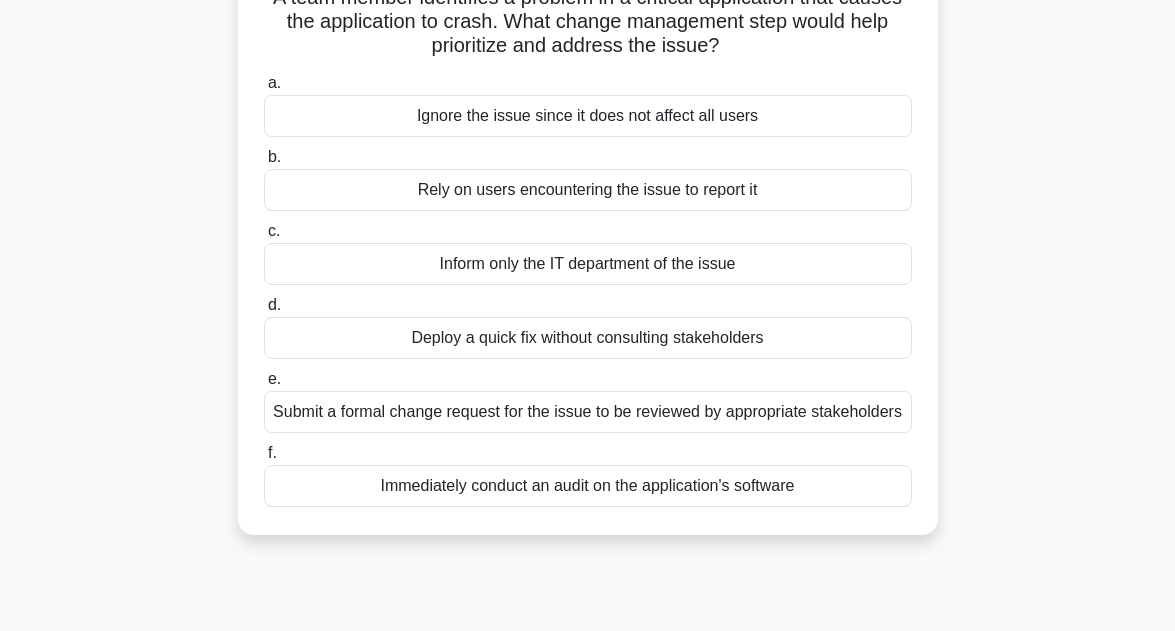 scroll, scrollTop: 160, scrollLeft: 0, axis: vertical 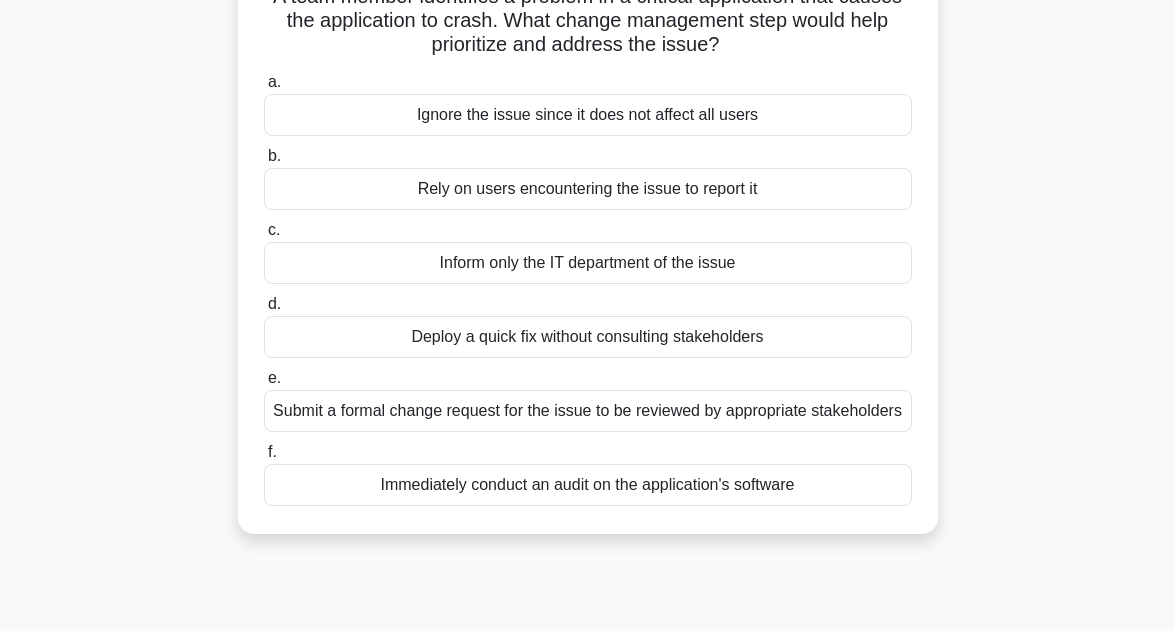 click on "Submit a formal change request for the issue to be reviewed by appropriate stakeholders" at bounding box center (588, 411) 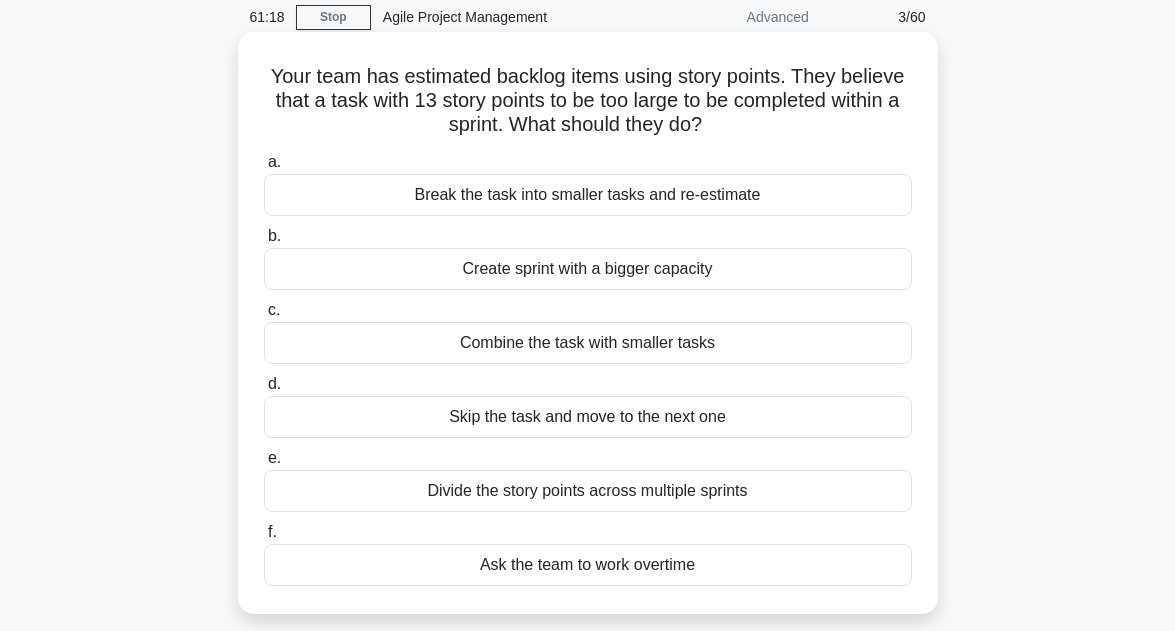 scroll, scrollTop: 120, scrollLeft: 0, axis: vertical 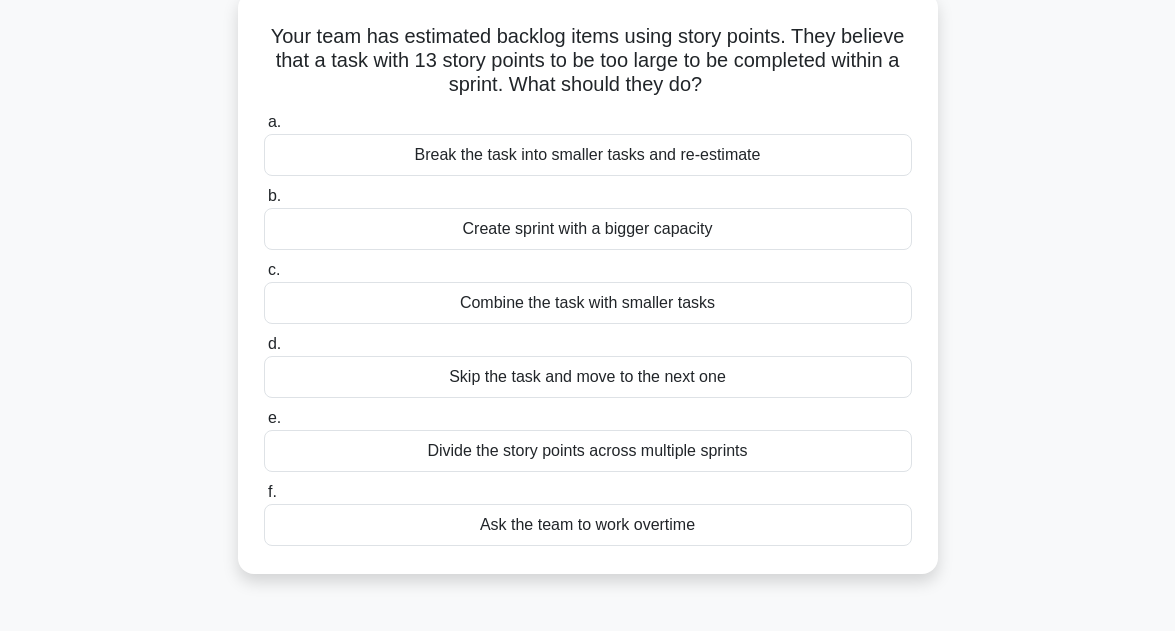 click on "Divide the story points across multiple sprints" at bounding box center (588, 451) 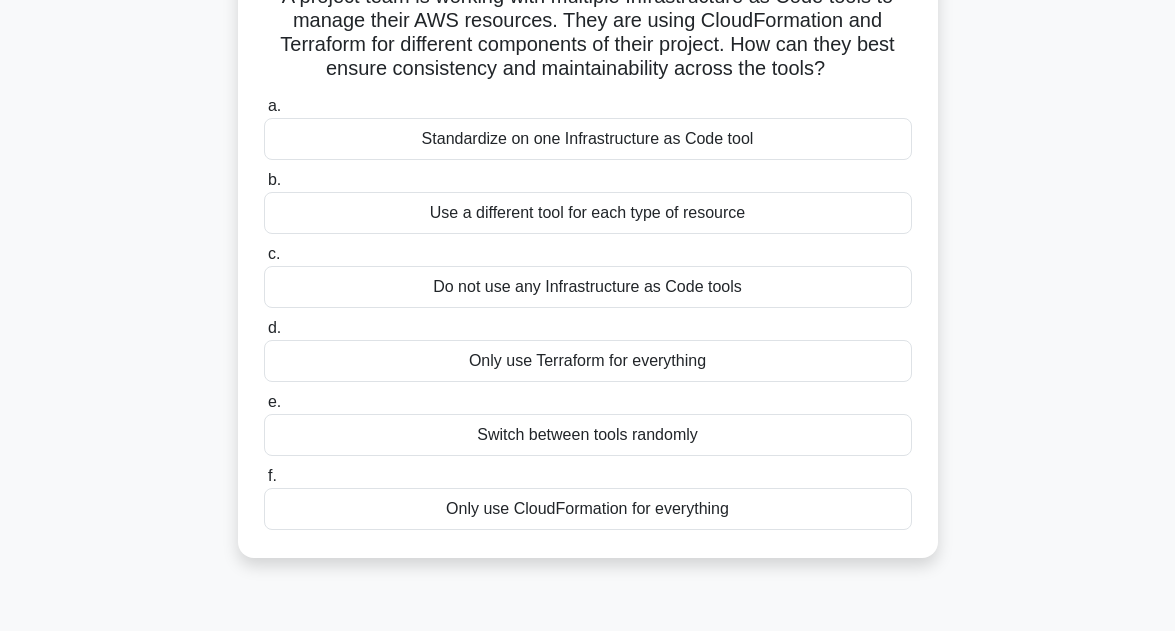 scroll, scrollTop: 200, scrollLeft: 0, axis: vertical 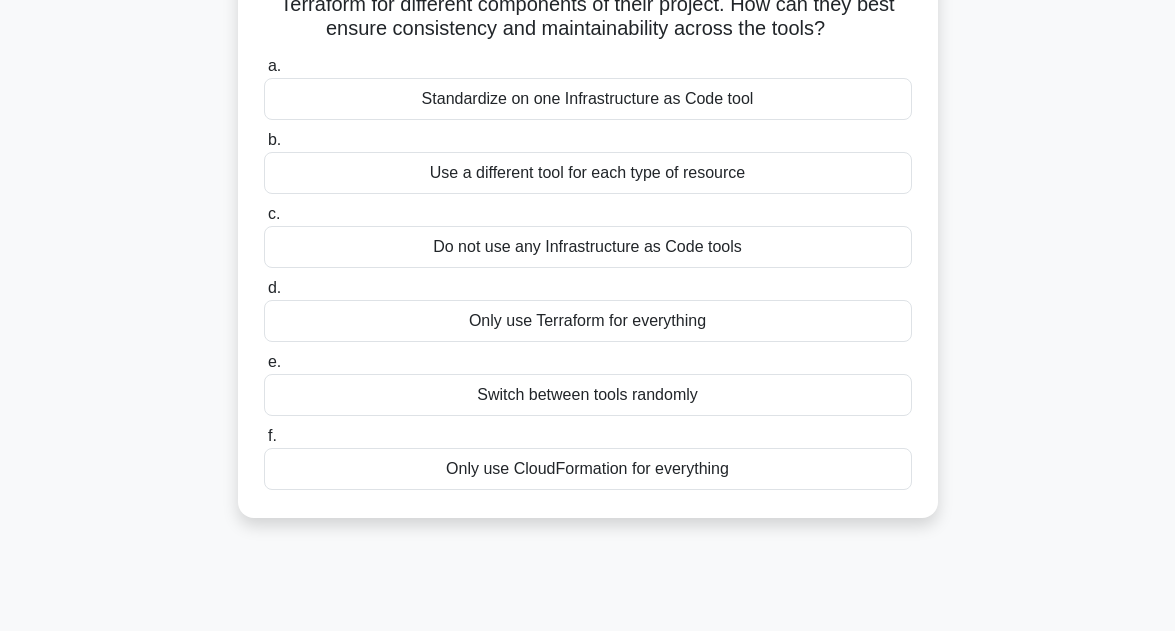 click on "Standardize on one Infrastructure as Code tool" at bounding box center [588, 99] 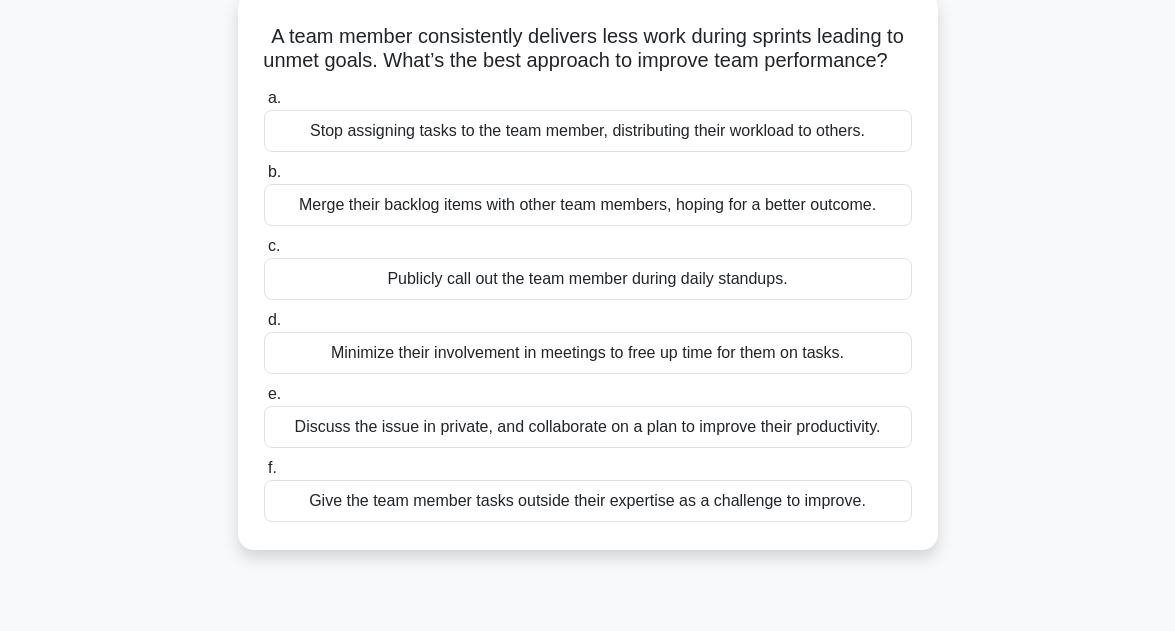 scroll, scrollTop: 160, scrollLeft: 0, axis: vertical 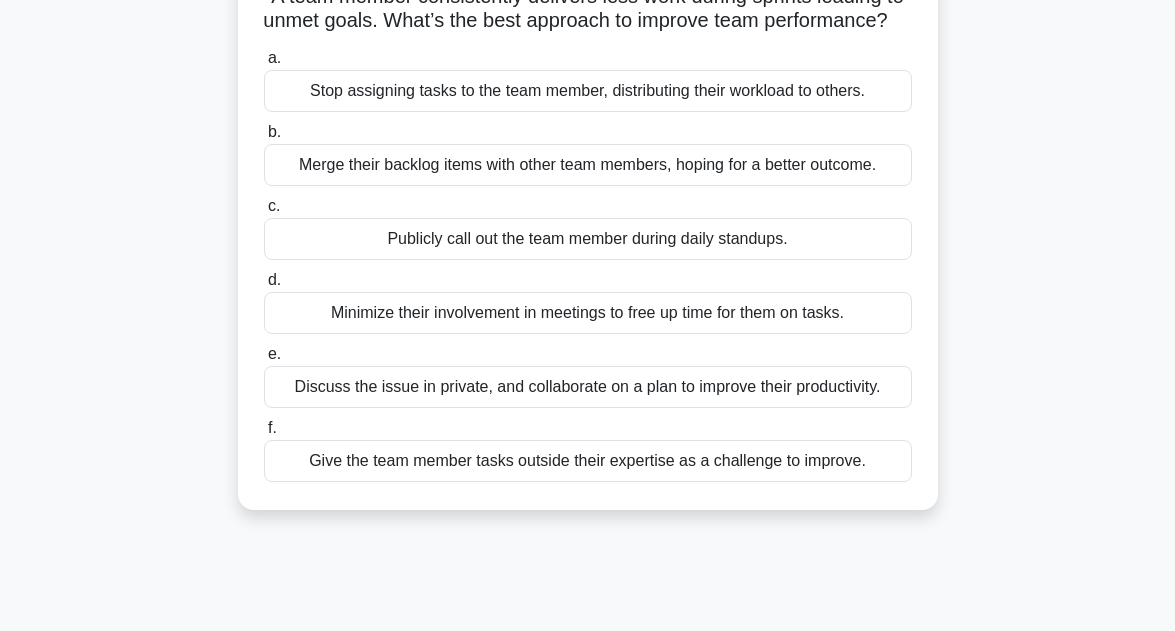 click on "Discuss the issue in private, and collaborate on a plan to improve their productivity." at bounding box center (588, 387) 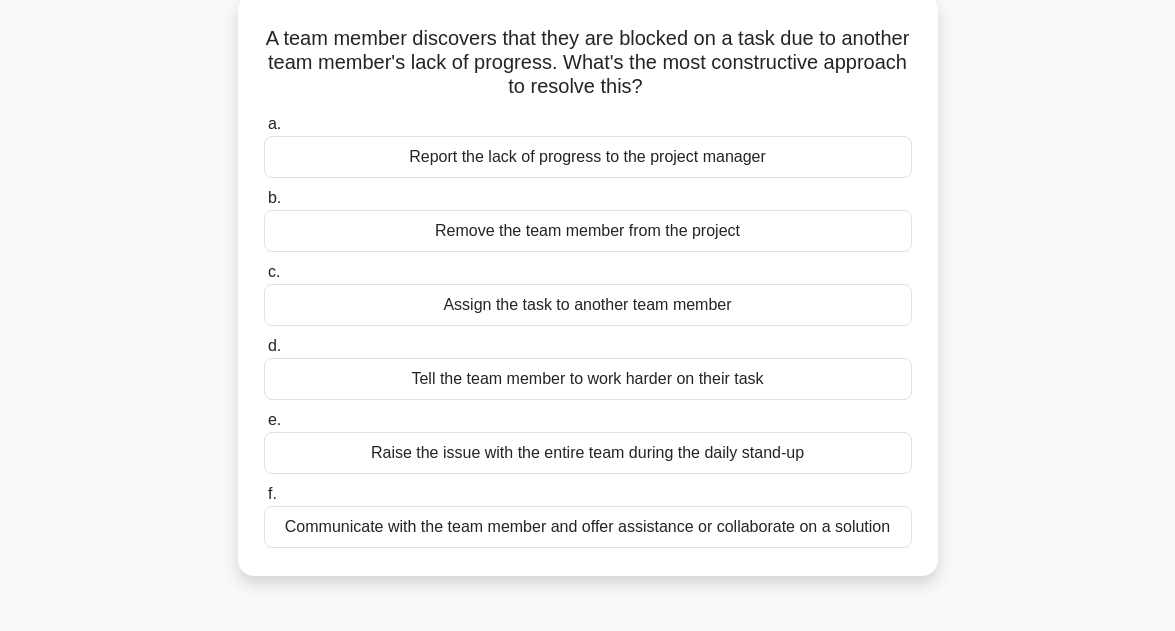 scroll, scrollTop: 120, scrollLeft: 0, axis: vertical 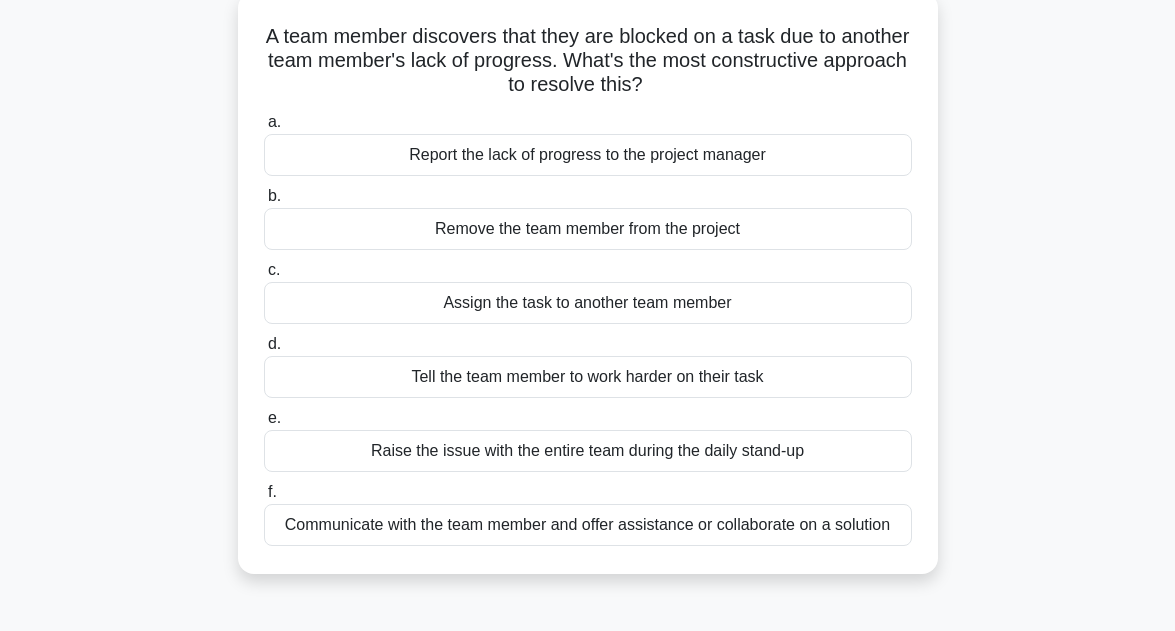 click on "Communicate with the team member and offer assistance or collaborate on a solution" at bounding box center [588, 525] 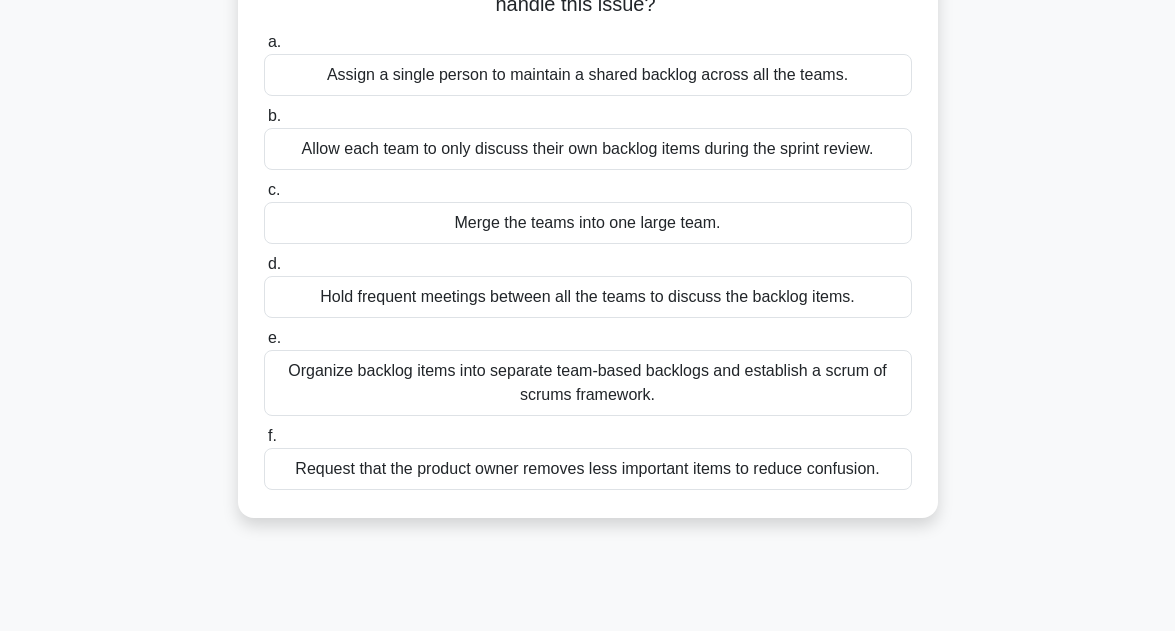 scroll, scrollTop: 240, scrollLeft: 0, axis: vertical 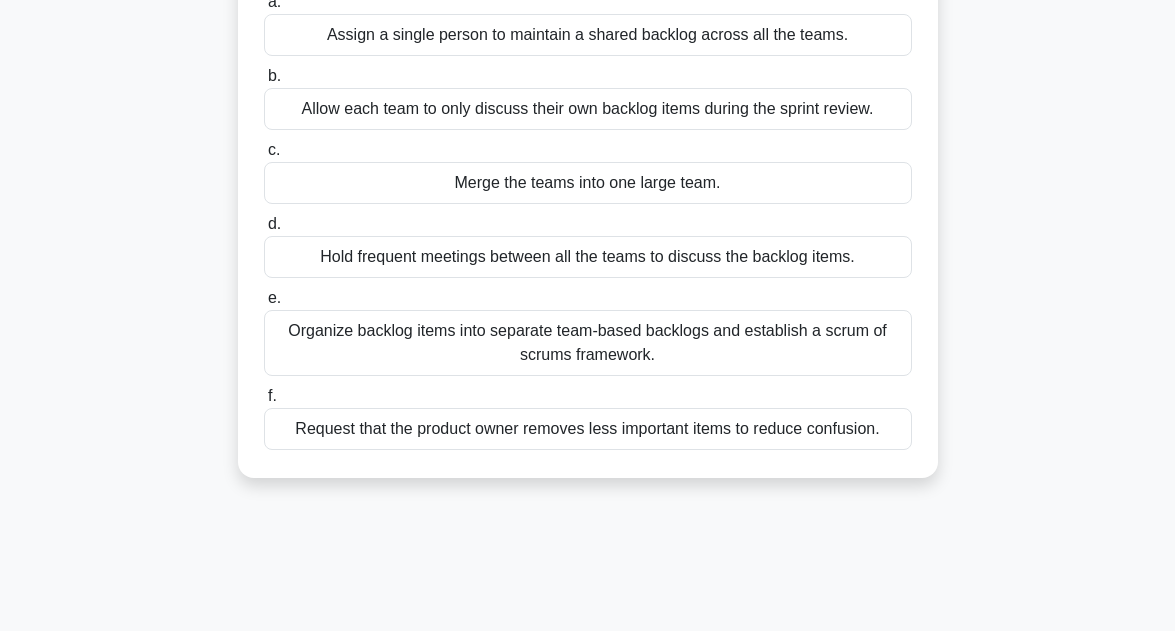 click on "Organize backlog items into separate team-based backlogs and establish a scrum of scrums framework." at bounding box center [588, 343] 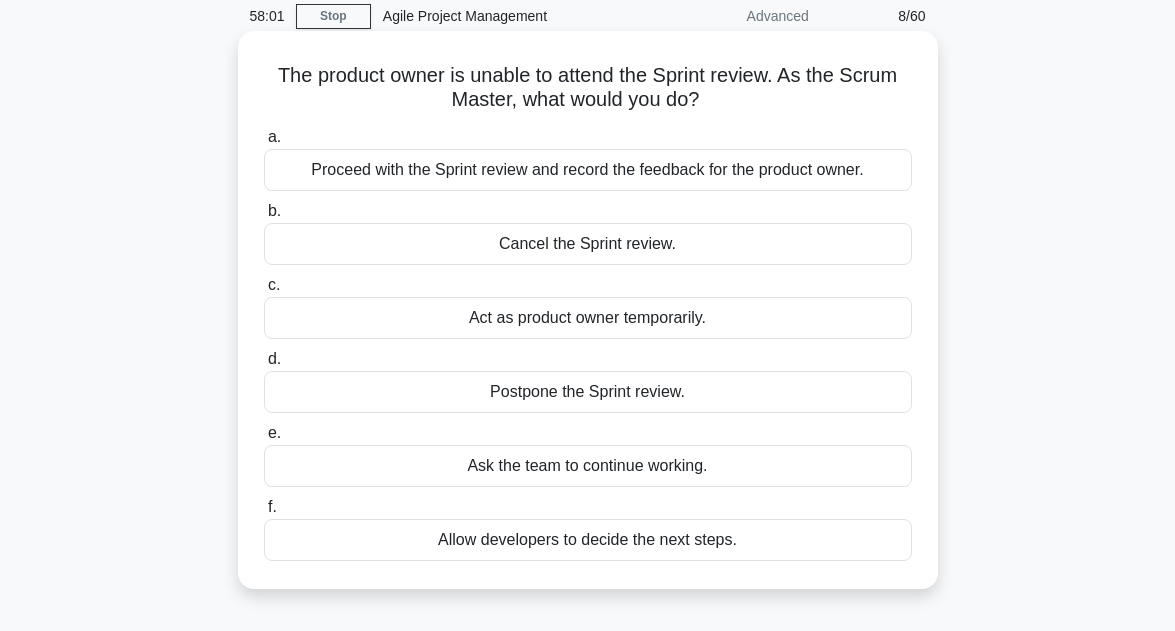 scroll, scrollTop: 80, scrollLeft: 0, axis: vertical 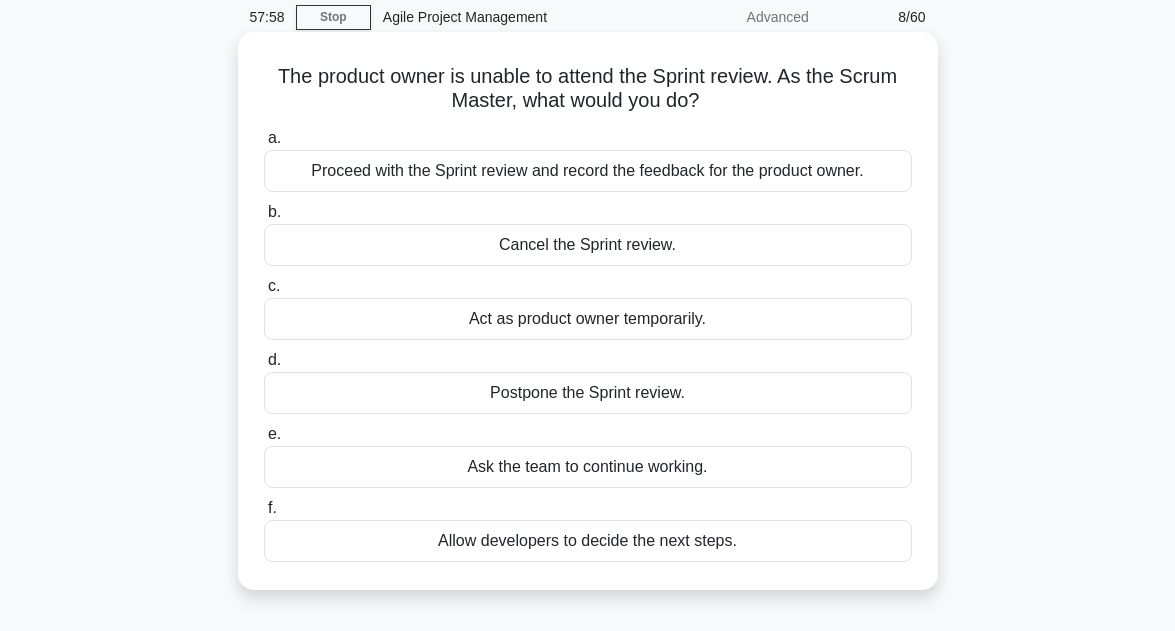 click on "Proceed with the Sprint review and record the feedback for the product owner." at bounding box center (588, 171) 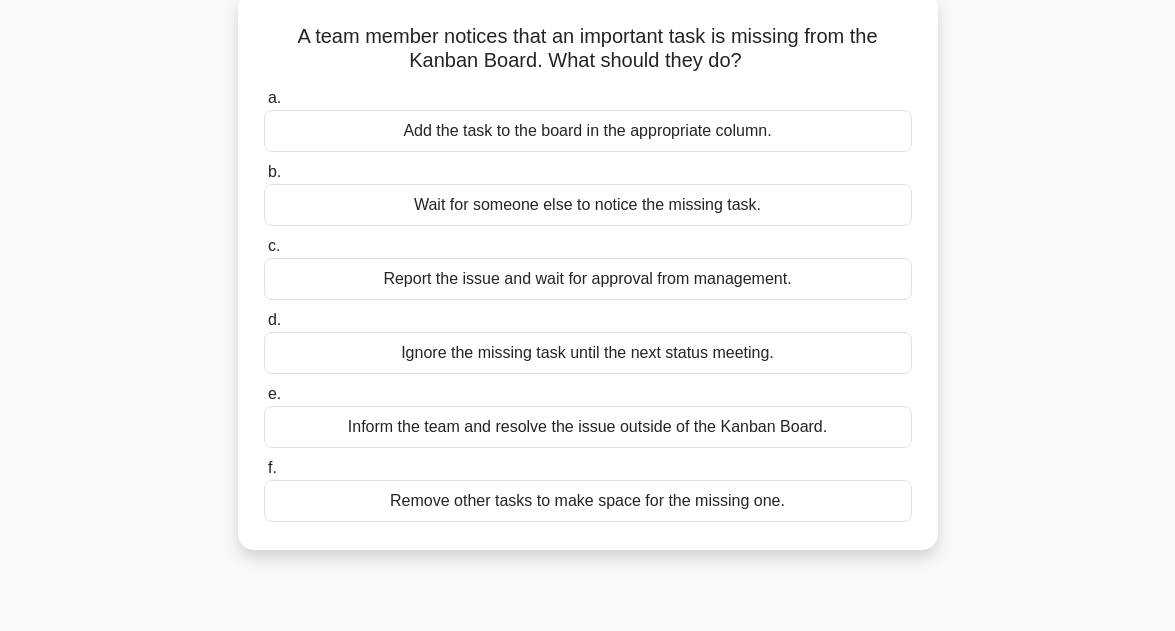 scroll, scrollTop: 160, scrollLeft: 0, axis: vertical 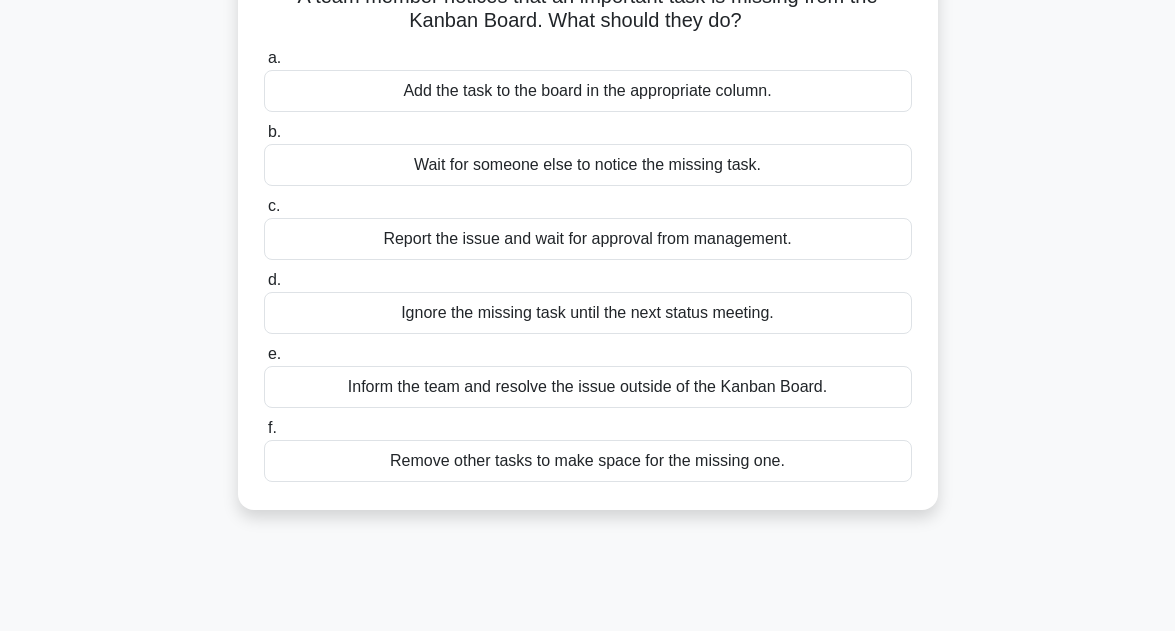 click on "Inform the team and resolve the issue outside of the Kanban Board." at bounding box center (588, 387) 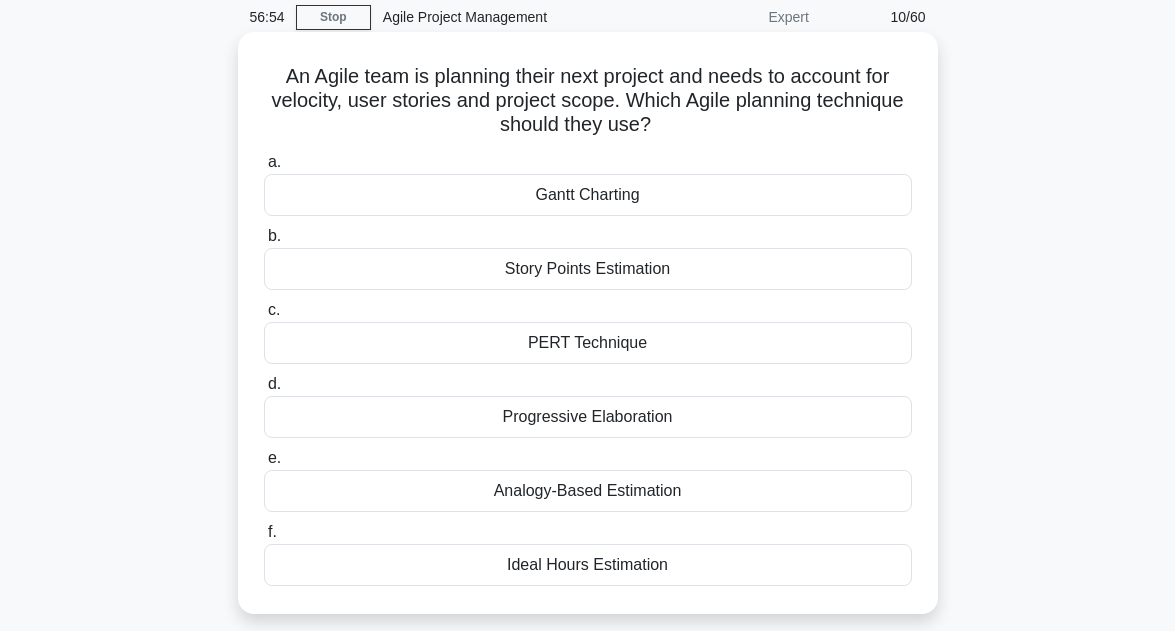 scroll, scrollTop: 120, scrollLeft: 0, axis: vertical 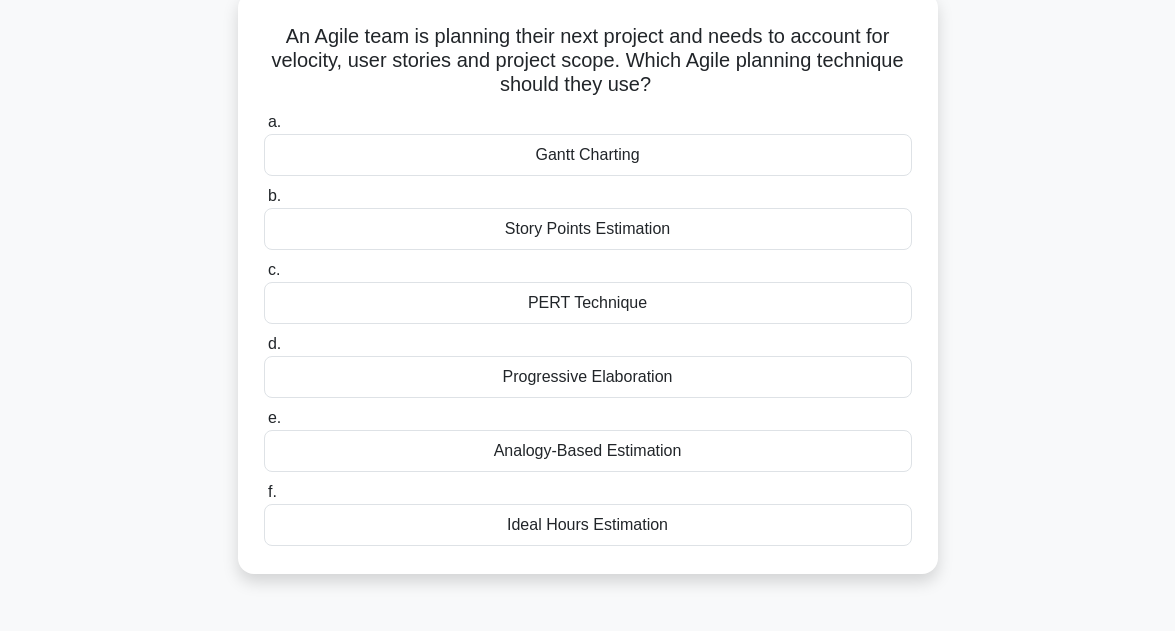 click on "PERT Technique" at bounding box center (588, 303) 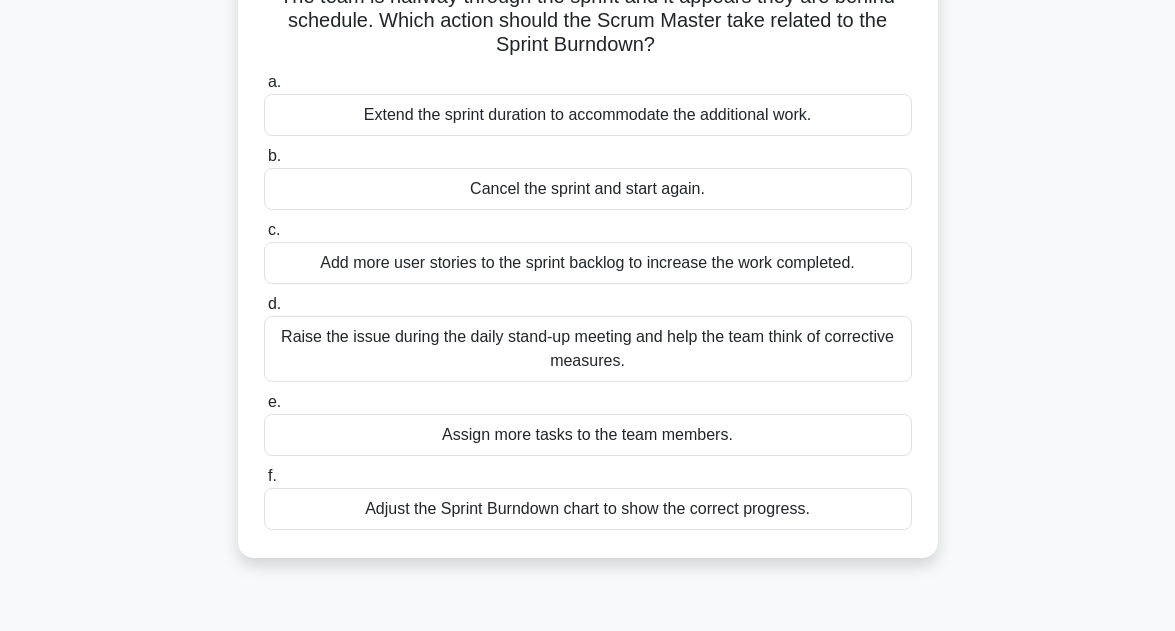 scroll, scrollTop: 120, scrollLeft: 0, axis: vertical 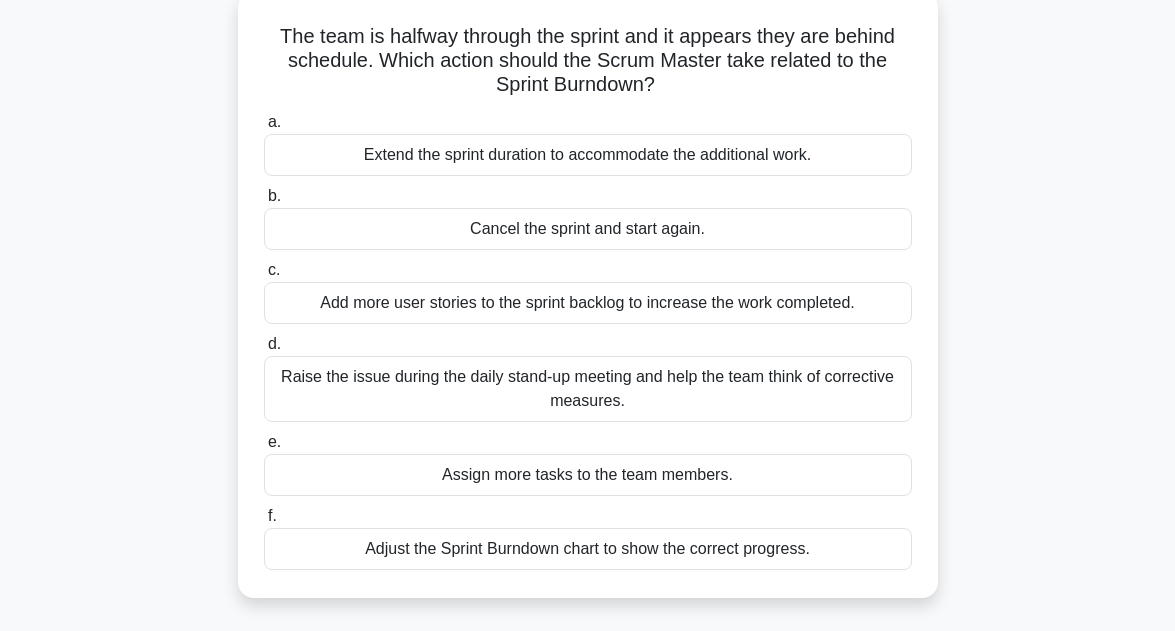 click on "Extend the sprint duration to accommodate the additional work." at bounding box center (588, 155) 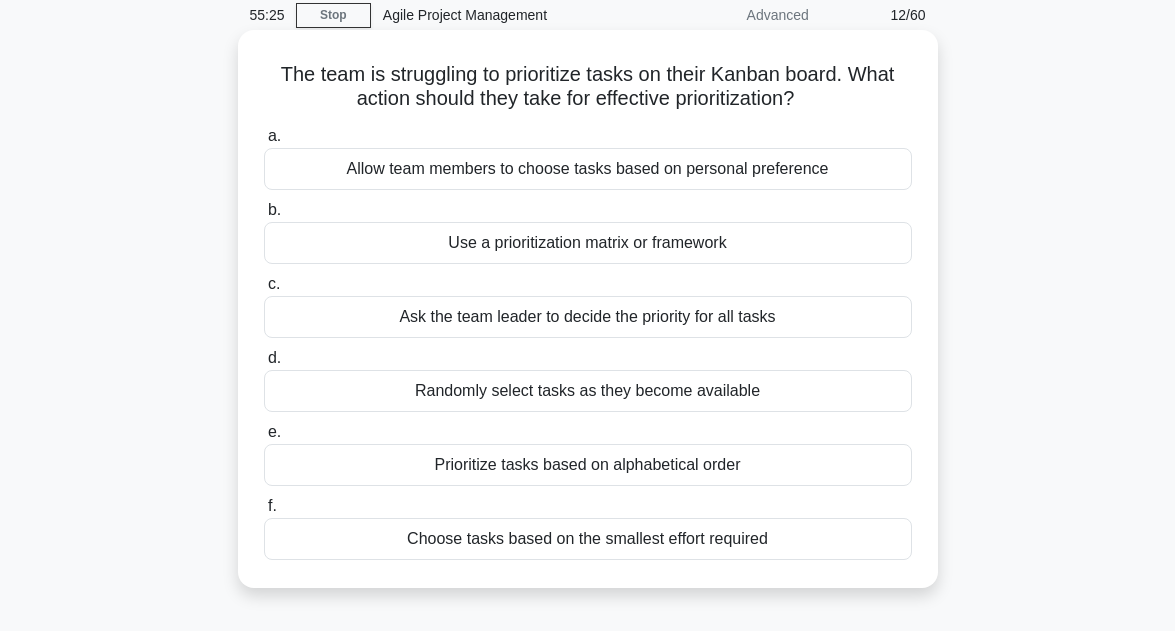 scroll, scrollTop: 80, scrollLeft: 0, axis: vertical 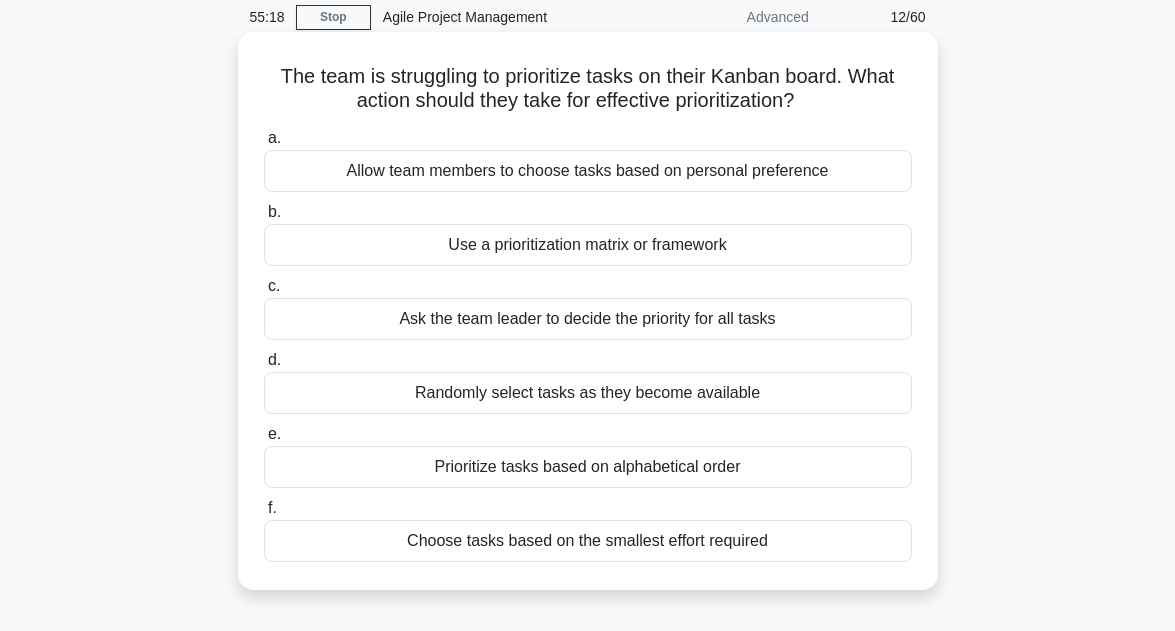 click on "Use a prioritization matrix or framework" at bounding box center (588, 245) 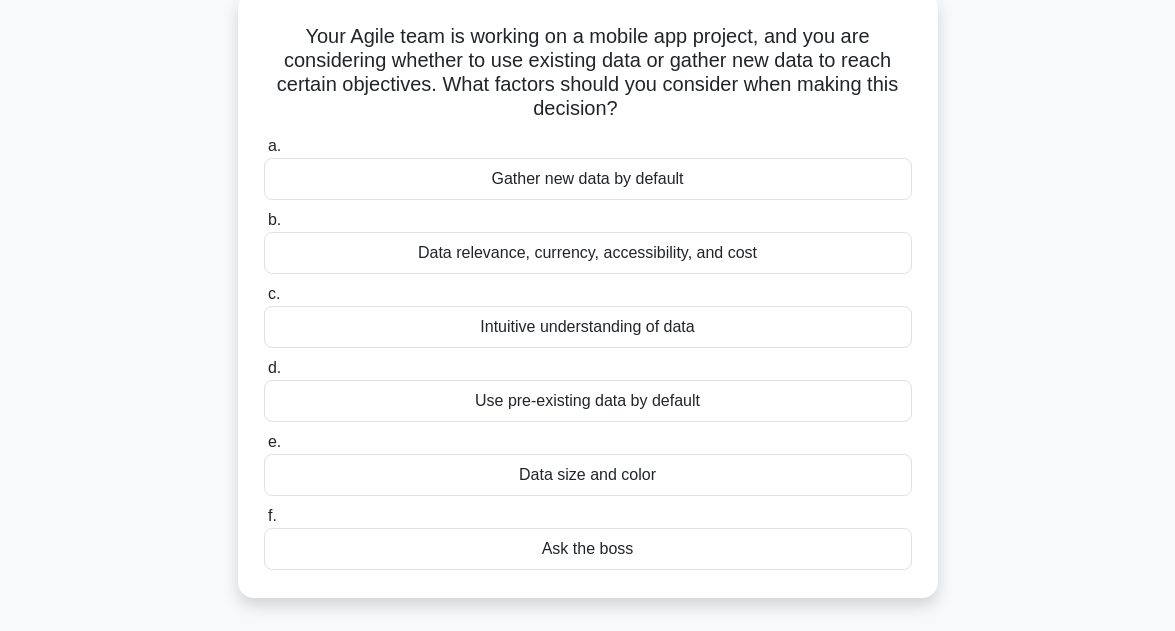 scroll, scrollTop: 160, scrollLeft: 0, axis: vertical 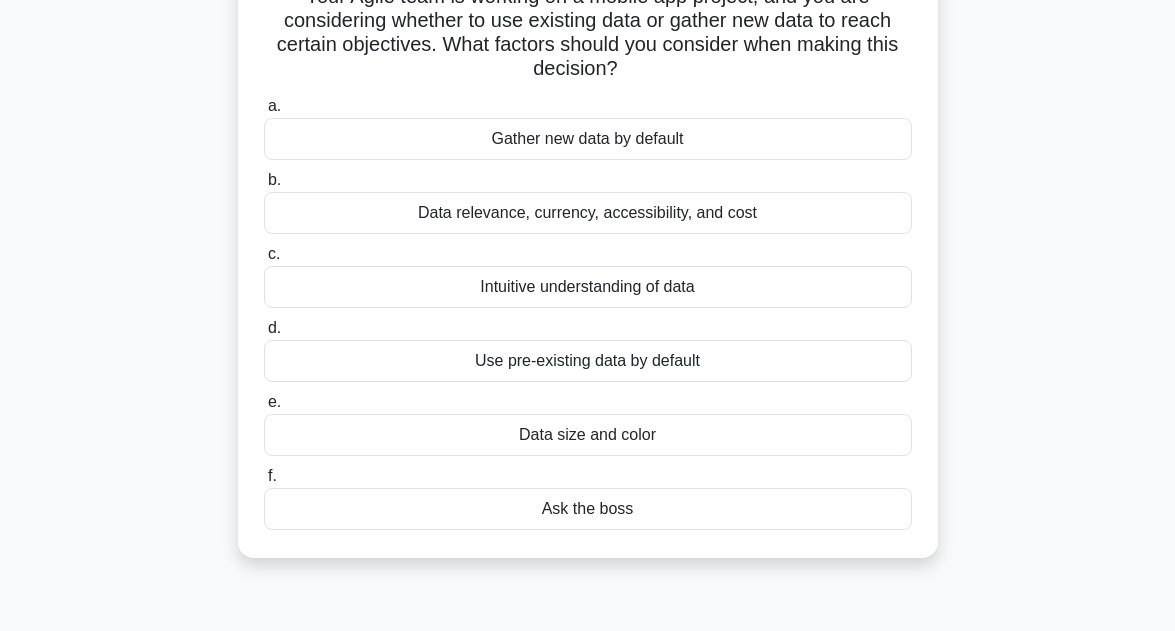 click on "Data relevance, currency, accessibility, and cost" at bounding box center (588, 213) 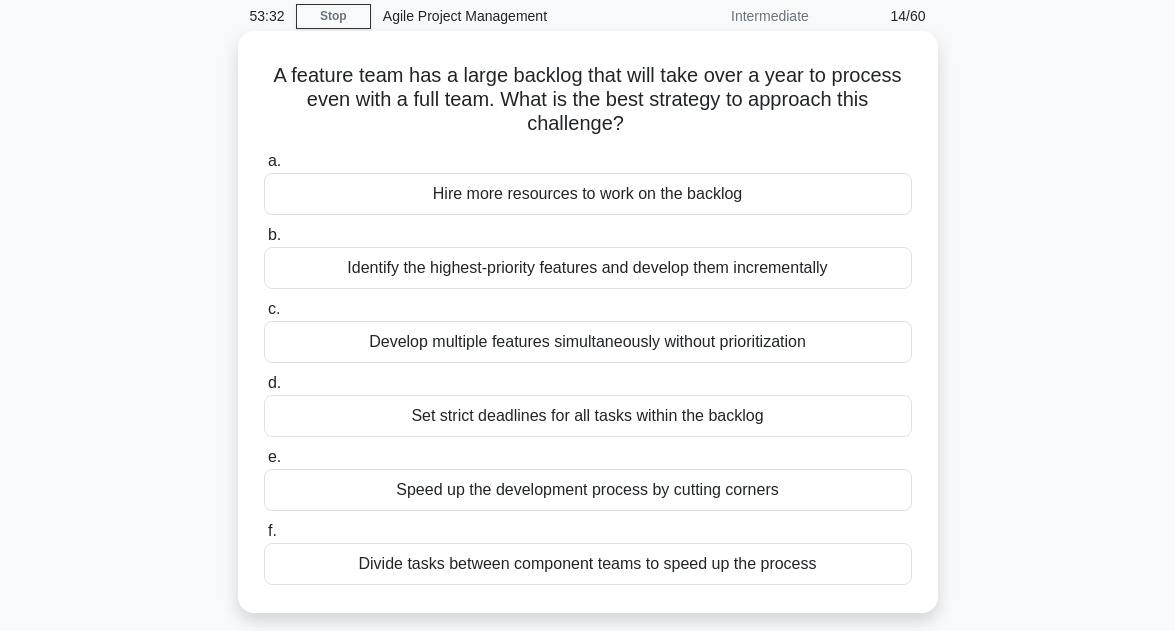 scroll, scrollTop: 120, scrollLeft: 0, axis: vertical 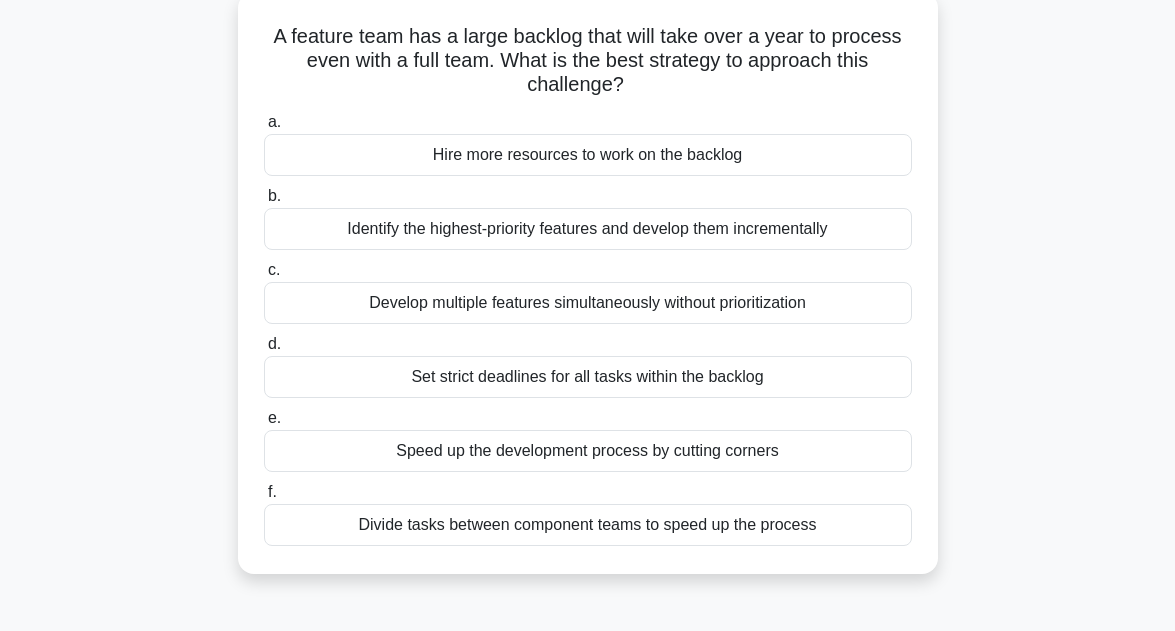 click on "Identify the highest-priority features and develop them incrementally" at bounding box center [588, 229] 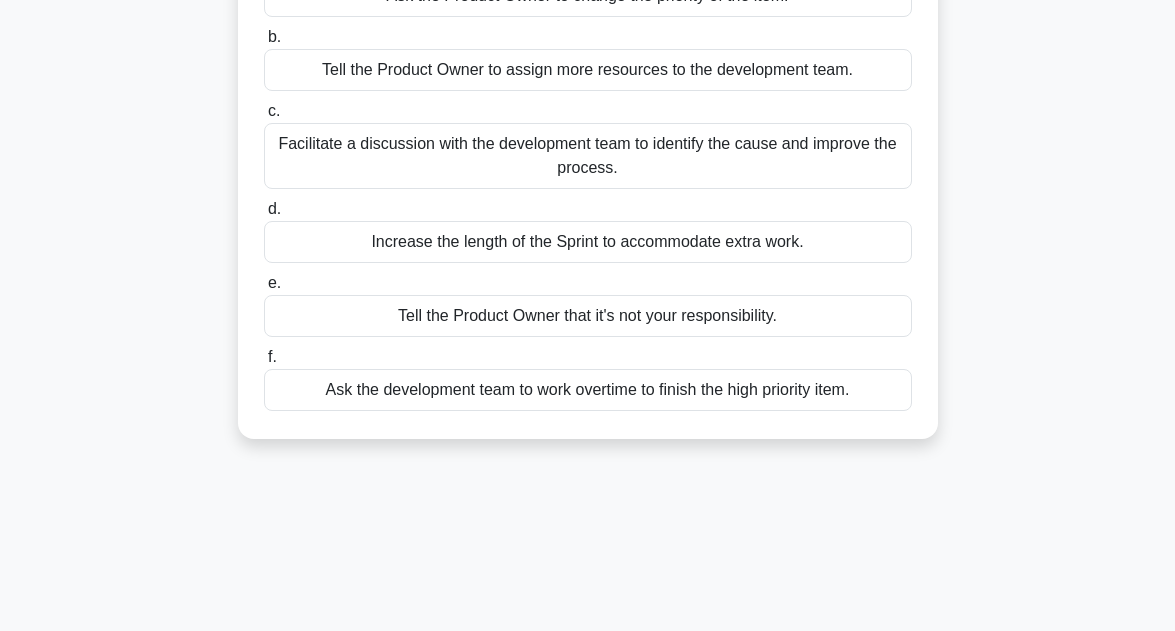 scroll, scrollTop: 280, scrollLeft: 0, axis: vertical 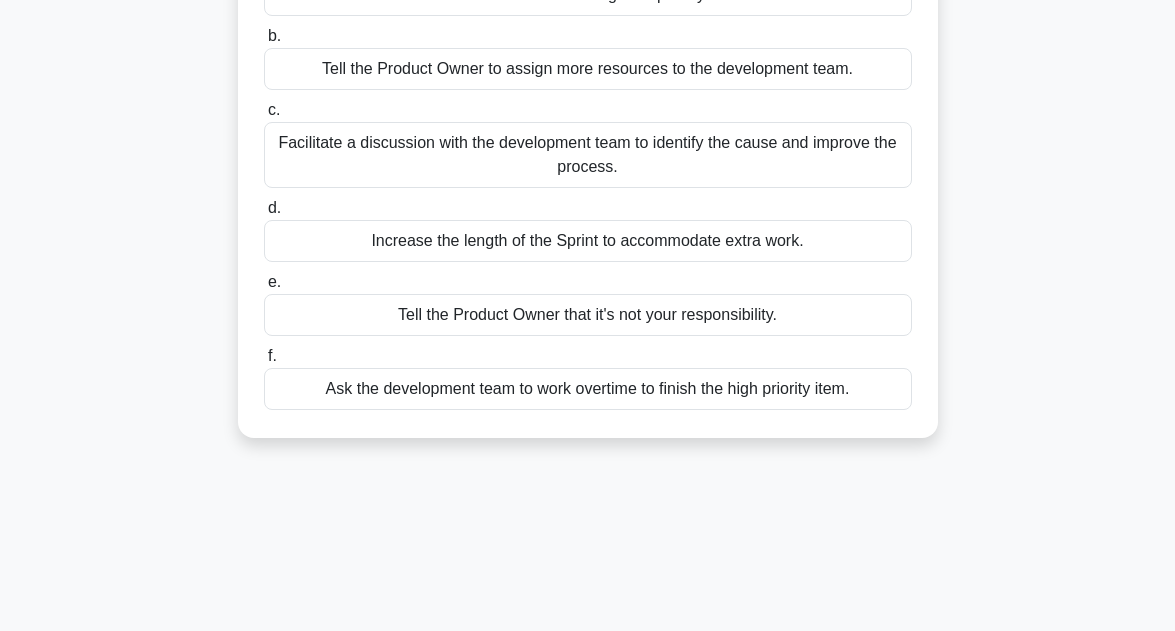click on "Facilitate a discussion with the development team to identify the cause and improve the process." at bounding box center (588, 155) 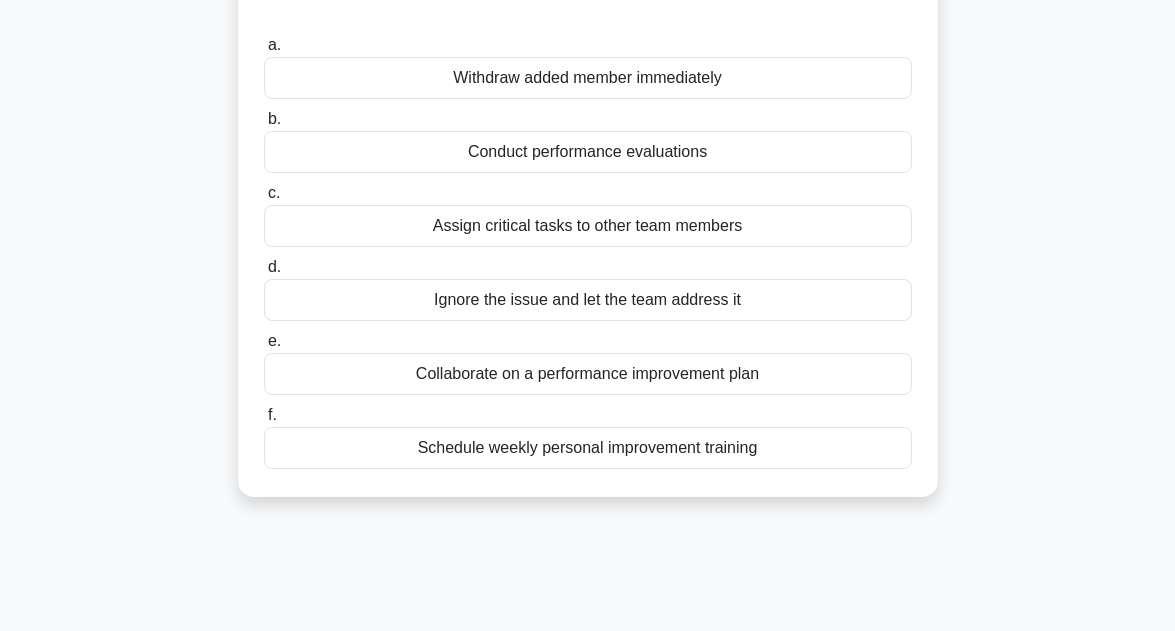 scroll, scrollTop: 200, scrollLeft: 0, axis: vertical 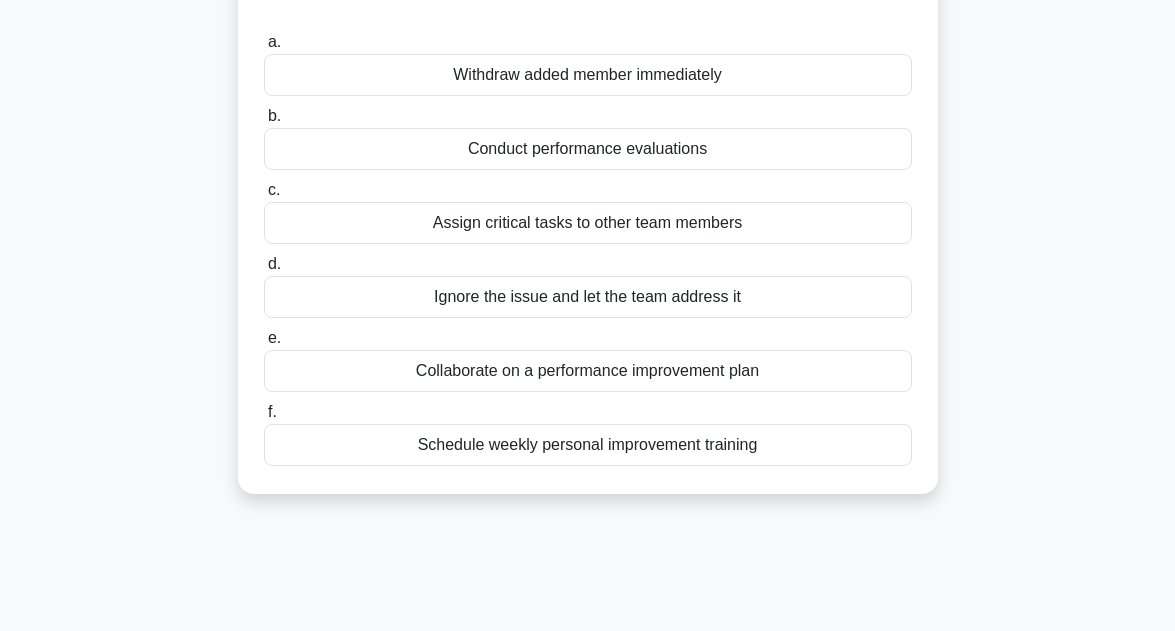 click on "Schedule weekly personal improvement training" at bounding box center [588, 445] 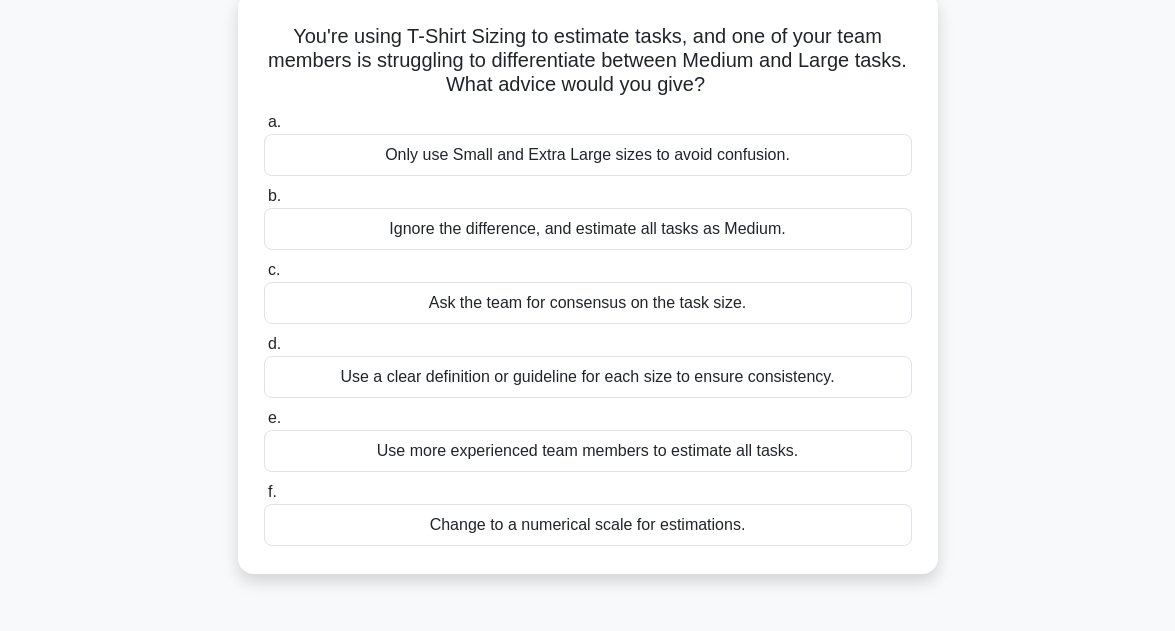 scroll, scrollTop: 160, scrollLeft: 0, axis: vertical 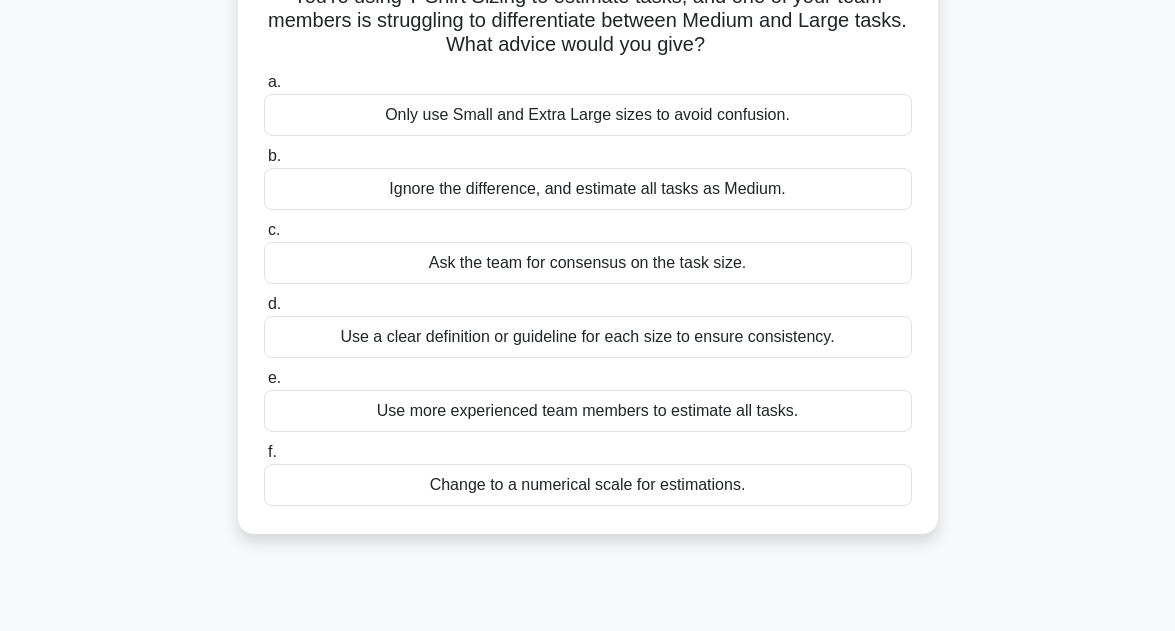 click on "Use a clear definition or guideline for each size to ensure consistency." at bounding box center (588, 337) 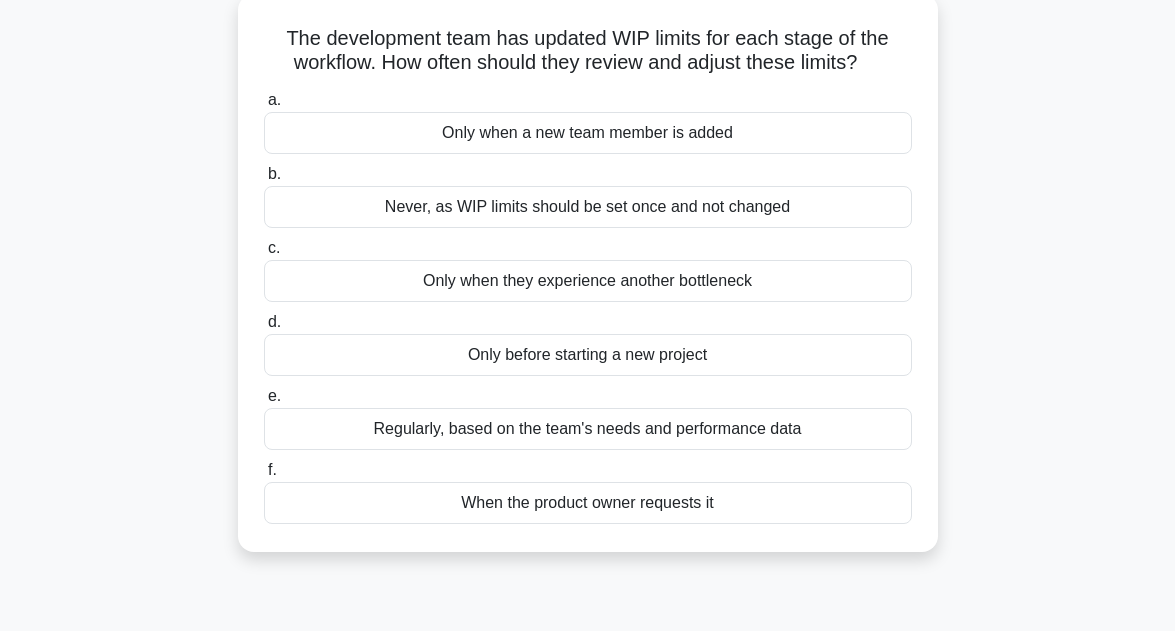 scroll, scrollTop: 120, scrollLeft: 0, axis: vertical 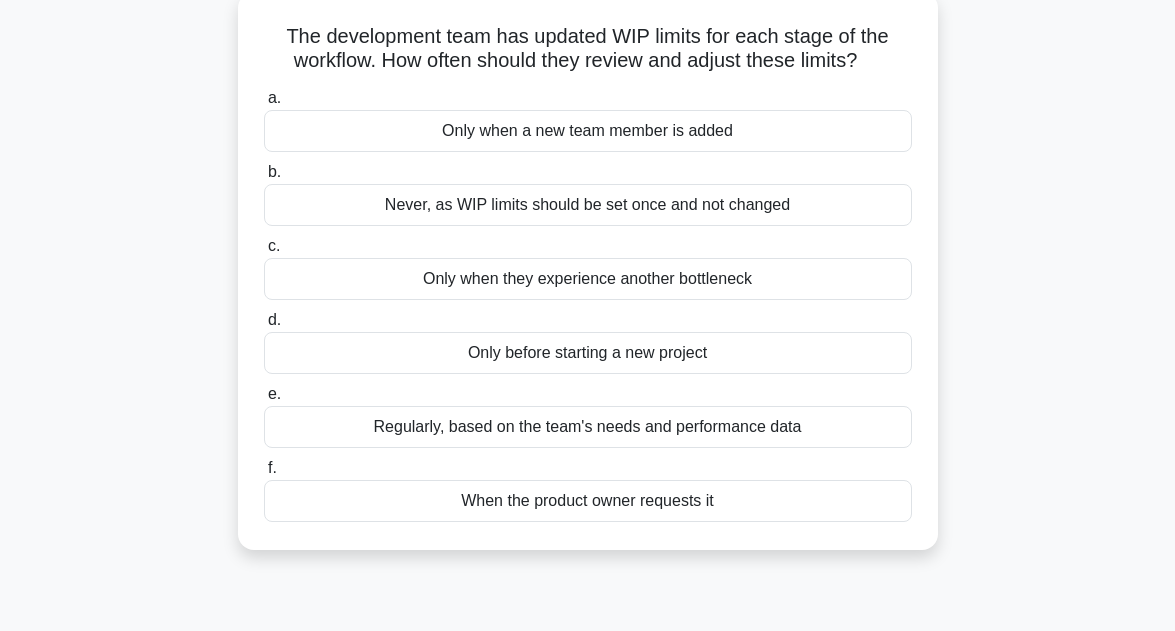 click on "Regularly, based on the team's needs and performance data" at bounding box center (588, 427) 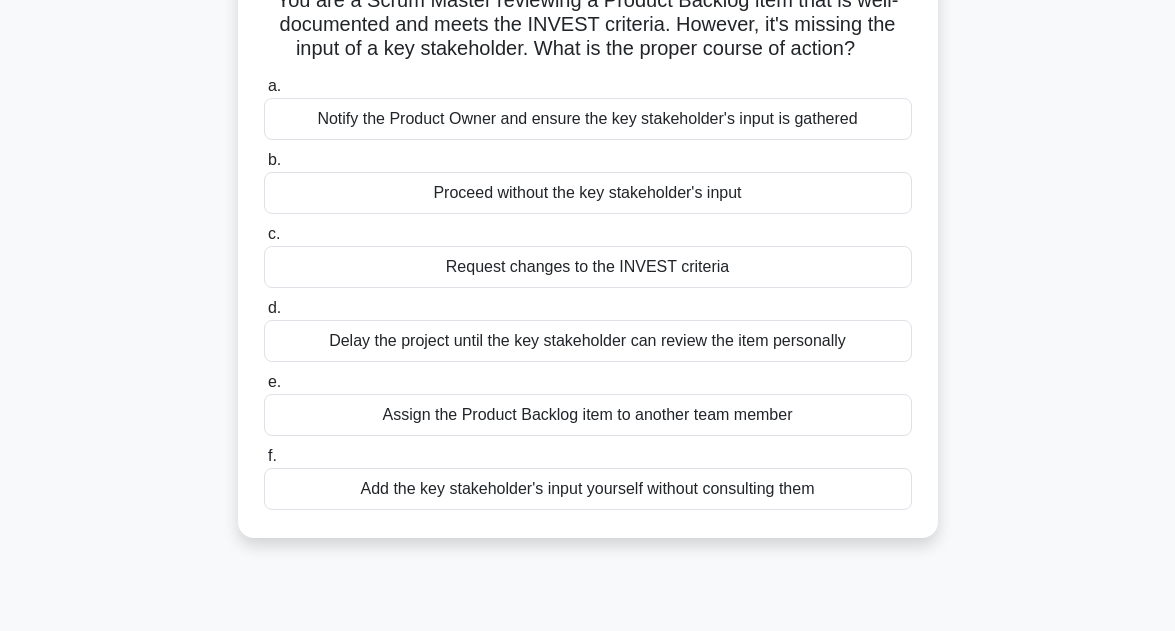 scroll, scrollTop: 160, scrollLeft: 0, axis: vertical 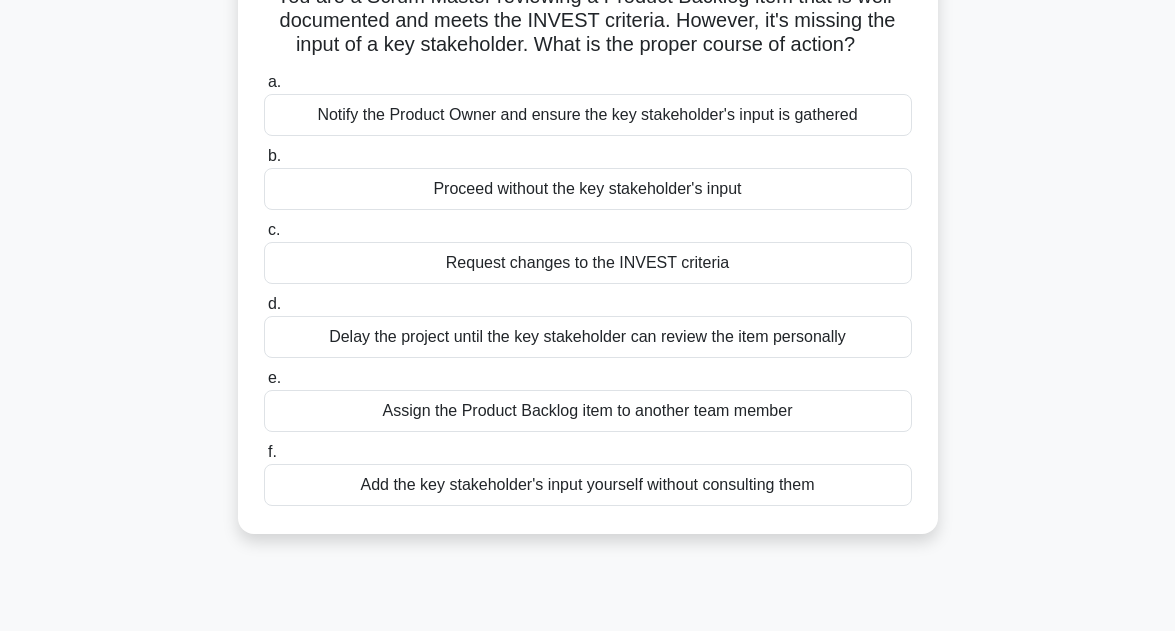 click on "Notify the Product Owner and ensure the key stakeholder's input is gathered" at bounding box center (588, 115) 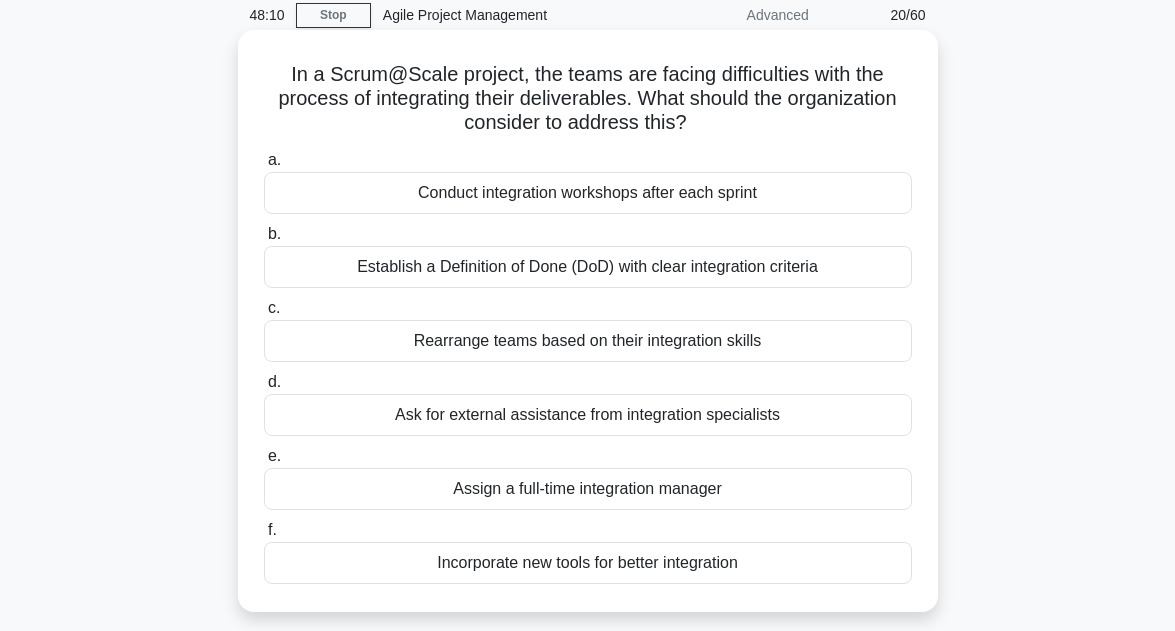 scroll, scrollTop: 120, scrollLeft: 0, axis: vertical 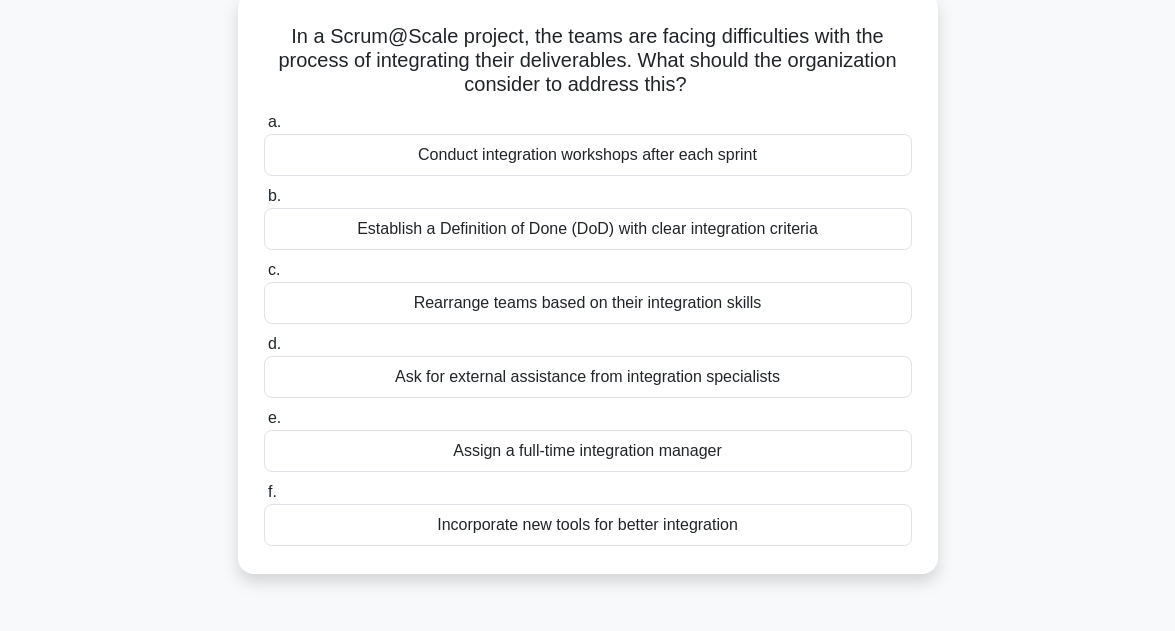 click on "Establish a Definition of Done (DoD) with clear integration criteria" at bounding box center [588, 229] 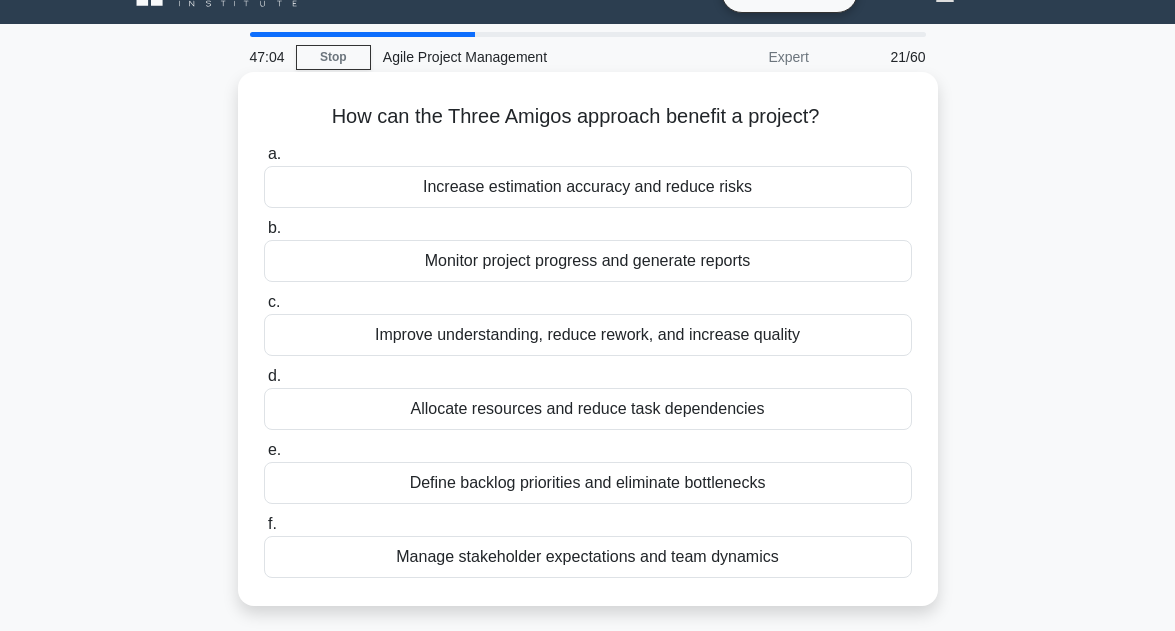 scroll, scrollTop: 80, scrollLeft: 0, axis: vertical 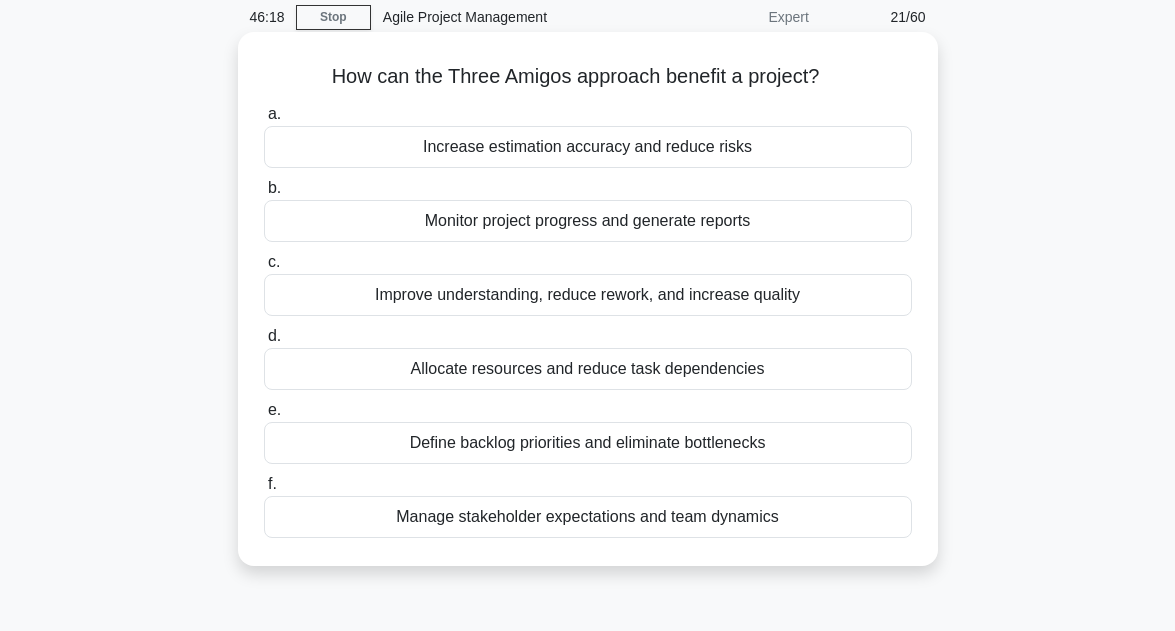 click on "Improve understanding, reduce rework, and increase quality" at bounding box center [588, 295] 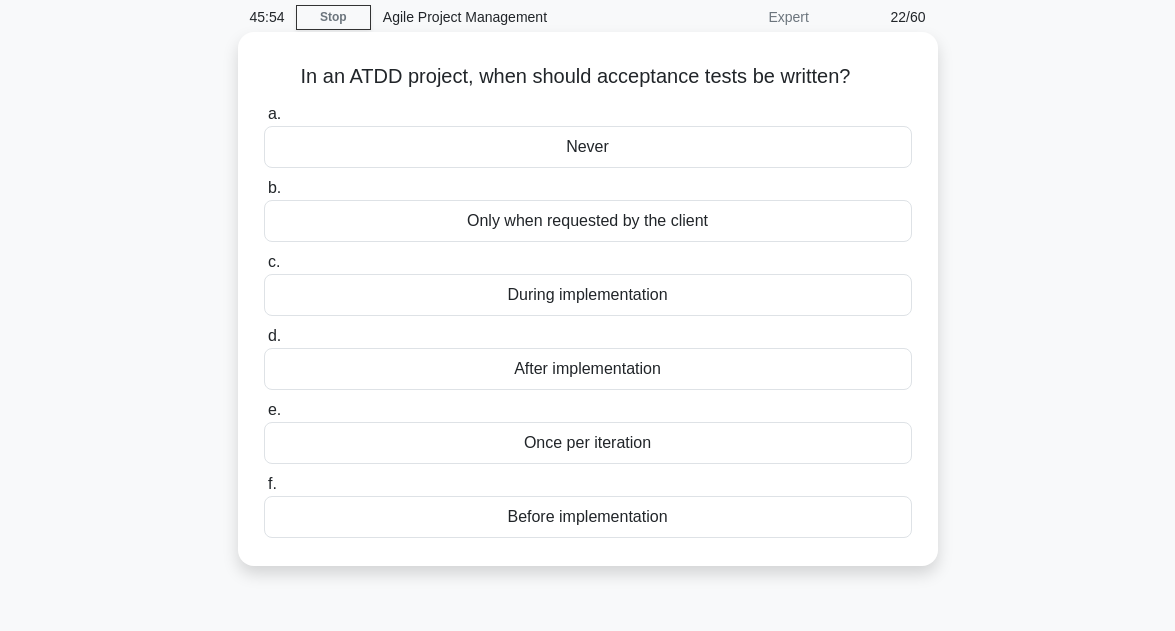 scroll, scrollTop: 120, scrollLeft: 0, axis: vertical 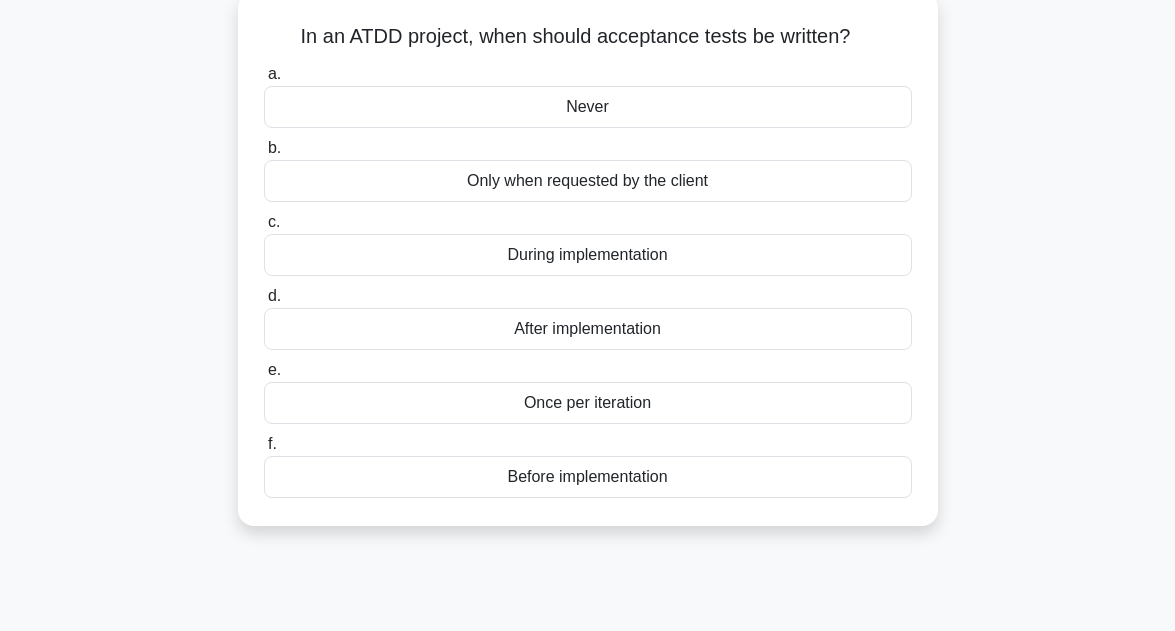 click on "Before implementation" at bounding box center [588, 477] 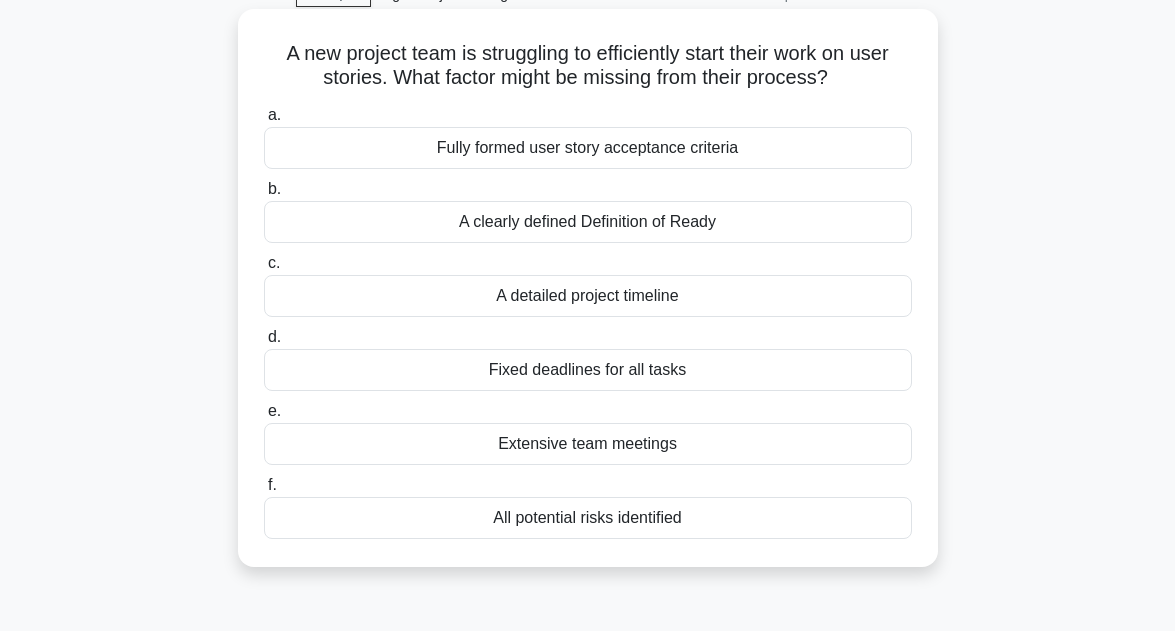 scroll, scrollTop: 120, scrollLeft: 0, axis: vertical 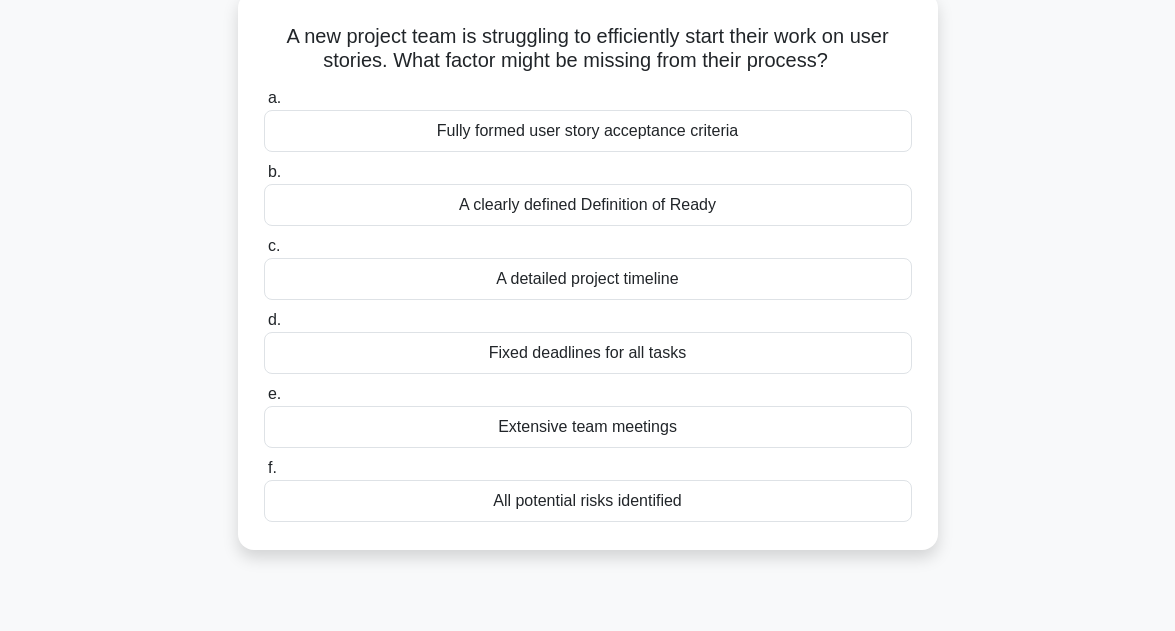 click on "Fully formed user story acceptance criteria" at bounding box center [588, 131] 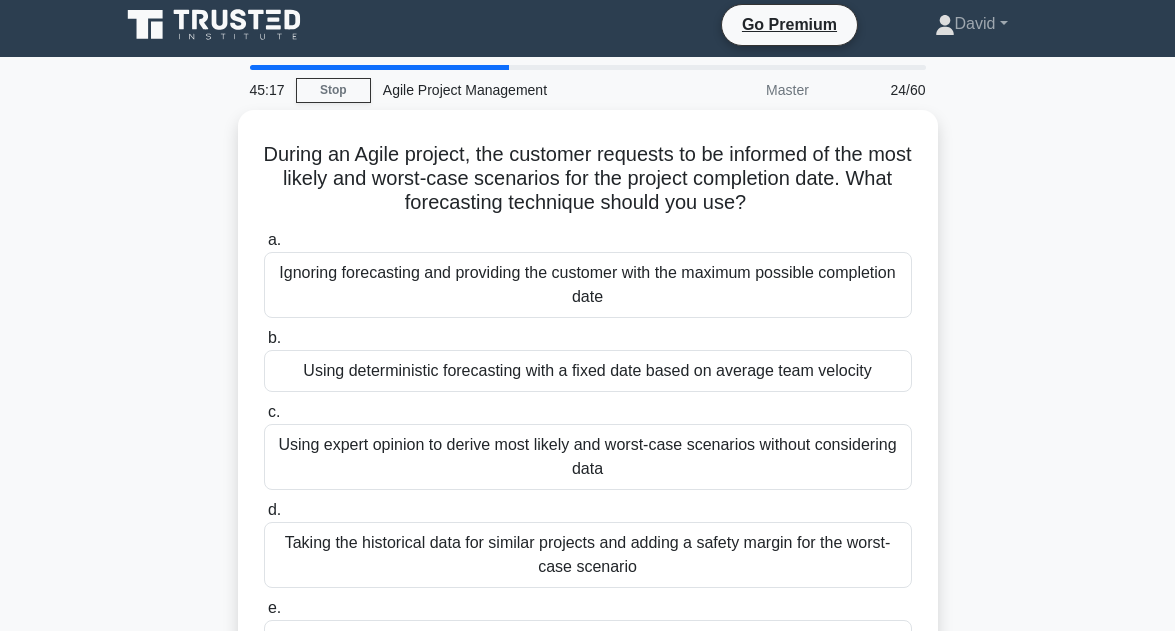 scroll, scrollTop: 0, scrollLeft: 0, axis: both 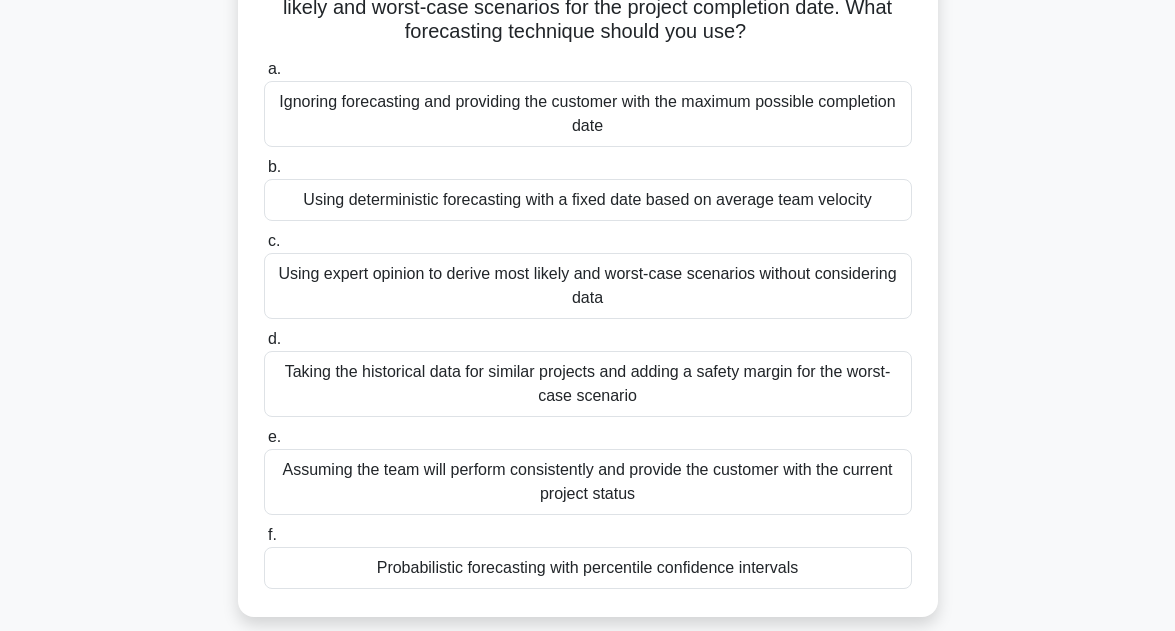 click on "Using deterministic forecasting with a fixed date based on average team velocity" at bounding box center [588, 200] 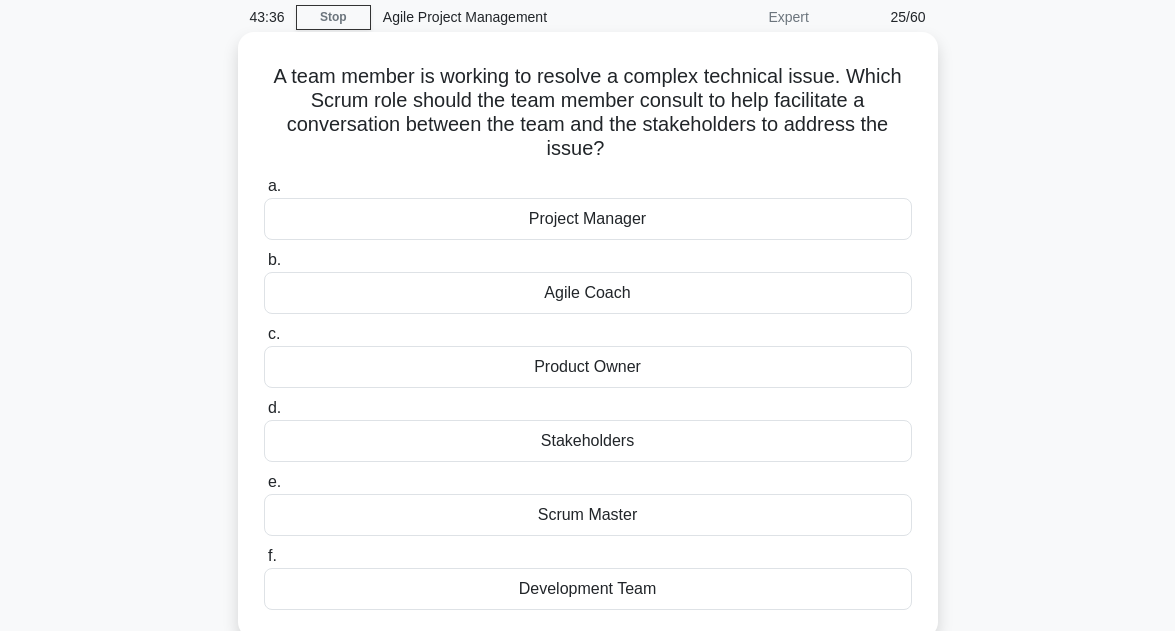 scroll, scrollTop: 120, scrollLeft: 0, axis: vertical 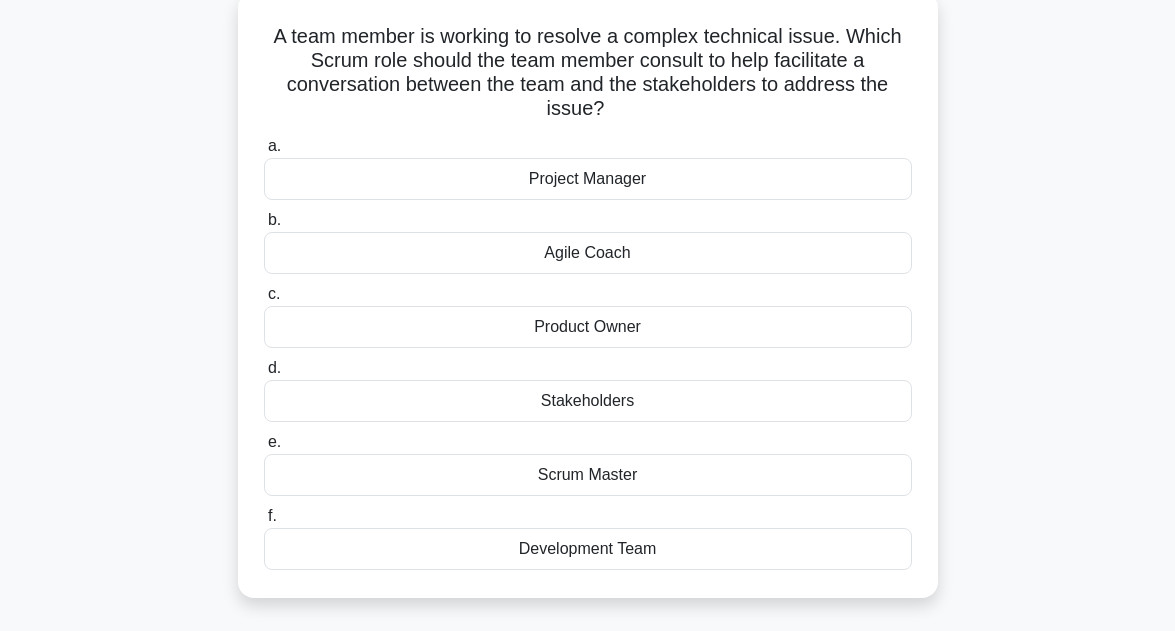 click on "Scrum Master" at bounding box center [588, 475] 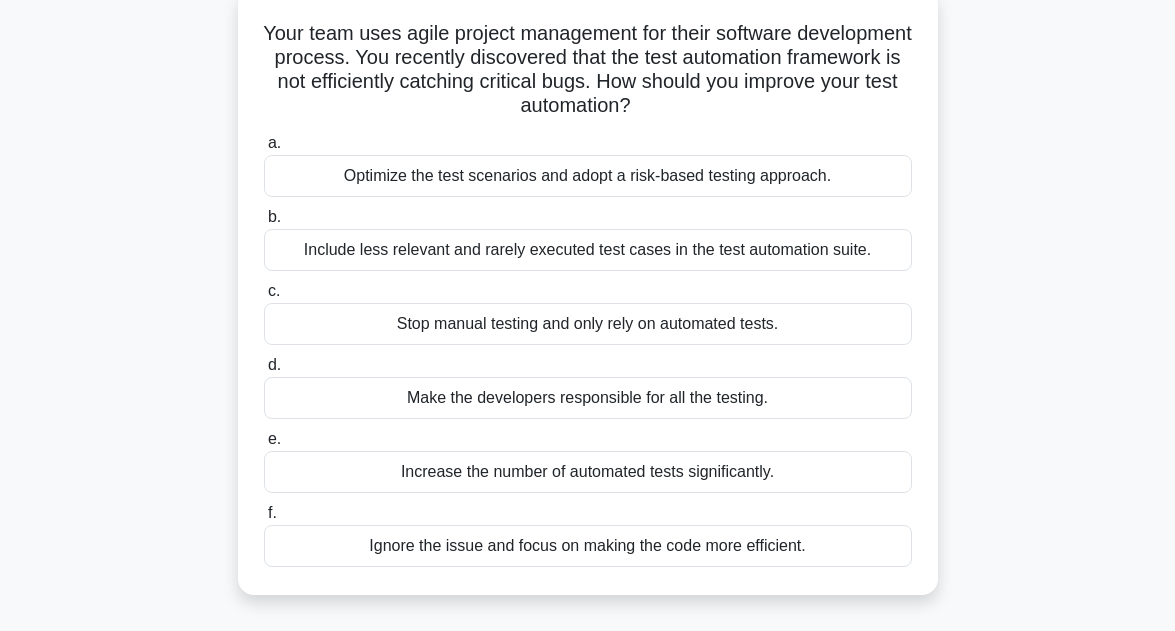 scroll, scrollTop: 120, scrollLeft: 0, axis: vertical 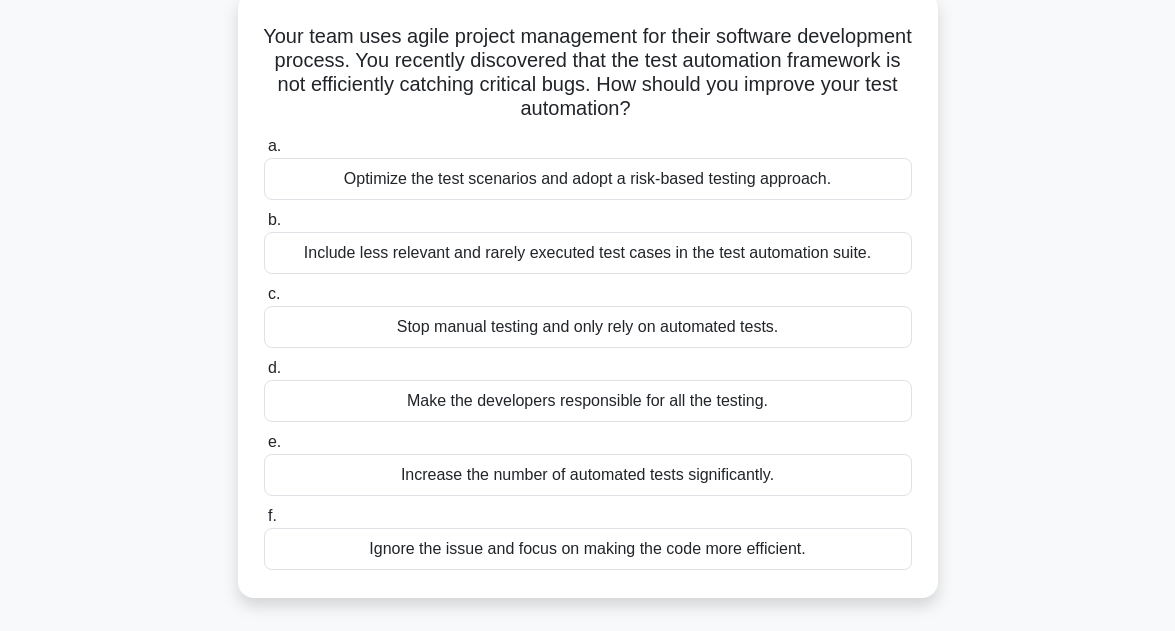 click on "Optimize the test scenarios and adopt a risk-based testing approach." at bounding box center (588, 179) 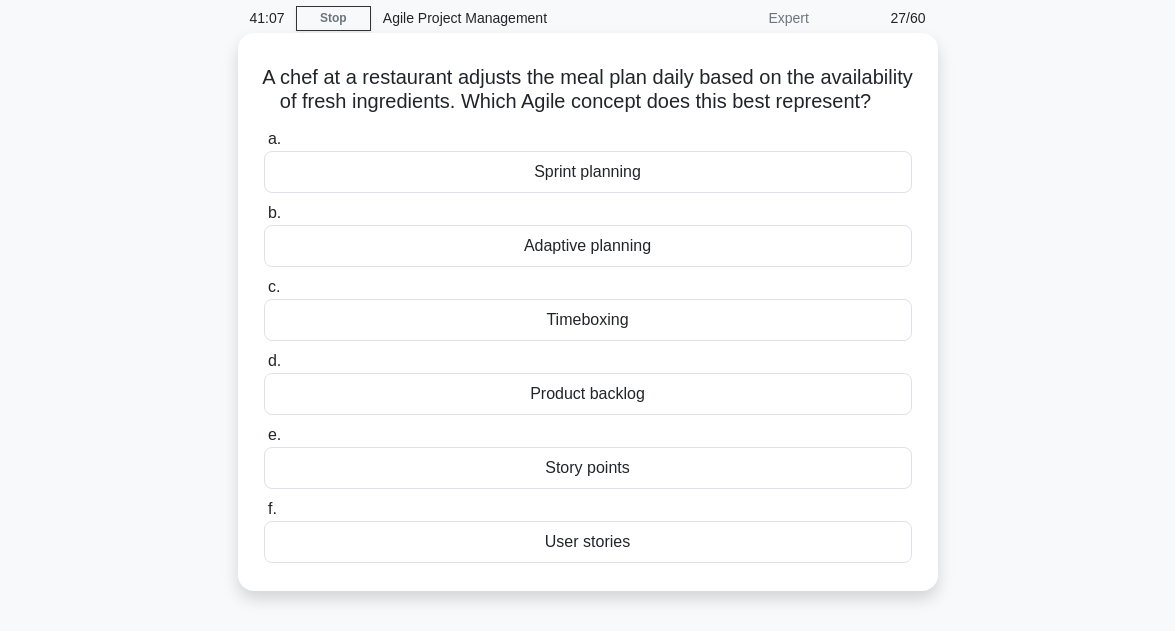 scroll, scrollTop: 80, scrollLeft: 0, axis: vertical 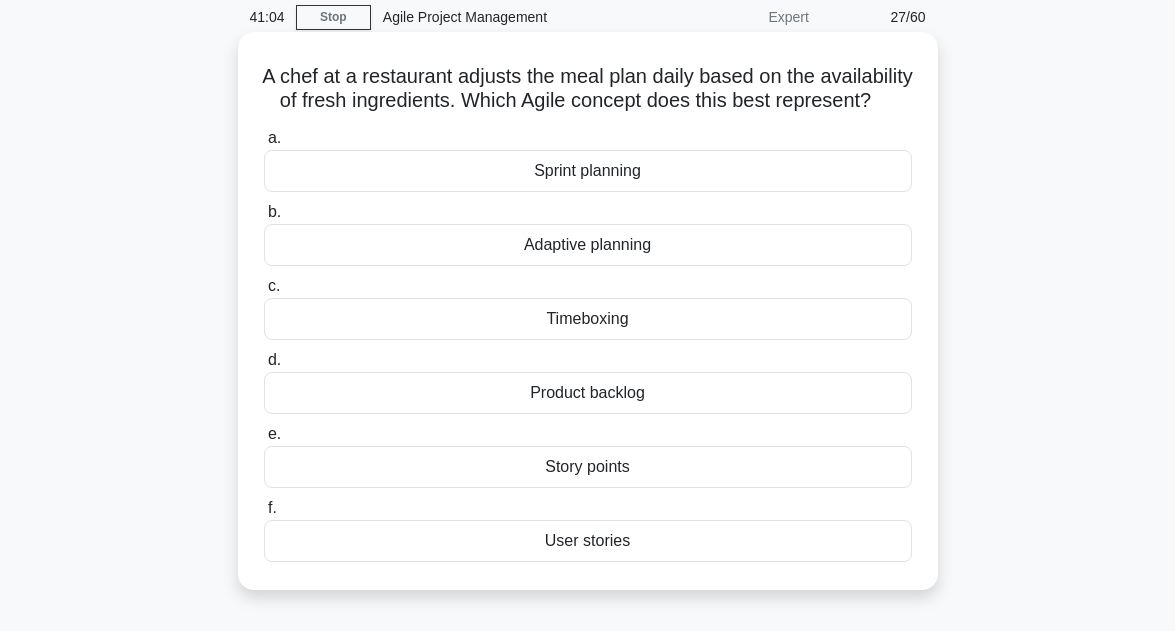 click on "Timeboxing" at bounding box center [588, 319] 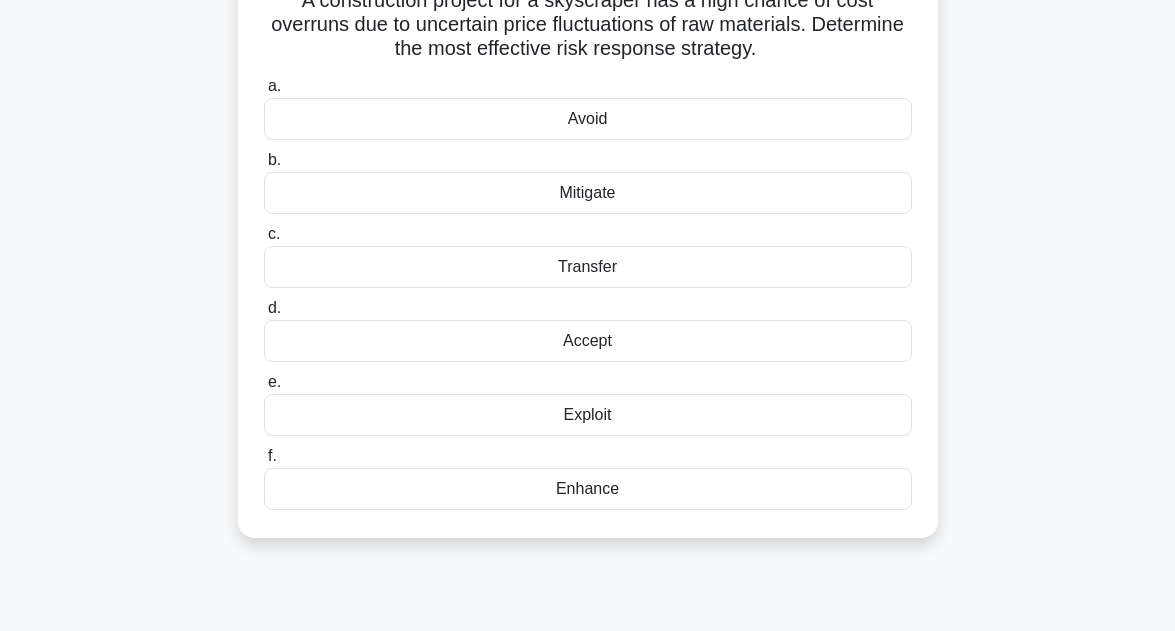scroll, scrollTop: 160, scrollLeft: 0, axis: vertical 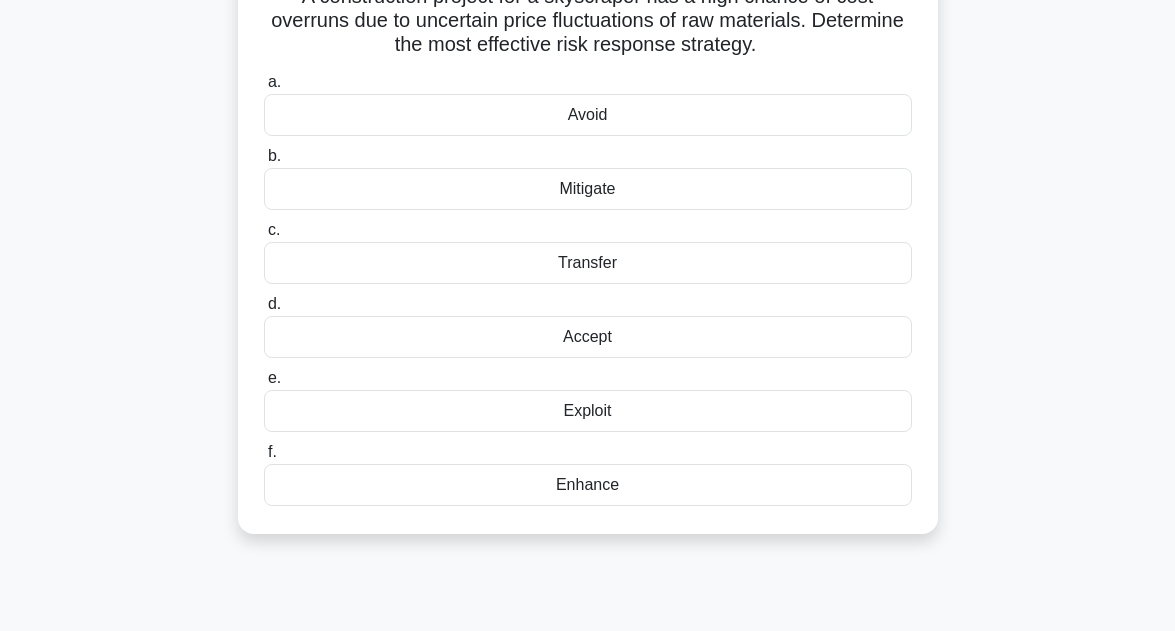 click on "Mitigate" at bounding box center [588, 189] 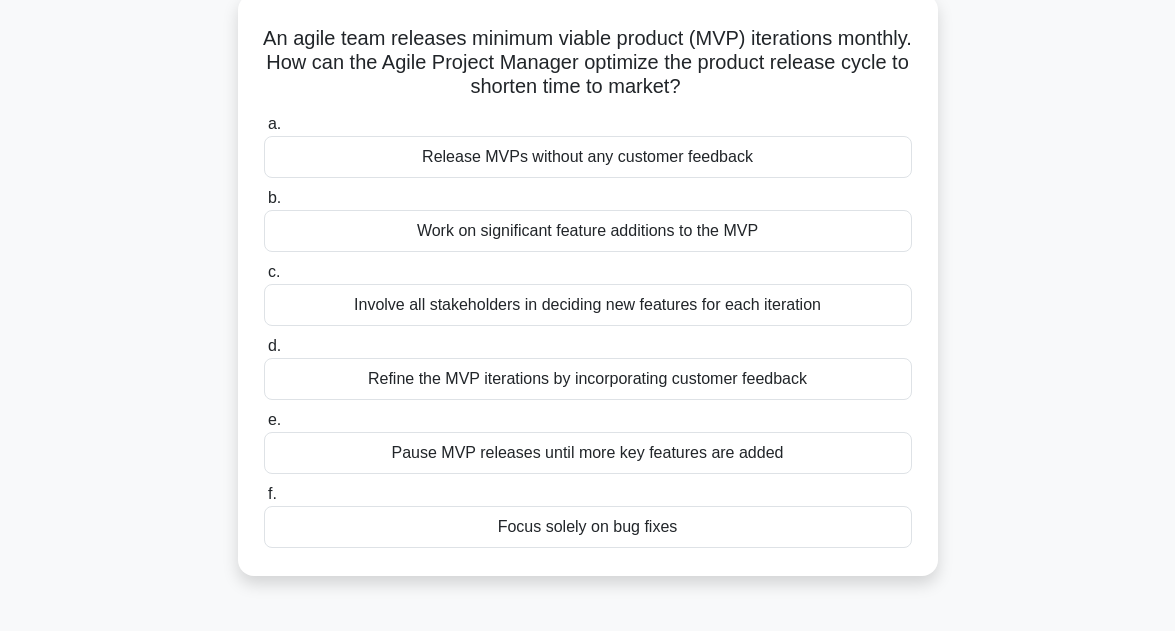 scroll, scrollTop: 80, scrollLeft: 0, axis: vertical 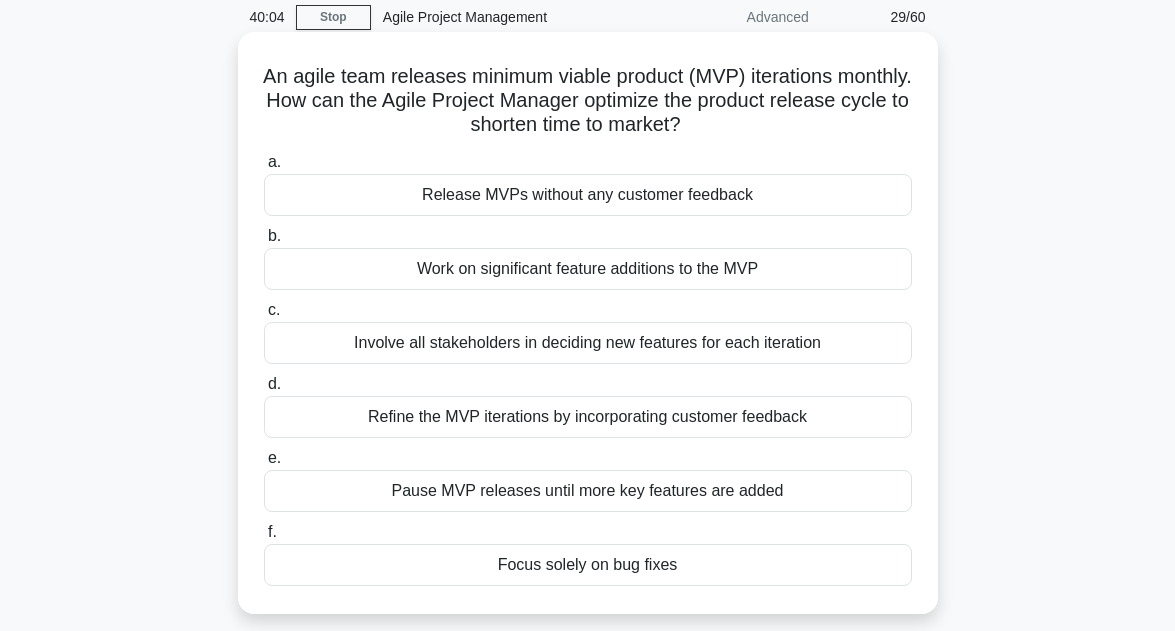 click on "a.
Release MVPs without any customer feedback
b.
Work on significant feature additions to the MVP
c. d." at bounding box center (588, 368) 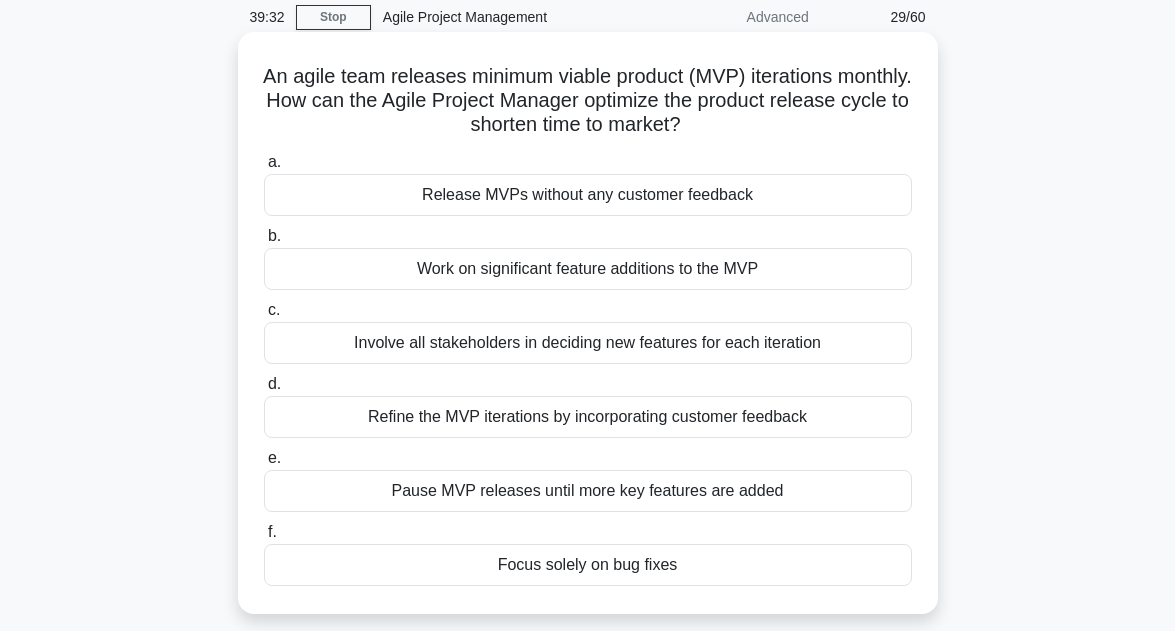 click on "Refine the MVP iterations by incorporating customer feedback" at bounding box center (588, 417) 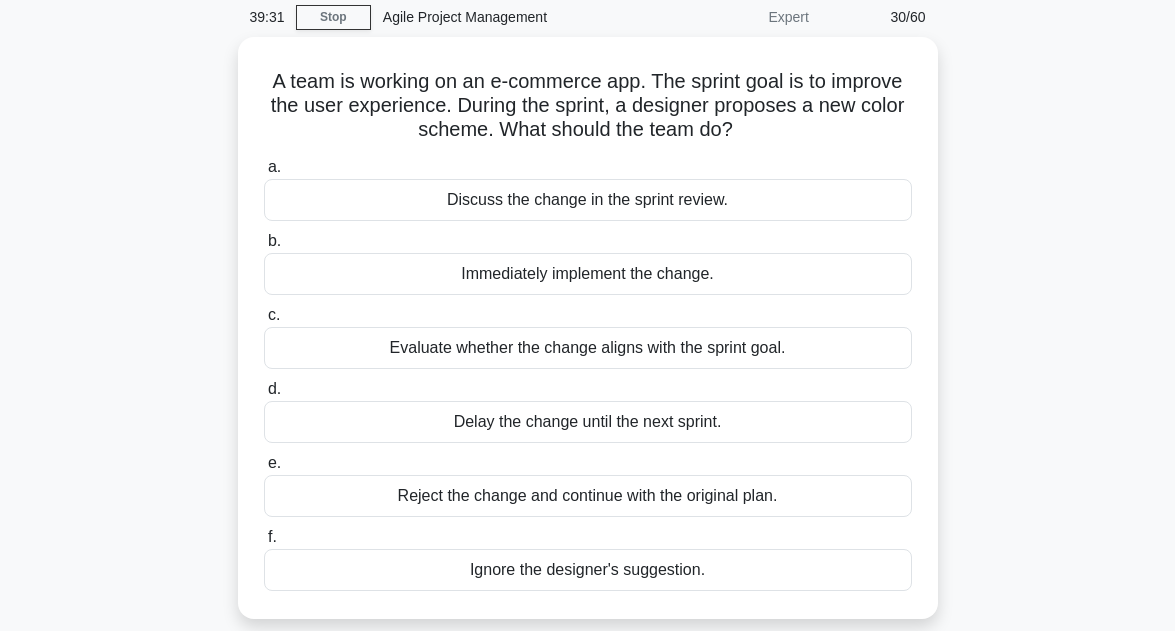 scroll, scrollTop: 0, scrollLeft: 0, axis: both 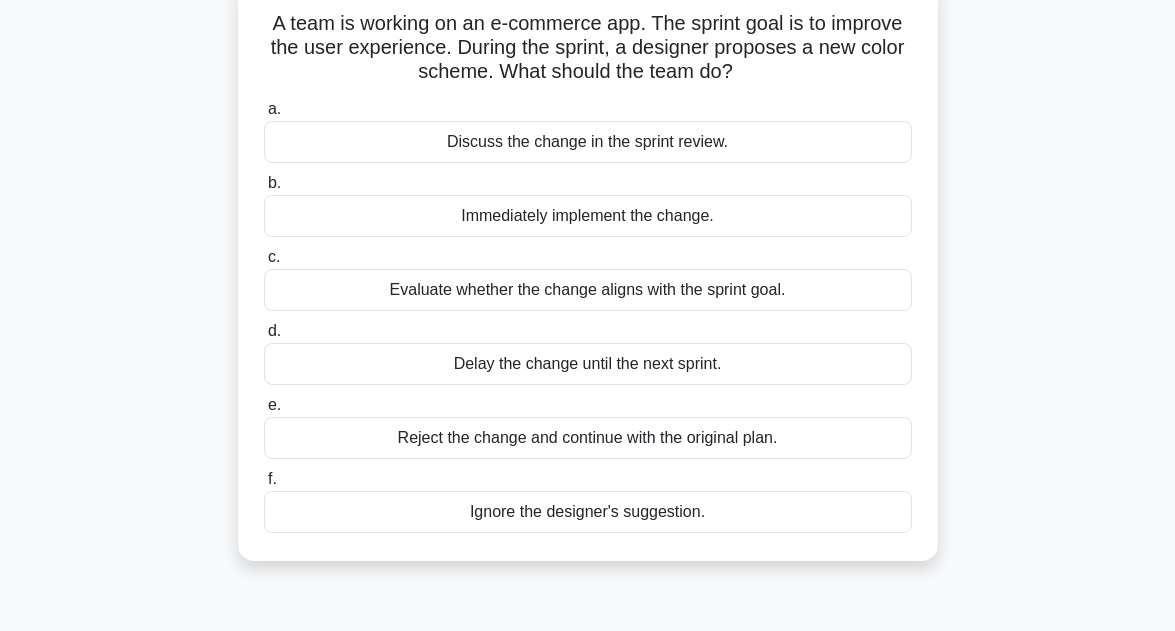 click on "Evaluate whether the change aligns with the sprint goal." at bounding box center [588, 290] 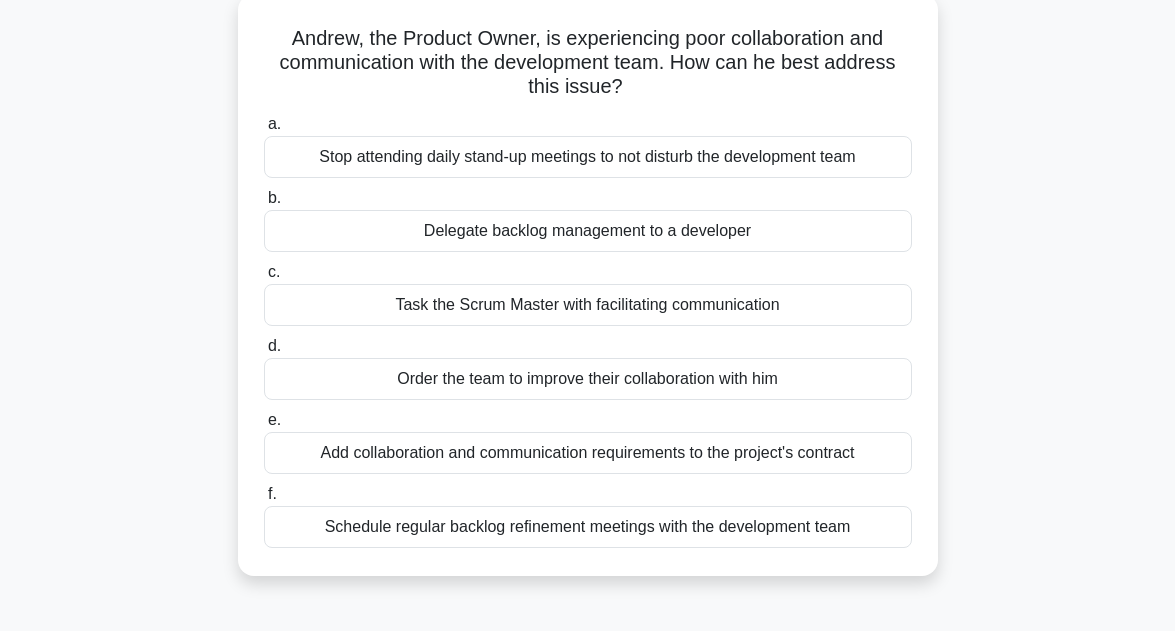 scroll, scrollTop: 120, scrollLeft: 0, axis: vertical 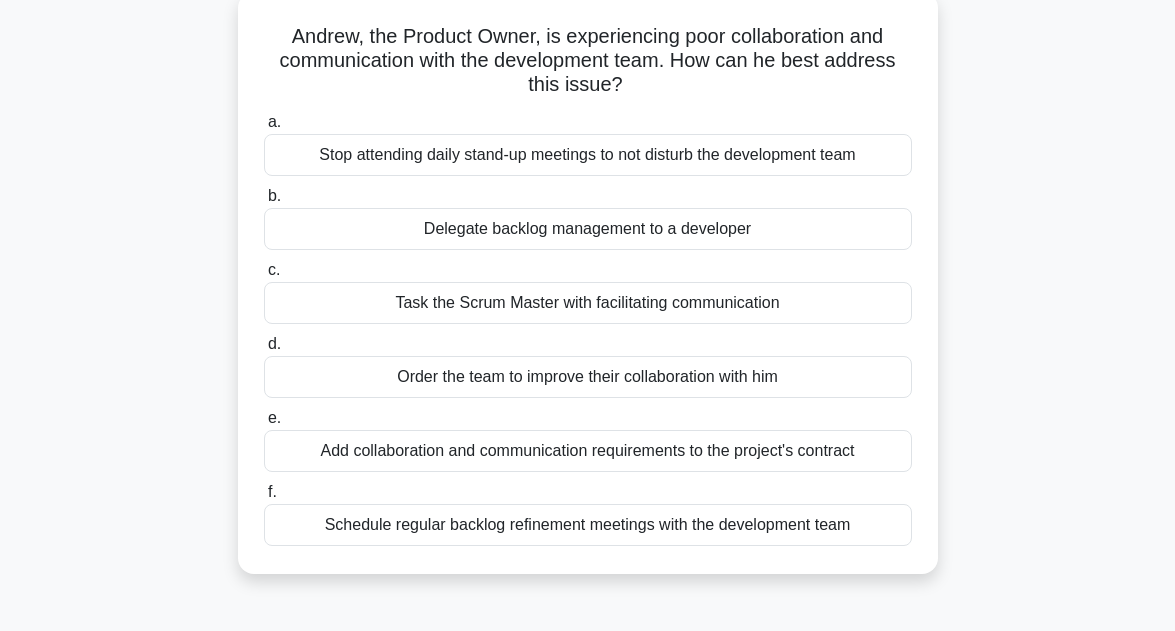 click on "Task the Scrum Master with facilitating communication" at bounding box center (588, 303) 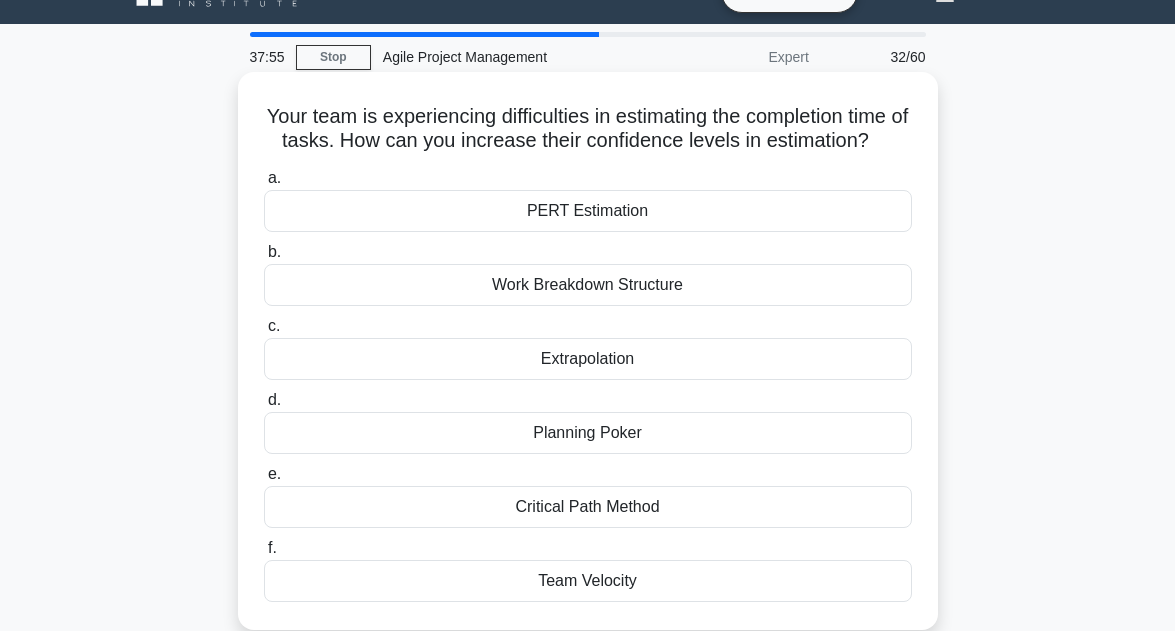 scroll, scrollTop: 80, scrollLeft: 0, axis: vertical 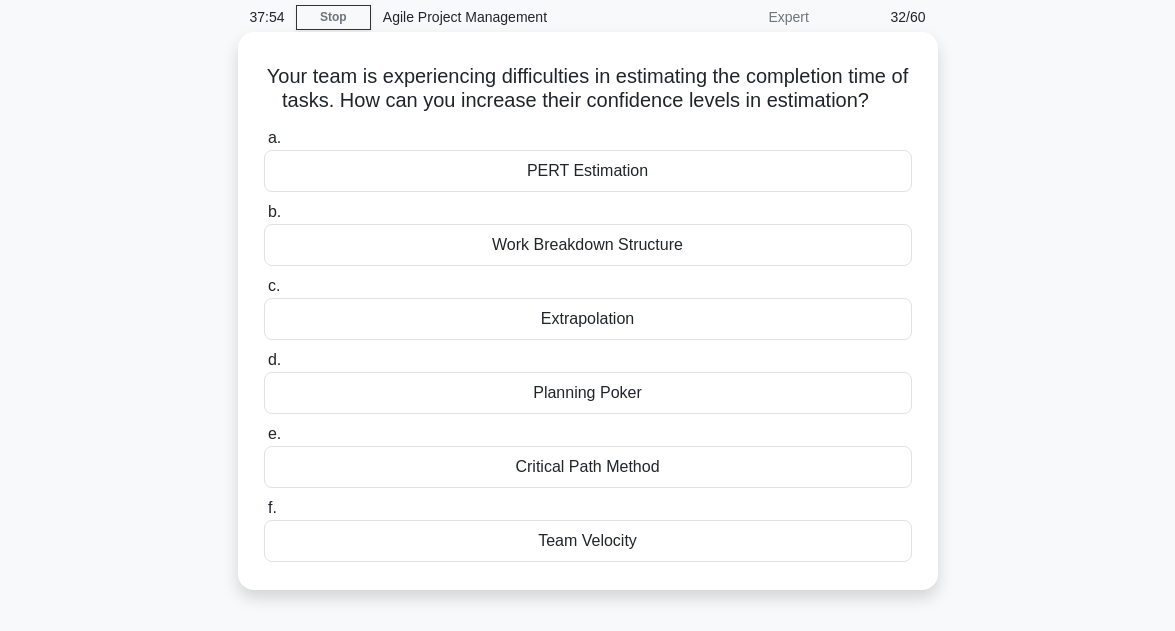 click on "Work Breakdown Structure" at bounding box center [588, 245] 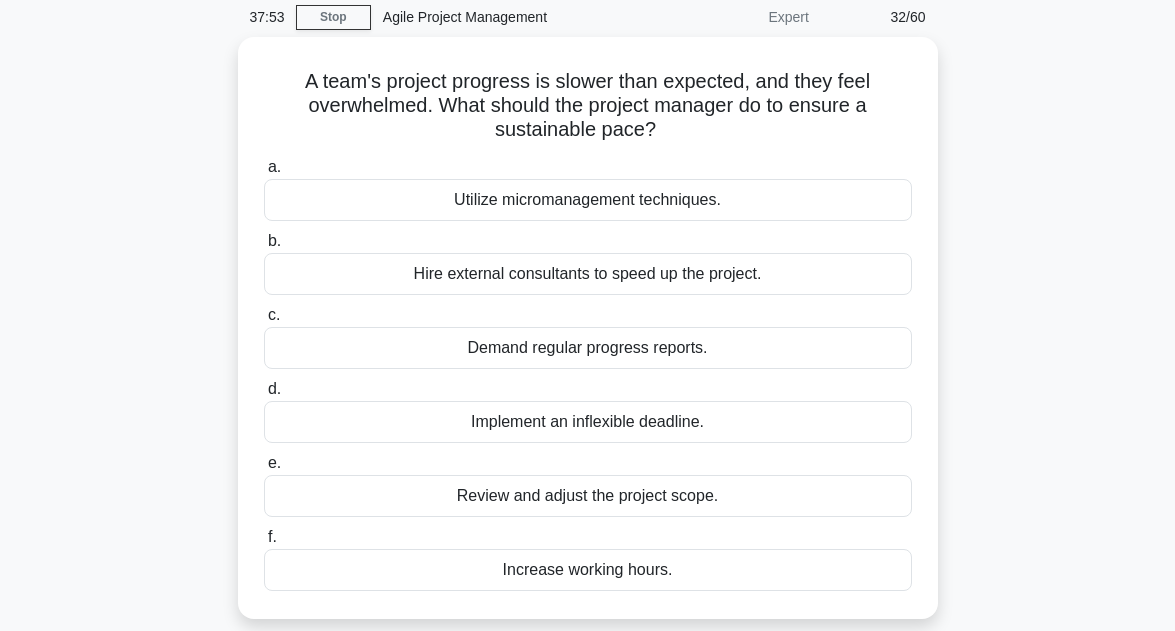 click on "b.
Hire external consultants to speed up the project." at bounding box center (588, 262) 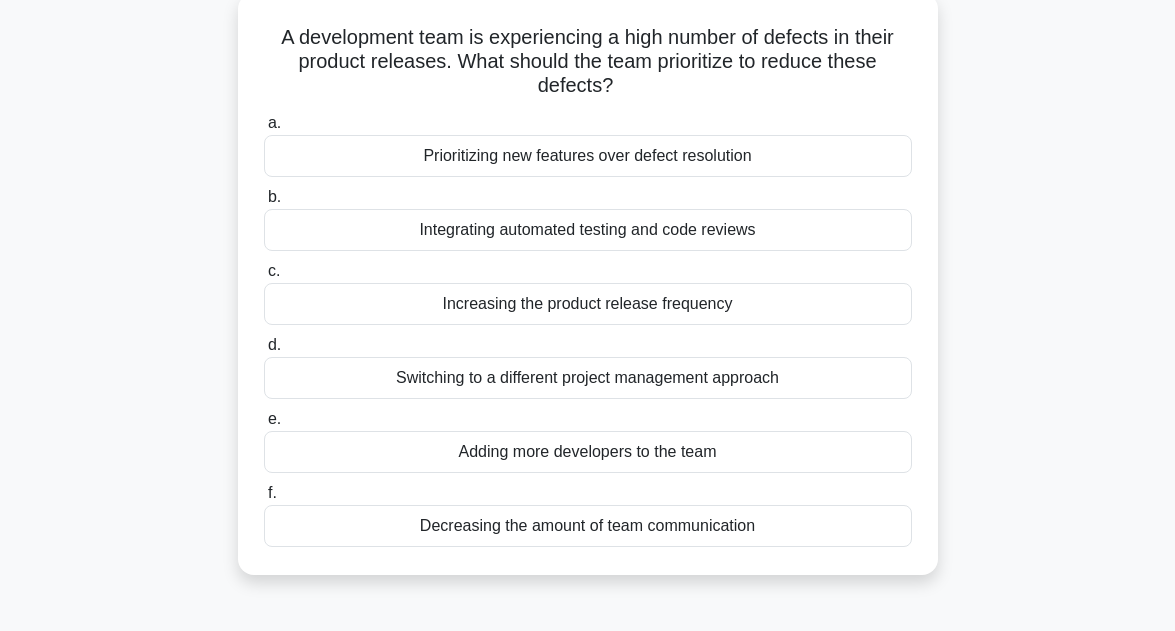 scroll, scrollTop: 120, scrollLeft: 0, axis: vertical 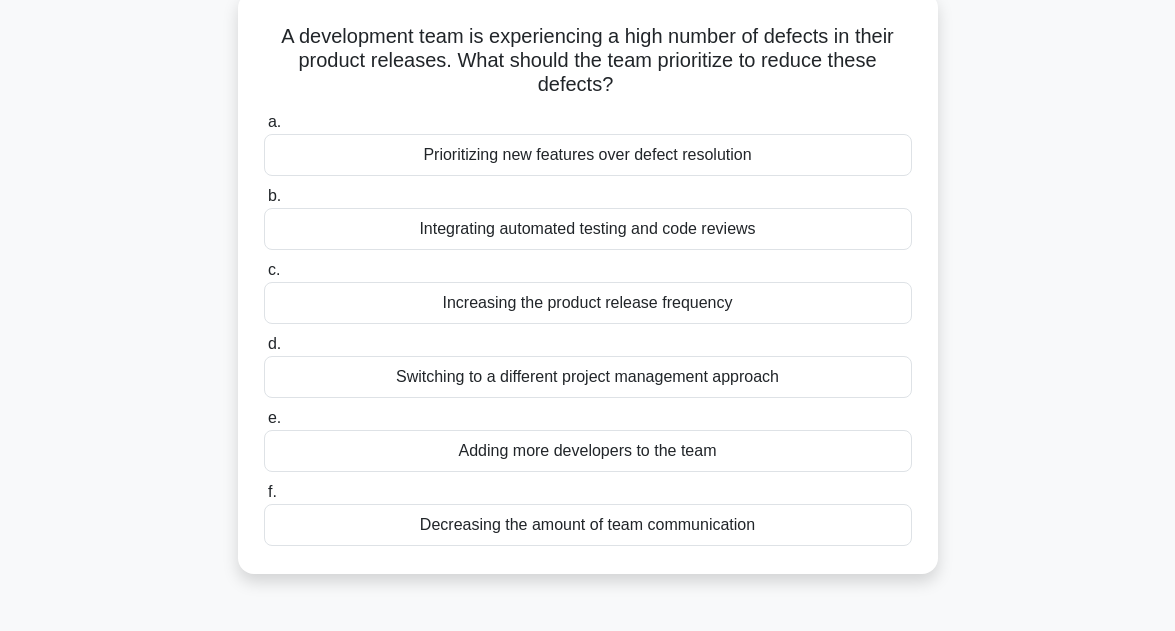 click on "Integrating automated testing and code reviews" at bounding box center (588, 229) 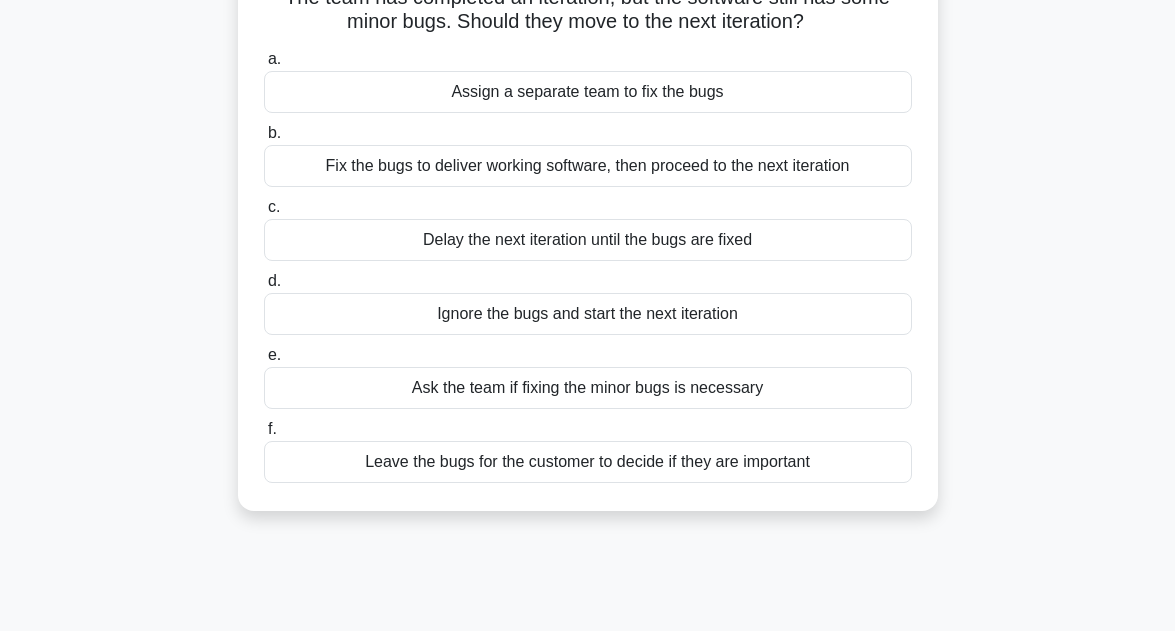 scroll, scrollTop: 160, scrollLeft: 0, axis: vertical 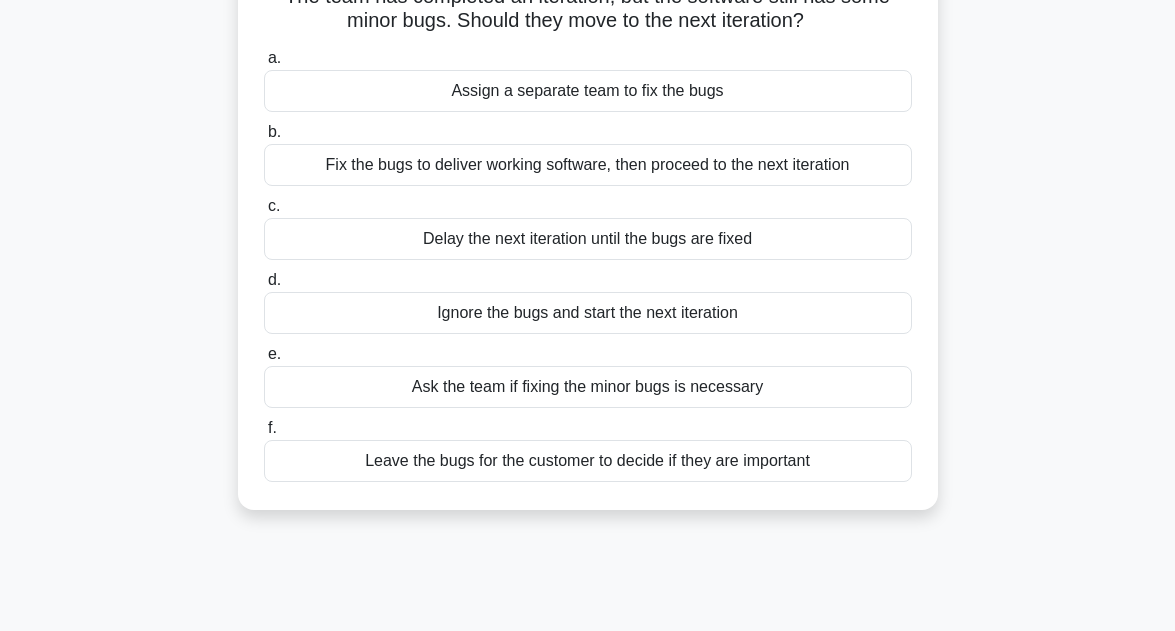 click on "Fix the bugs to deliver working software, then proceed to the next iteration" at bounding box center [588, 165] 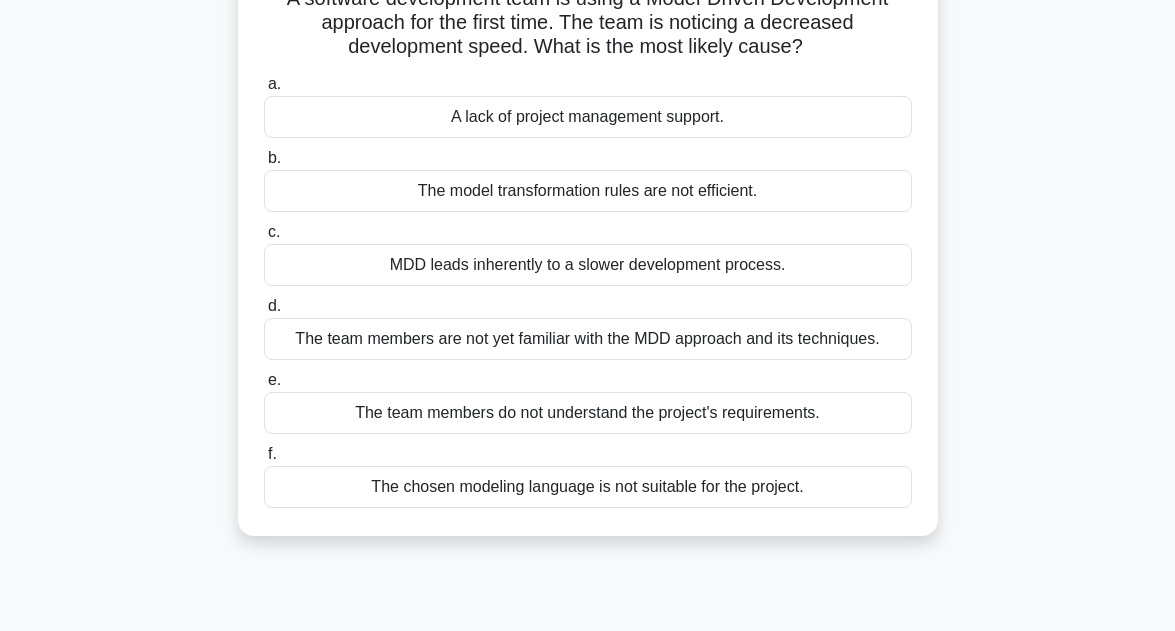 scroll, scrollTop: 160, scrollLeft: 0, axis: vertical 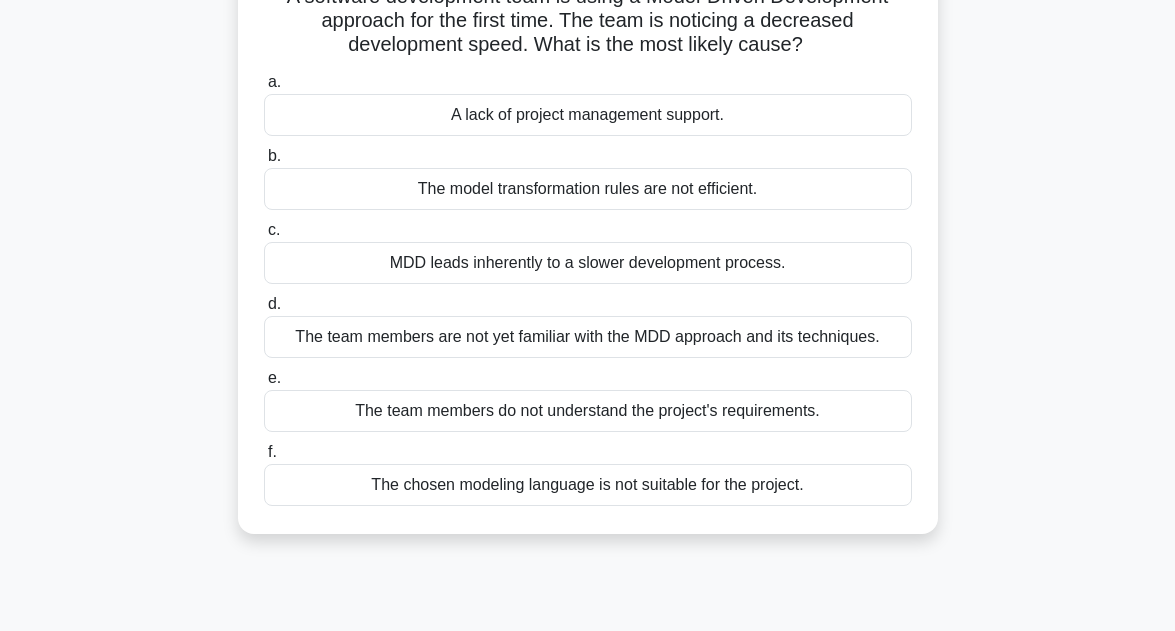 click on "The team members are not yet familiar with the MDD approach and its techniques." at bounding box center (588, 337) 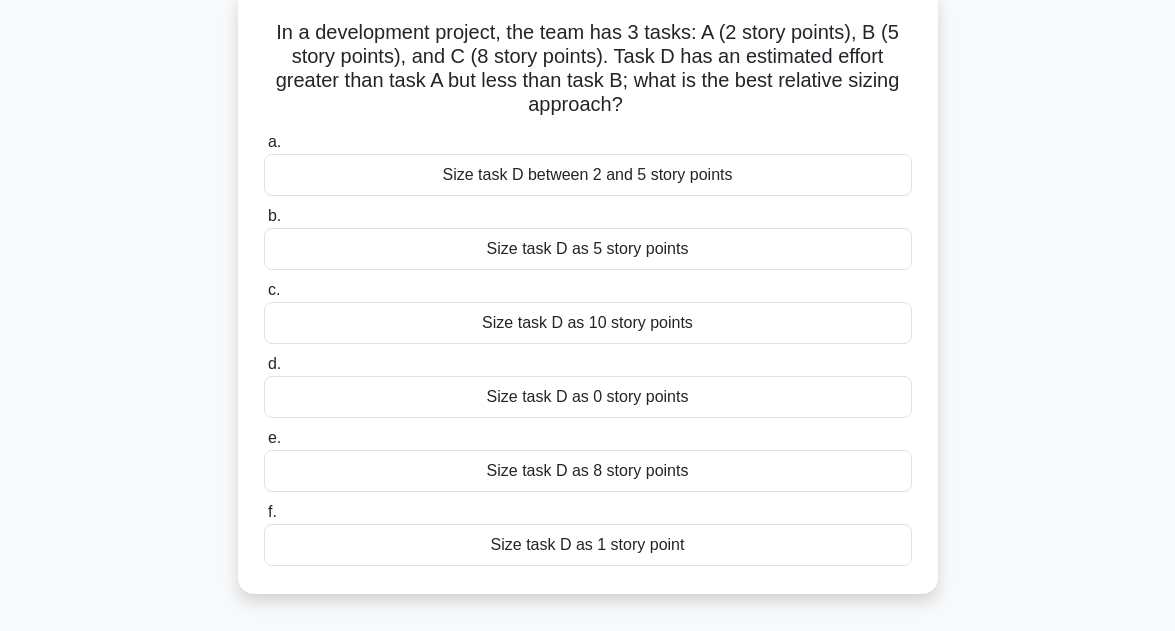scroll, scrollTop: 120, scrollLeft: 0, axis: vertical 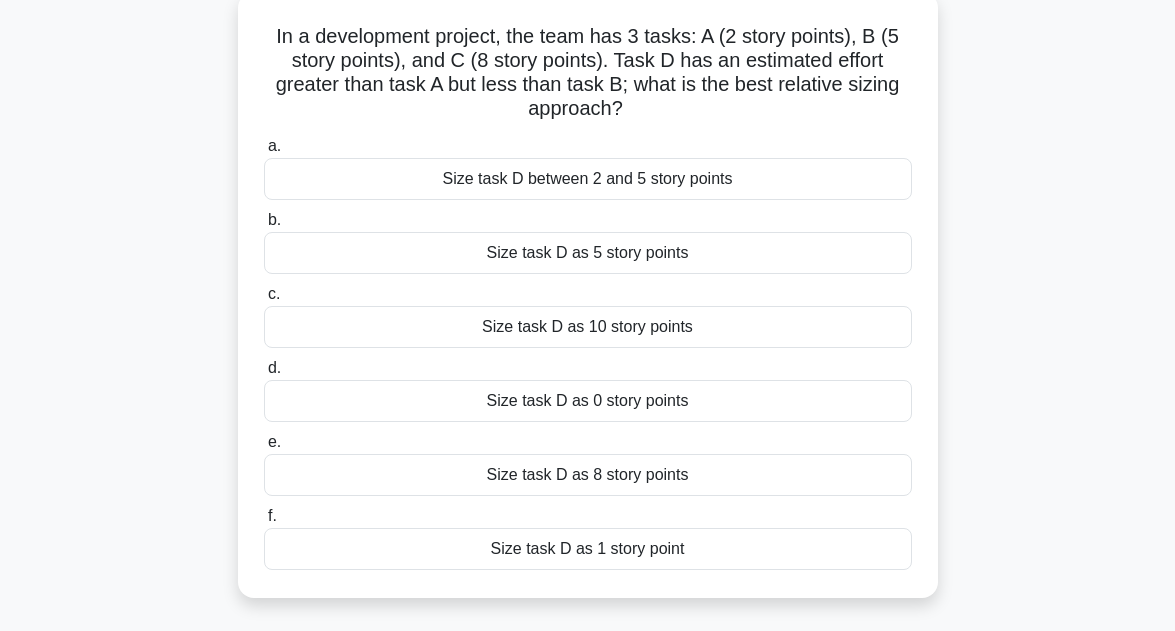 click on "Size task D as 5 story points" at bounding box center [588, 253] 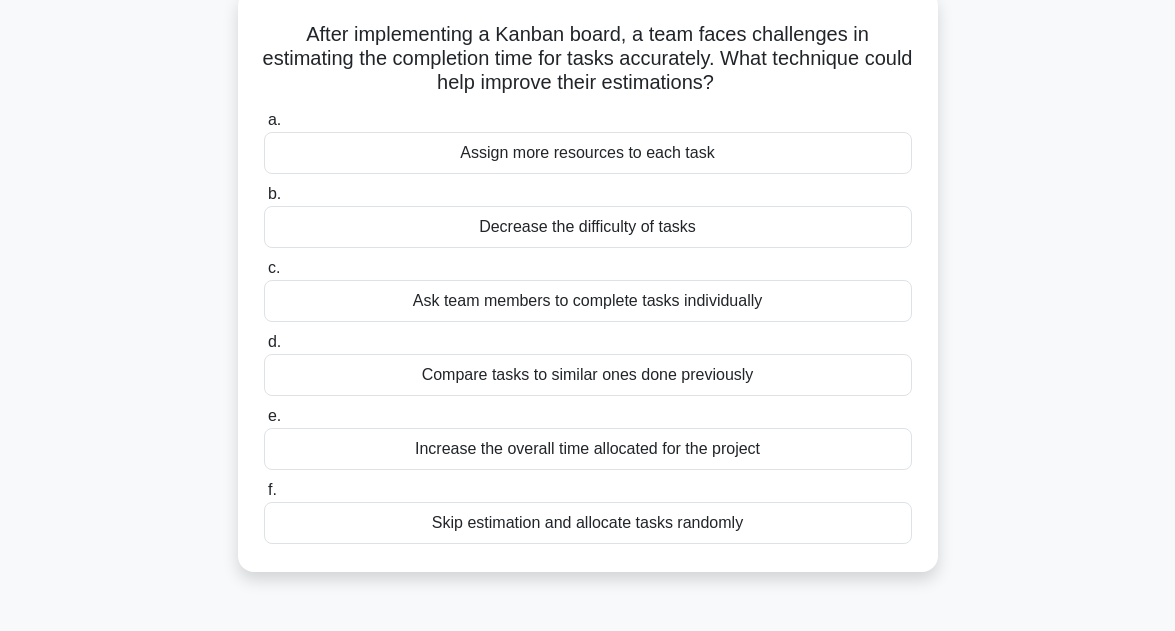 scroll, scrollTop: 120, scrollLeft: 0, axis: vertical 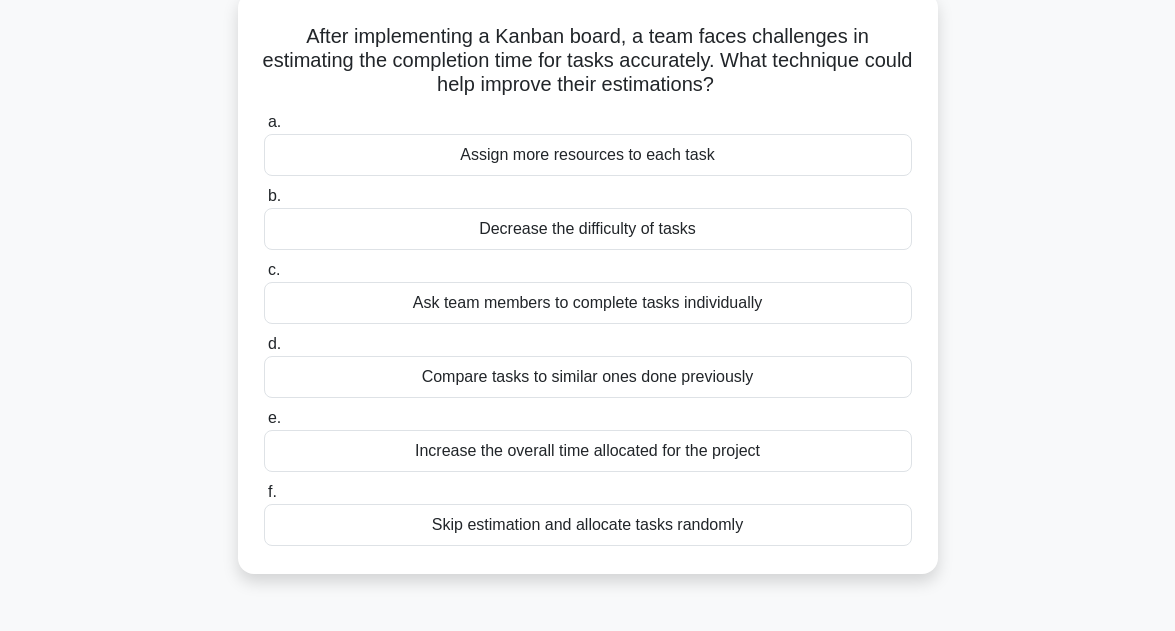 click on "Increase the overall time allocated for the project" at bounding box center [588, 451] 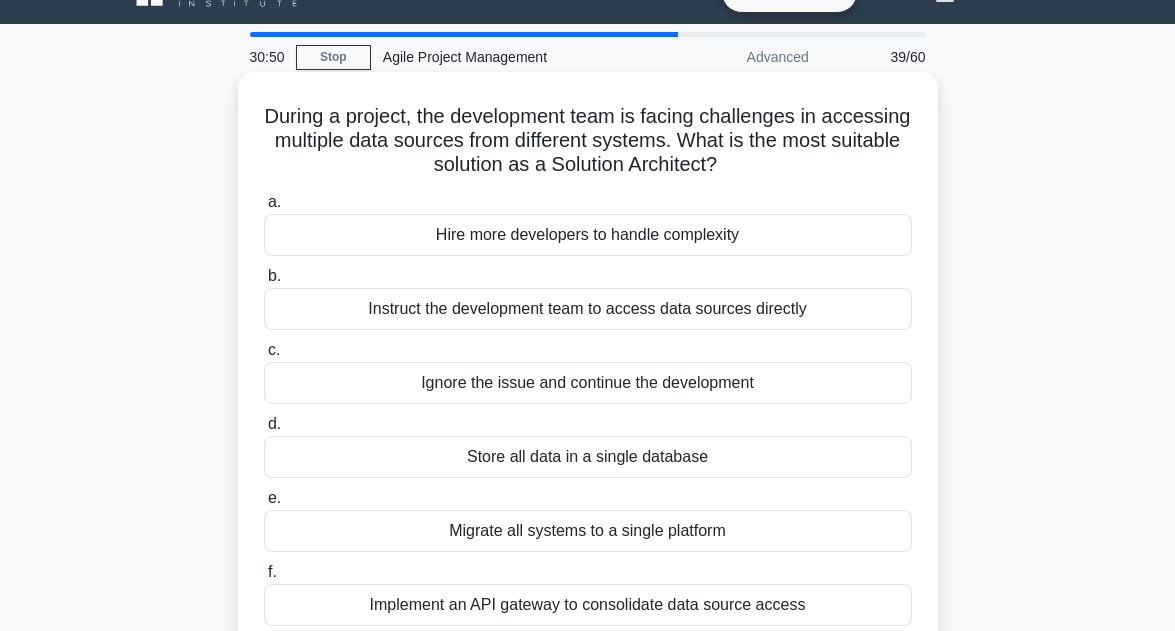 scroll, scrollTop: 80, scrollLeft: 0, axis: vertical 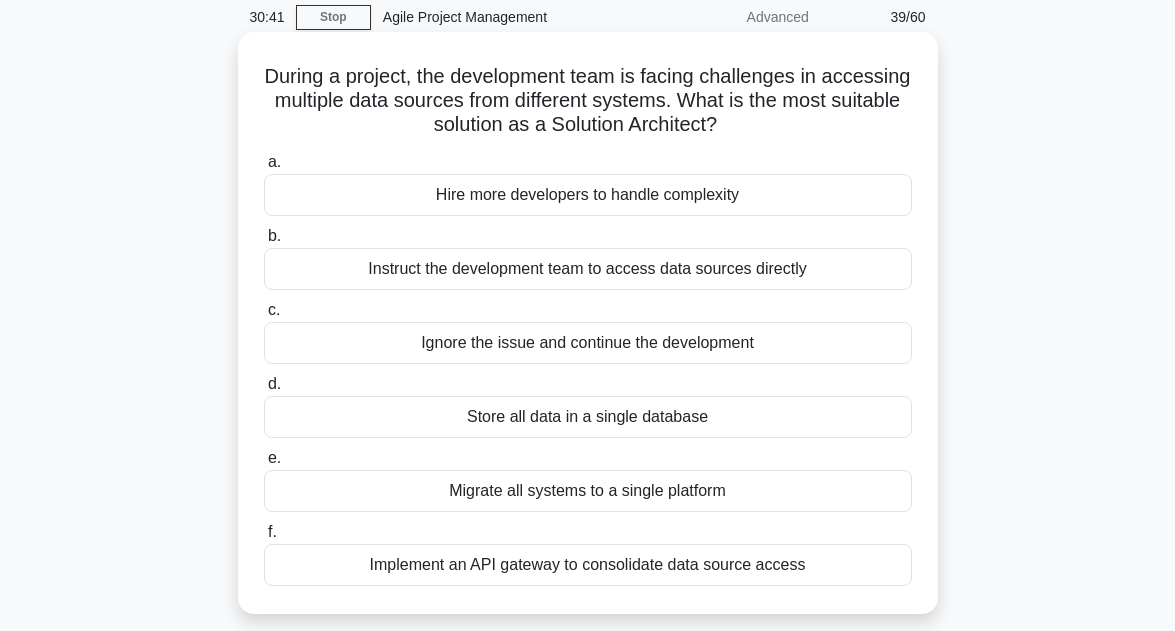 click on "Store all data in a single database" at bounding box center [588, 417] 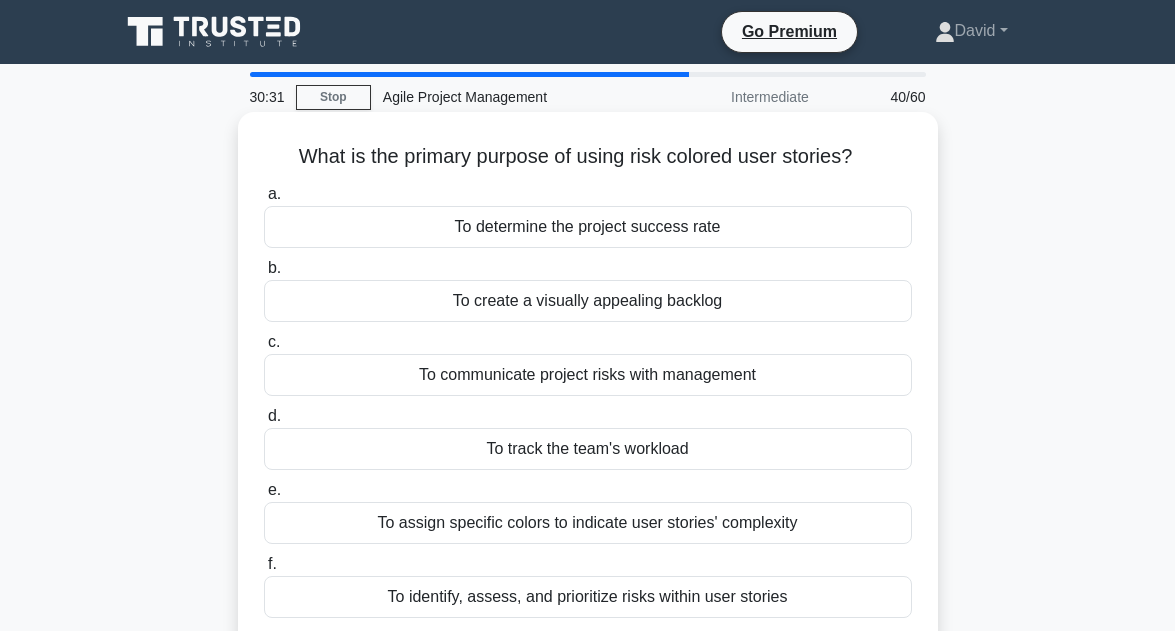 scroll, scrollTop: 40, scrollLeft: 0, axis: vertical 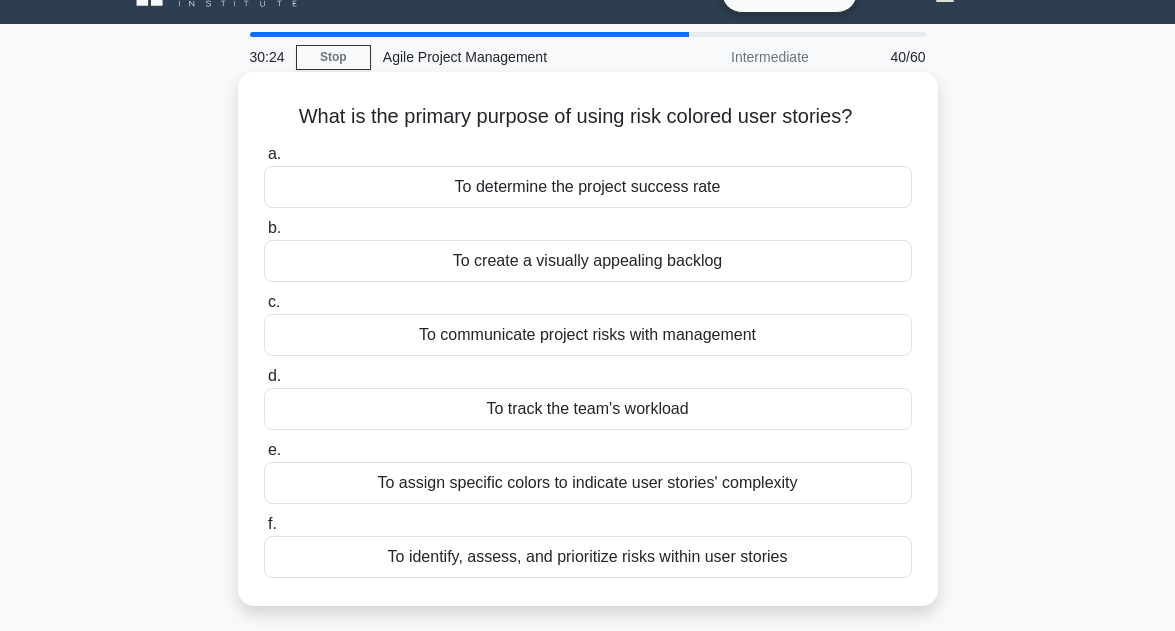 click on "To identify, assess, and prioritize risks within user stories" at bounding box center (588, 557) 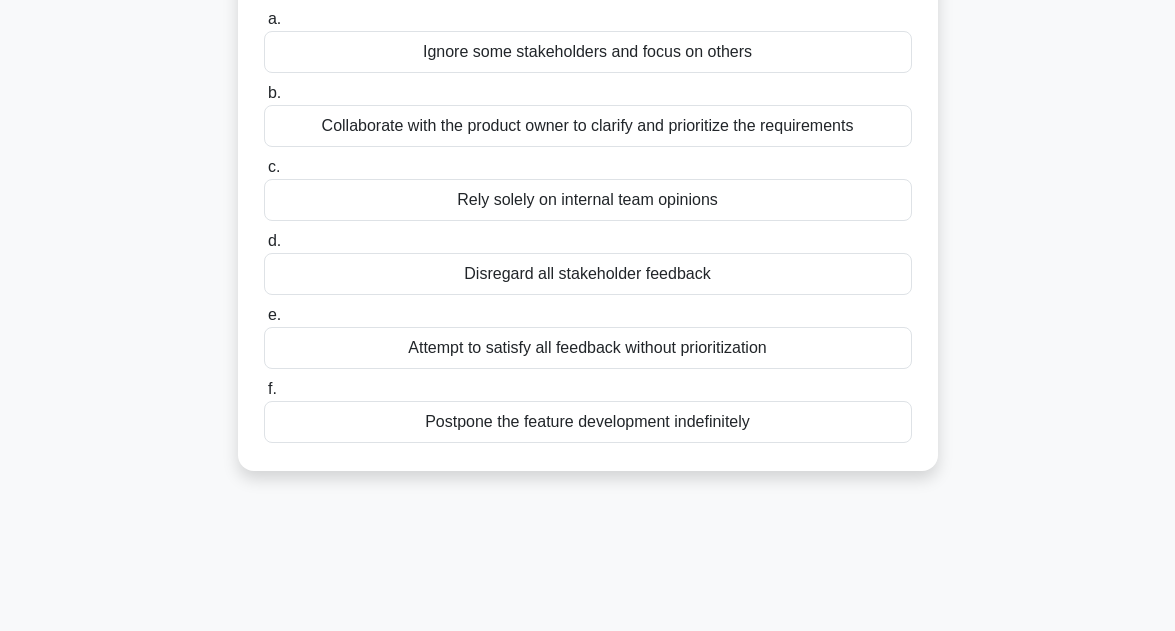 scroll, scrollTop: 200, scrollLeft: 0, axis: vertical 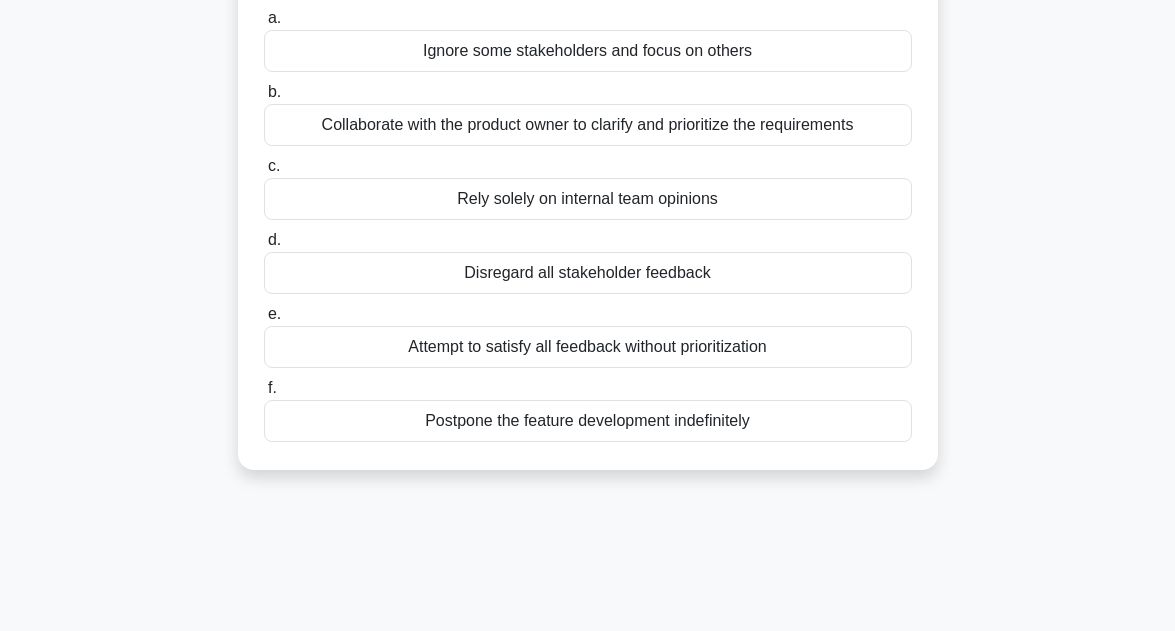 click on "Collaborate with the product owner to clarify and prioritize the requirements" at bounding box center [588, 125] 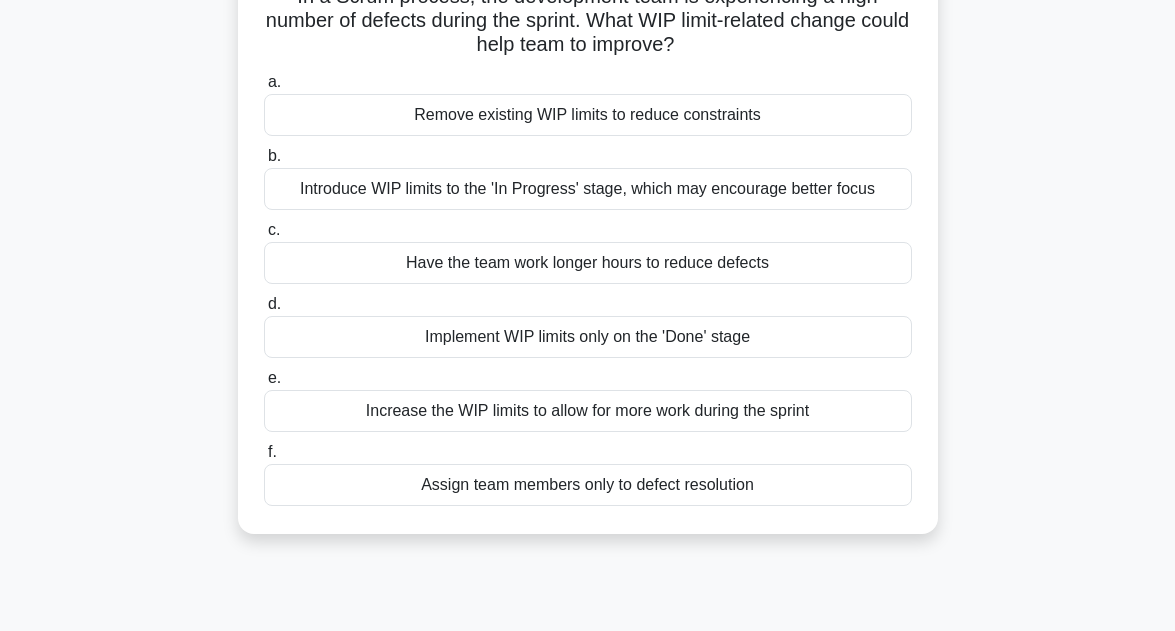 scroll, scrollTop: 120, scrollLeft: 0, axis: vertical 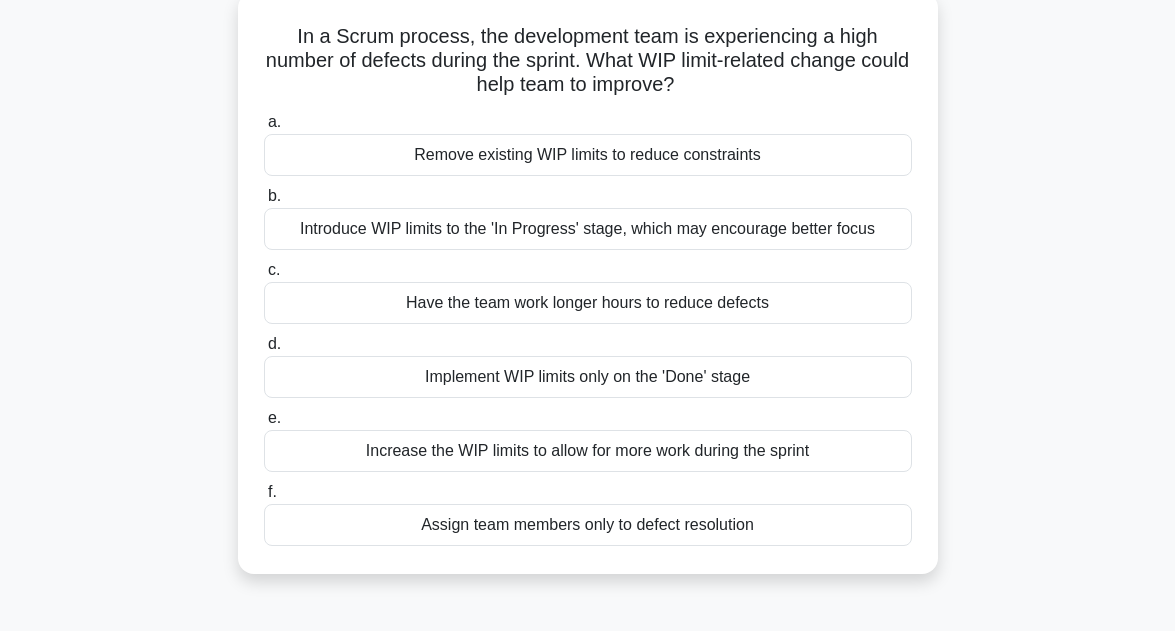 click on "Introduce WIP limits to the 'In Progress' stage, which may encourage better focus" at bounding box center (588, 229) 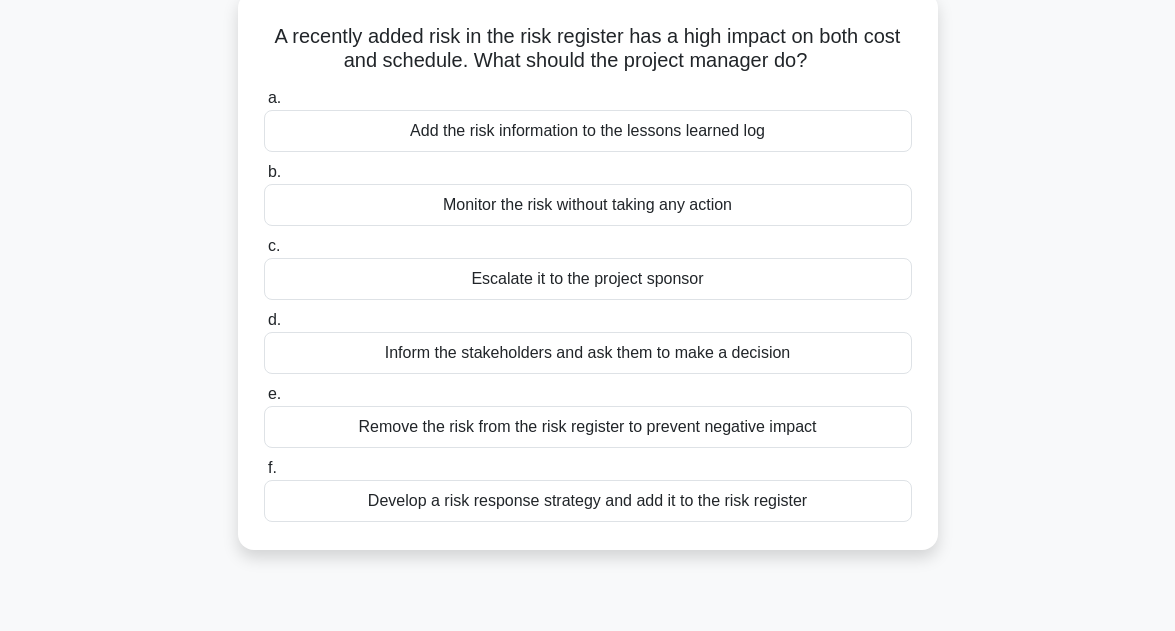 scroll, scrollTop: 160, scrollLeft: 0, axis: vertical 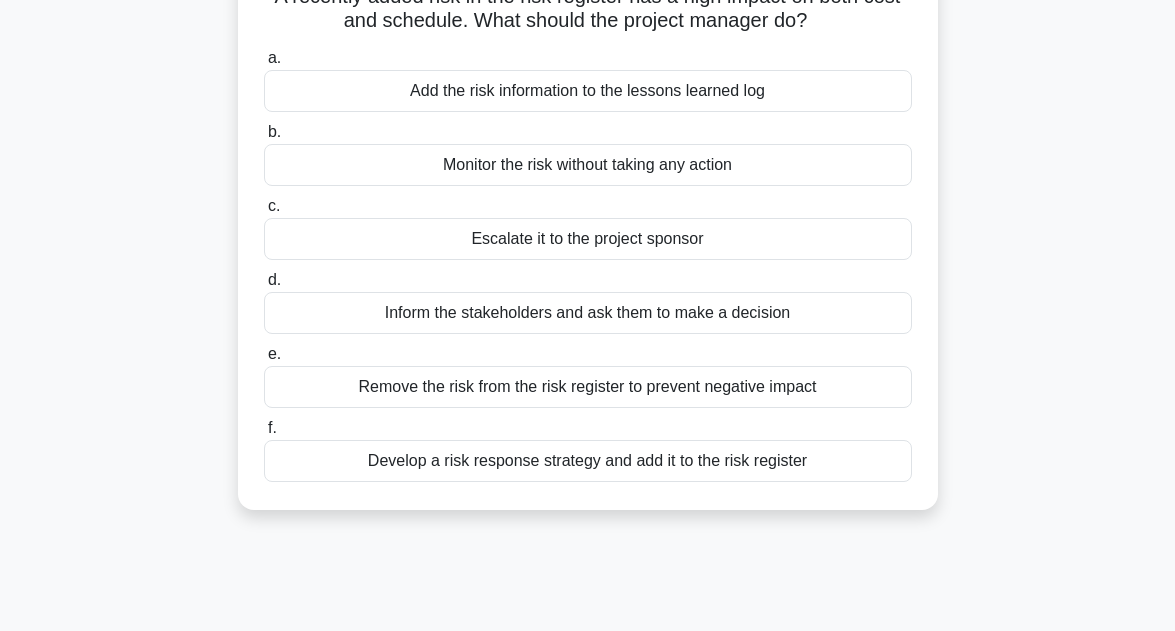 click on "Develop a risk response strategy and add it to the risk register" at bounding box center (588, 461) 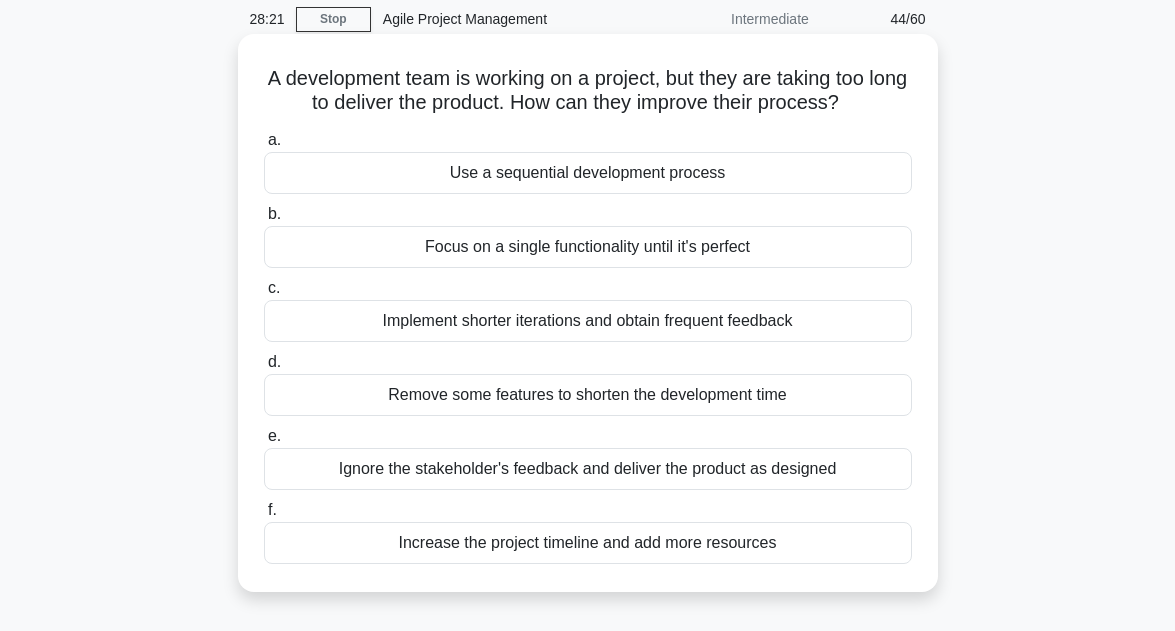 scroll, scrollTop: 80, scrollLeft: 0, axis: vertical 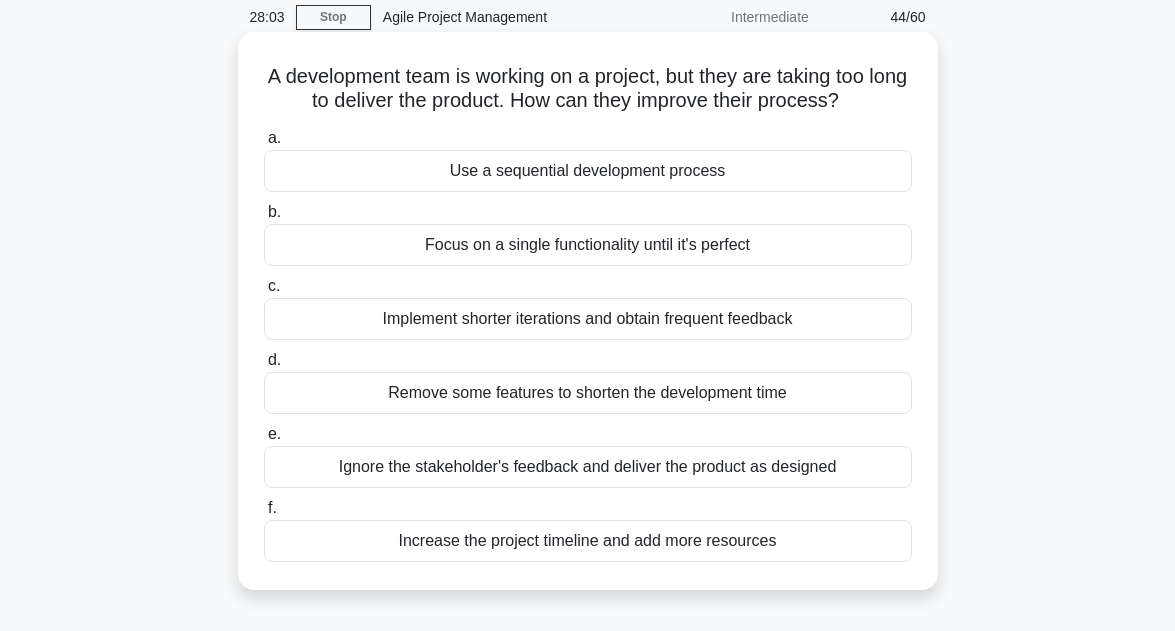 click on "Focus on a single functionality until it's perfect" at bounding box center [588, 245] 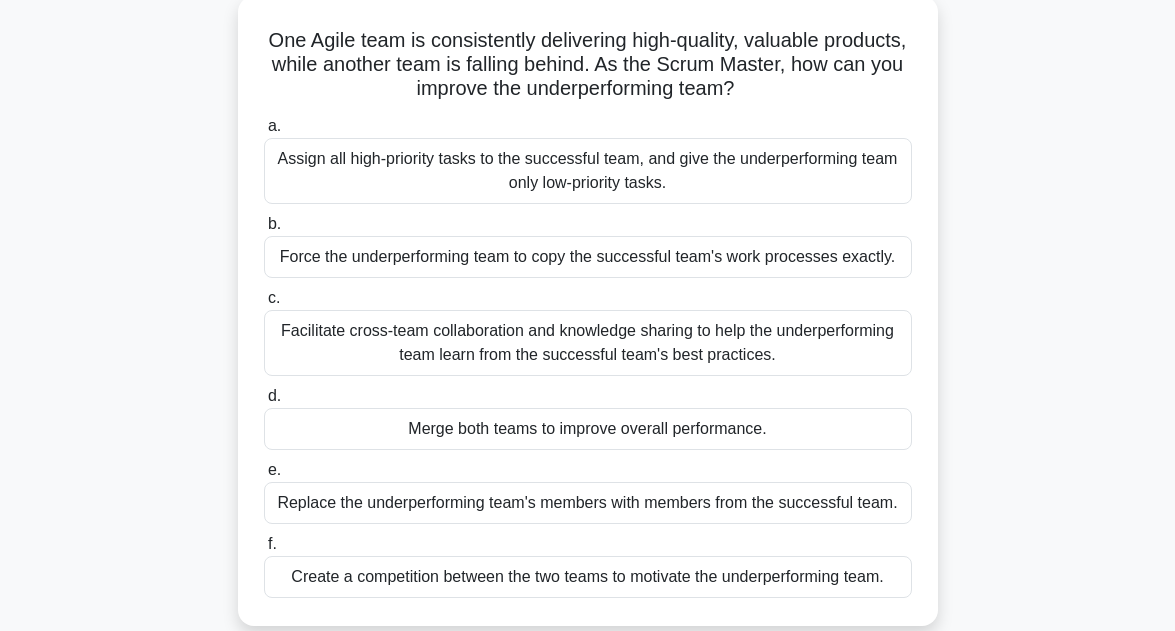 scroll, scrollTop: 120, scrollLeft: 0, axis: vertical 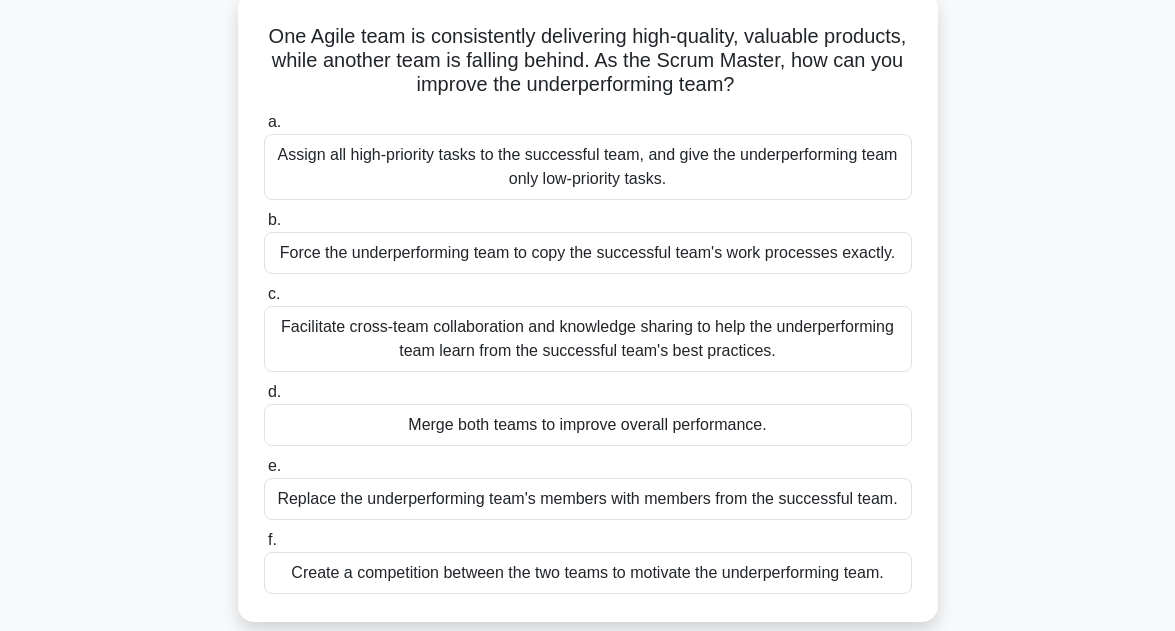 click on "Facilitate cross-team collaboration and knowledge sharing to help the underperforming team learn from the successful team's best practices." at bounding box center [588, 339] 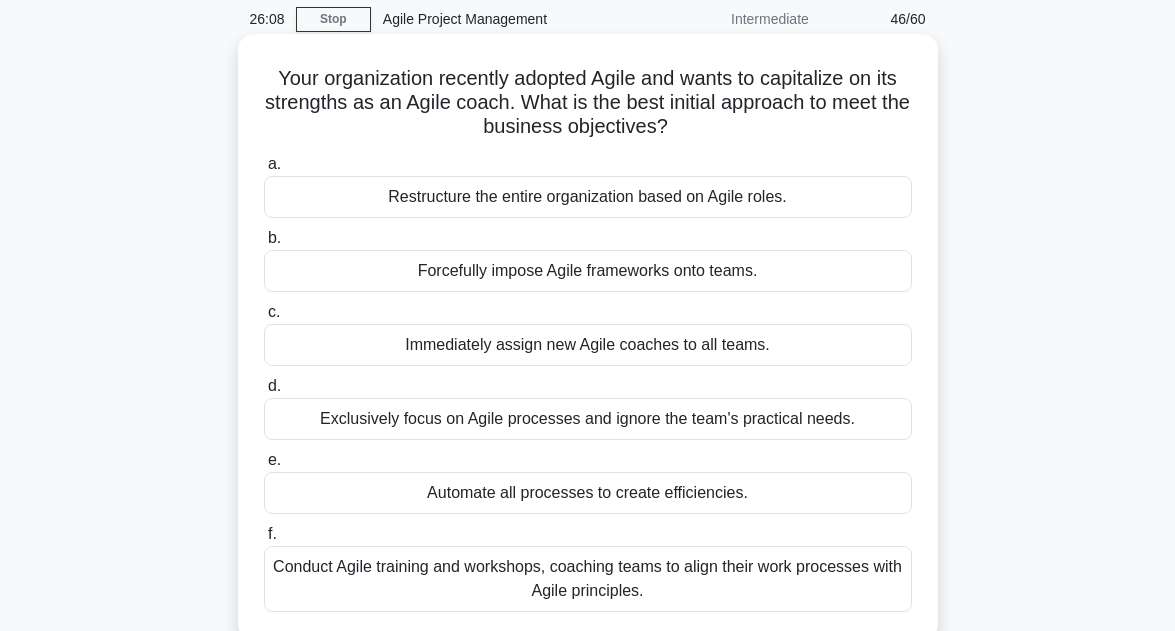 scroll, scrollTop: 80, scrollLeft: 0, axis: vertical 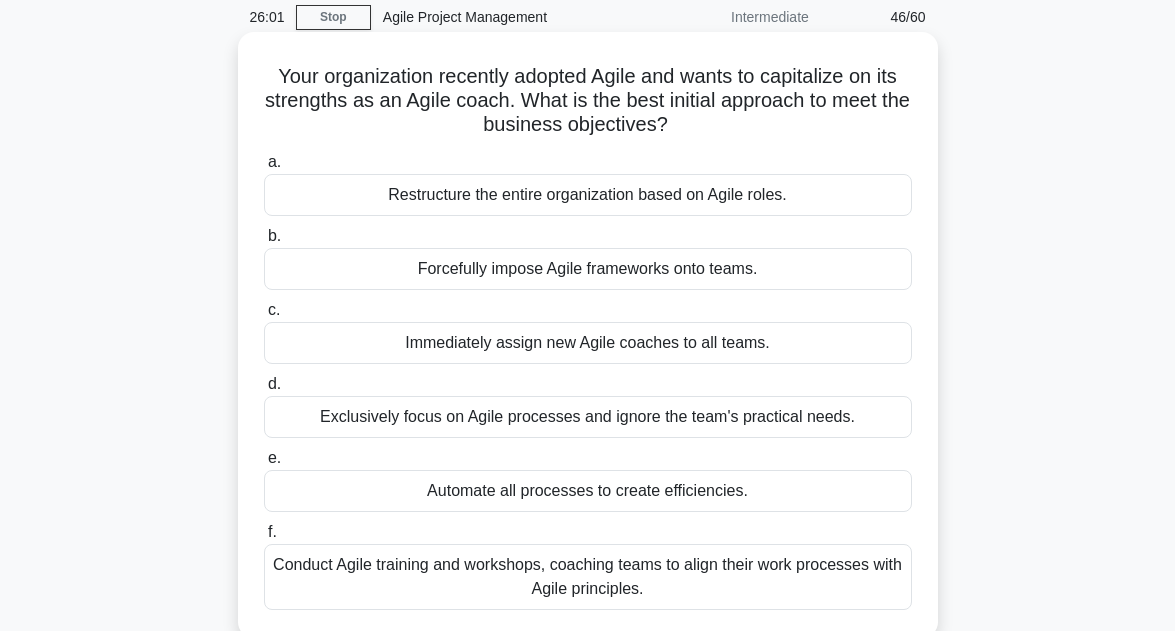 click on "Conduct Agile training and workshops, coaching teams to align their work processes with Agile principles." at bounding box center [588, 577] 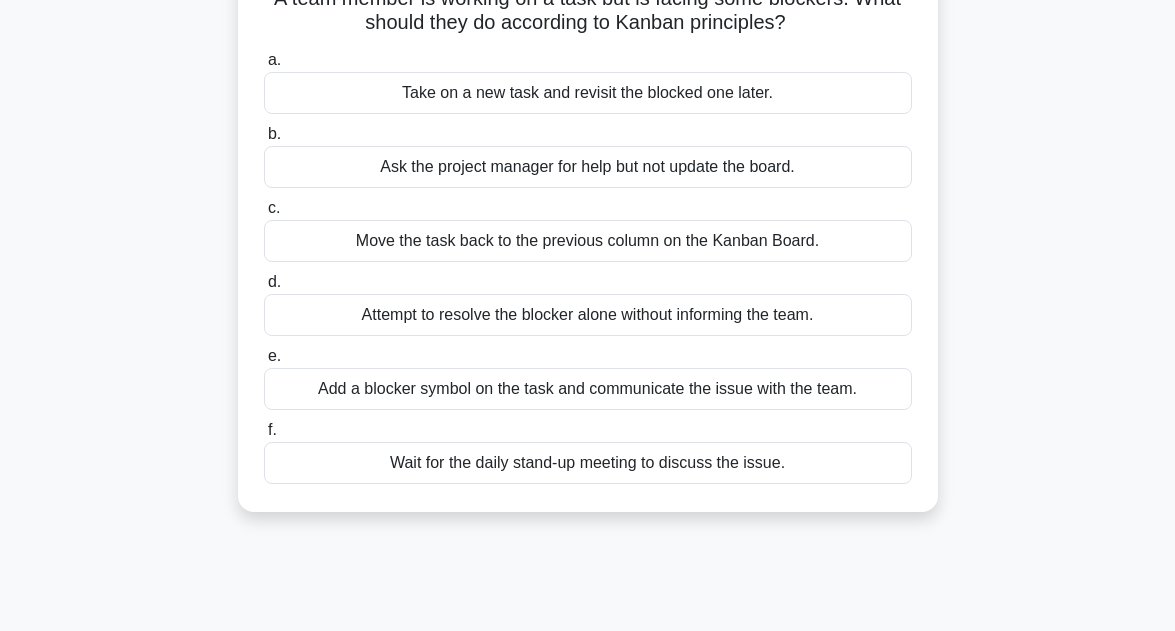 scroll, scrollTop: 160, scrollLeft: 0, axis: vertical 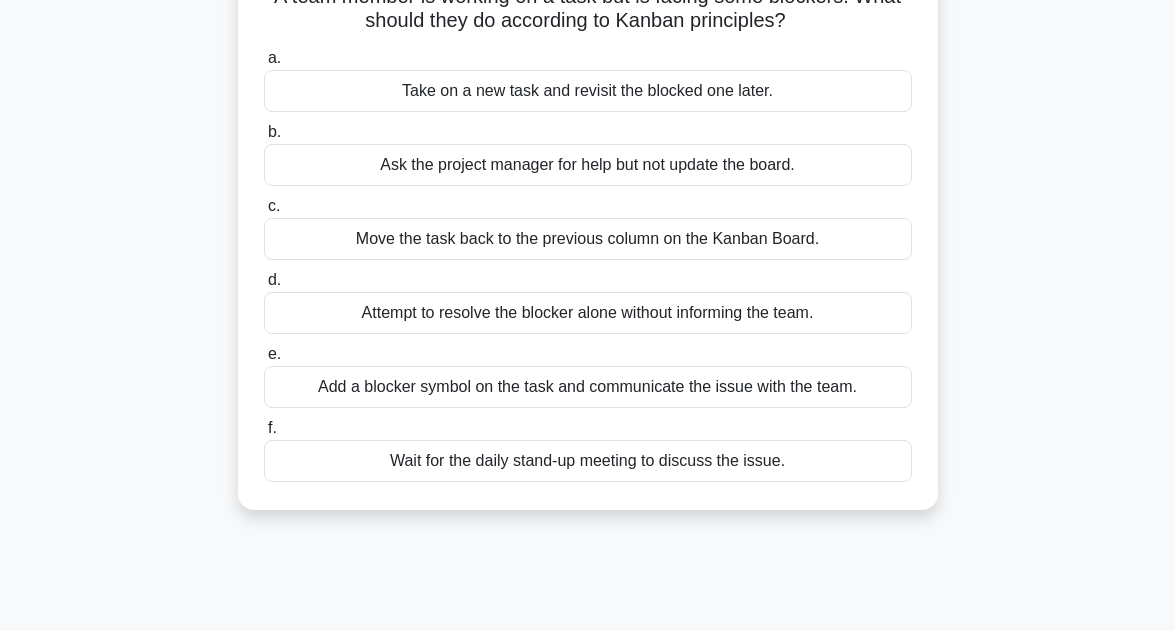 click on "Add a blocker symbol on the task and communicate the issue with the team." at bounding box center (588, 387) 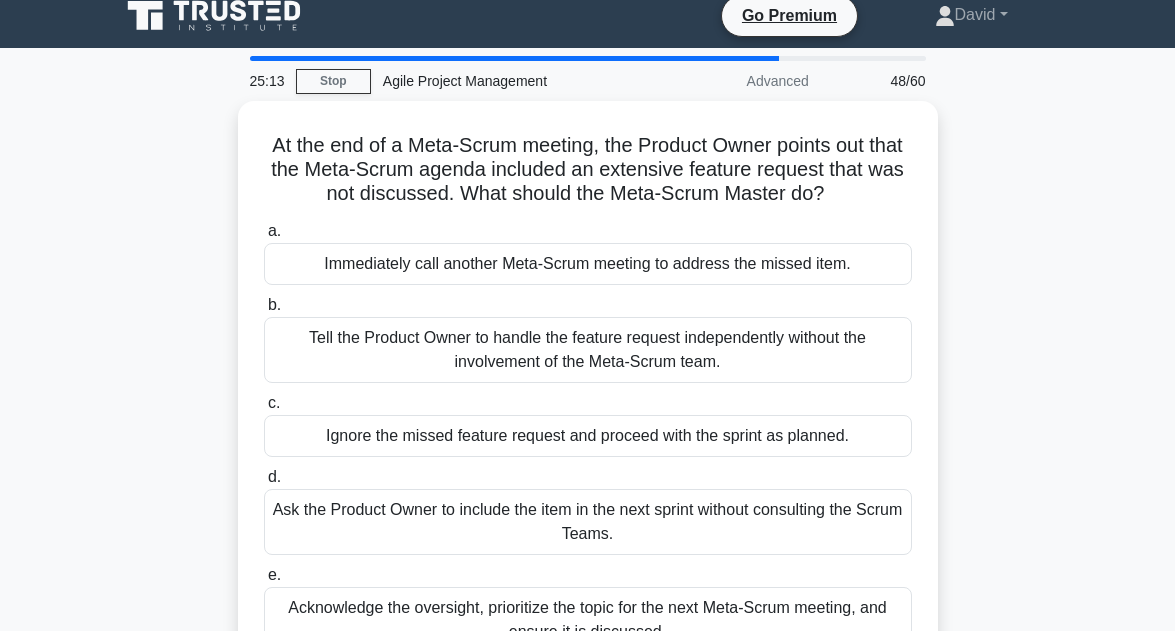 scroll, scrollTop: 0, scrollLeft: 0, axis: both 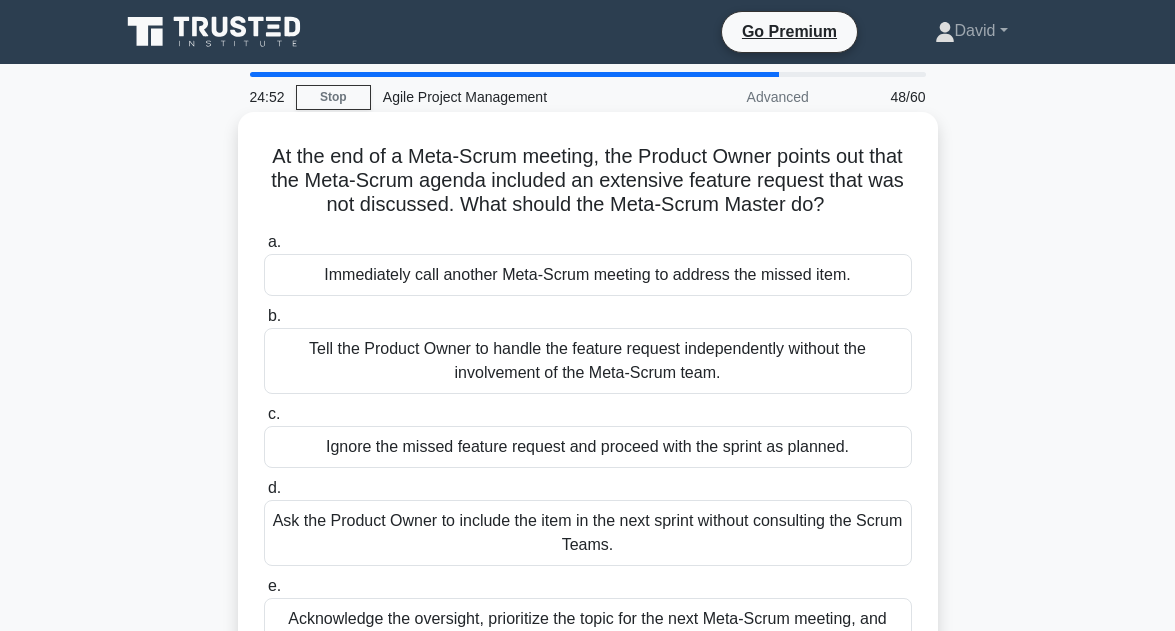 click on "At the end of a Meta-Scrum meeting, the Product Owner points out that the Meta-Scrum agenda included an extensive feature request that was not discussed. What should the Meta-Scrum Master do?
.spinner_0XTQ{transform-origin:center;animation:spinner_y6GP .75s linear infinite}@keyframes spinner_y6GP{100%{transform:rotate(360deg)}}" at bounding box center [588, 181] 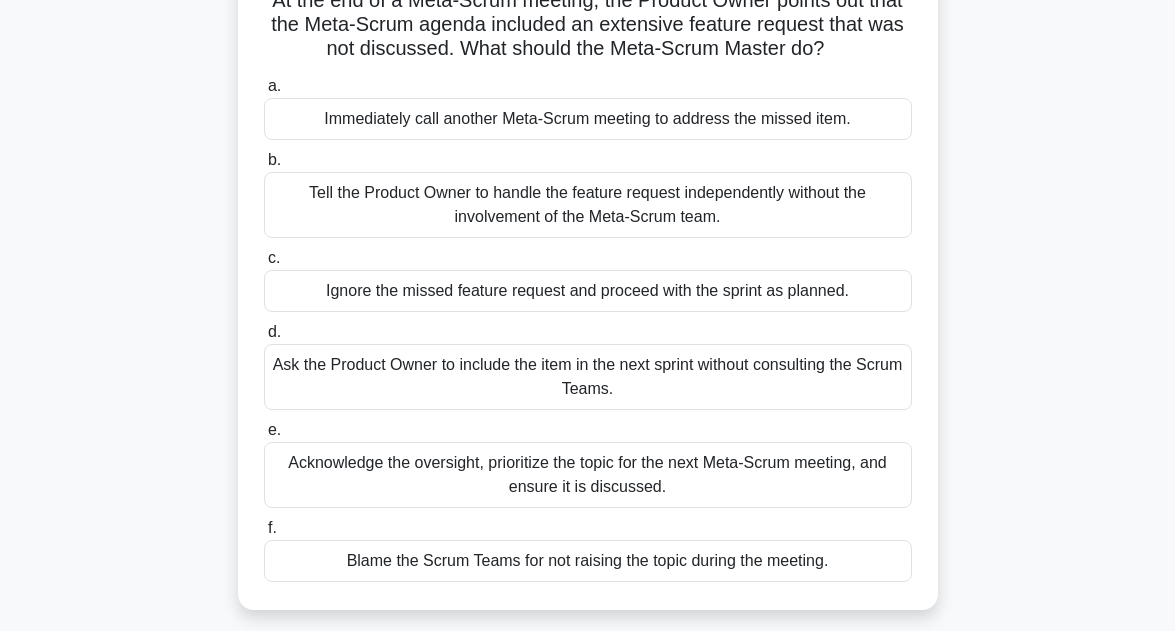 scroll, scrollTop: 160, scrollLeft: 0, axis: vertical 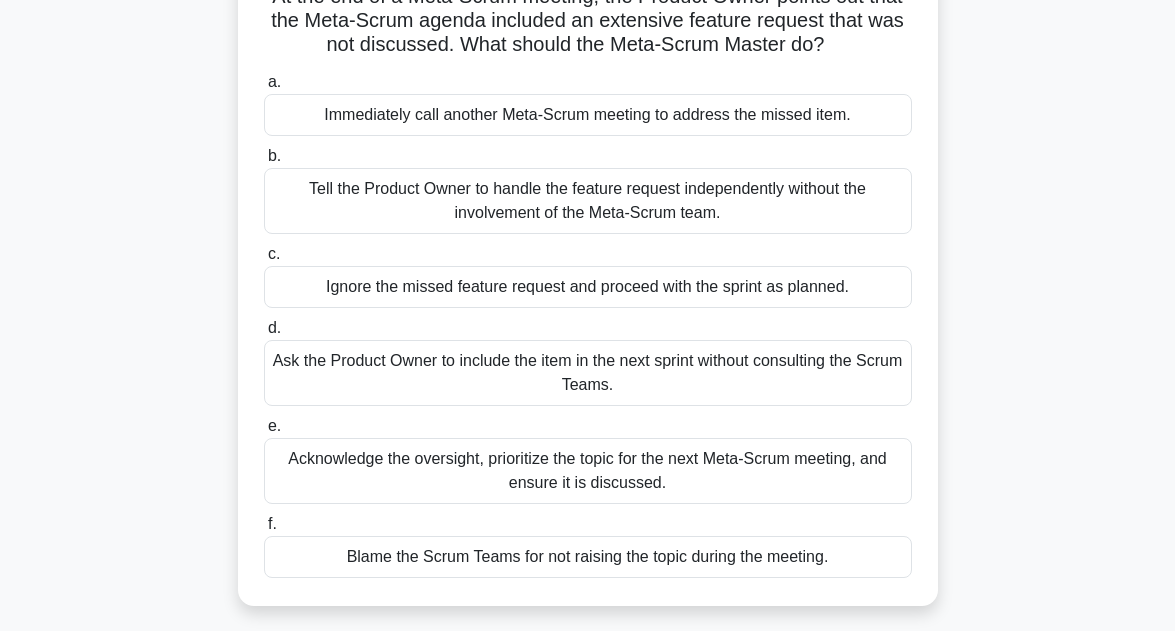 click on "Ask the Product Owner to include the item in the next sprint without consulting the Scrum Teams." at bounding box center (588, 373) 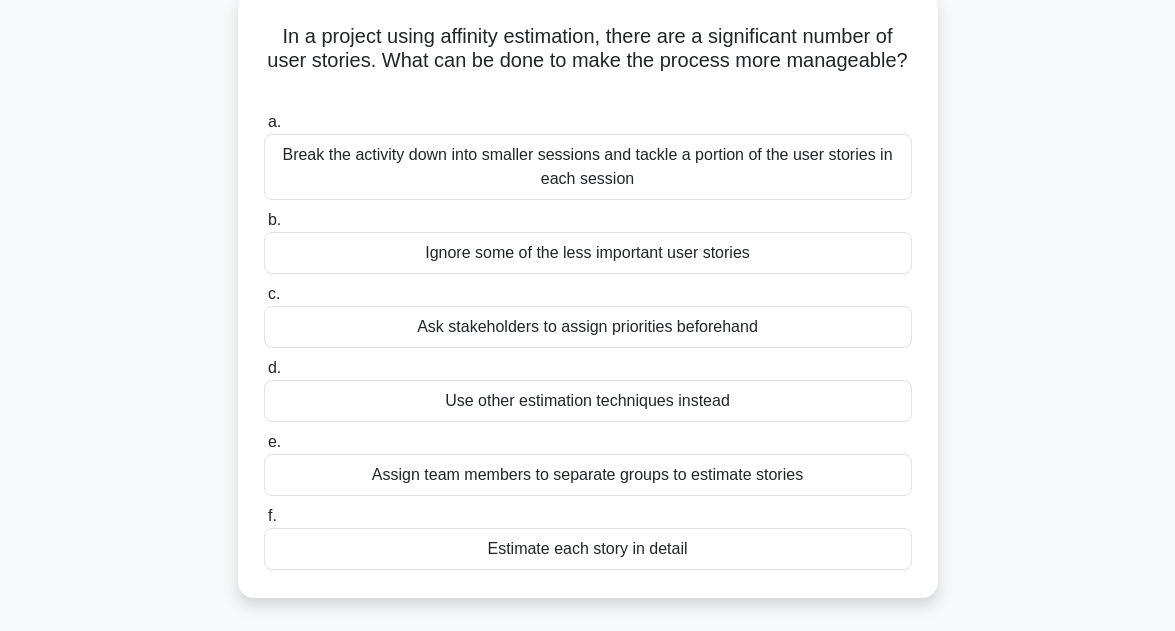 scroll, scrollTop: 160, scrollLeft: 0, axis: vertical 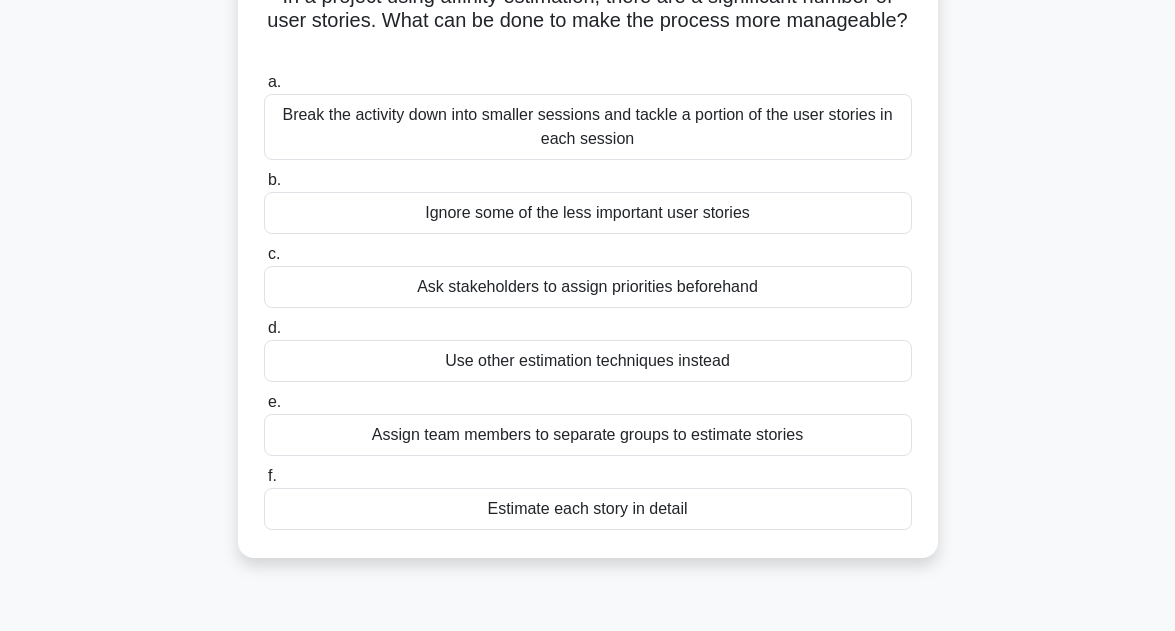 click on "Break the activity down into smaller sessions and tackle a portion of the user stories in each session" at bounding box center [588, 127] 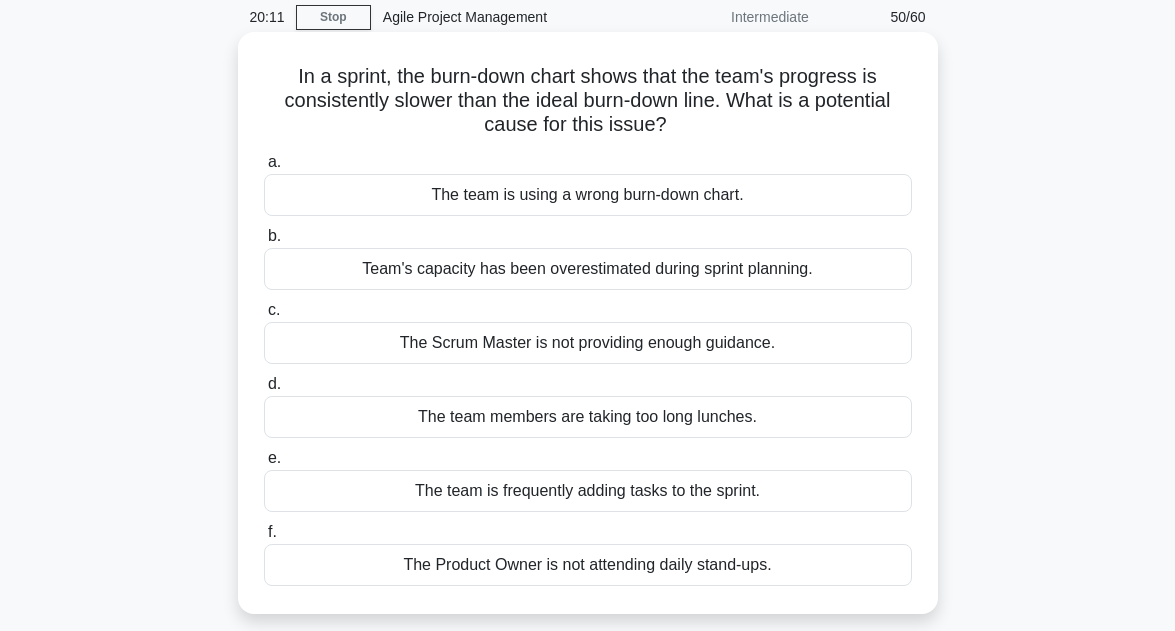 scroll, scrollTop: 120, scrollLeft: 0, axis: vertical 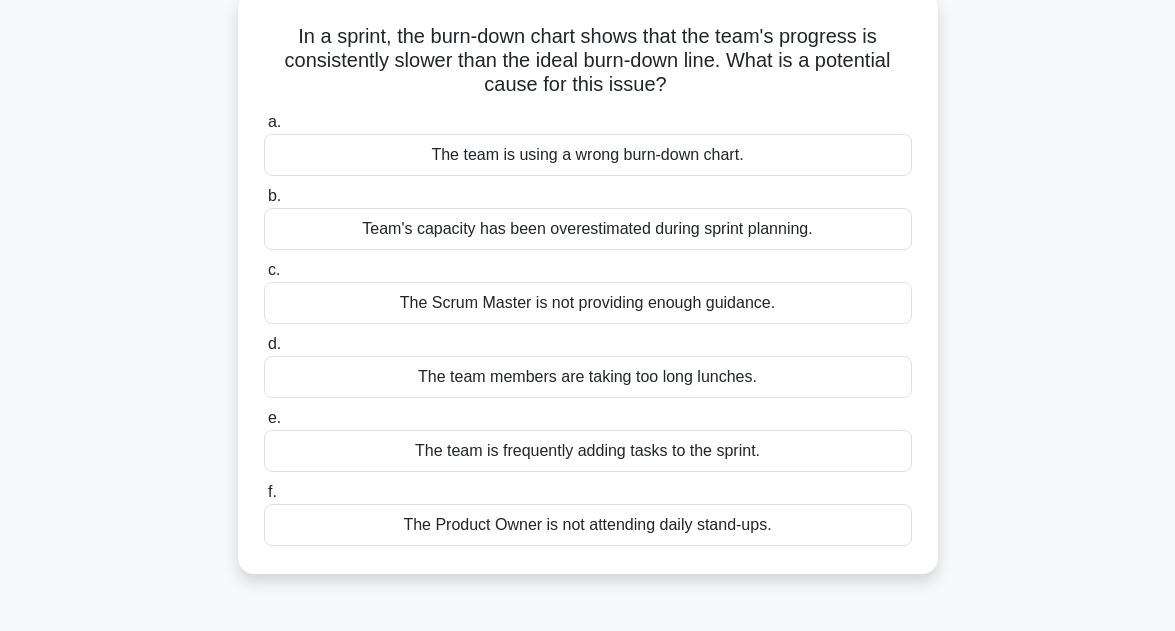 click on "Team's capacity has been overestimated during sprint planning." at bounding box center (588, 229) 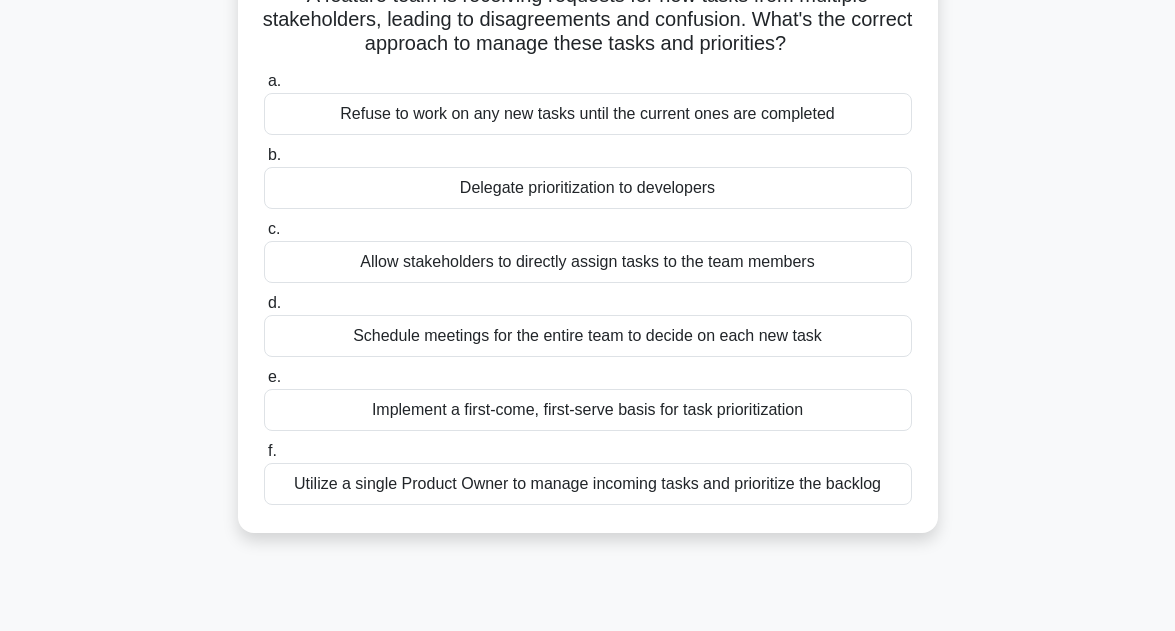 scroll, scrollTop: 160, scrollLeft: 0, axis: vertical 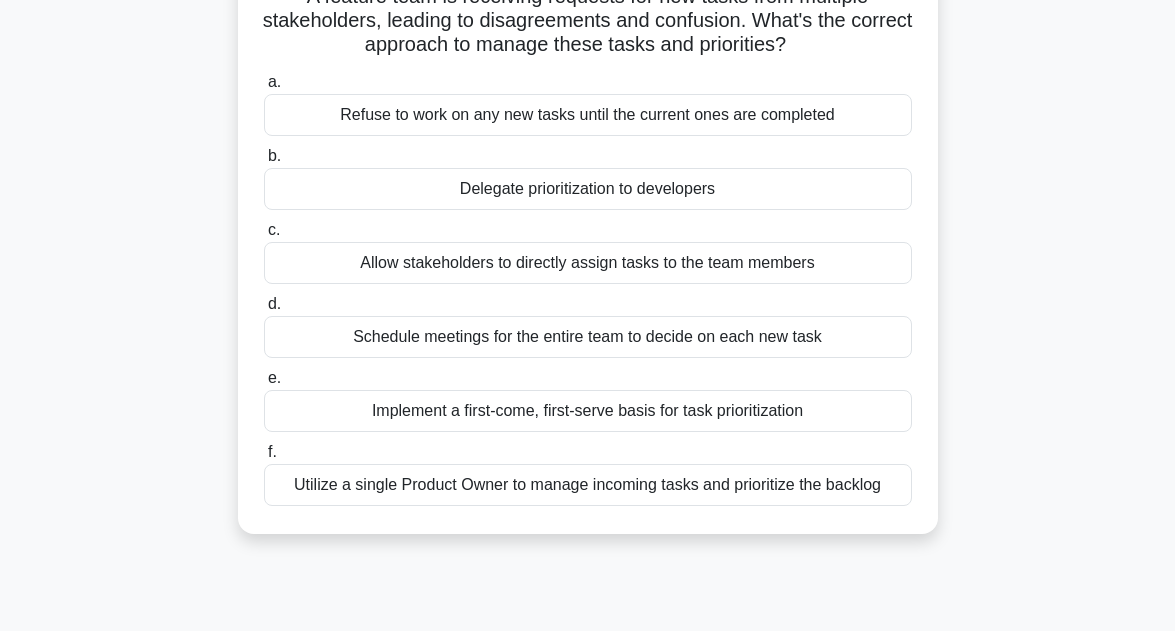 click on "Allow stakeholders to directly assign tasks to the team members" at bounding box center [588, 263] 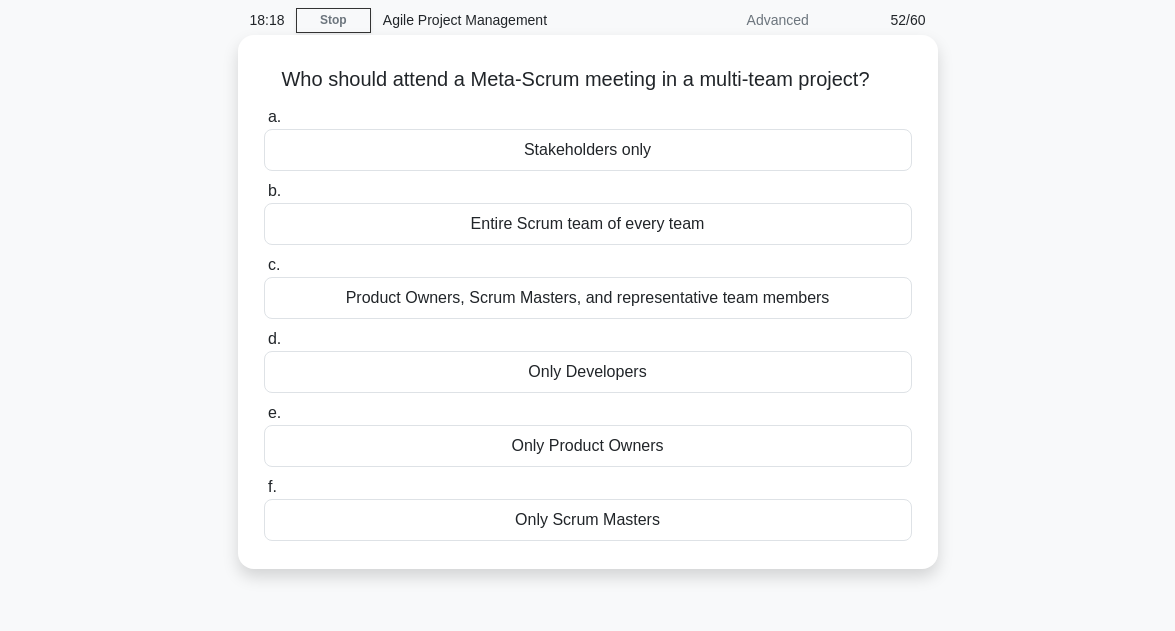 scroll, scrollTop: 80, scrollLeft: 0, axis: vertical 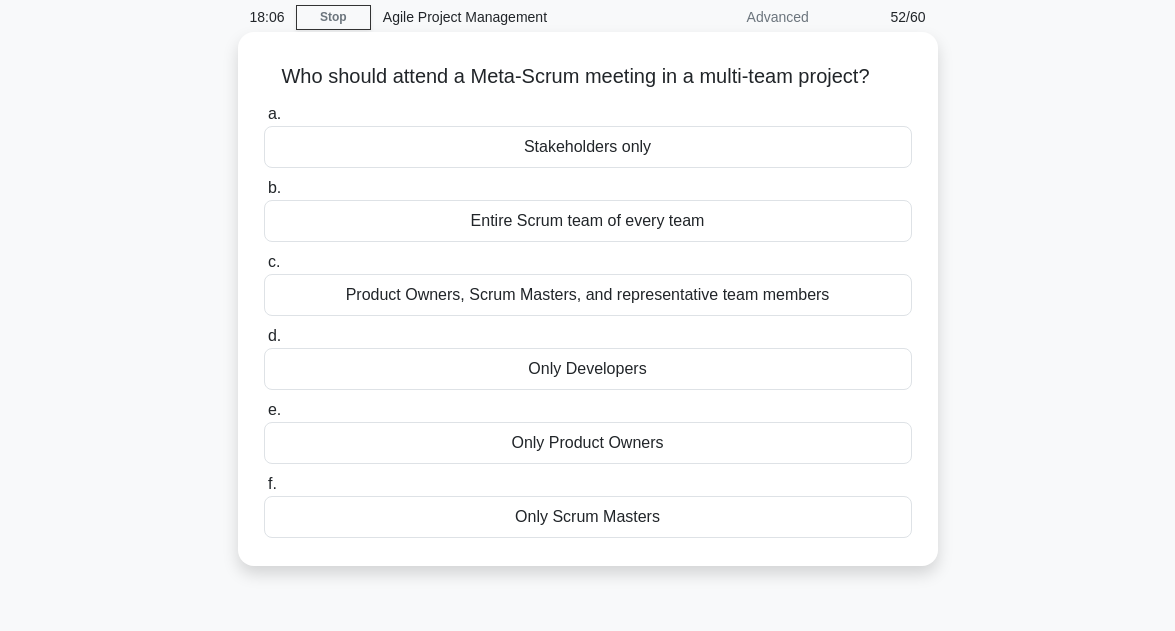 click on "Only Scrum Masters" at bounding box center (588, 517) 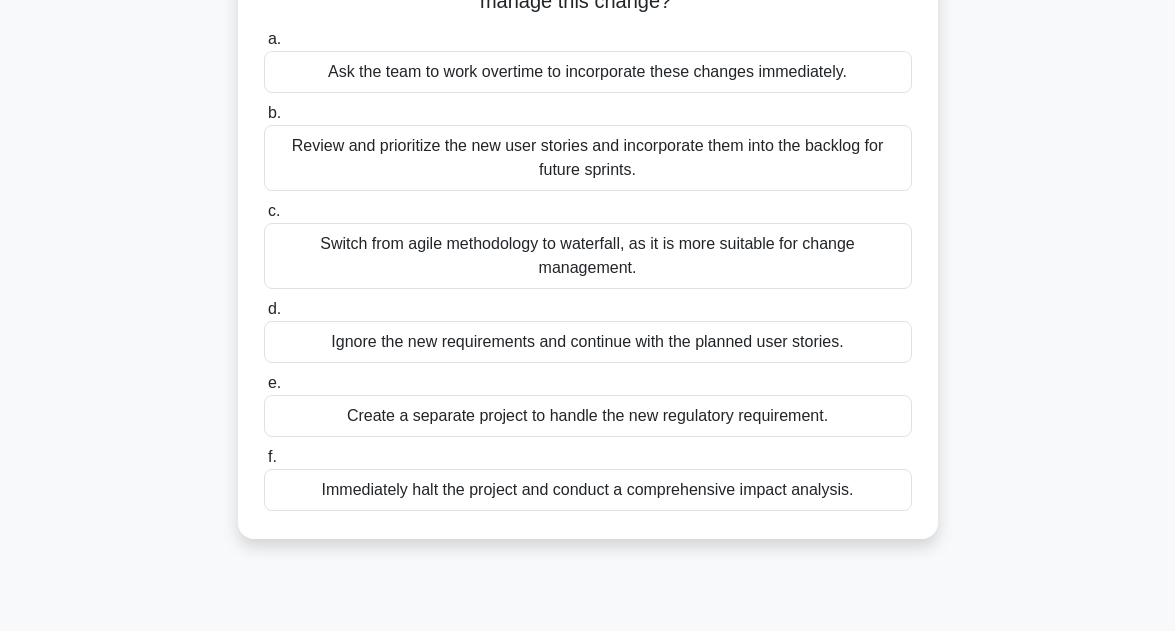scroll, scrollTop: 240, scrollLeft: 0, axis: vertical 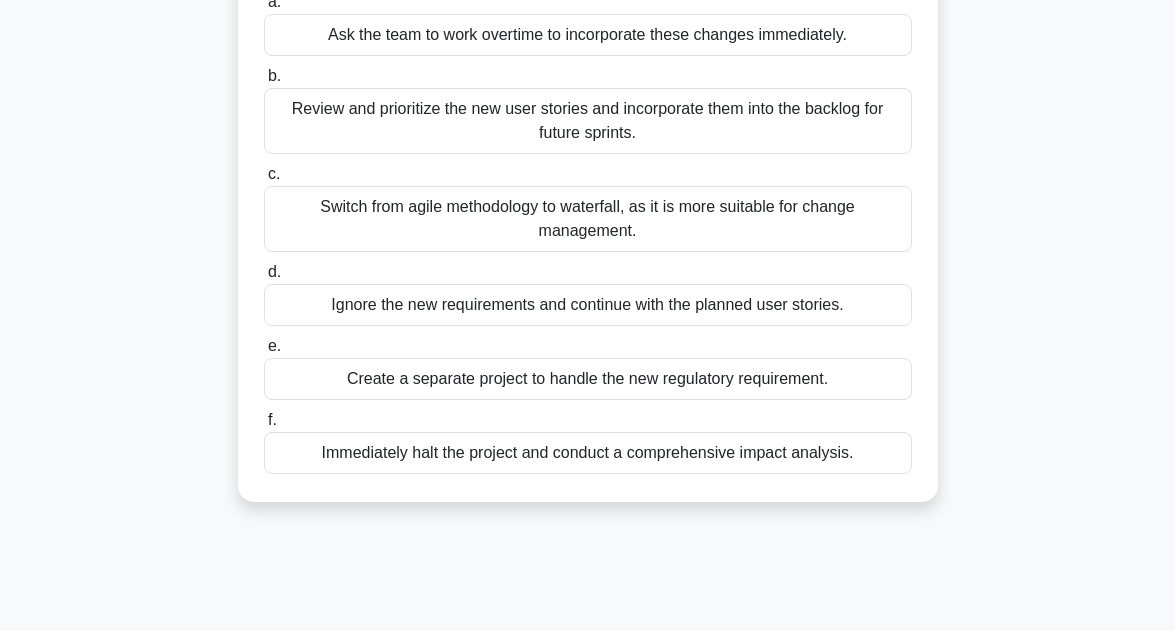 click on "Immediately halt the project and conduct a comprehensive impact analysis." at bounding box center [588, 453] 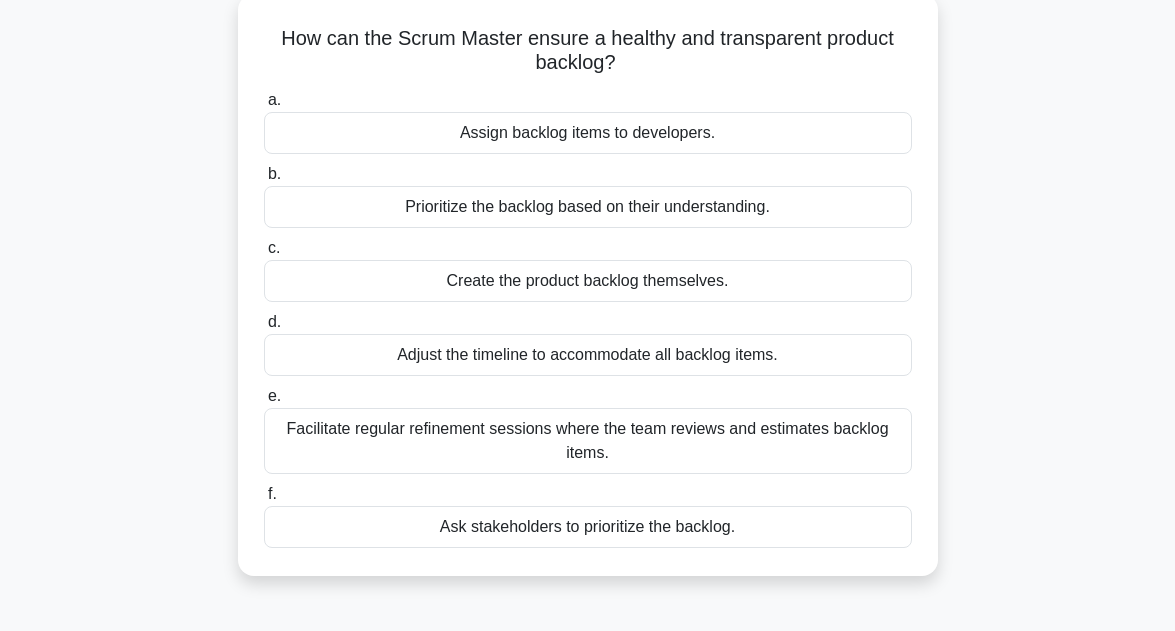 scroll, scrollTop: 120, scrollLeft: 0, axis: vertical 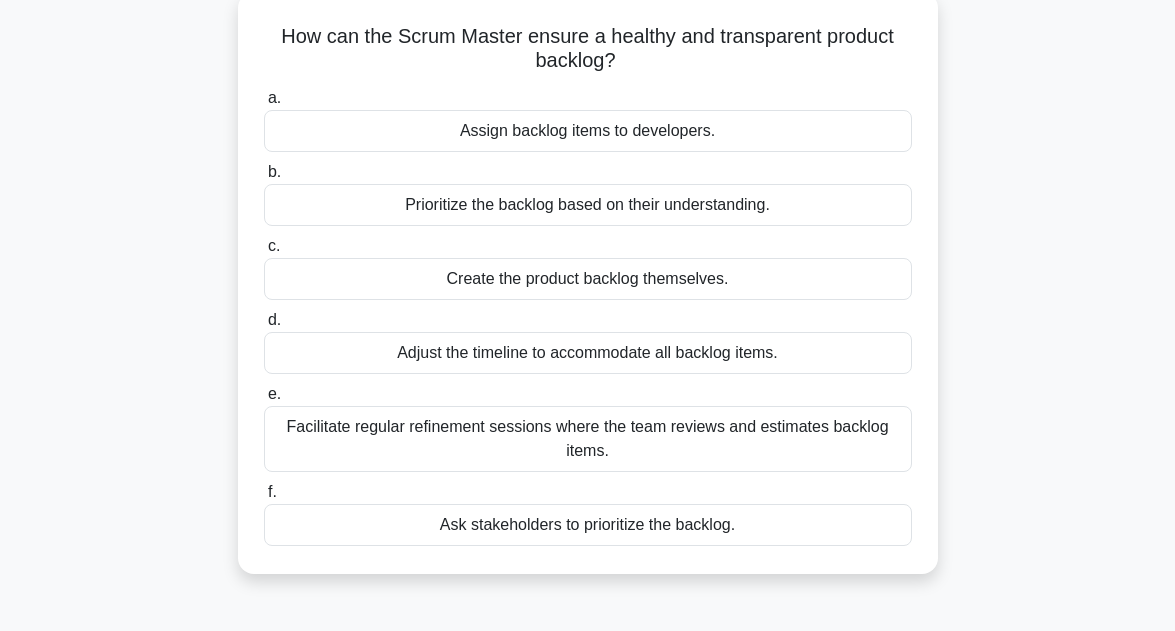 click on "Prioritize the backlog based on their understanding." at bounding box center [588, 205] 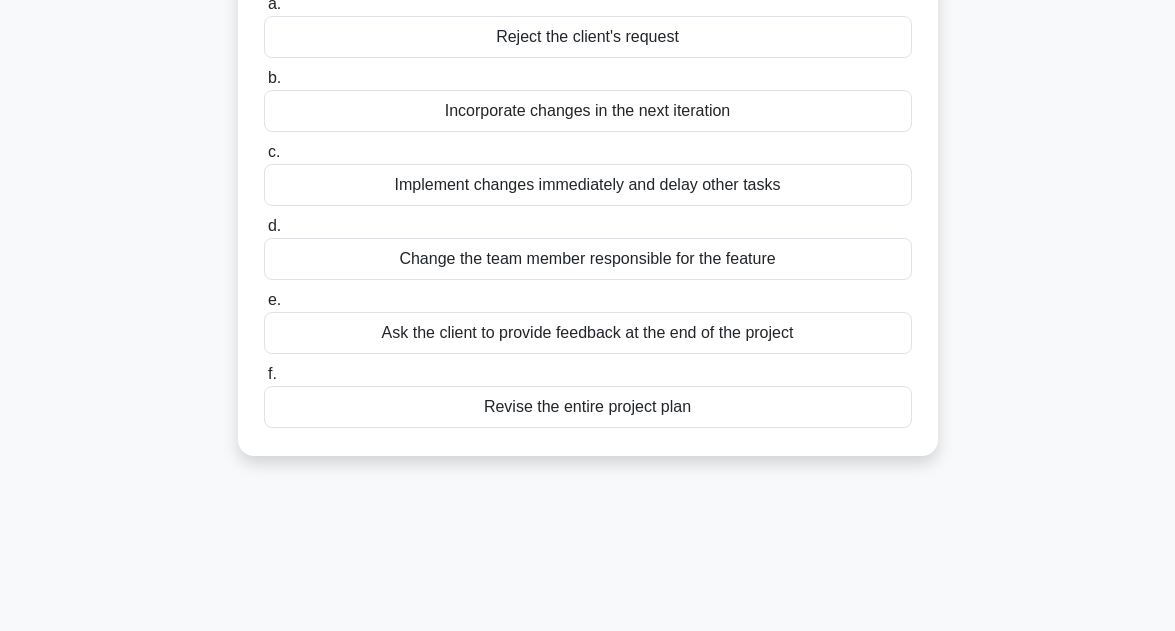 scroll, scrollTop: 240, scrollLeft: 0, axis: vertical 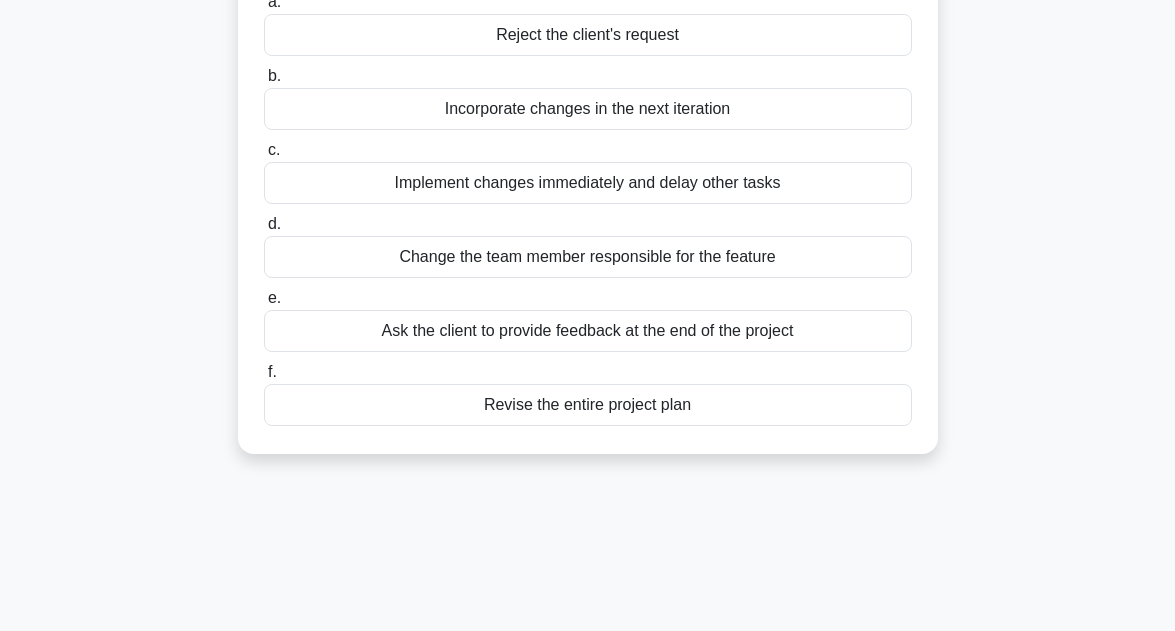 click on "Revise the entire project plan" at bounding box center (588, 405) 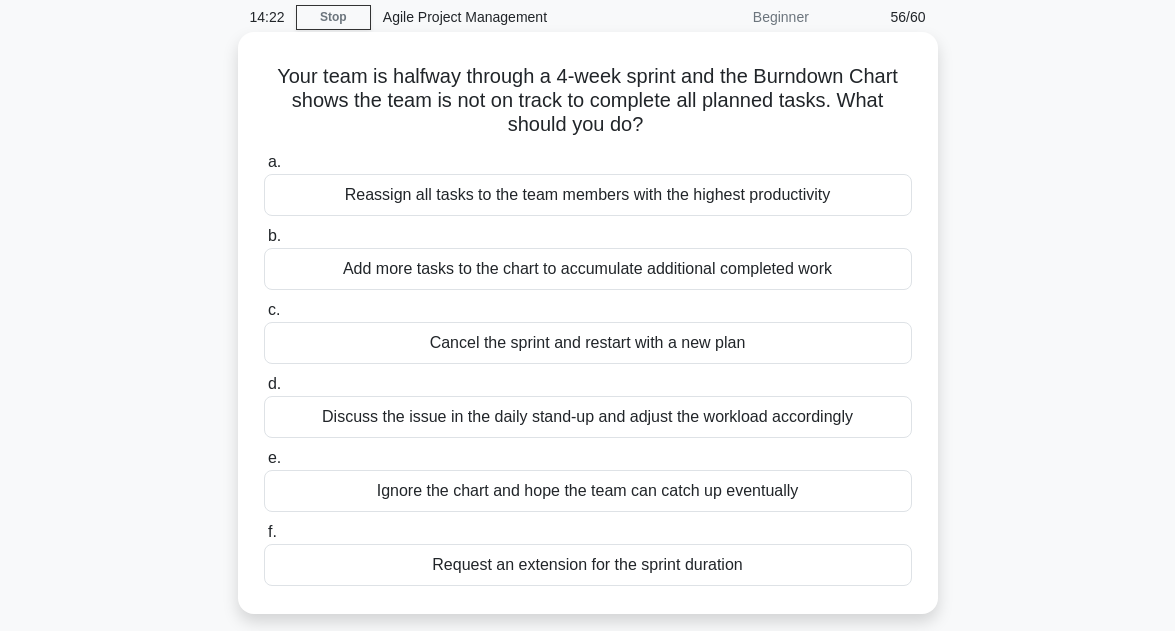 scroll, scrollTop: 120, scrollLeft: 0, axis: vertical 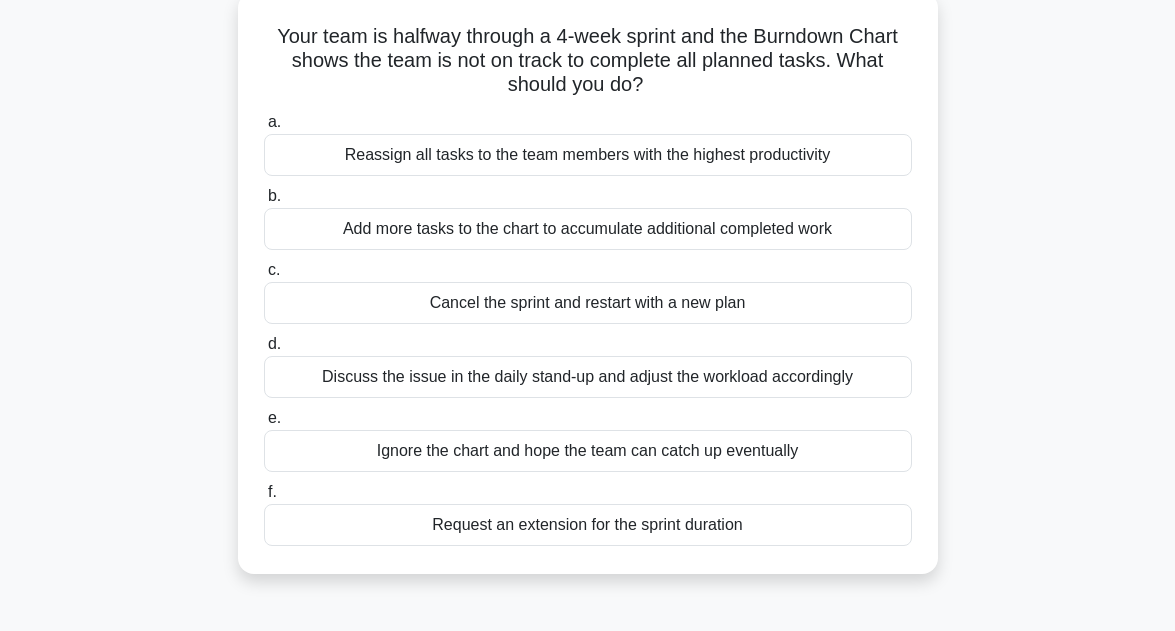 click on "Discuss the issue in the daily stand-up and adjust the workload accordingly" at bounding box center (588, 377) 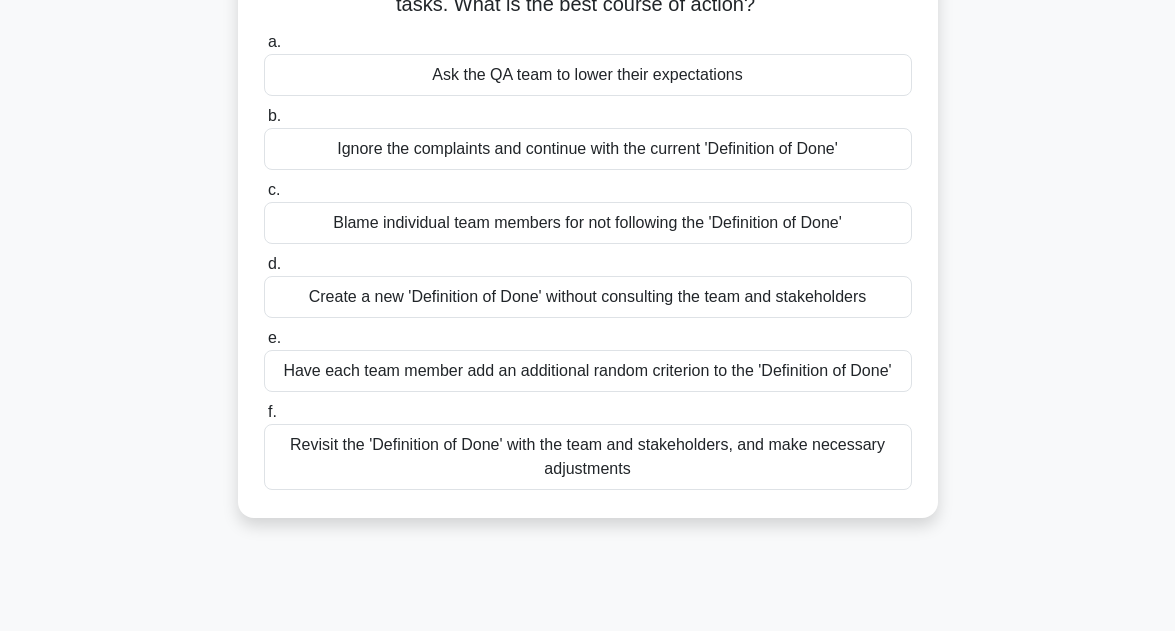 scroll, scrollTop: 240, scrollLeft: 0, axis: vertical 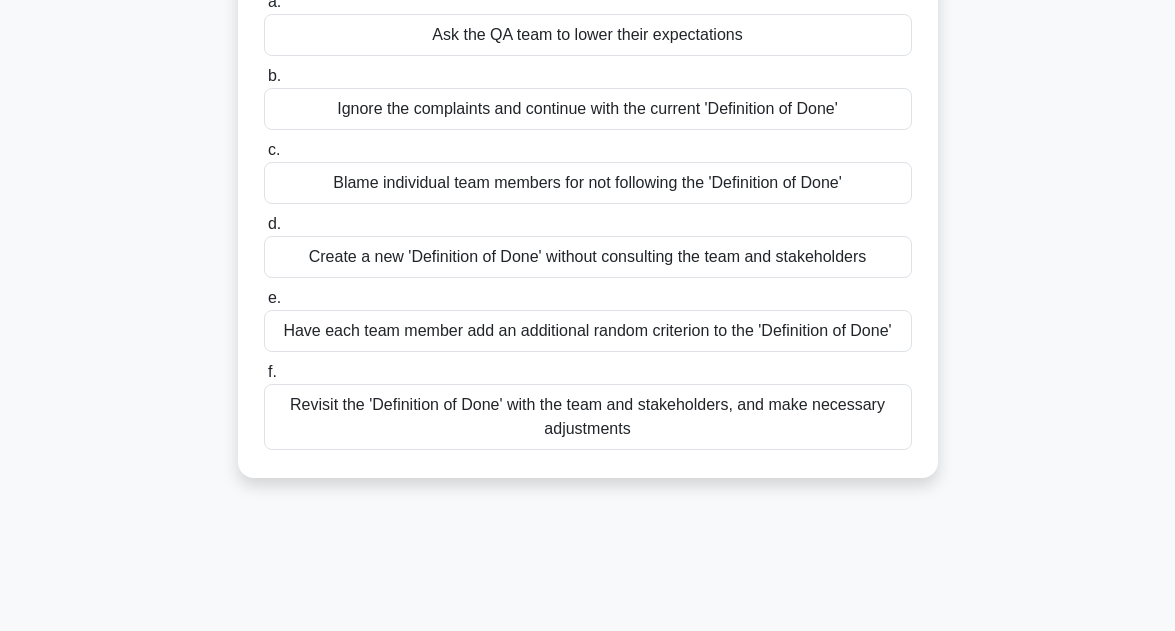 click on "Revisit the 'Definition of Done' with the team and stakeholders, and make necessary adjustments" at bounding box center [588, 417] 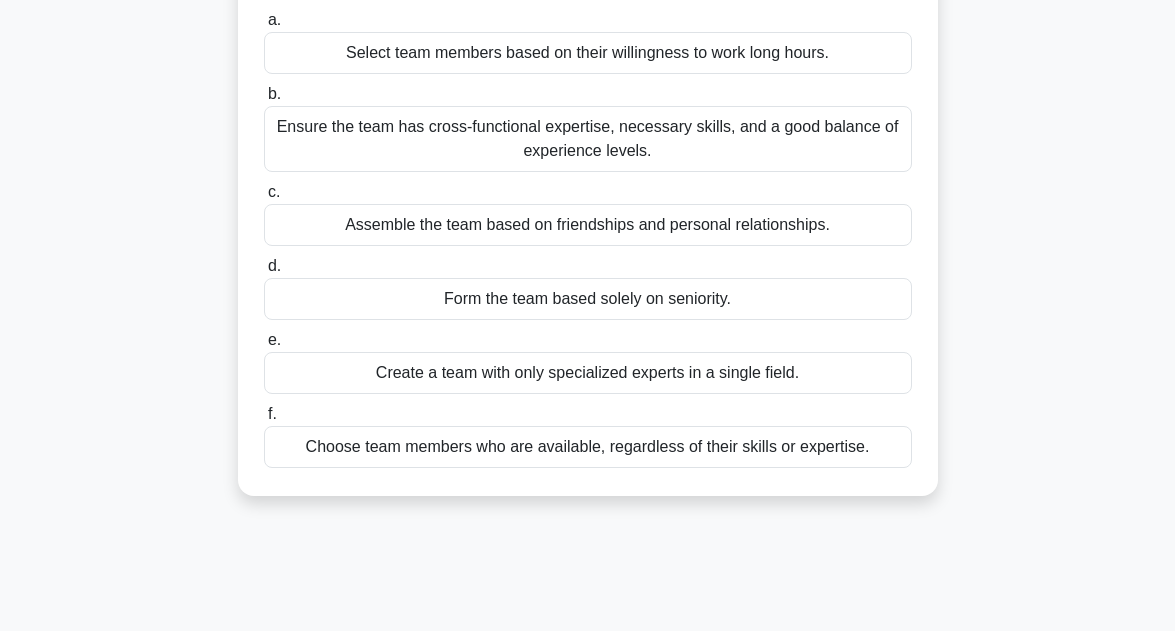 scroll, scrollTop: 200, scrollLeft: 0, axis: vertical 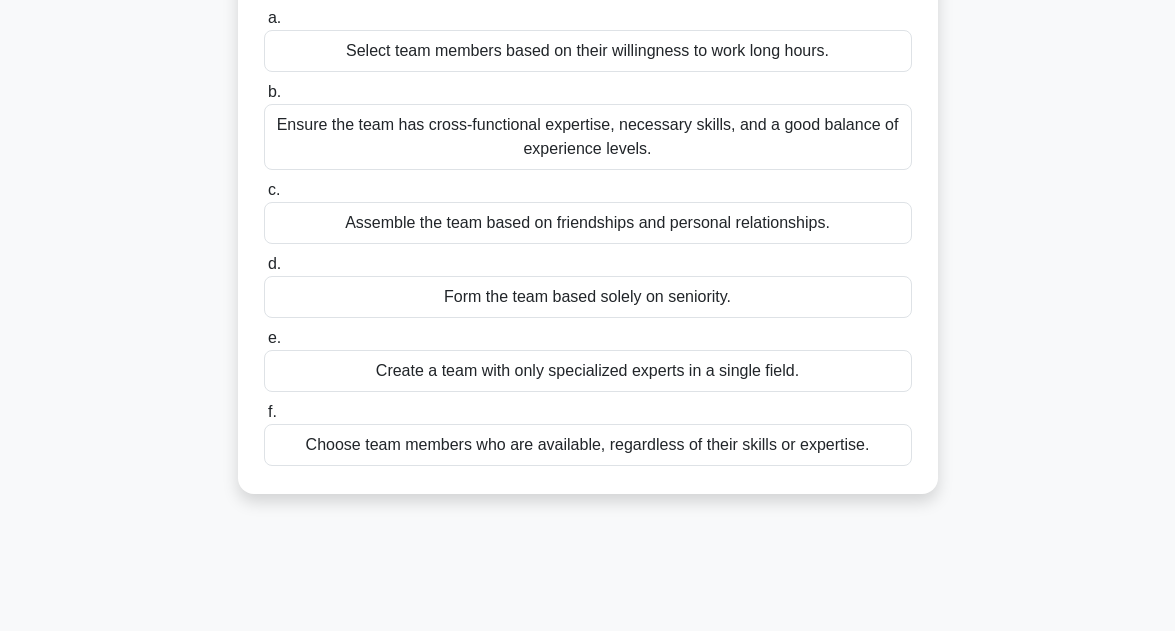 click on "Ensure the team has cross-functional expertise, necessary skills, and a good balance of experience levels." at bounding box center [588, 137] 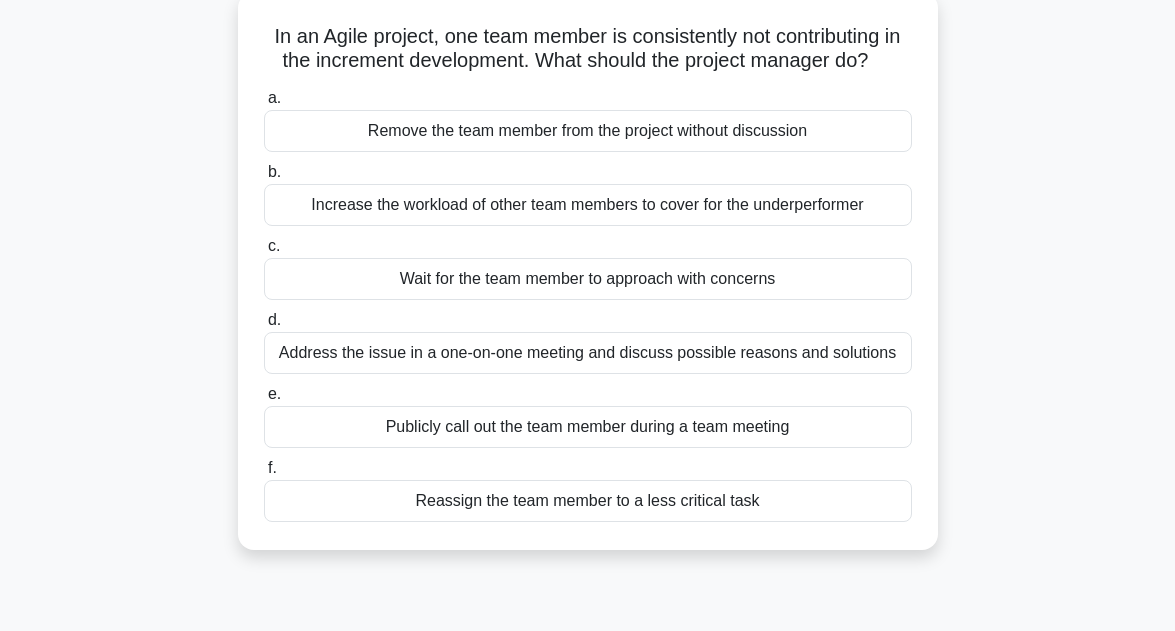scroll, scrollTop: 160, scrollLeft: 0, axis: vertical 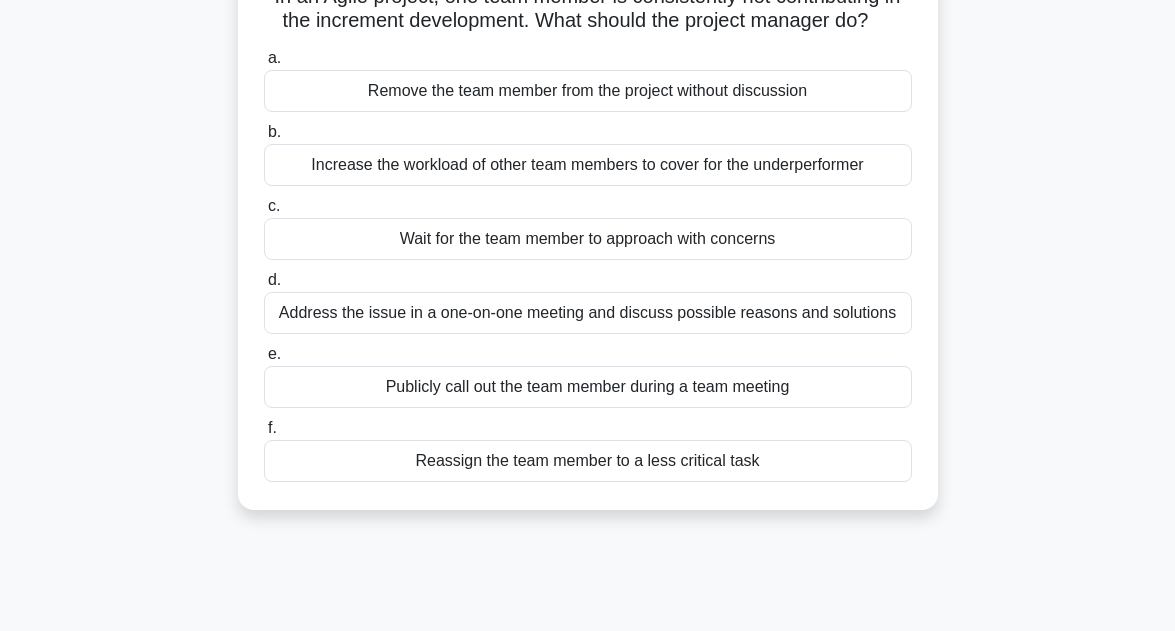 click on "Address the issue in a one-on-one meeting and discuss possible reasons and solutions" at bounding box center [588, 313] 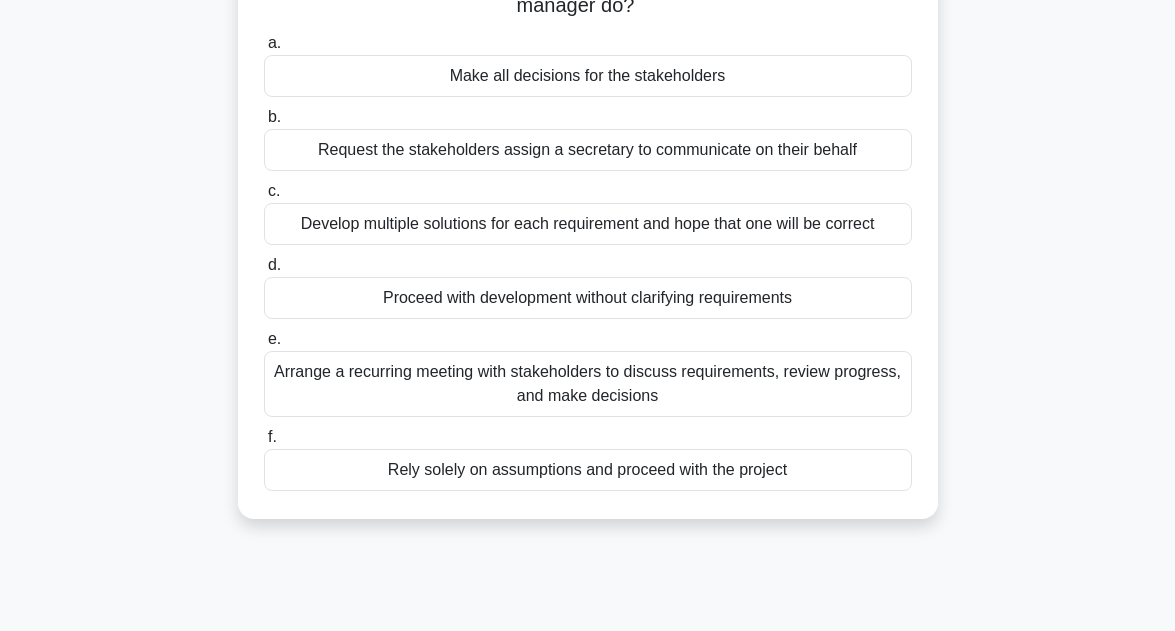scroll, scrollTop: 200, scrollLeft: 0, axis: vertical 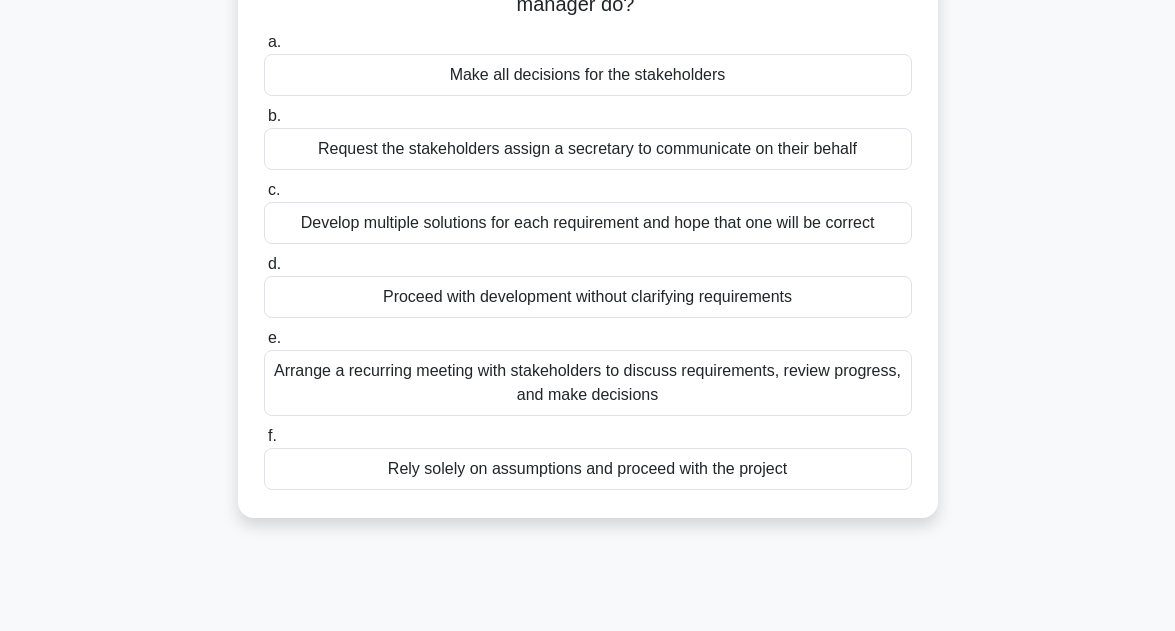 click on "Arrange a recurring meeting with stakeholders to discuss requirements, review progress, and make decisions" at bounding box center (588, 383) 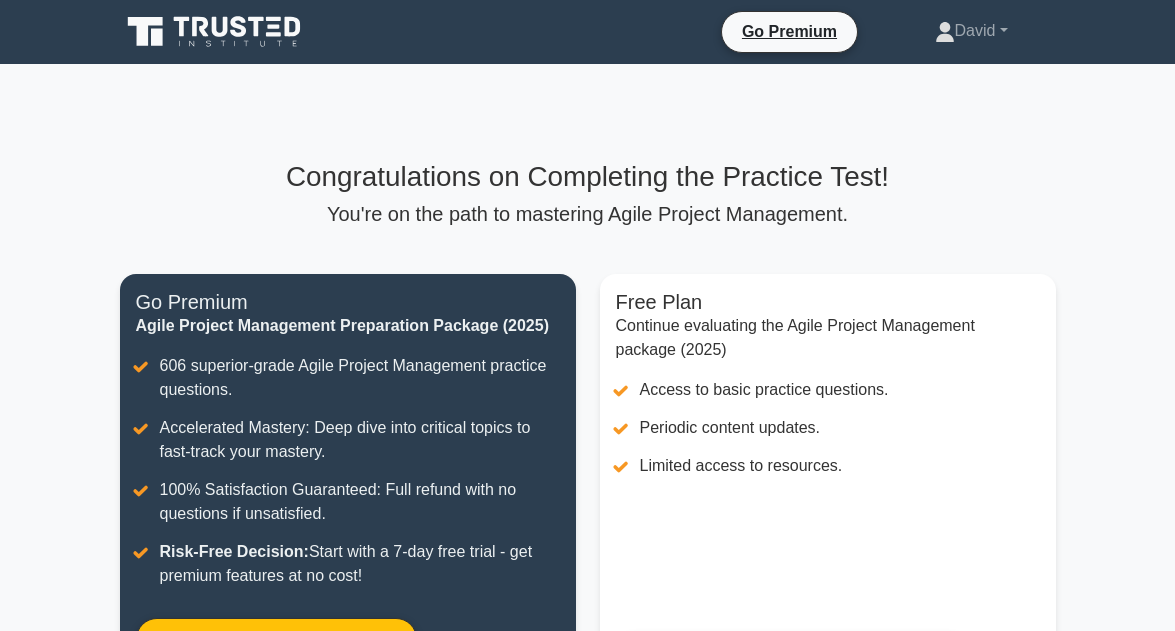 scroll, scrollTop: 0, scrollLeft: 0, axis: both 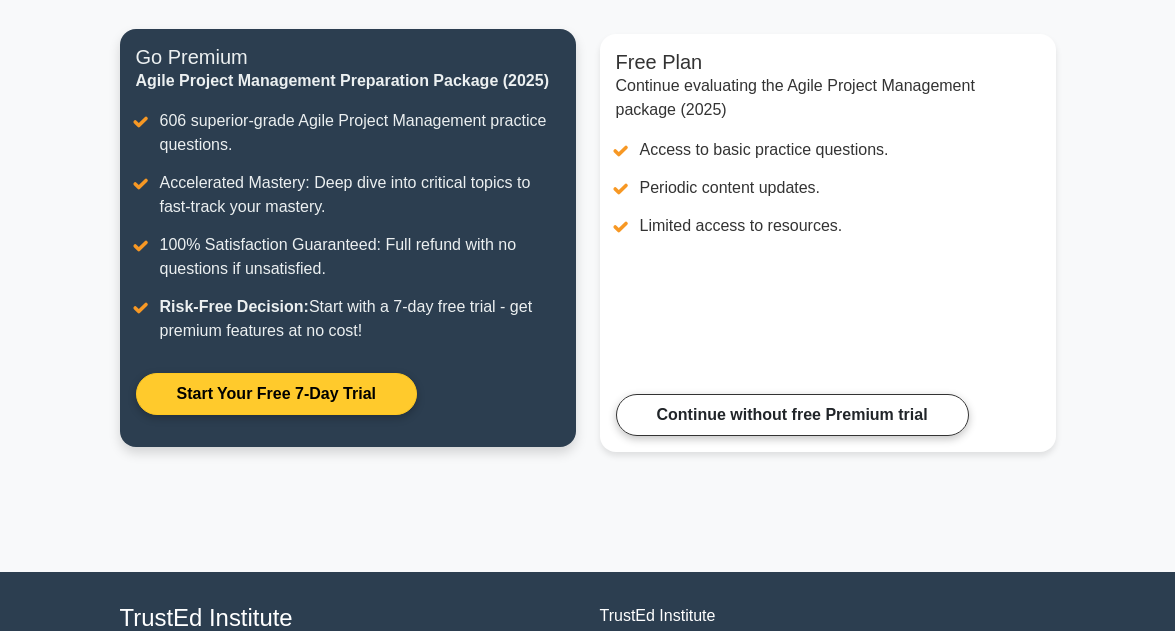 click on "Start Your Free 7-Day Trial" at bounding box center [276, 394] 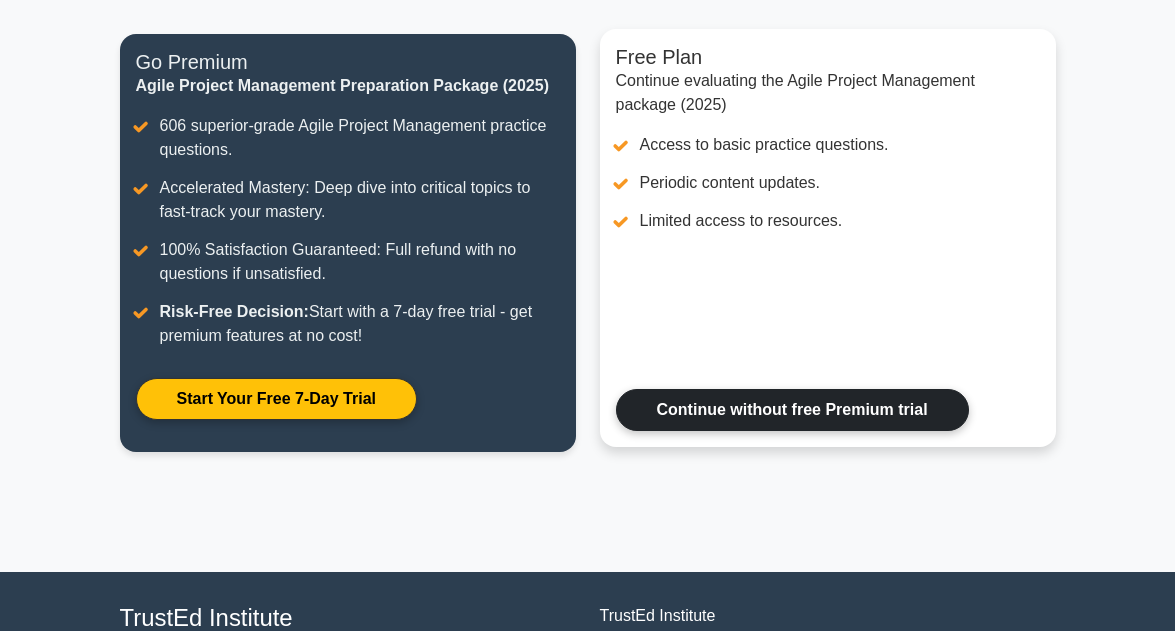 click on "Continue without free Premium trial" at bounding box center [792, 410] 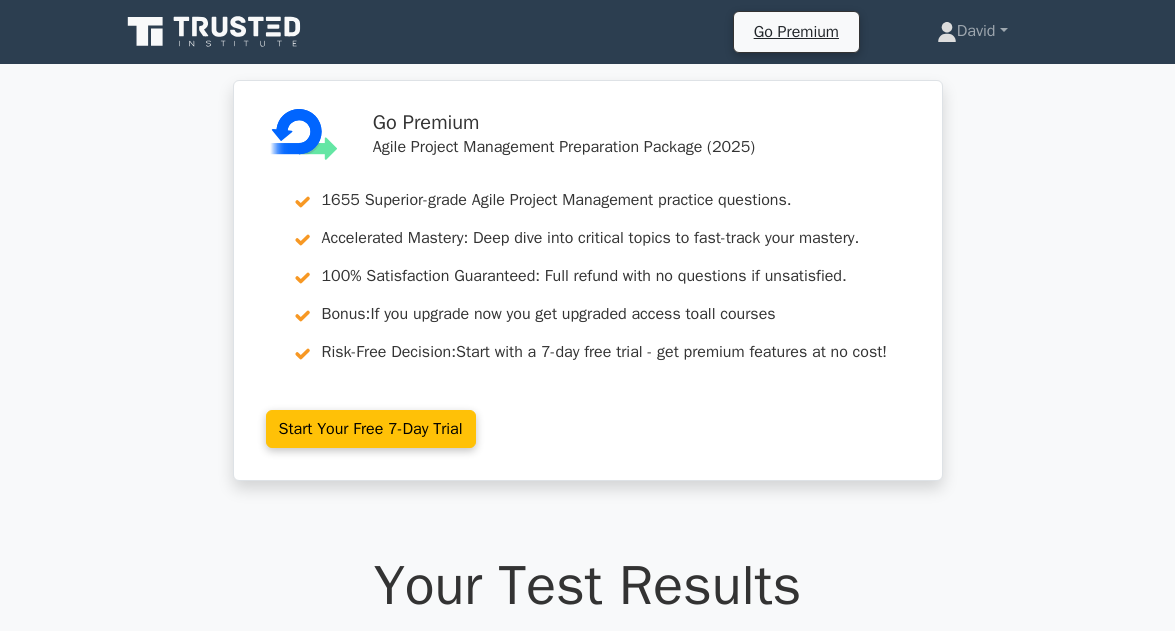 scroll, scrollTop: 91, scrollLeft: 0, axis: vertical 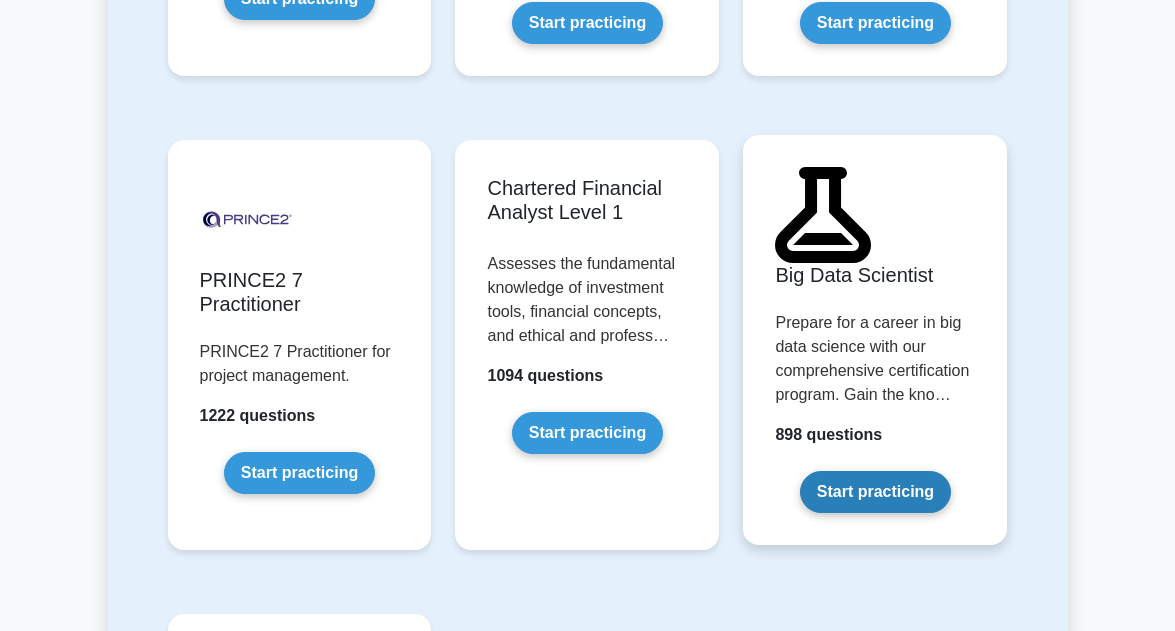 click on "Start practicing" at bounding box center (875, 492) 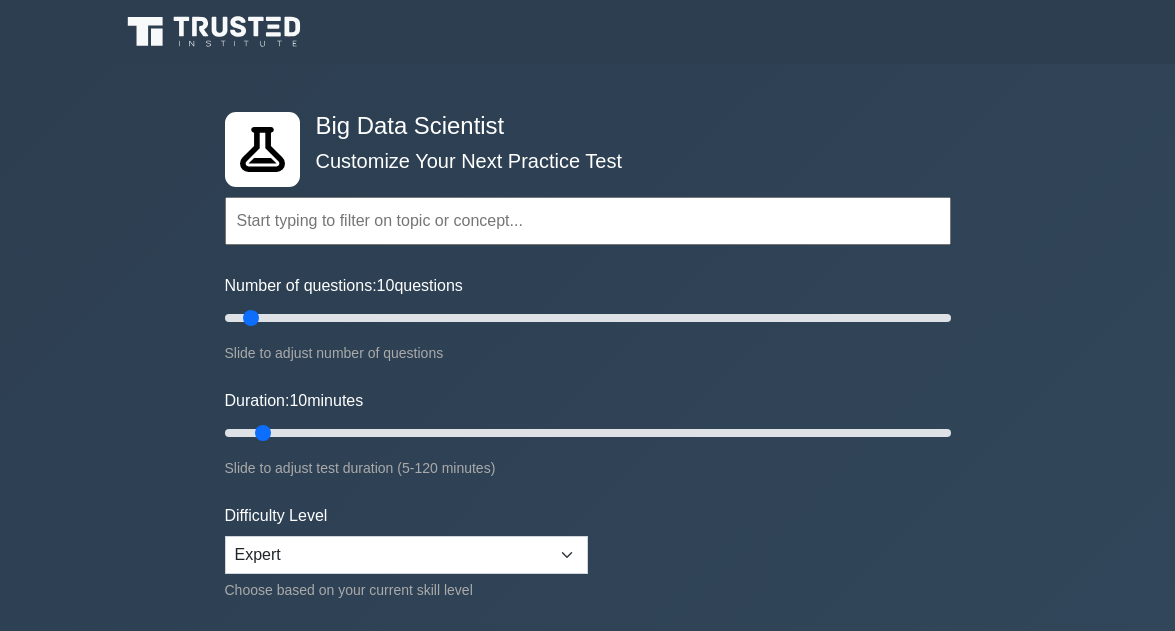 scroll, scrollTop: 0, scrollLeft: 0, axis: both 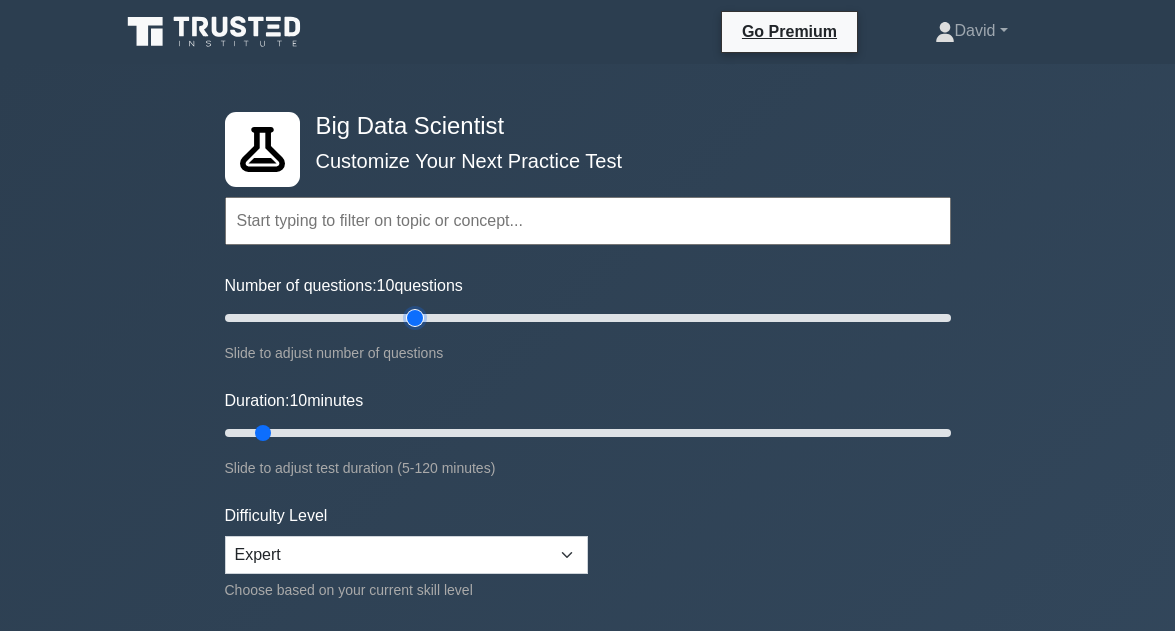 type on "55" 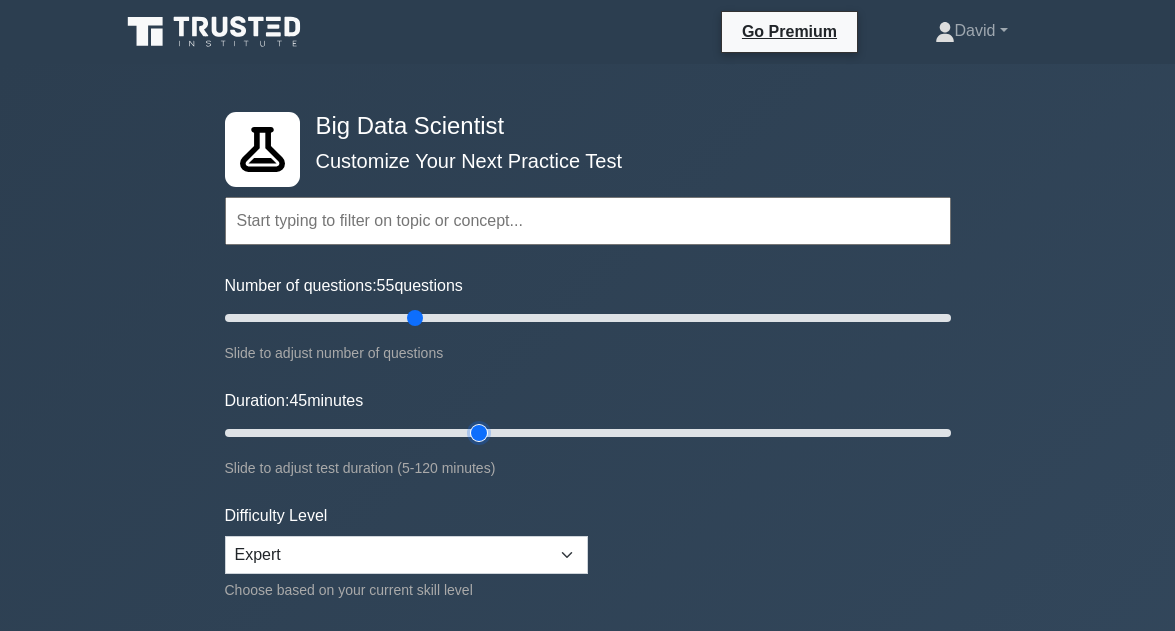 click on "Duration:  45  minutes" at bounding box center (588, 433) 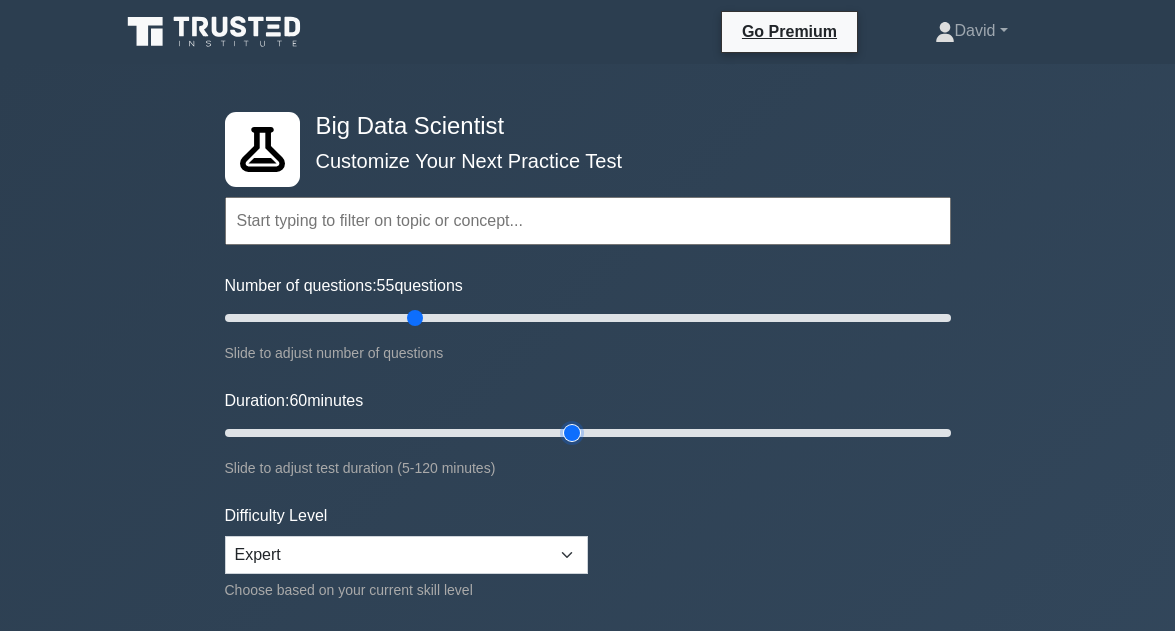 click on "Duration:  60  minutes" at bounding box center [588, 433] 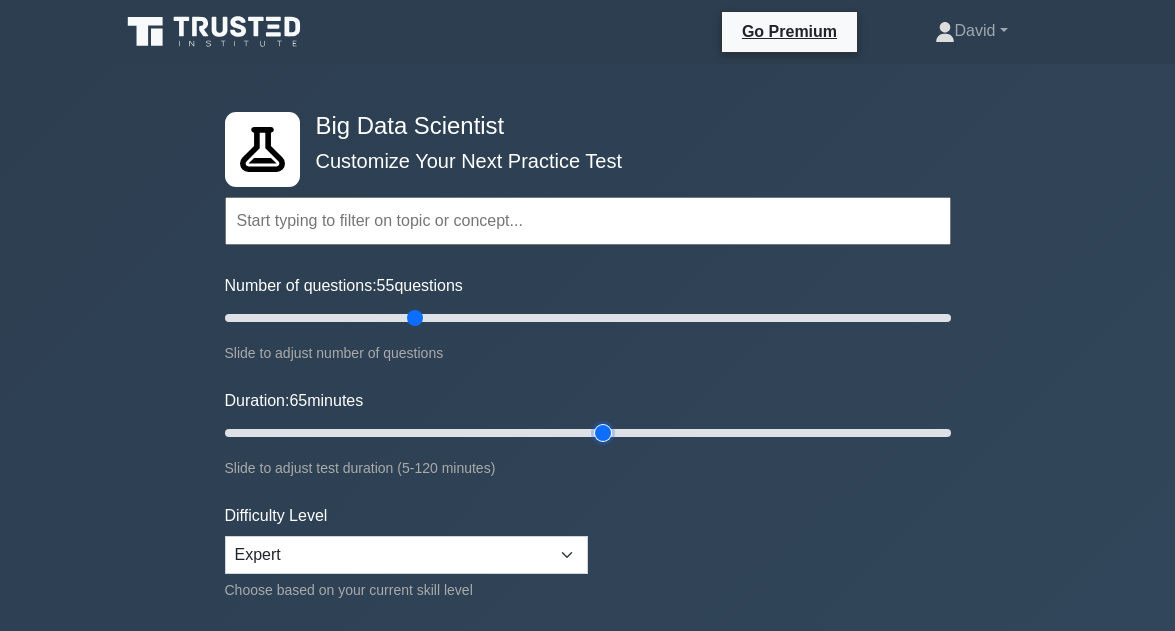 type on "65" 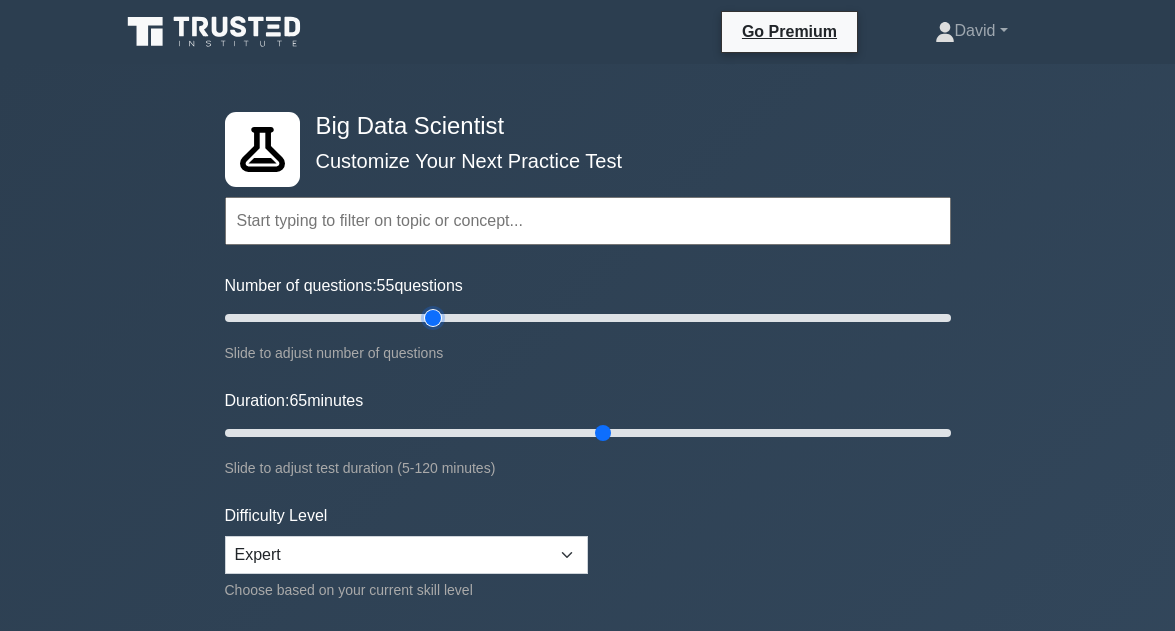 type on "60" 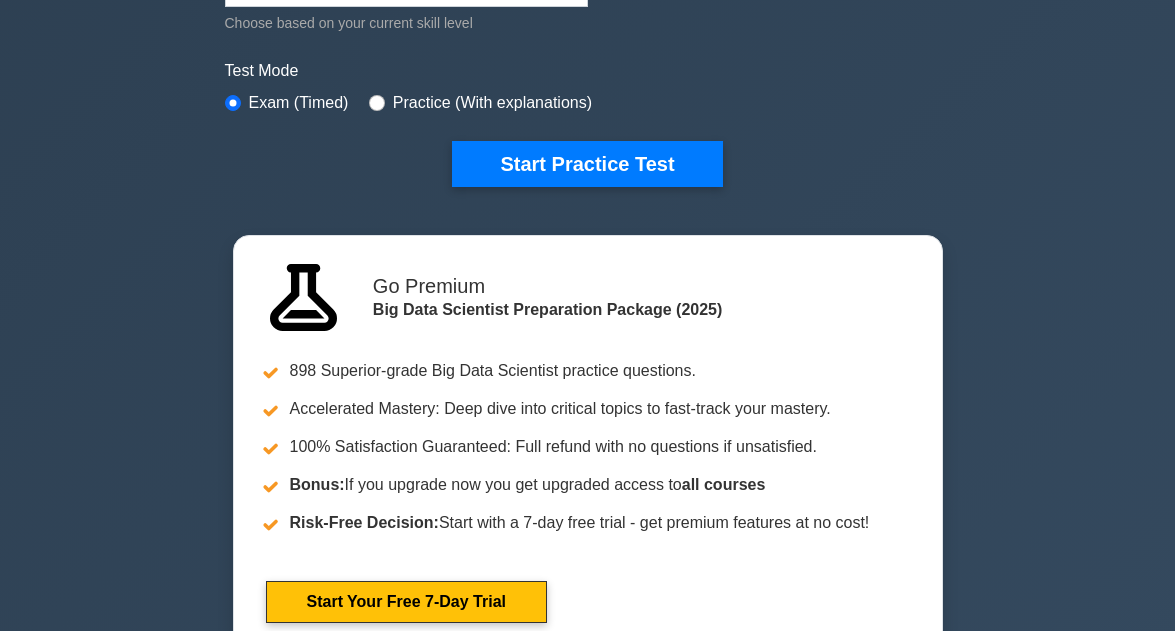 scroll, scrollTop: 587, scrollLeft: 0, axis: vertical 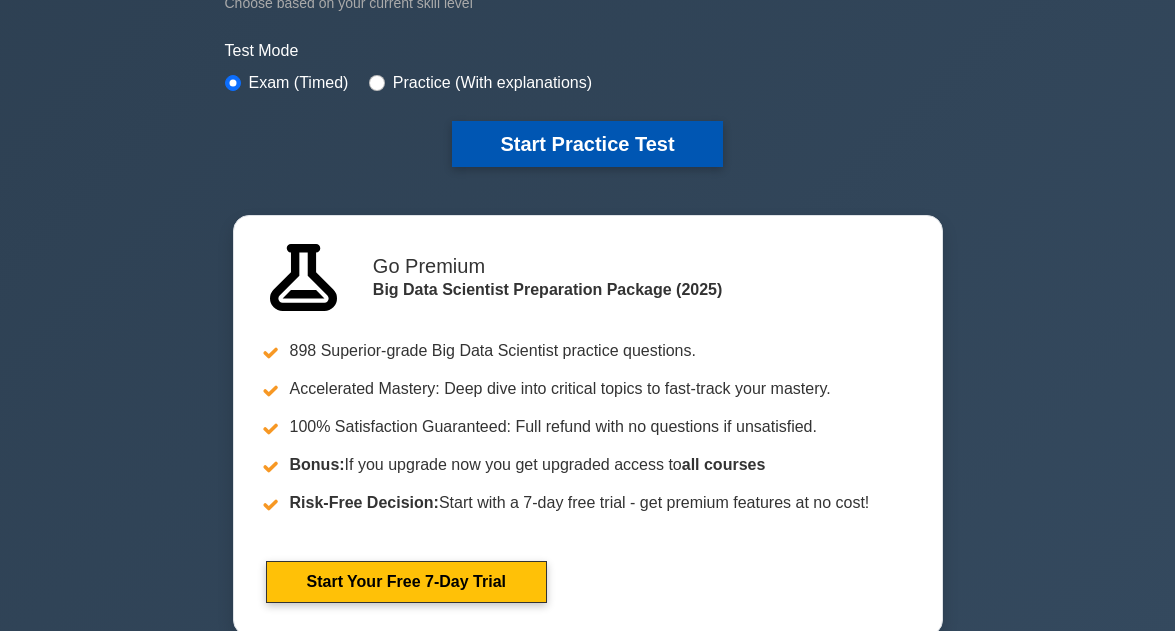 click on "Start Practice Test" at bounding box center [587, 144] 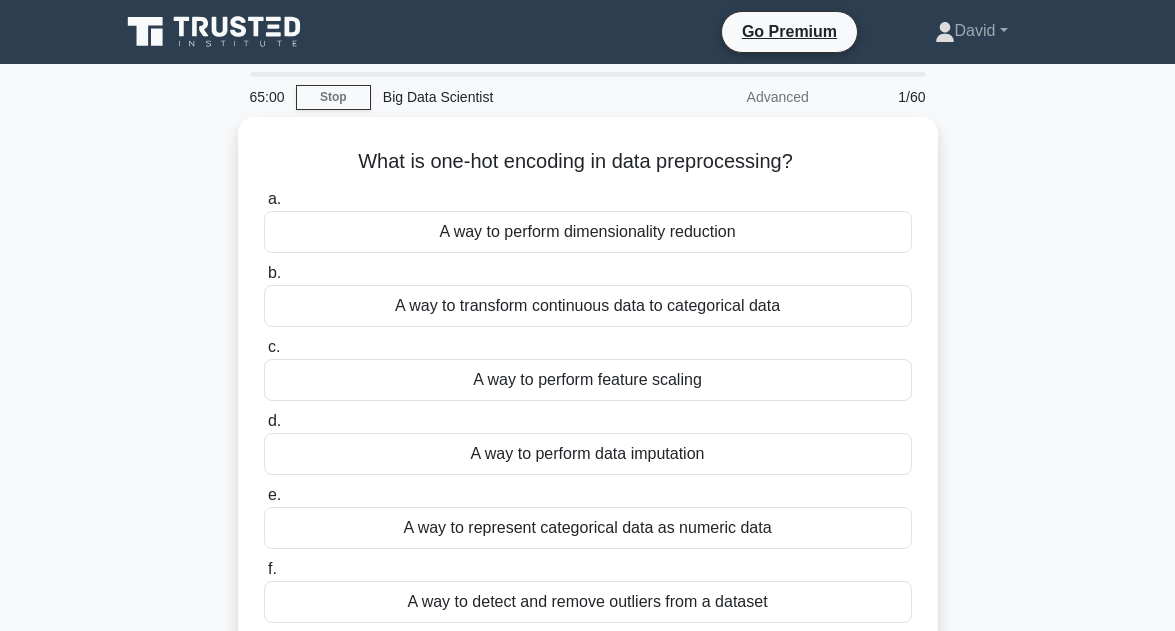 scroll, scrollTop: 0, scrollLeft: 0, axis: both 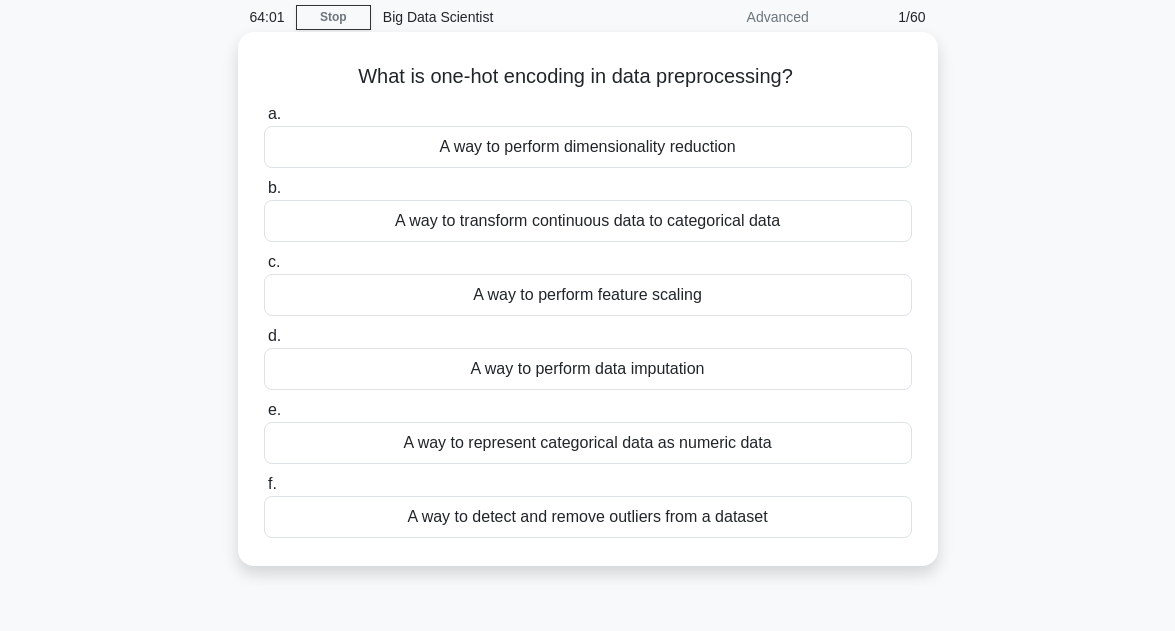 click on "A way to perform data imputation" at bounding box center [588, 369] 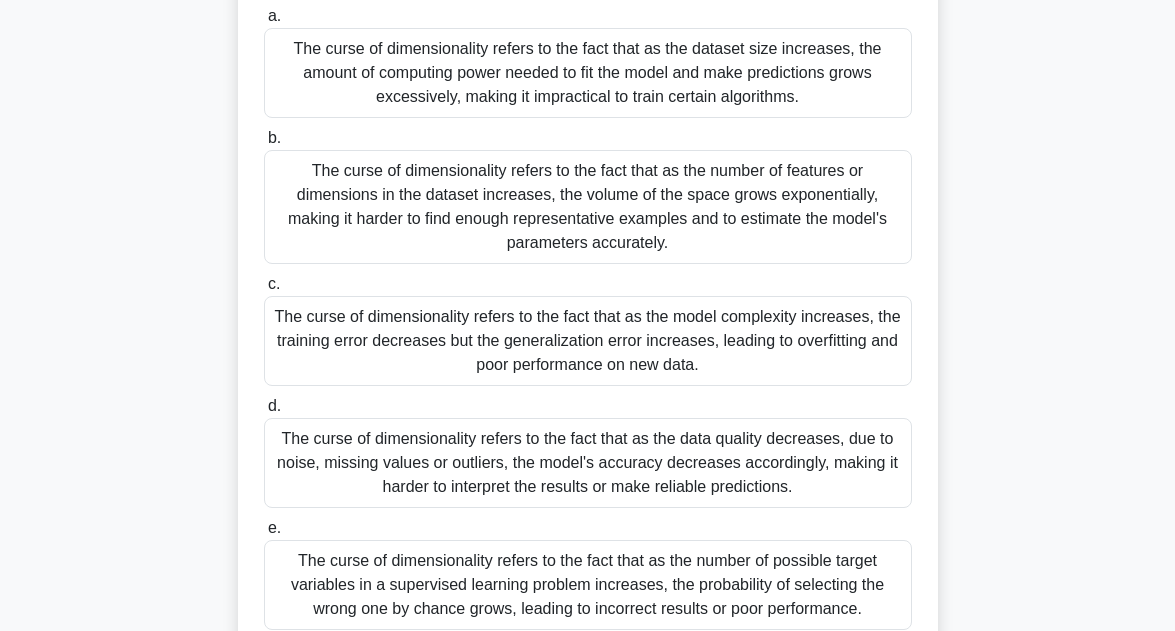 scroll, scrollTop: 200, scrollLeft: 0, axis: vertical 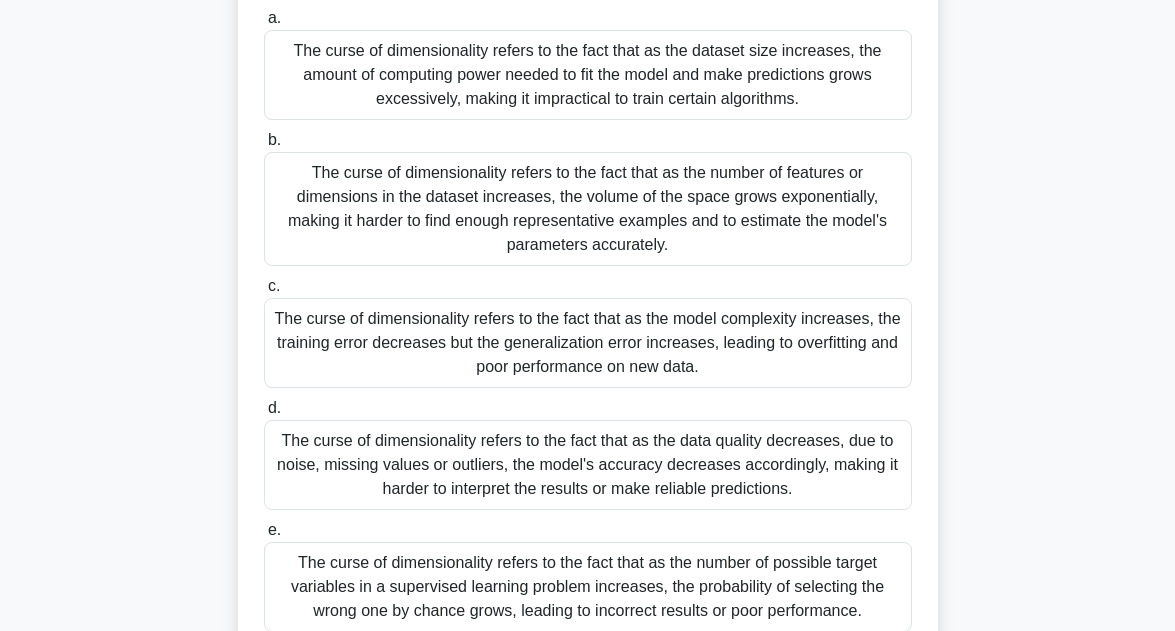 click on "The curse of dimensionality refers to the fact that as the model complexity increases, the training error decreases but the generalization error increases, leading to overfitting and poor performance on new data." at bounding box center [588, 343] 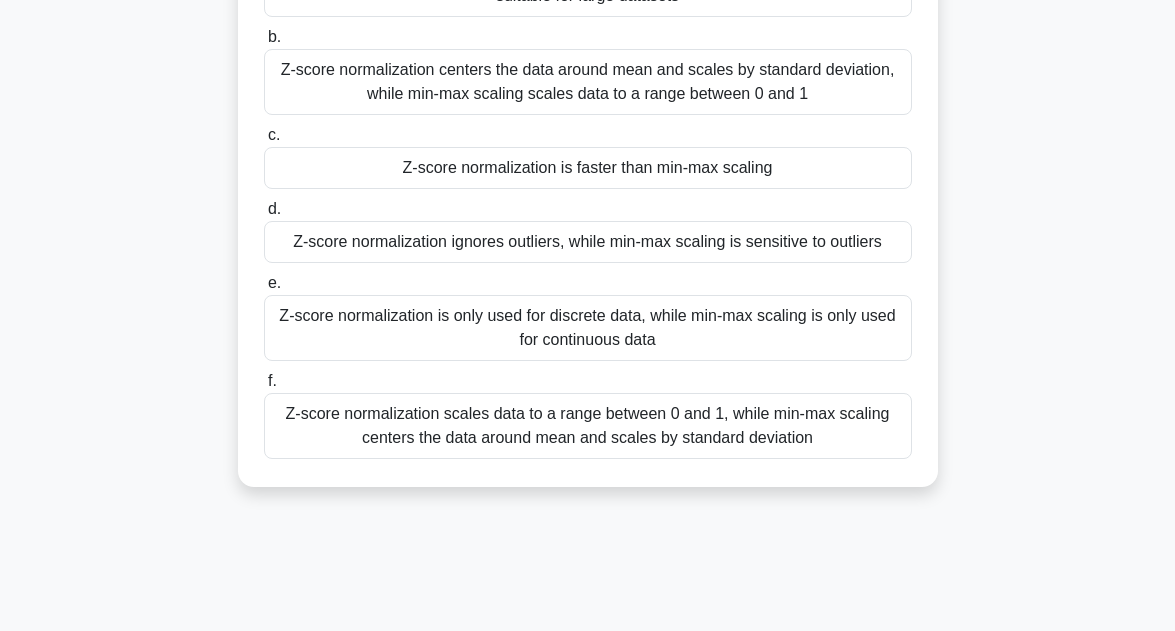 scroll, scrollTop: 280, scrollLeft: 0, axis: vertical 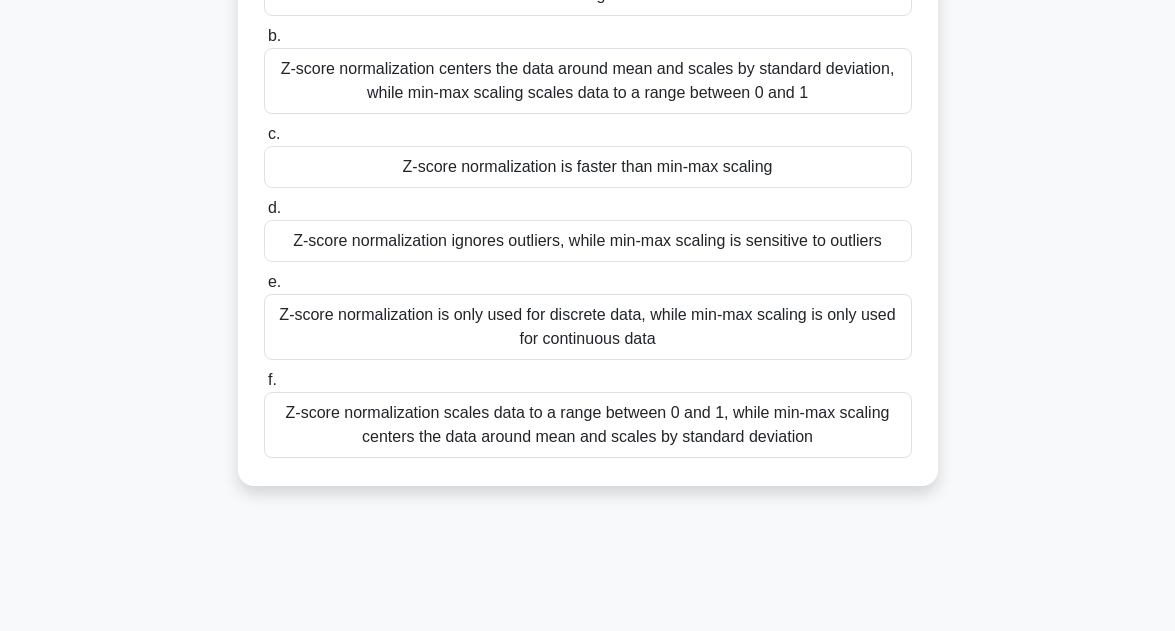 click on "Z-score normalization scales data to a range between 0 and 1, while min-max scaling centers the data around mean and scales by standard deviation" at bounding box center (588, 425) 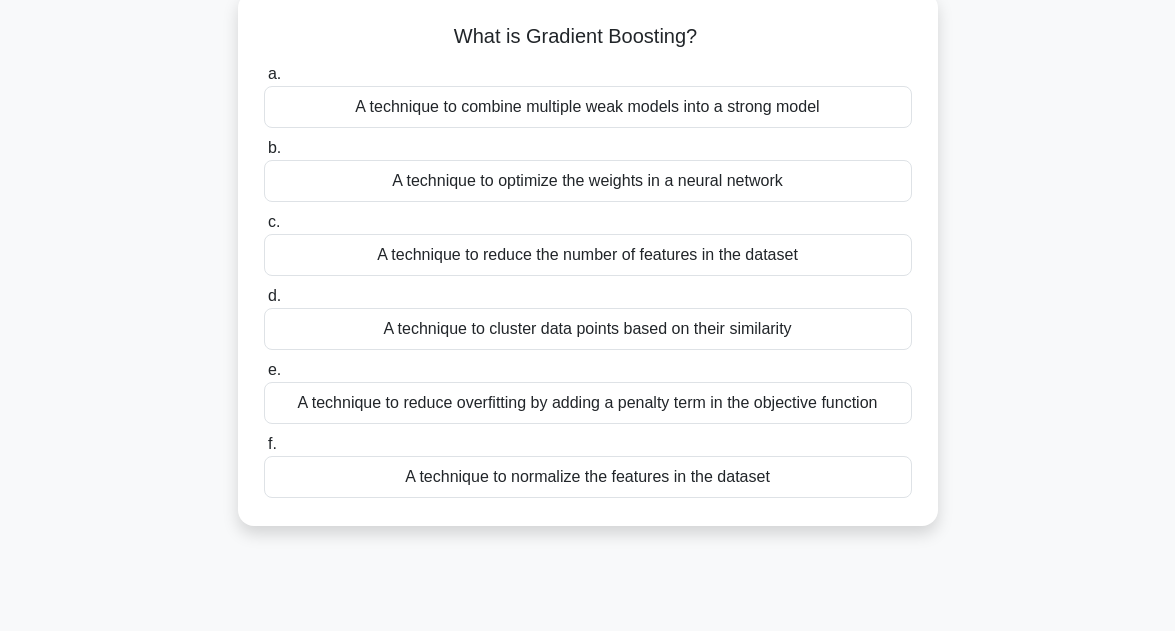 scroll, scrollTop: 80, scrollLeft: 0, axis: vertical 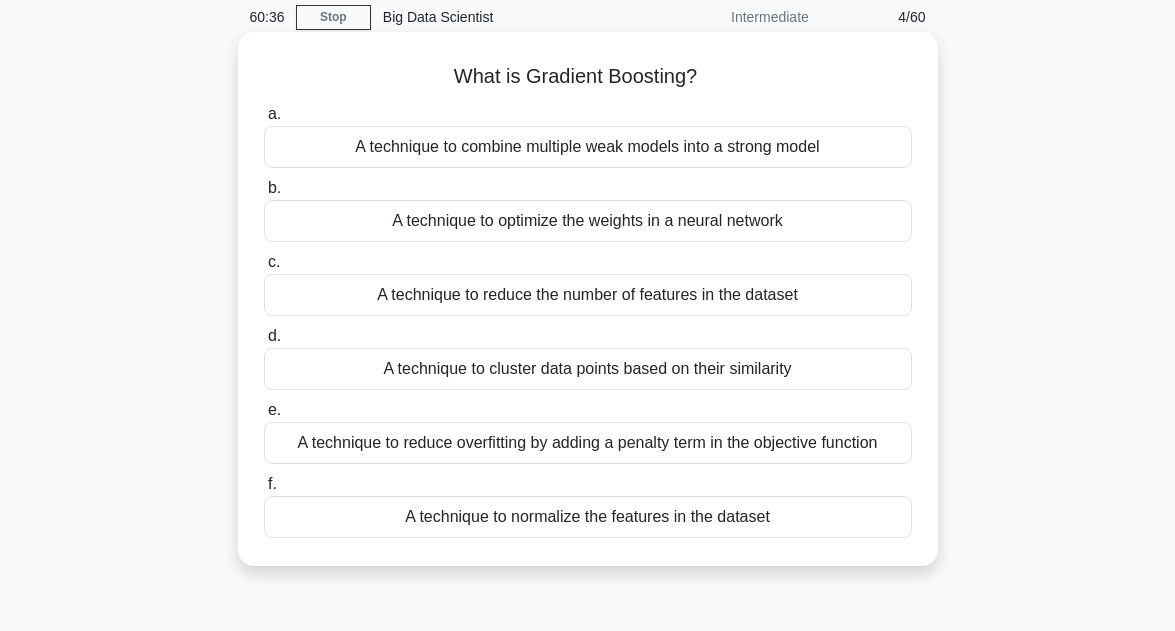 click on "A technique to combine multiple weak models into a strong model" at bounding box center [588, 147] 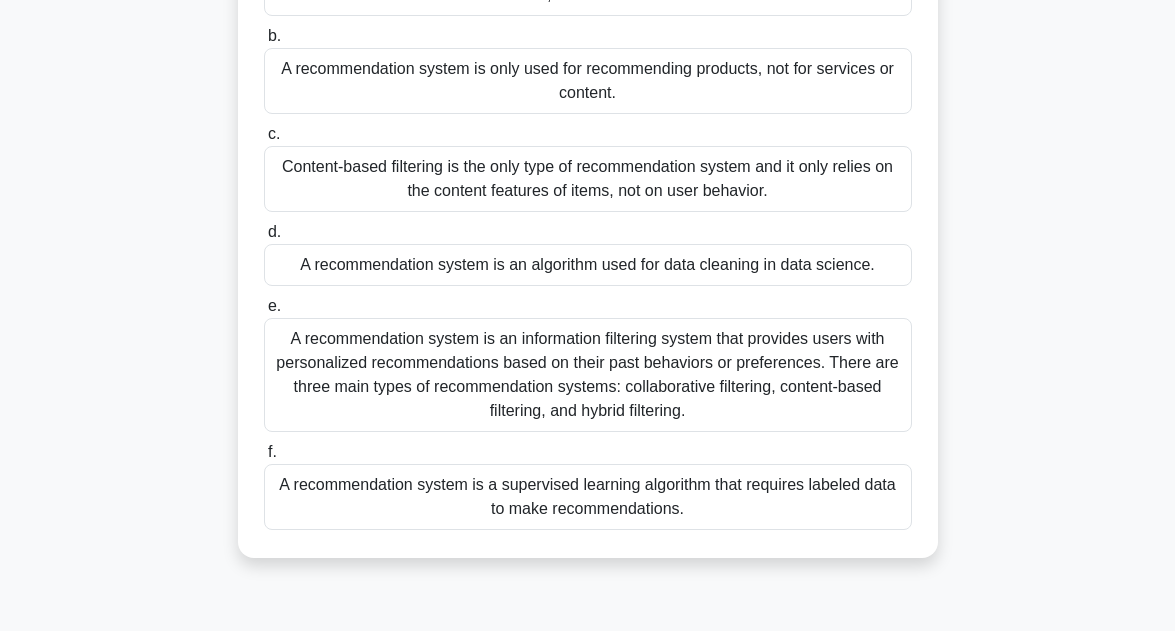 scroll, scrollTop: 320, scrollLeft: 0, axis: vertical 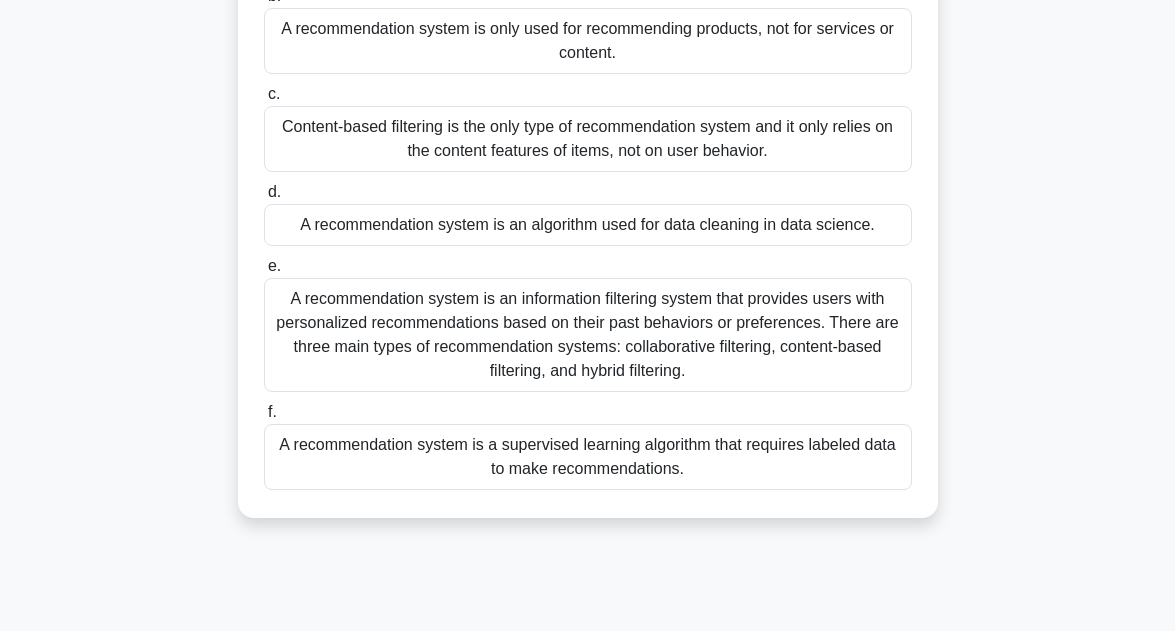 click on "A recommendation system is an information filtering system that provides users with personalized recommendations based on their past behaviors or preferences. There are three main types of recommendation systems: collaborative filtering, content-based filtering, and hybrid filtering." at bounding box center (588, 335) 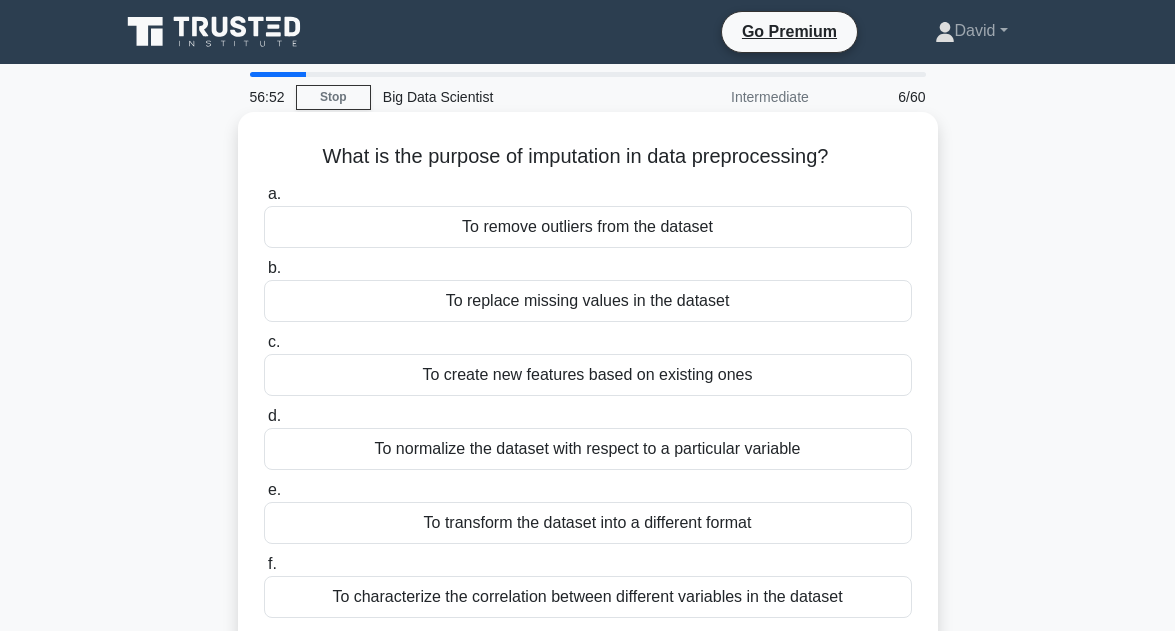 scroll, scrollTop: 40, scrollLeft: 0, axis: vertical 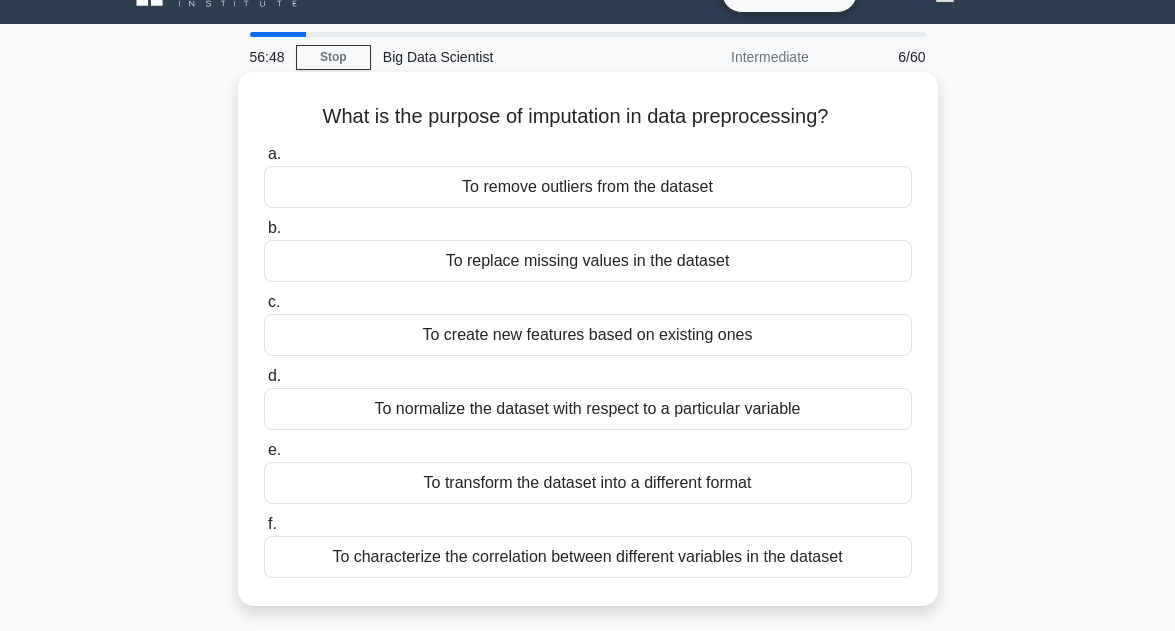click on "To create new features based on existing ones" at bounding box center [588, 335] 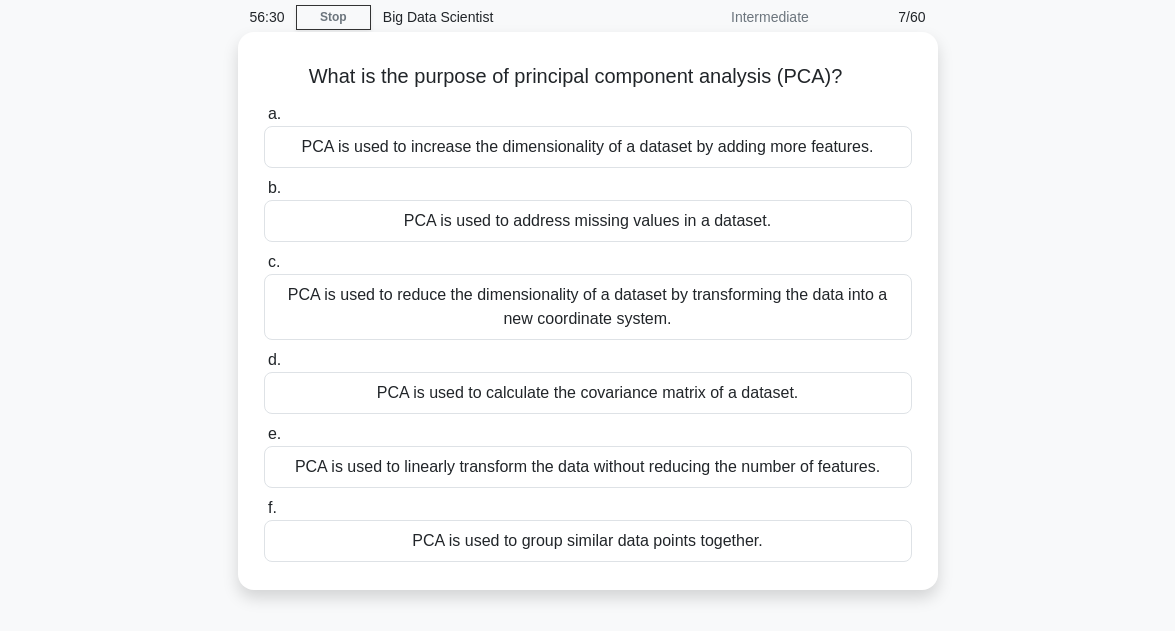 scroll, scrollTop: 120, scrollLeft: 0, axis: vertical 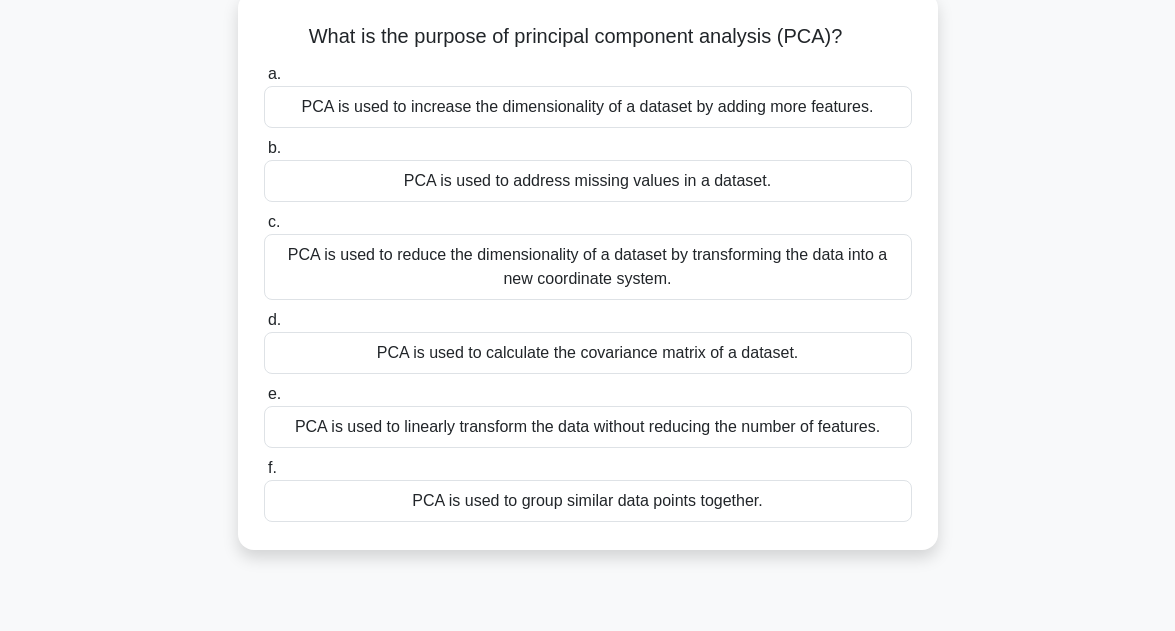 click on "PCA is used to reduce the dimensionality of a dataset by transforming the data into a new coordinate system." at bounding box center (588, 267) 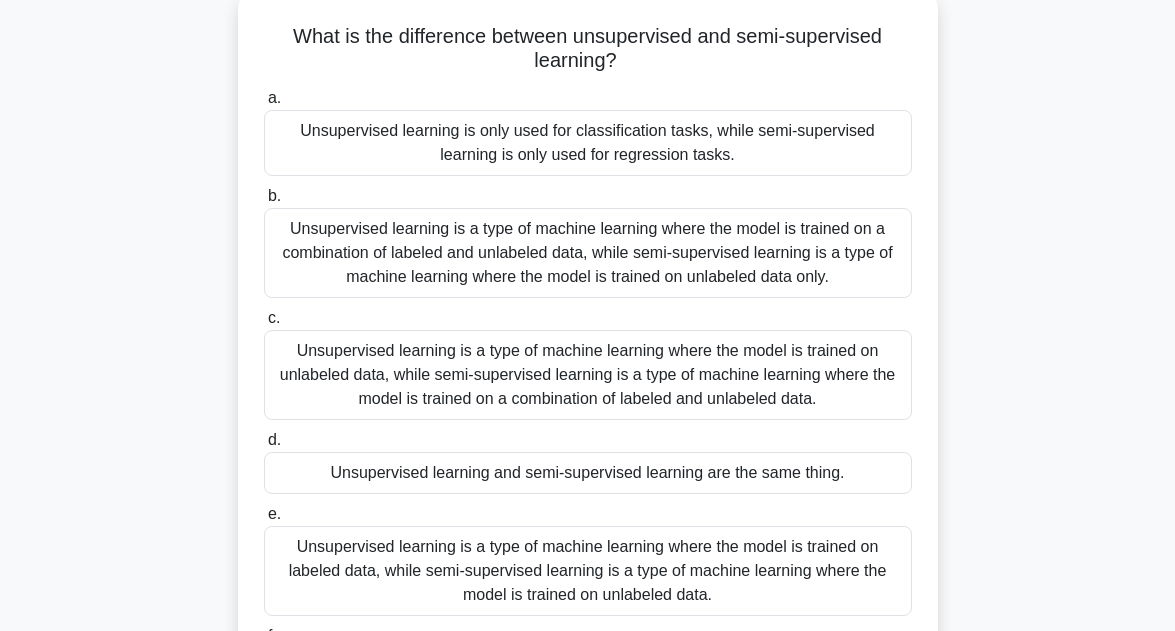 scroll, scrollTop: 80, scrollLeft: 0, axis: vertical 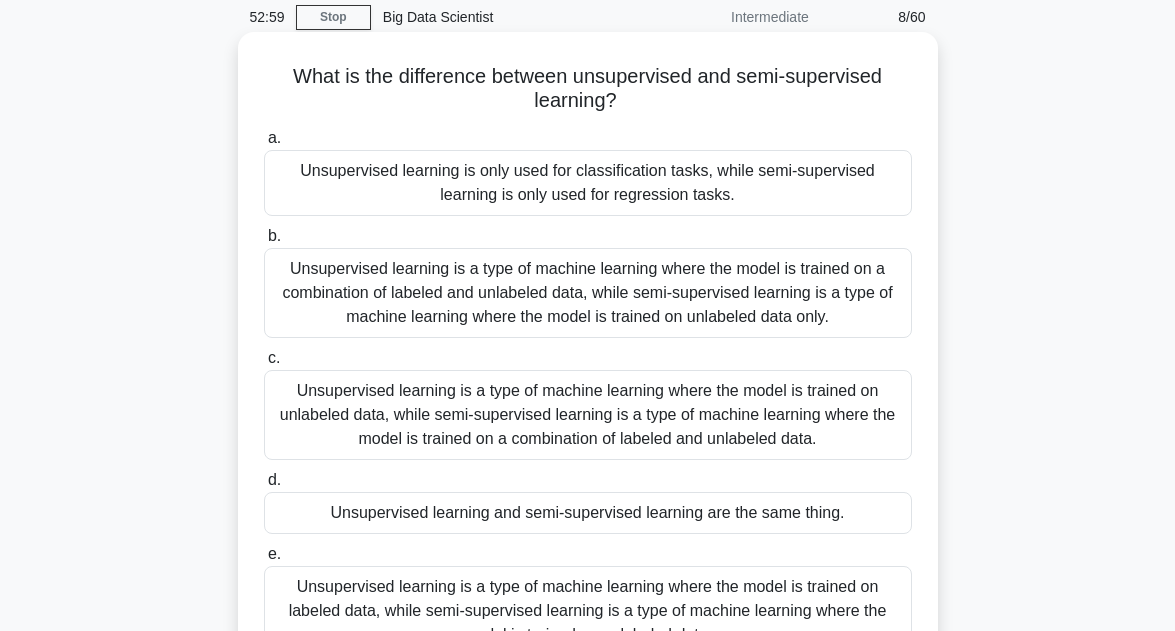 click on "Unsupervised learning is a type of machine learning where the model is trained on unlabeled data, while semi-supervised learning is a type of machine learning where the model is trained on a combination of labeled and unlabeled data." at bounding box center (588, 415) 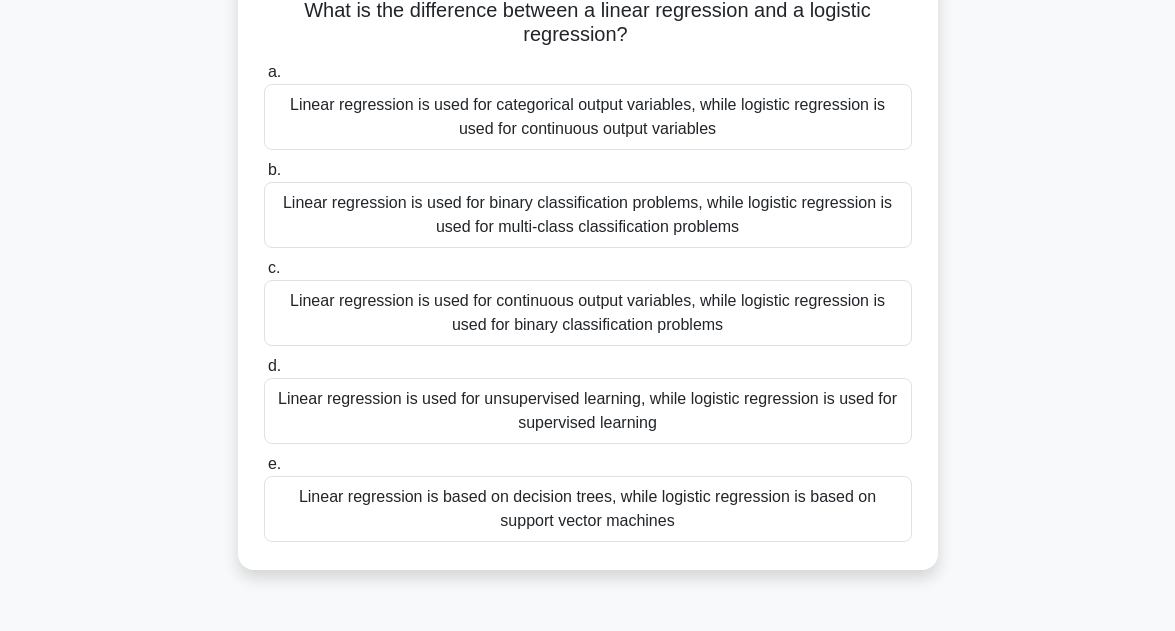 scroll, scrollTop: 160, scrollLeft: 0, axis: vertical 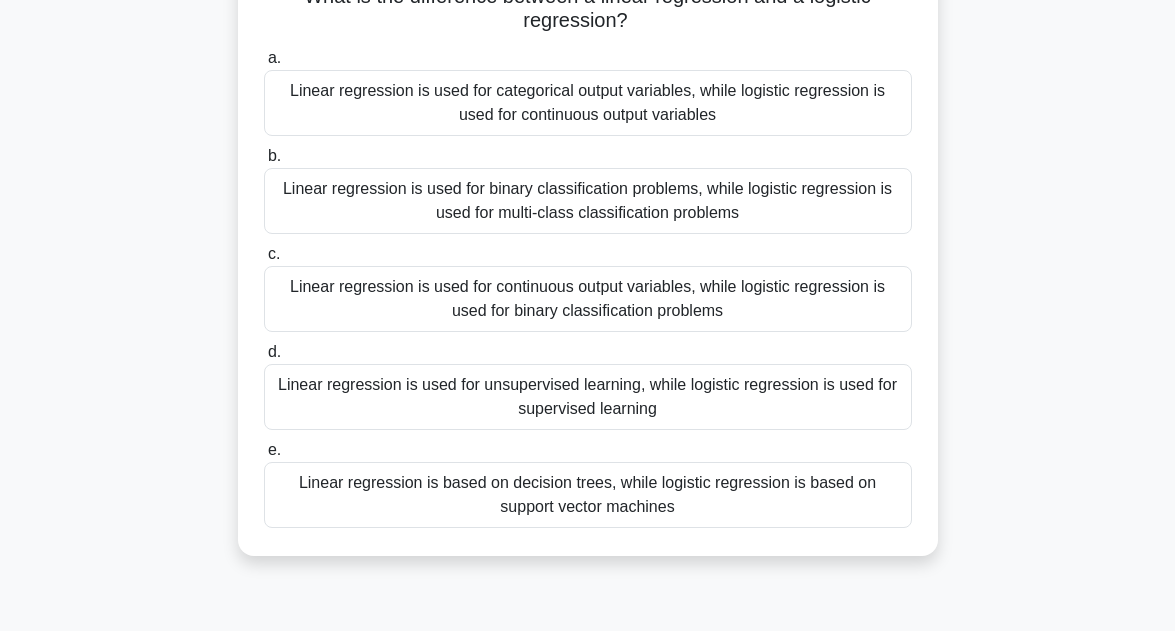 click on "Linear regression is used for continuous output variables, while logistic regression is used for binary classification problems" at bounding box center (588, 299) 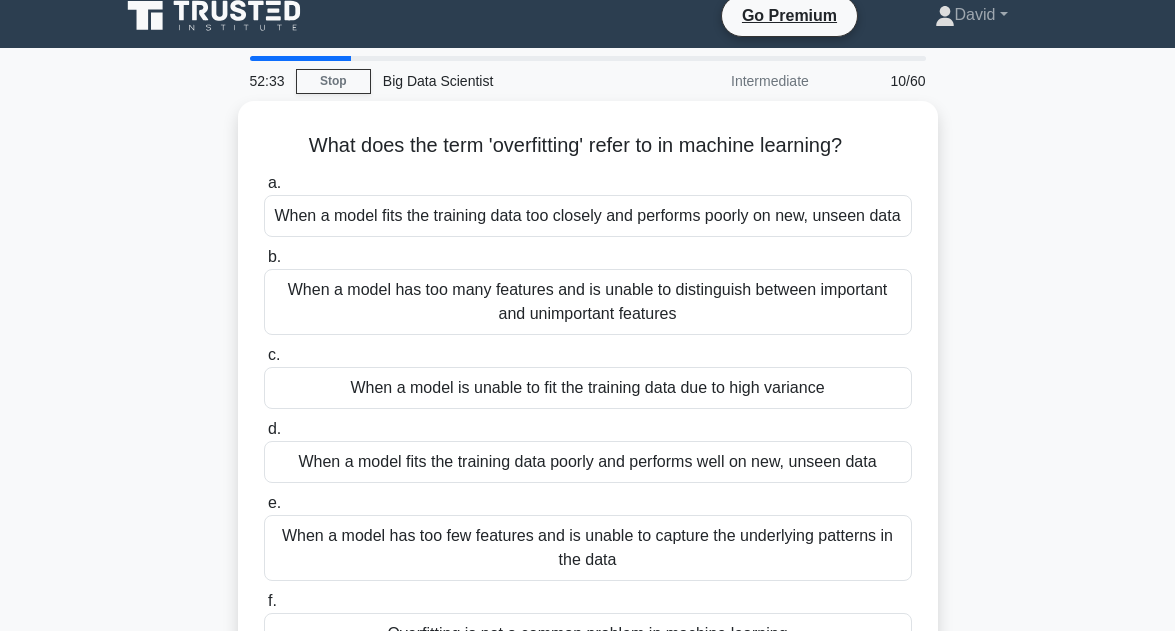 scroll, scrollTop: 0, scrollLeft: 0, axis: both 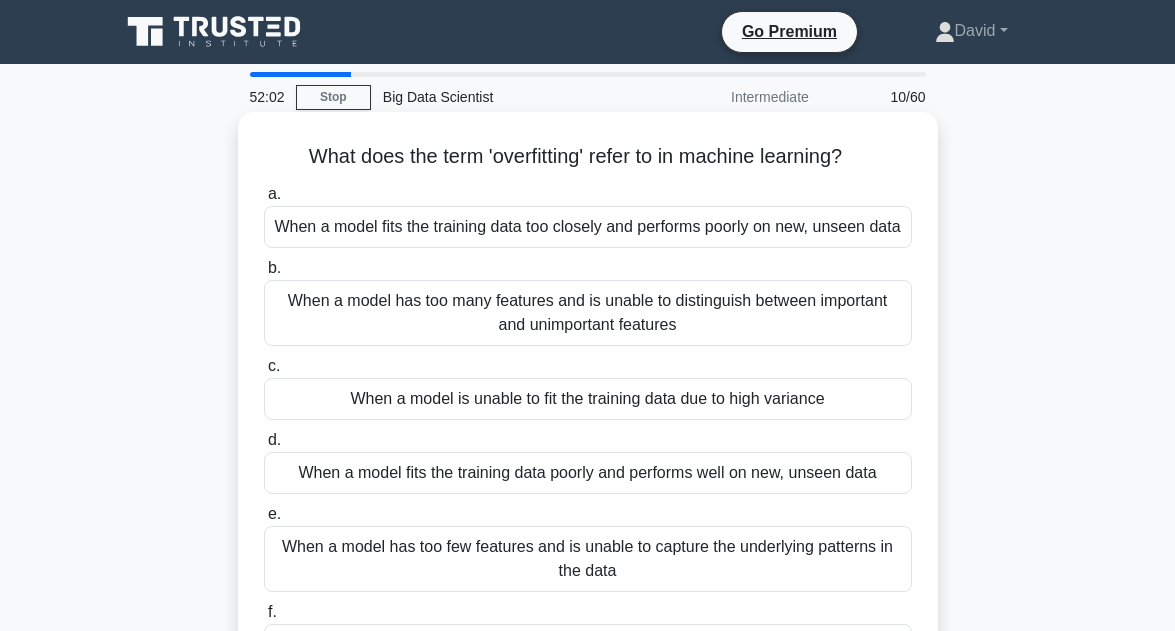 click on "When a model has too many features and is unable to distinguish between important and unimportant features" at bounding box center [588, 313] 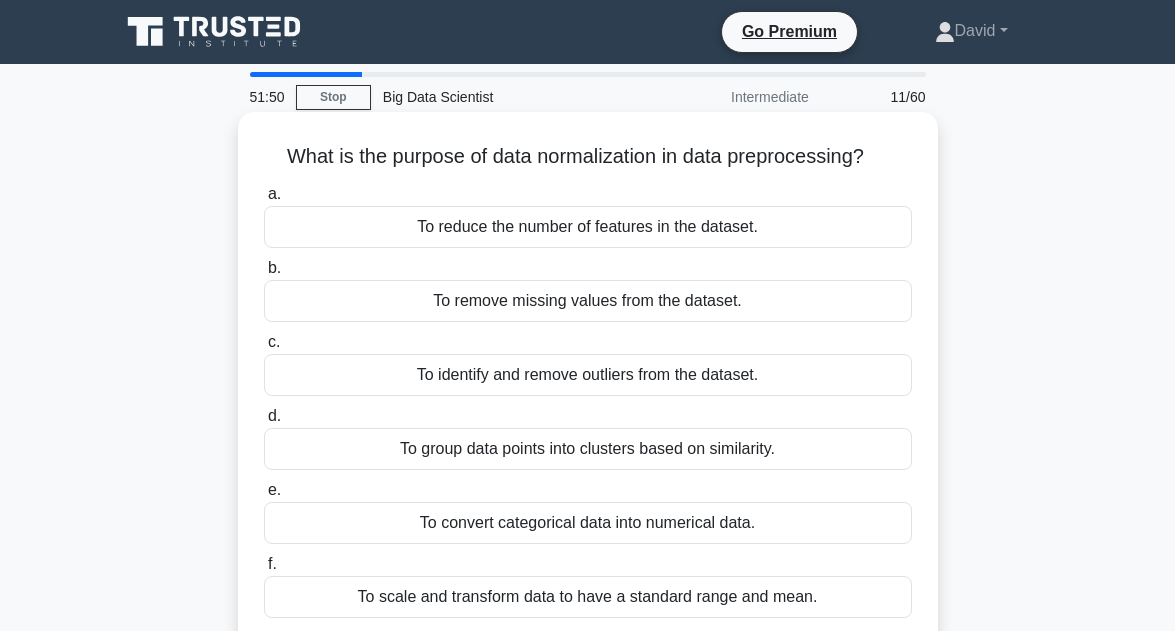 scroll, scrollTop: 40, scrollLeft: 0, axis: vertical 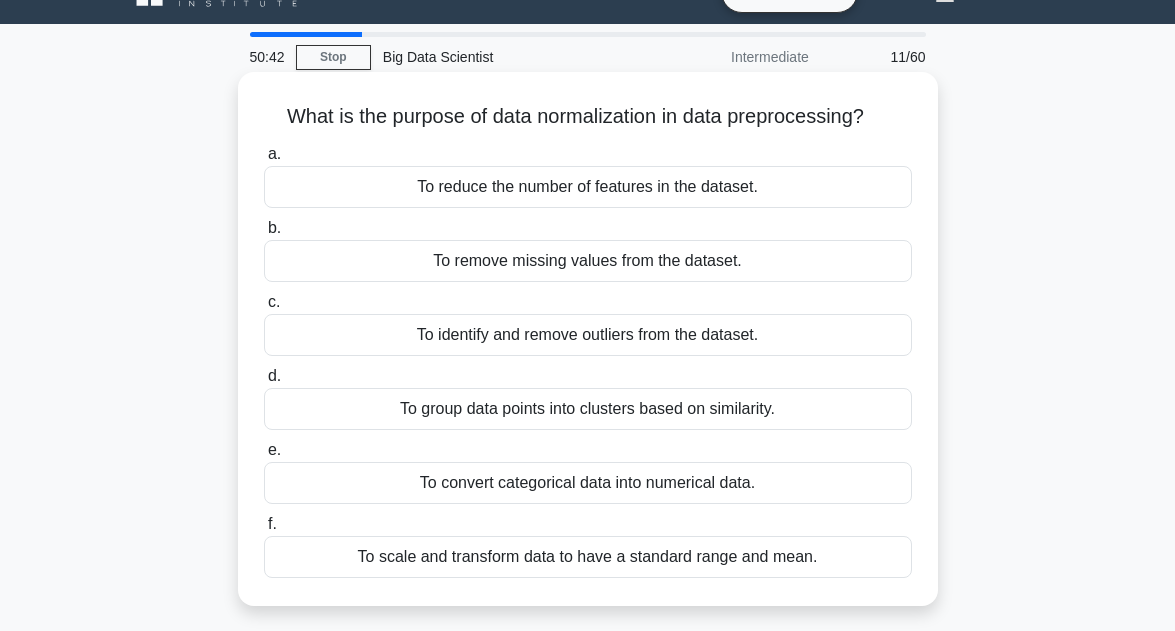 click on "To group data points into clusters based on similarity." at bounding box center (588, 409) 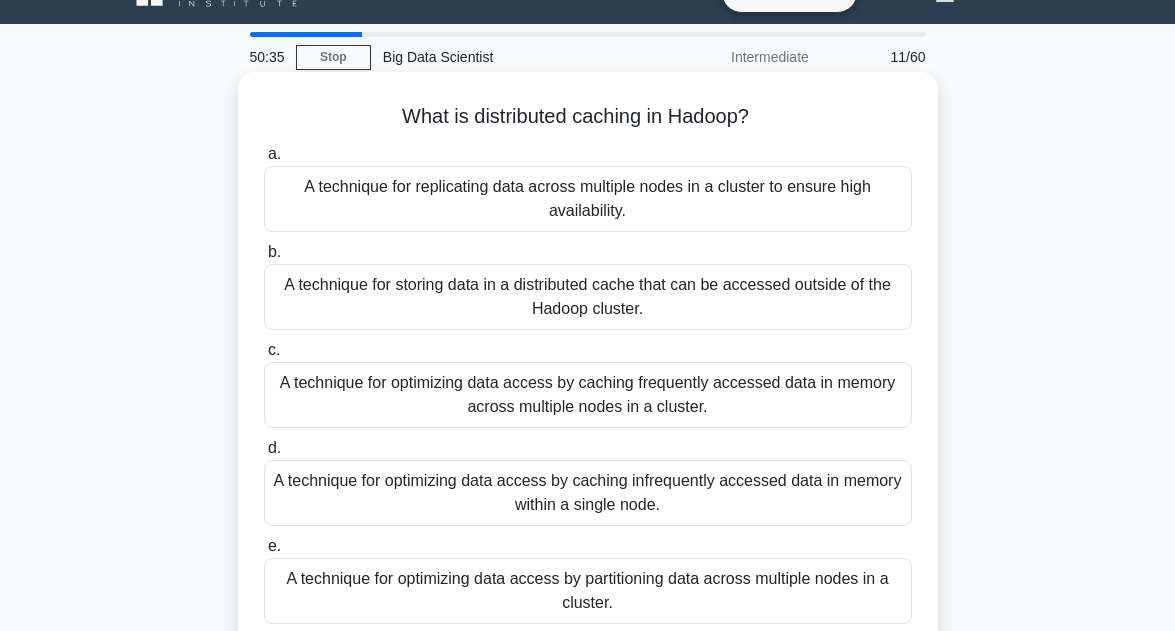 click on "A technique for replicating data across multiple nodes in a cluster to ensure high availability." at bounding box center (588, 199) 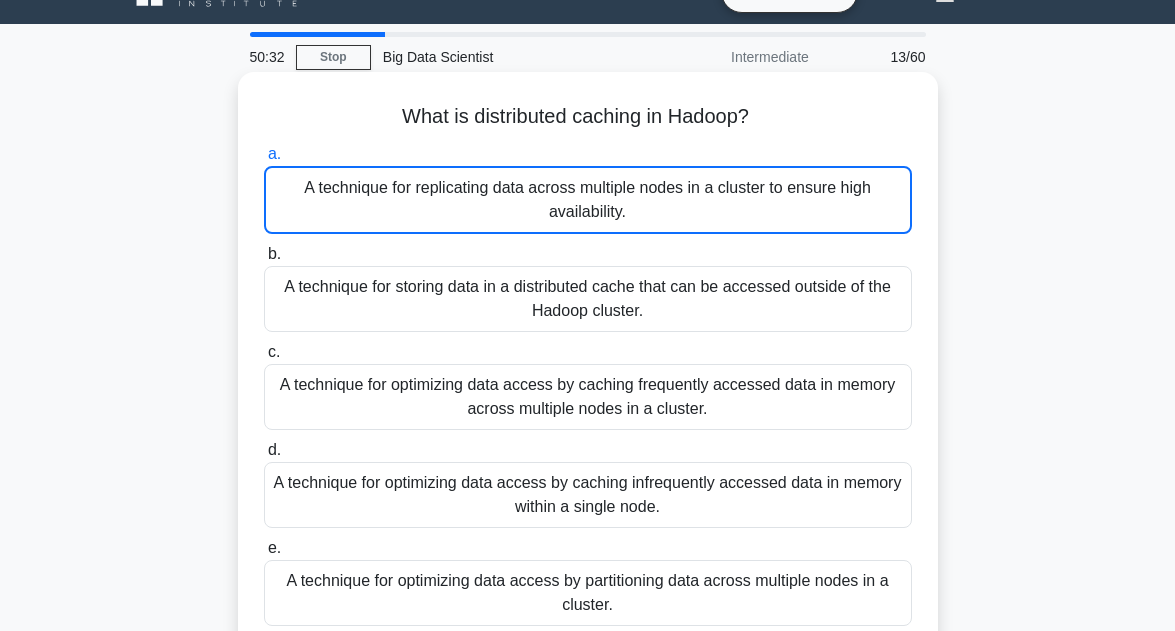 scroll, scrollTop: 0, scrollLeft: 0, axis: both 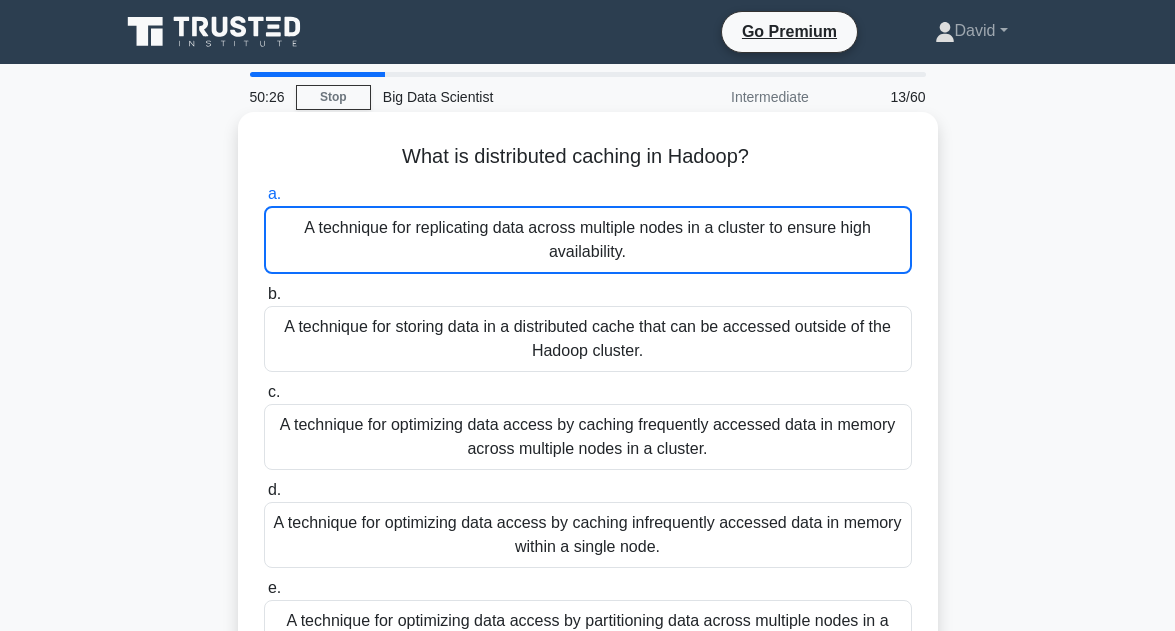 click on "A technique for replicating data across multiple nodes in a cluster to ensure high availability." at bounding box center (588, 240) 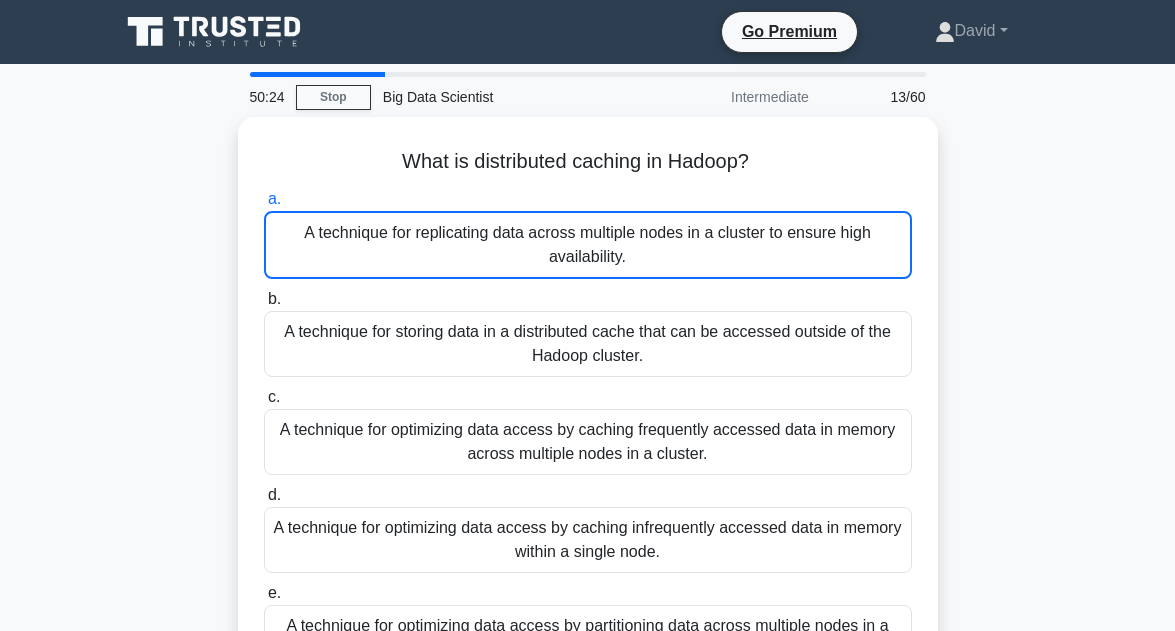 click on "50:24
Stop
Big Data Scientist
Intermediate
13/60
What is distributed caching in Hadoop?
.spinner_0XTQ{transform-origin:center;animation:spinner_y6GP .75s linear infinite}@keyframes spinner_y6GP{100%{transform:rotate(360deg)}}
a.
b. c. d. e." at bounding box center [587, 572] 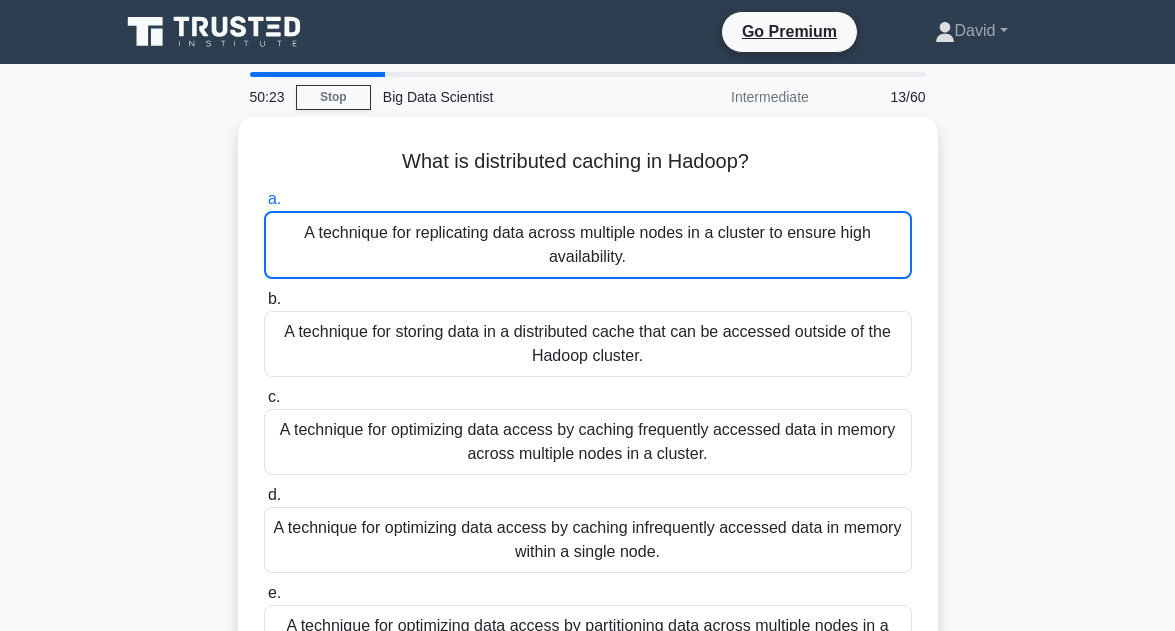 click on "50:23
Stop
Big Data Scientist
Intermediate
13/60
What is distributed caching in Hadoop?
.spinner_0XTQ{transform-origin:center;animation:spinner_y6GP .75s linear infinite}@keyframes spinner_y6GP{100%{transform:rotate(360deg)}}
a.
b. c. d. e." at bounding box center (587, 572) 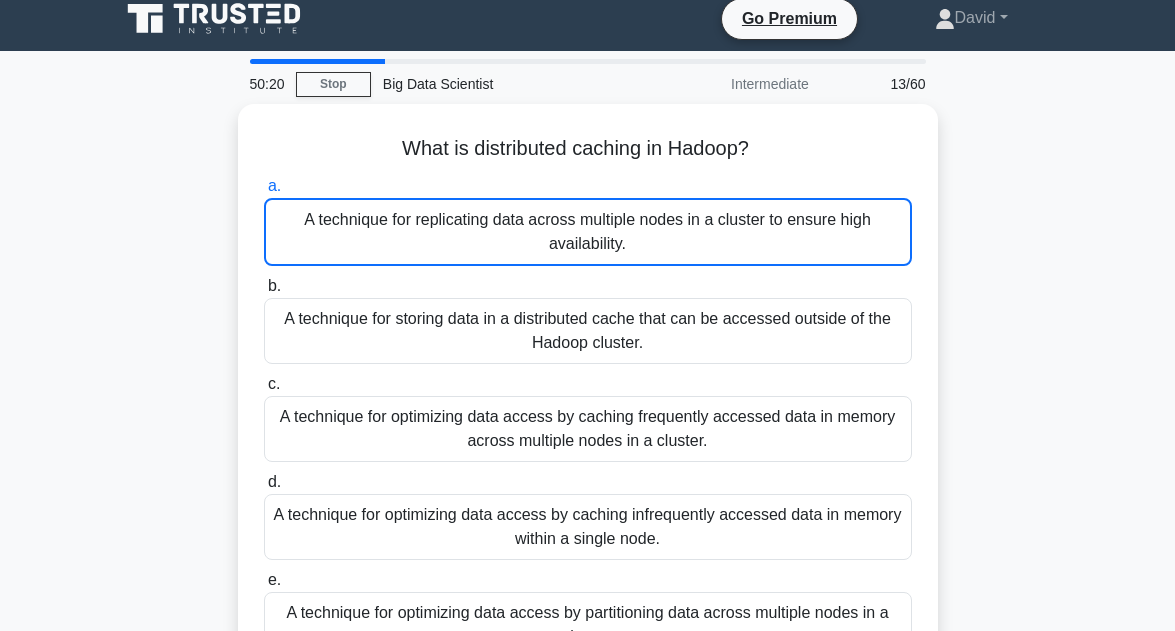 scroll, scrollTop: 7, scrollLeft: 0, axis: vertical 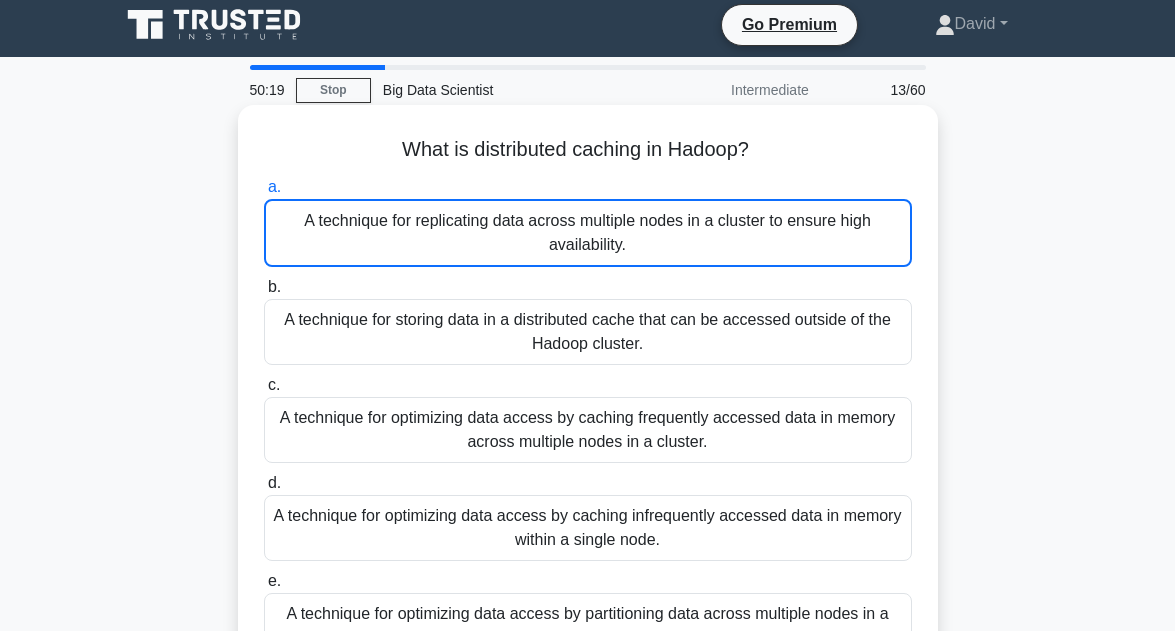 click on "A technique for replicating data across multiple nodes in a cluster to ensure high availability." at bounding box center (588, 233) 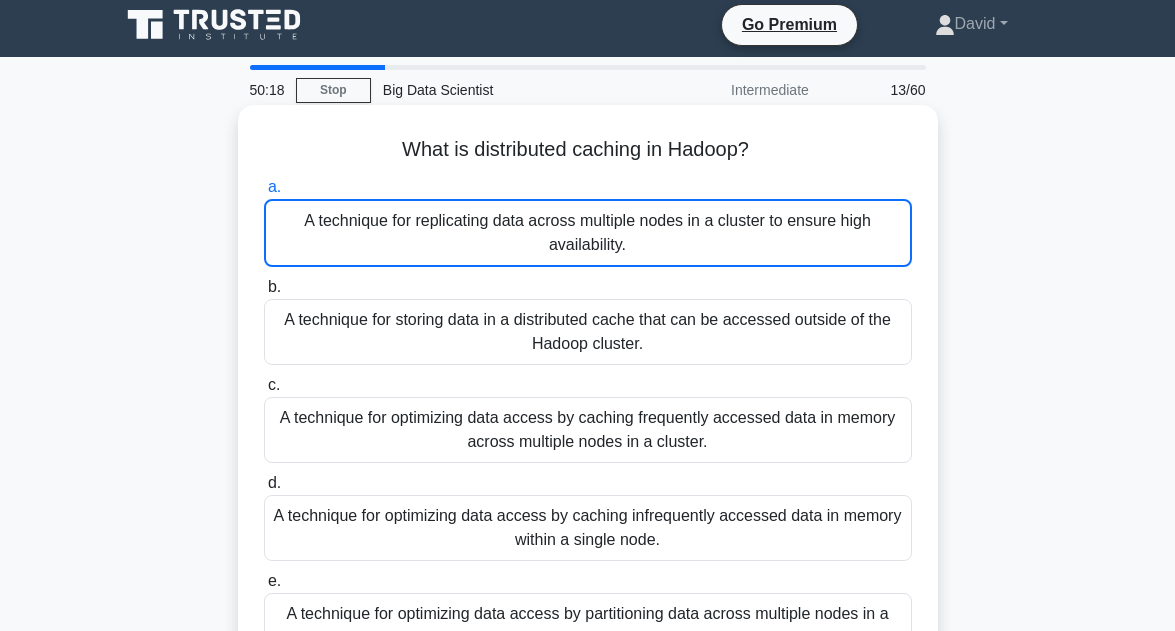 click on "A technique for replicating data across multiple nodes in a cluster to ensure high availability." at bounding box center (588, 233) 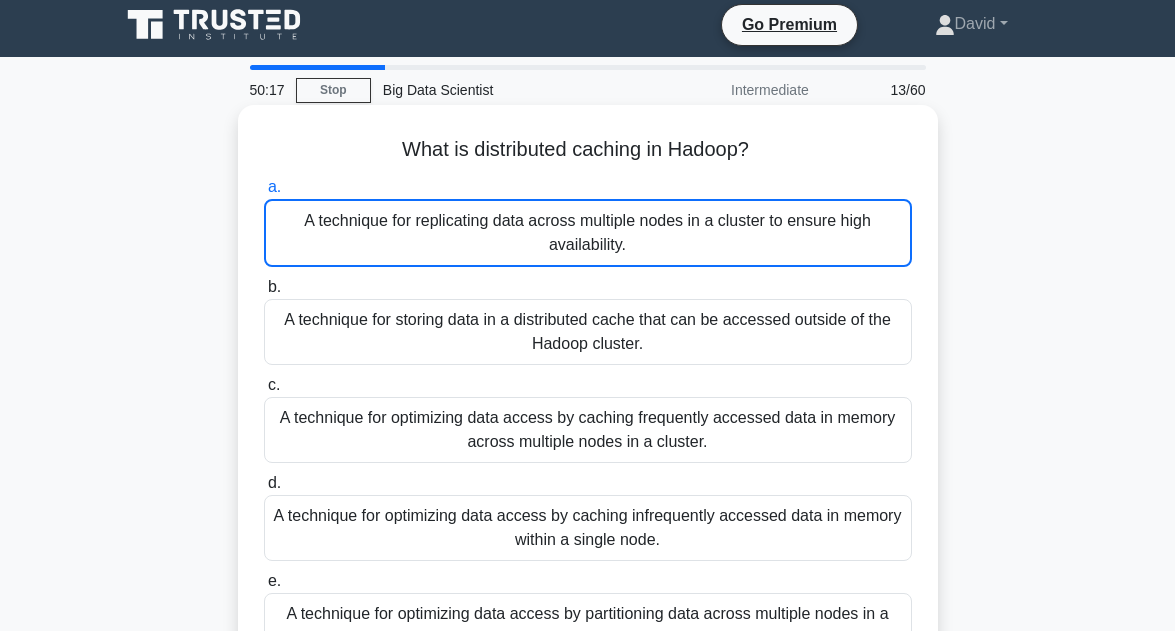 click on "A technique for replicating data across multiple nodes in a cluster to ensure high availability." at bounding box center [588, 233] 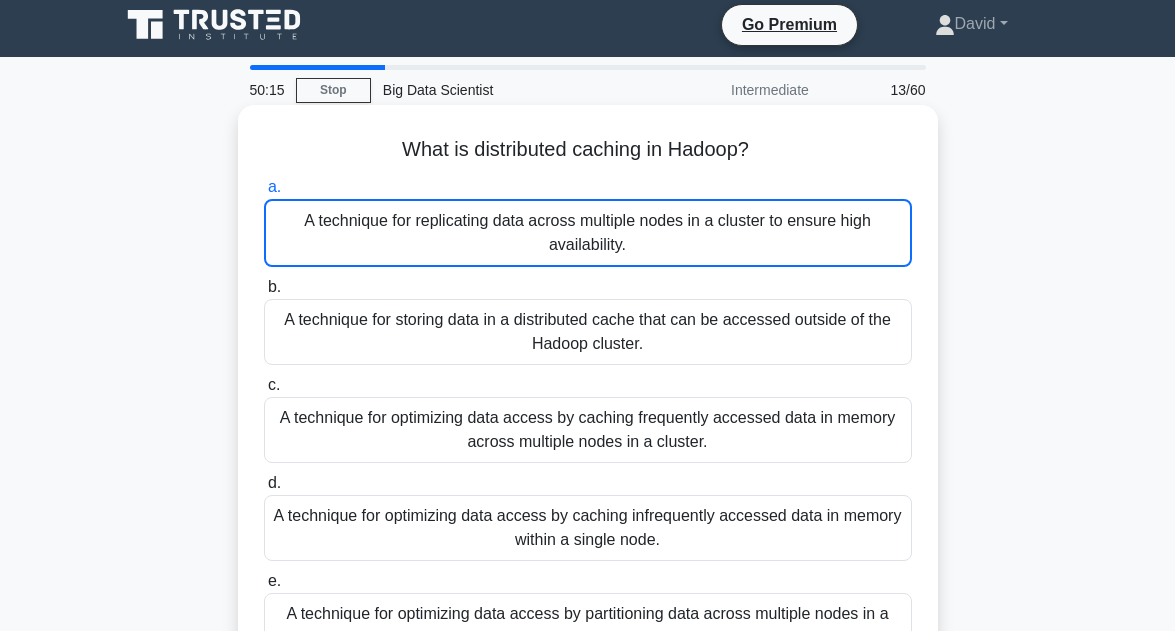 click on "A technique for storing data in a distributed cache that can be accessed outside of the Hadoop cluster." at bounding box center [588, 332] 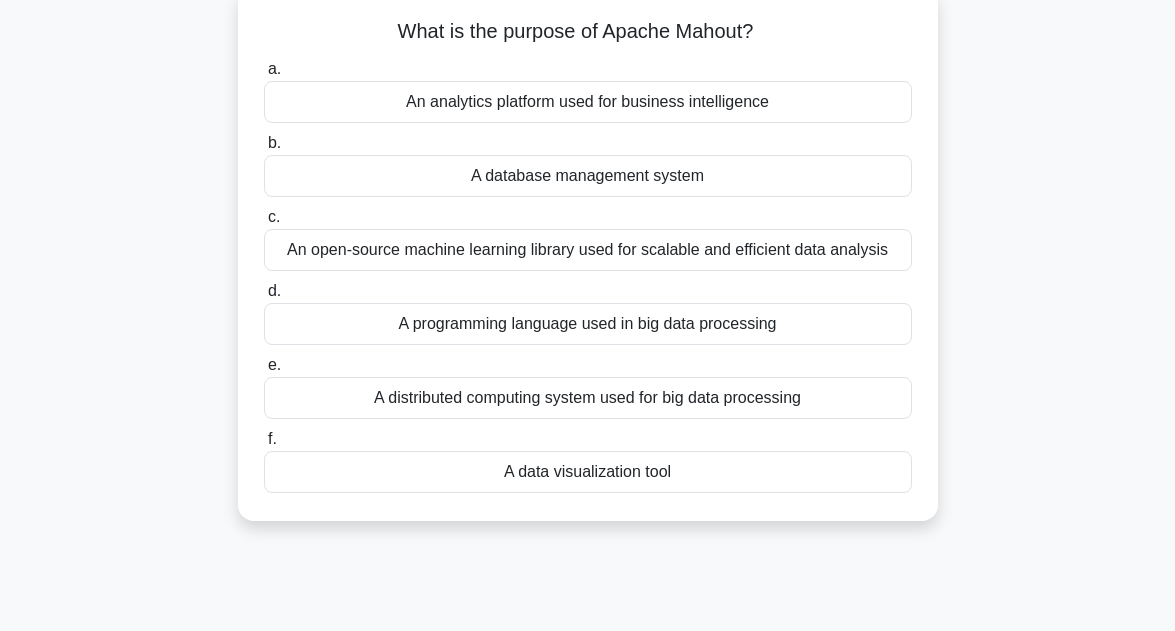 scroll, scrollTop: 120, scrollLeft: 0, axis: vertical 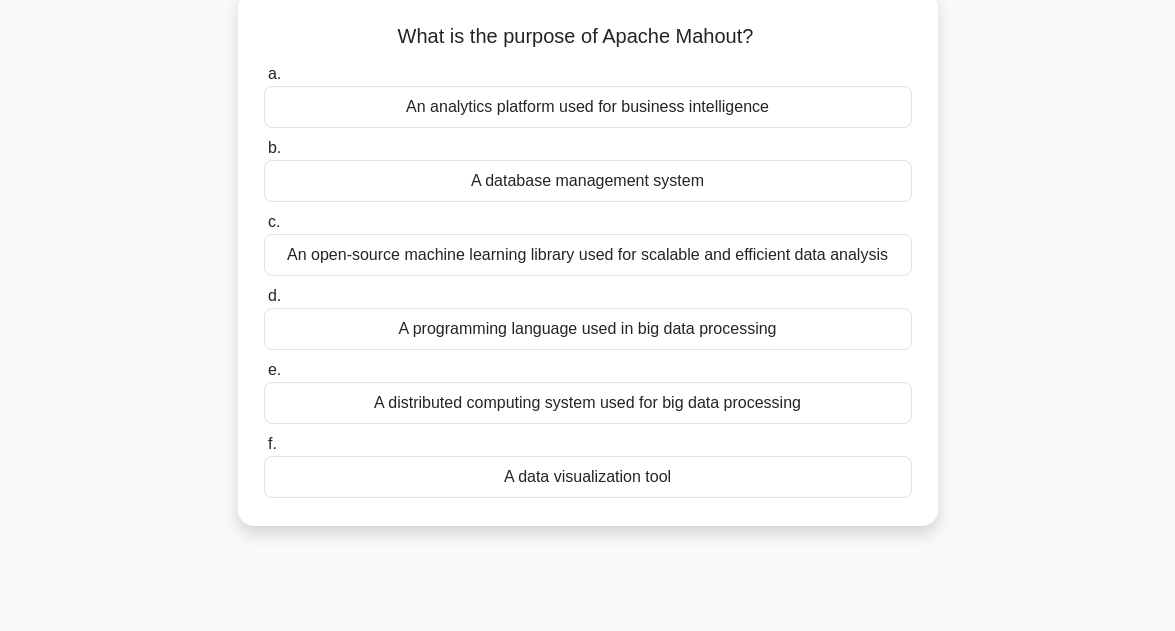 click on "A distributed computing system used for big data processing" at bounding box center (588, 403) 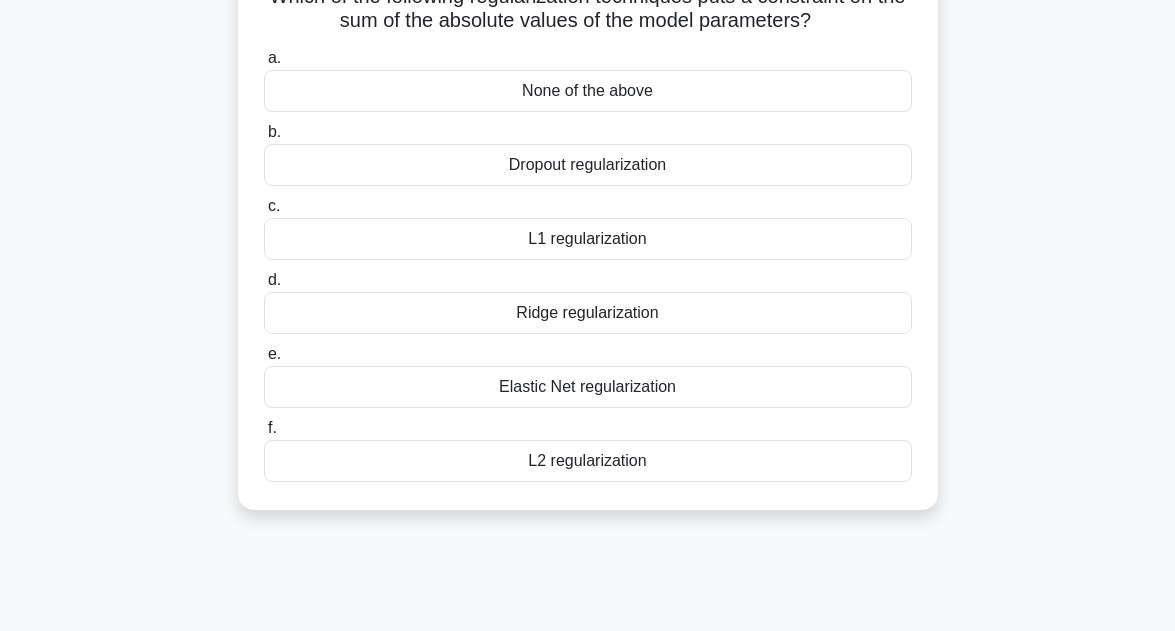 scroll, scrollTop: 120, scrollLeft: 0, axis: vertical 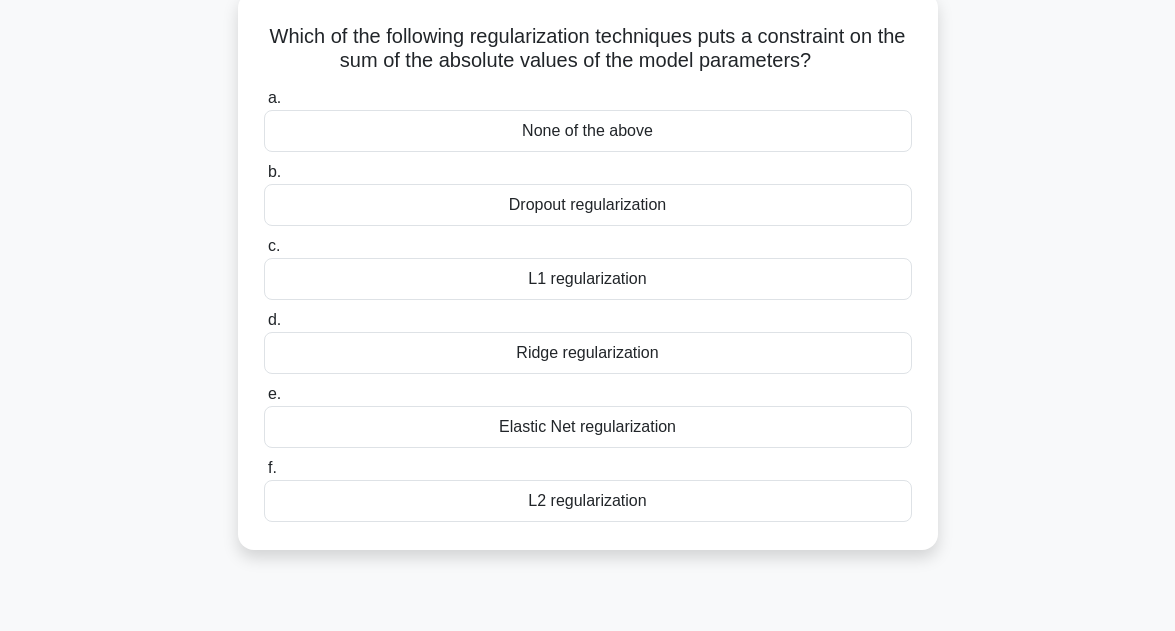click on "Dropout regularization" at bounding box center (588, 205) 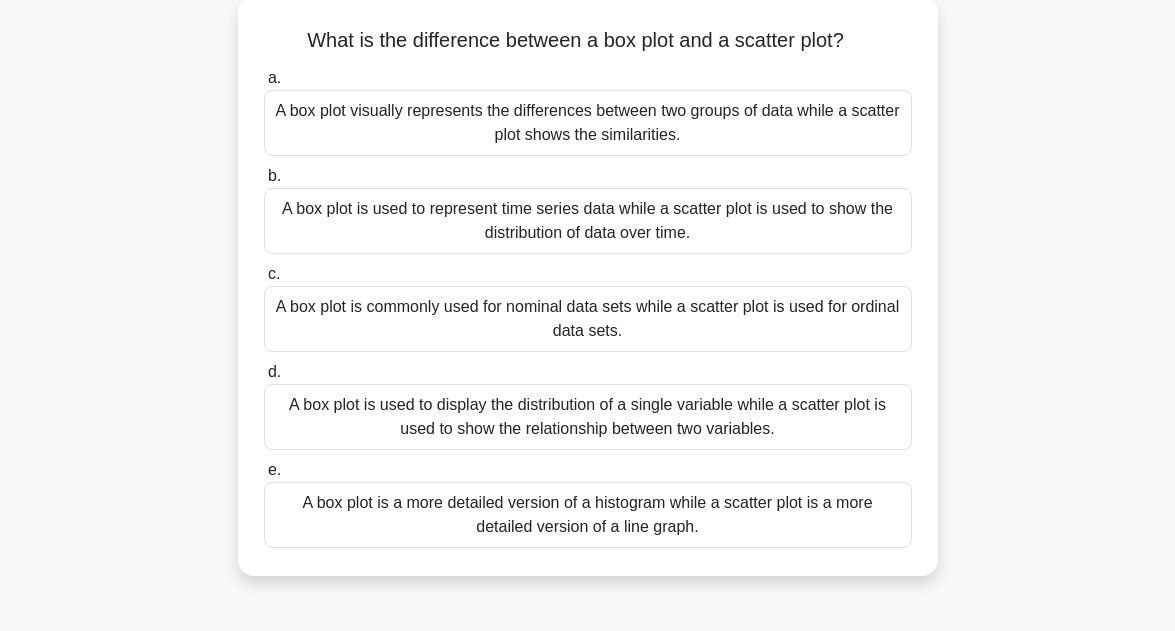 scroll, scrollTop: 120, scrollLeft: 0, axis: vertical 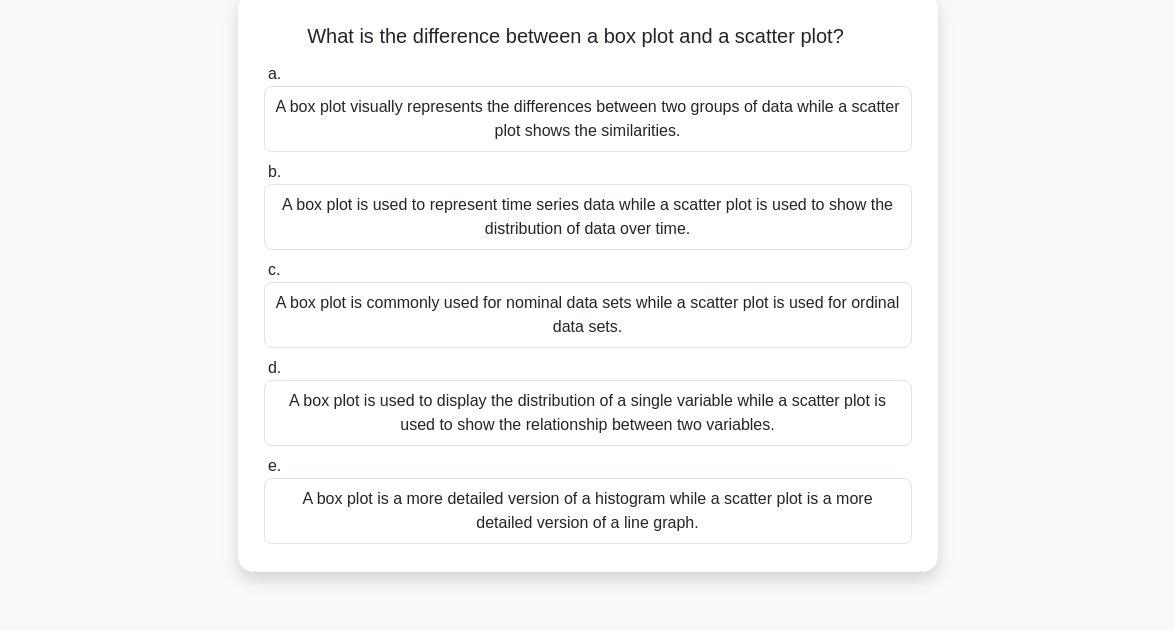 click on "A box plot is used to display the distribution of a single variable while a scatter plot is used to show the relationship between two variables." at bounding box center (588, 413) 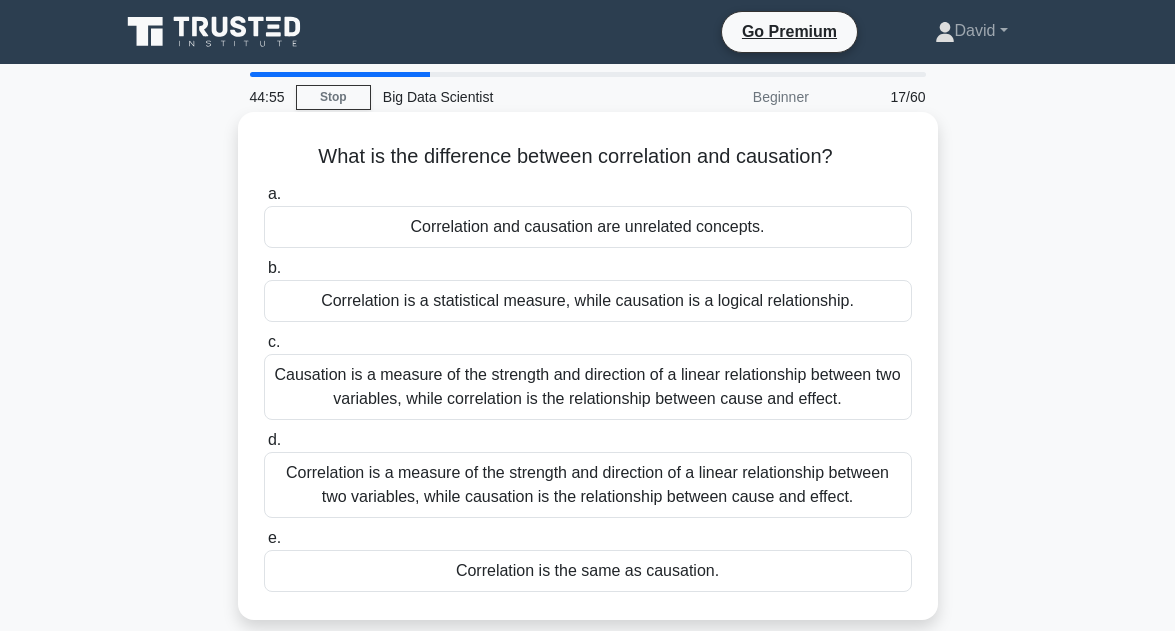 scroll, scrollTop: 40, scrollLeft: 0, axis: vertical 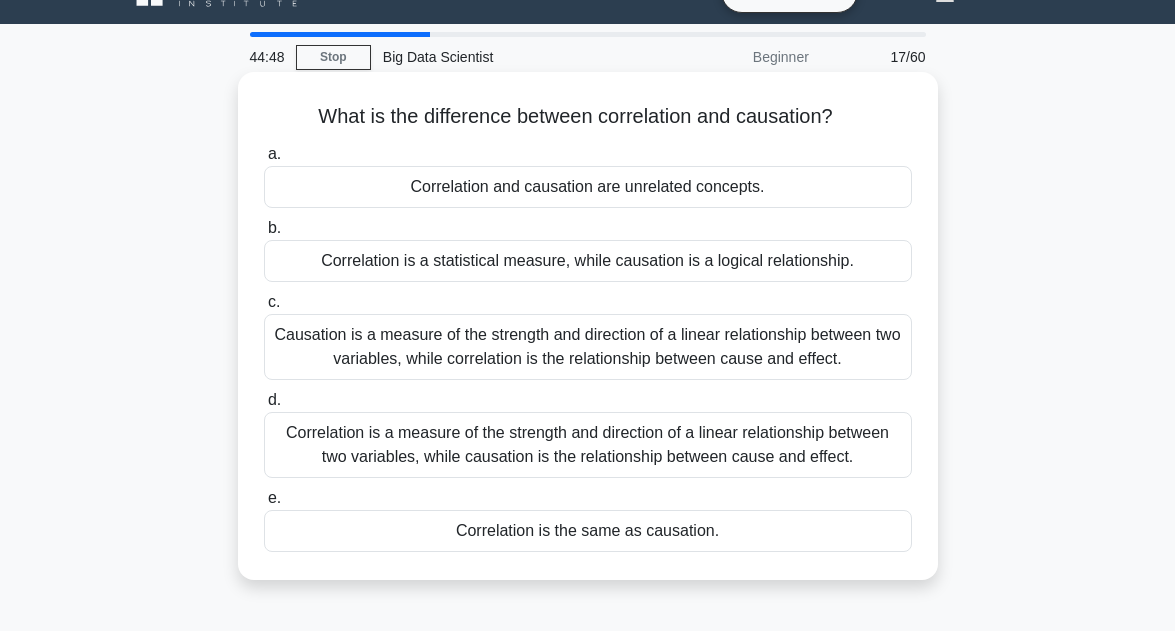 click on "Correlation is a measure of the strength and direction of a linear relationship between two variables, while causation is the relationship between cause and effect." at bounding box center [588, 445] 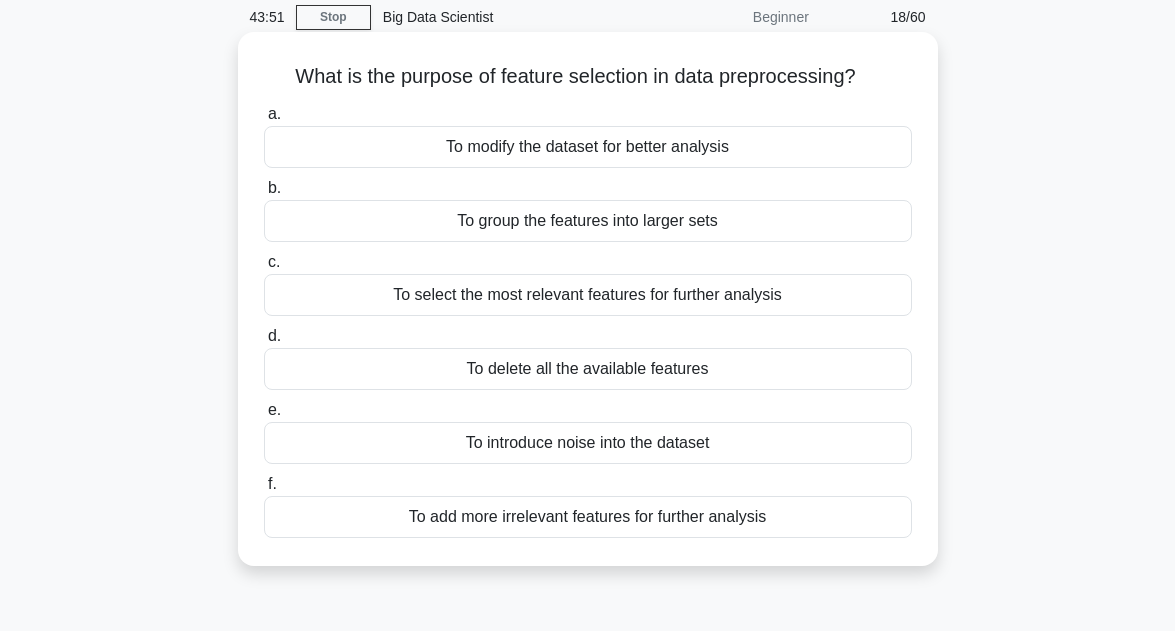 scroll, scrollTop: 120, scrollLeft: 0, axis: vertical 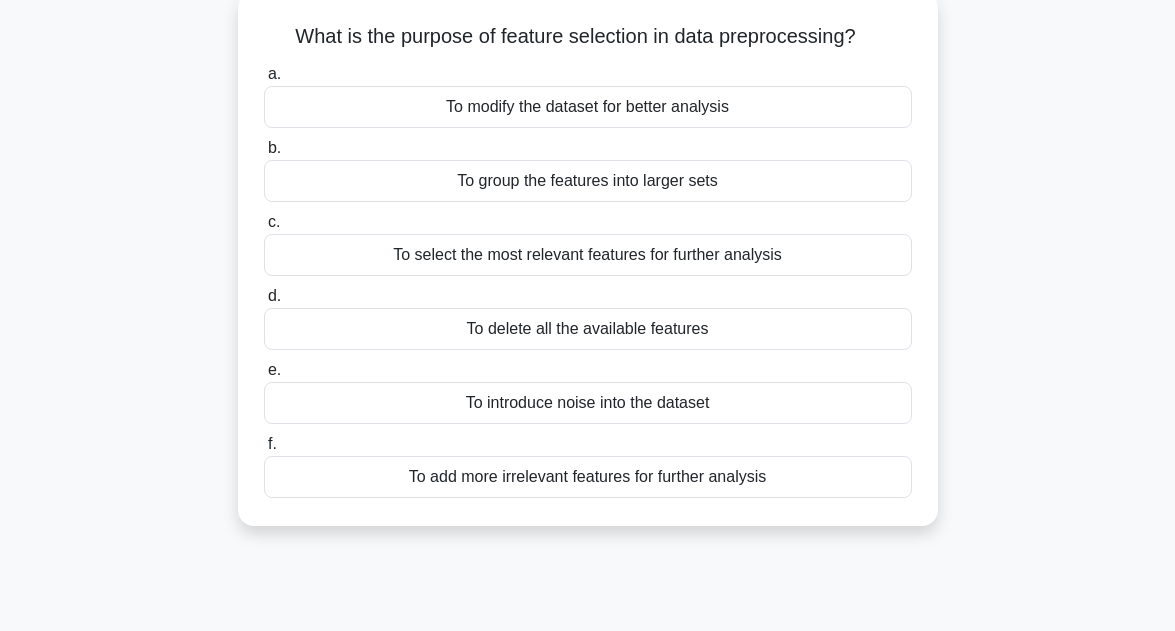 click on "To select the most relevant features for further analysis" at bounding box center [588, 255] 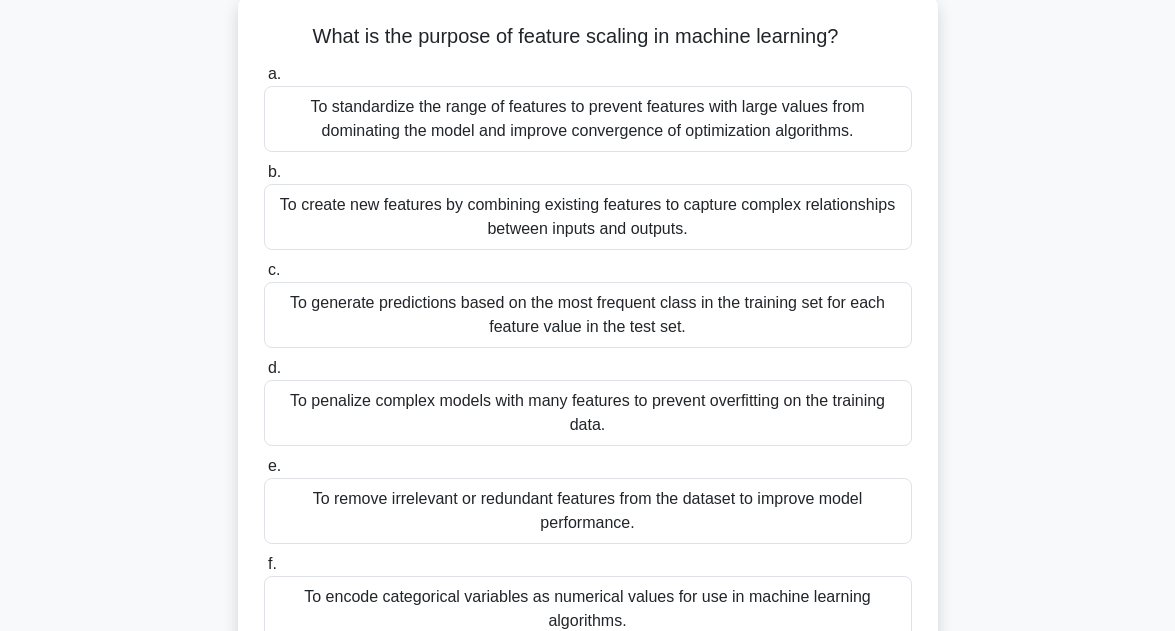 scroll, scrollTop: 80, scrollLeft: 0, axis: vertical 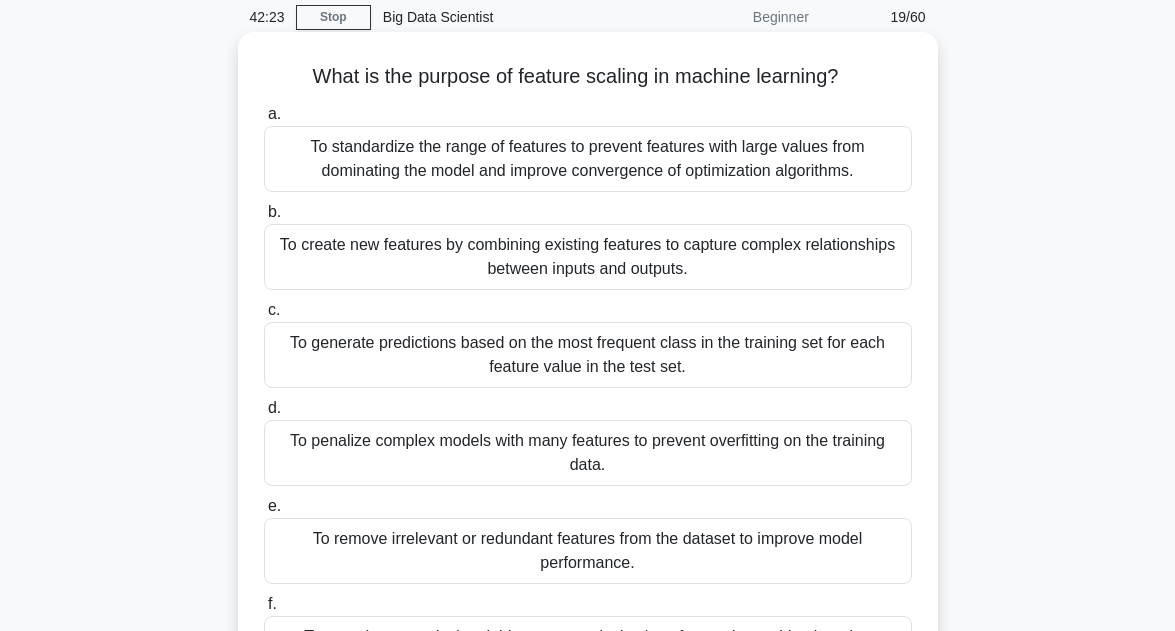 click on "To standardize the range of features to prevent features with large values from dominating the model and improve convergence of optimization algorithms." at bounding box center (588, 159) 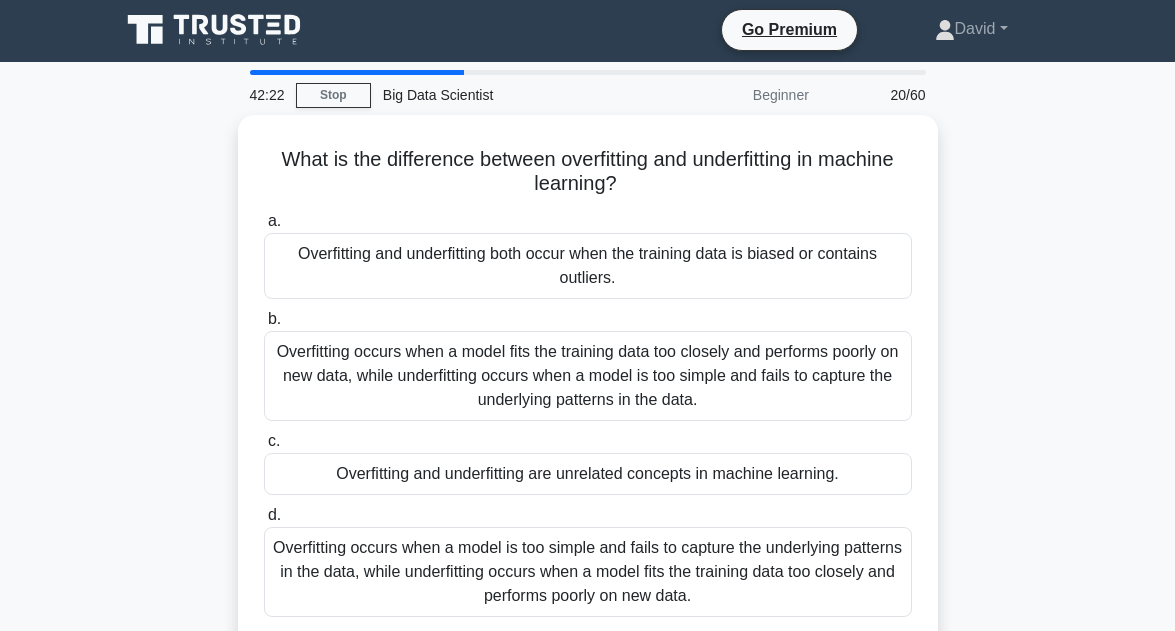 scroll, scrollTop: 0, scrollLeft: 0, axis: both 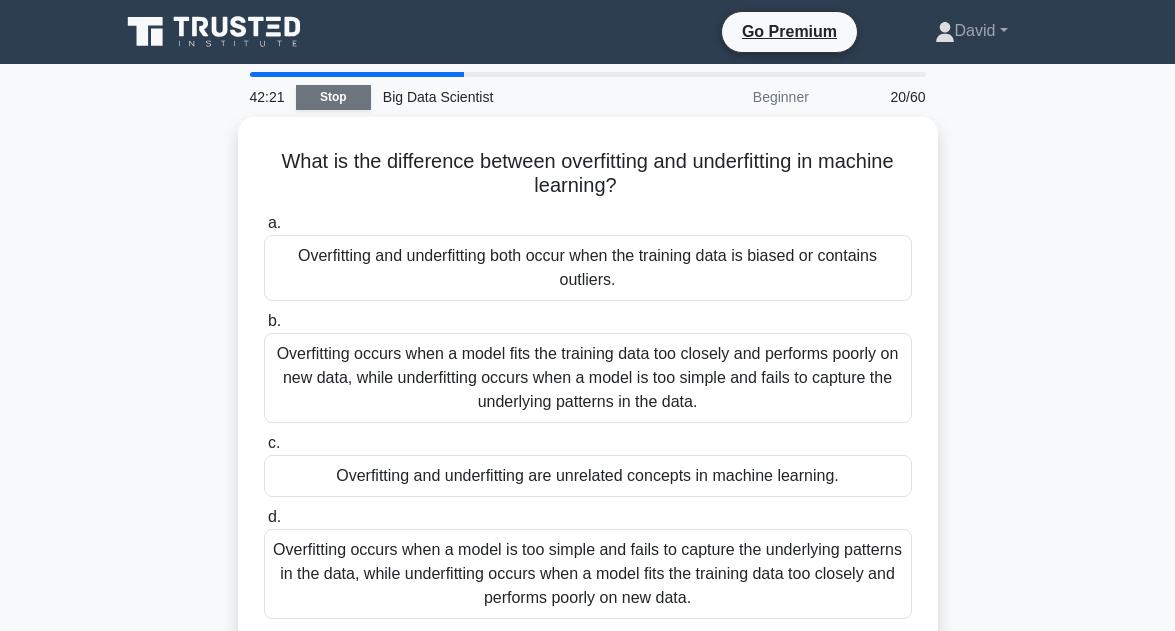 click on "Stop" at bounding box center (333, 97) 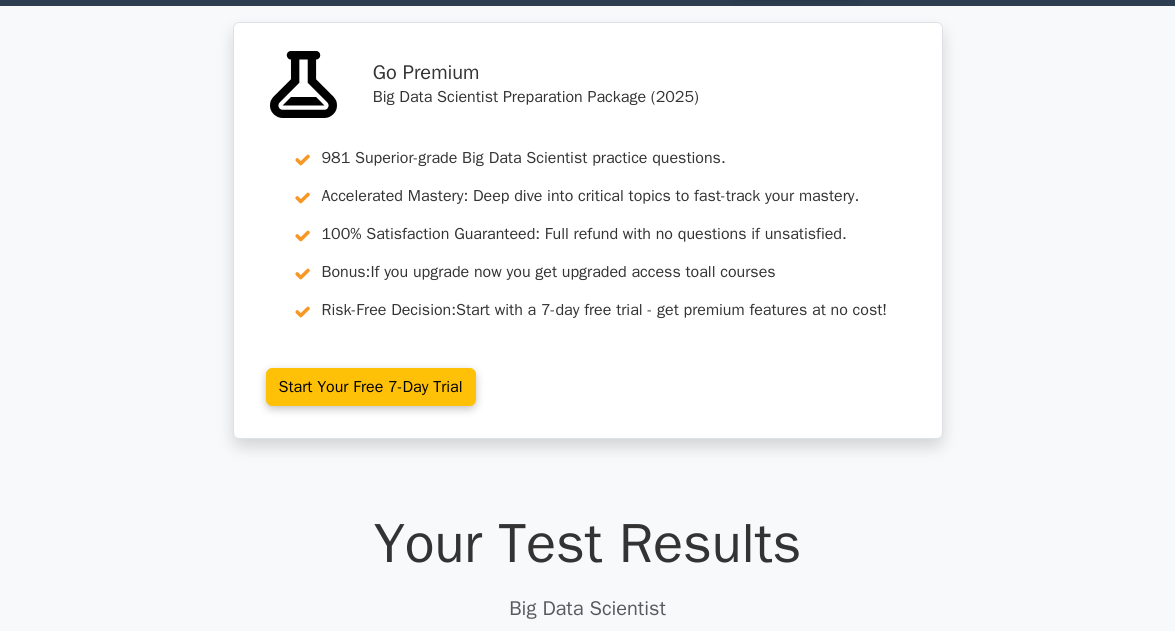scroll, scrollTop: 80, scrollLeft: 0, axis: vertical 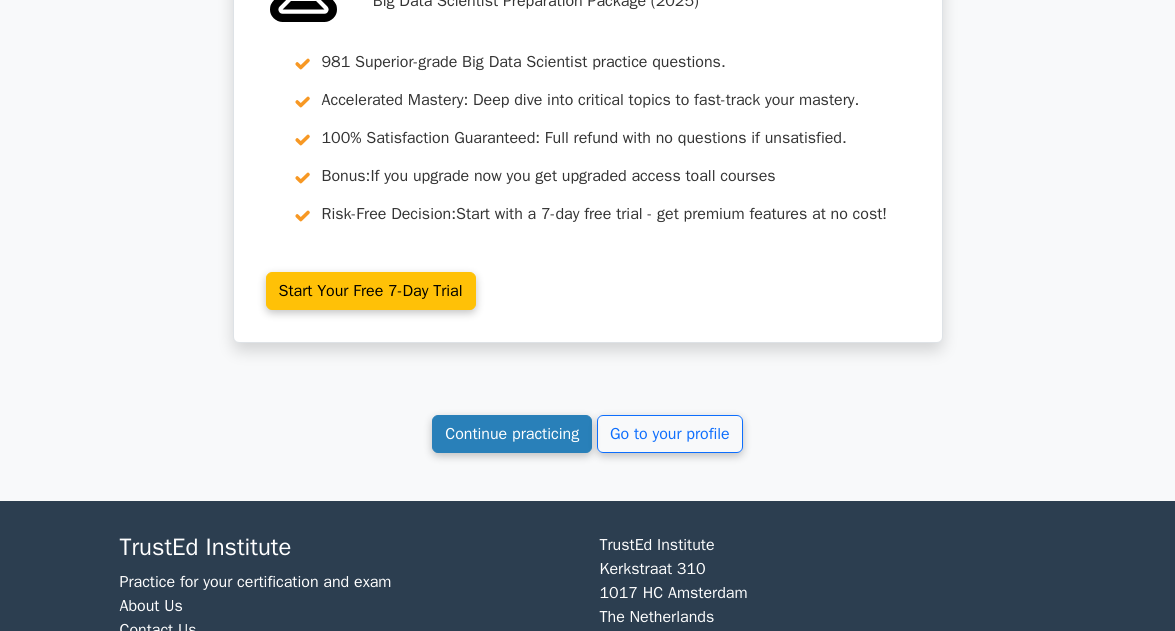 click on "Continue practicing" at bounding box center [512, 434] 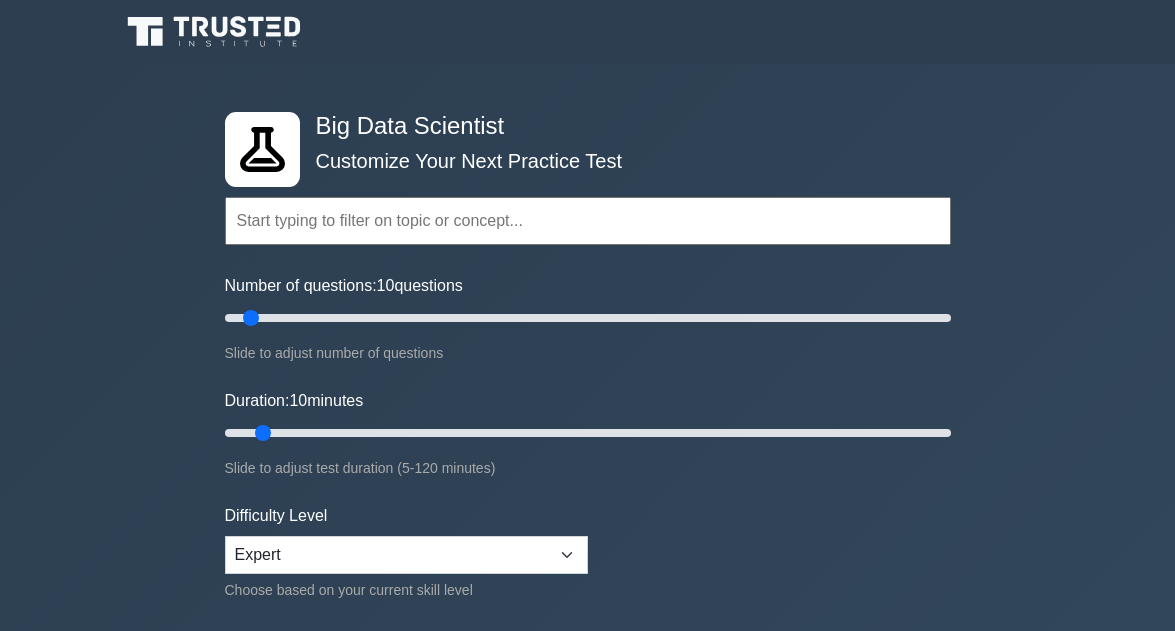 scroll, scrollTop: 0, scrollLeft: 0, axis: both 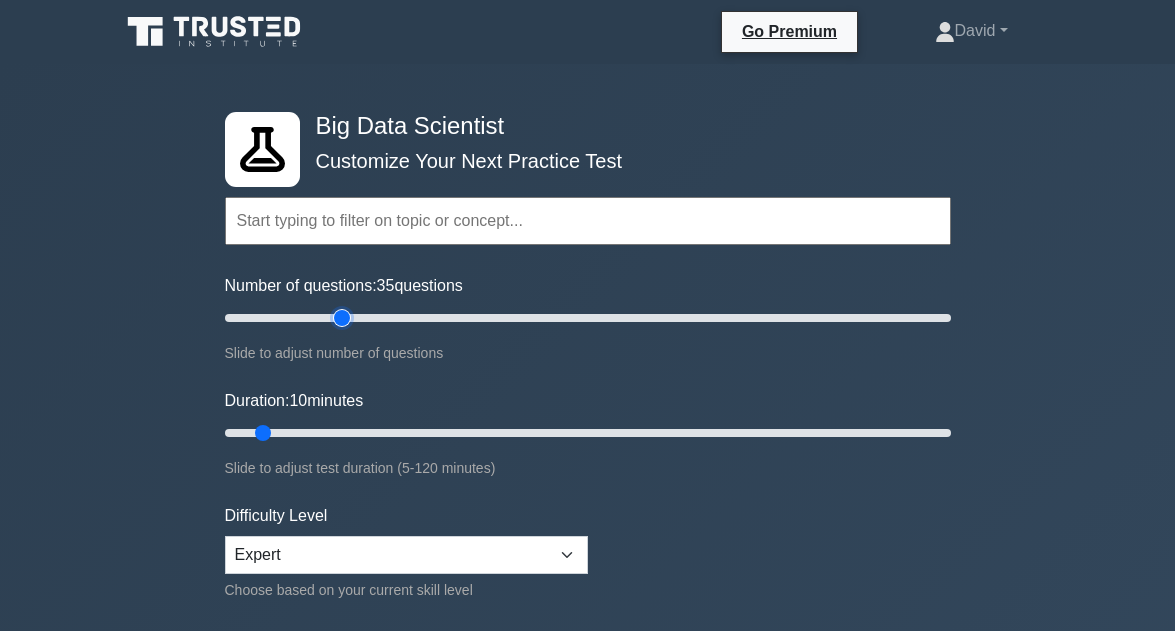 click on "Number of questions:  35  questions" at bounding box center [588, 318] 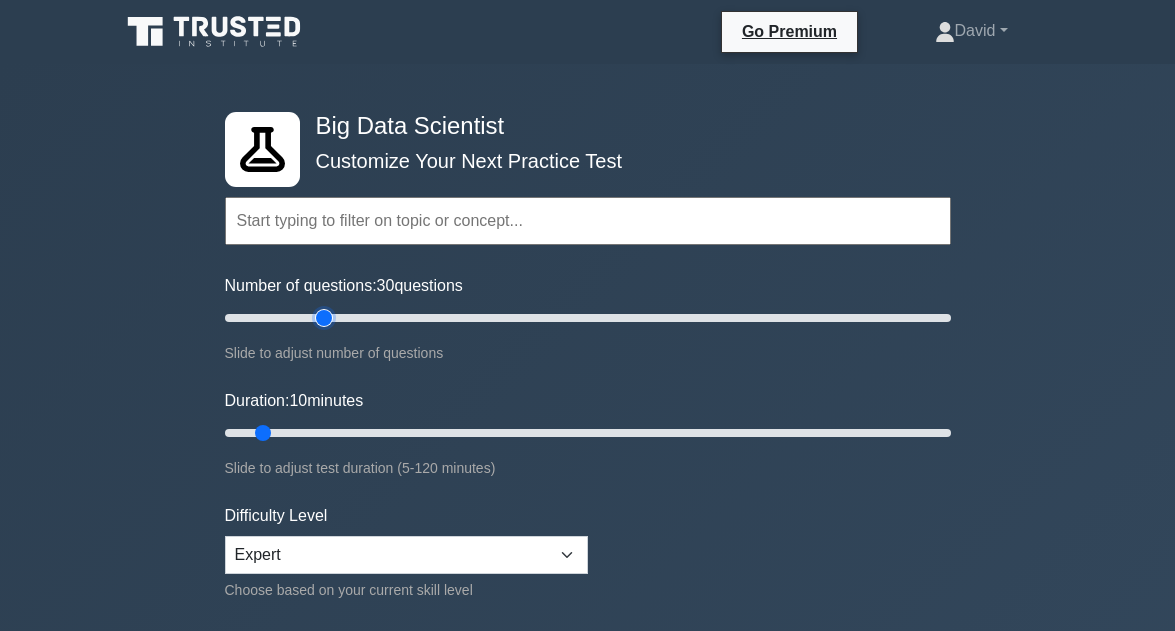 type on "30" 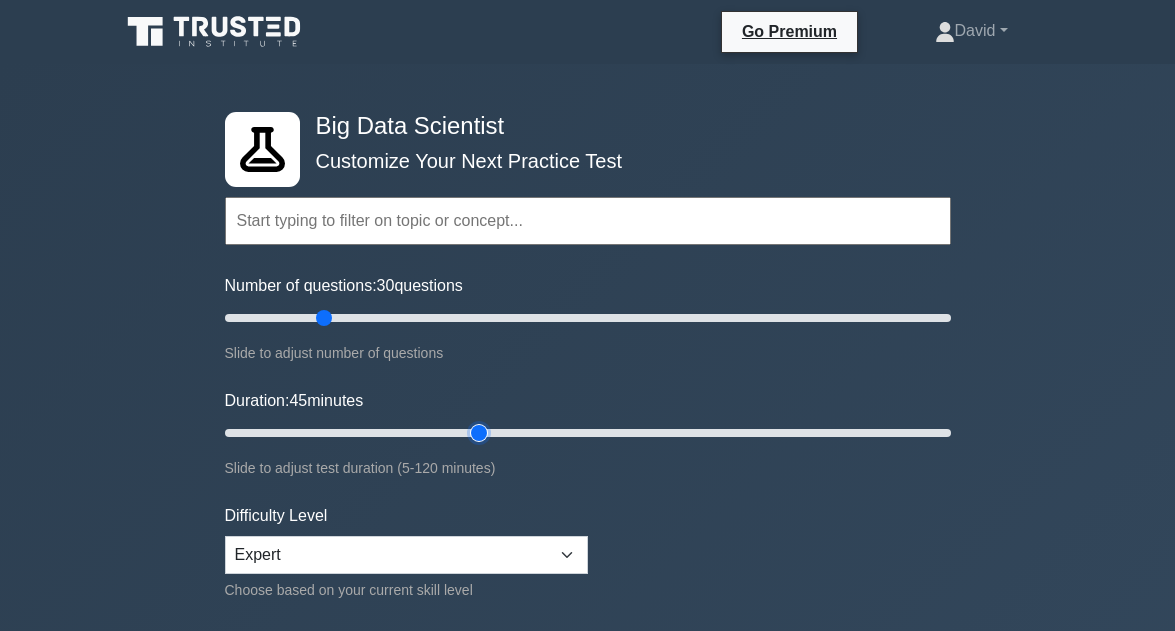 type on "45" 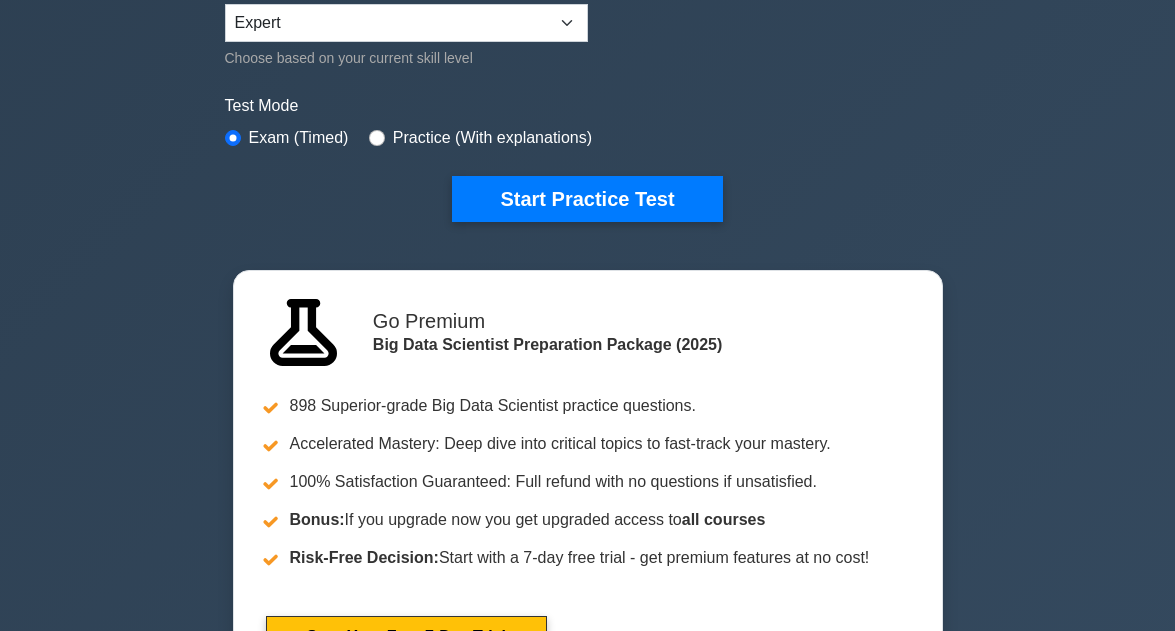 scroll, scrollTop: 522, scrollLeft: 0, axis: vertical 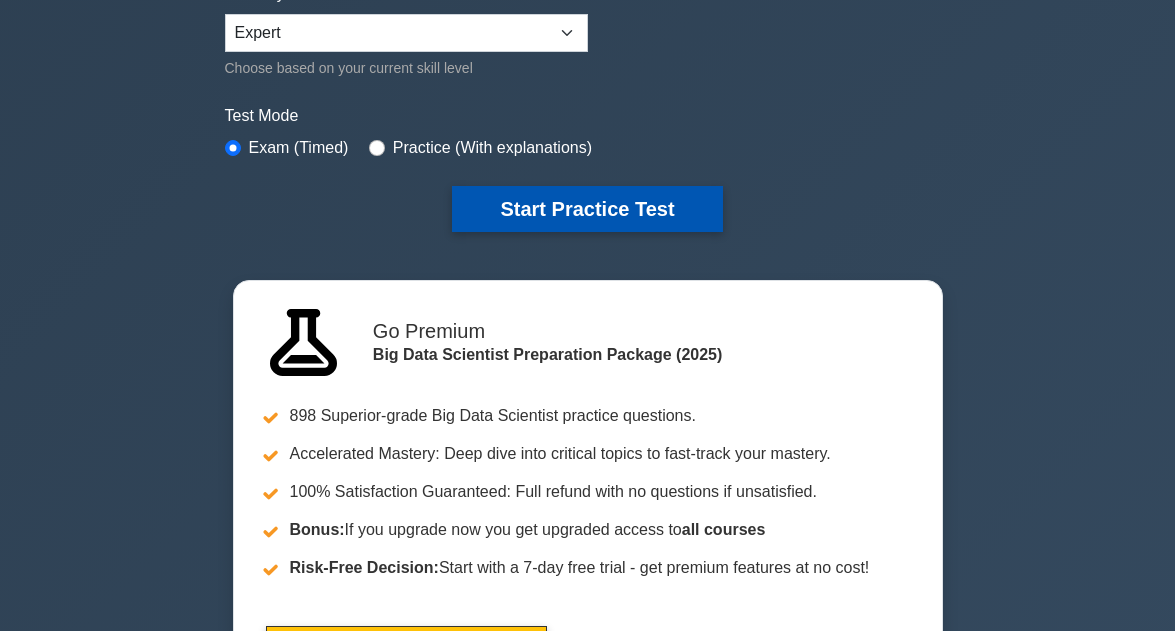 click on "Start Practice Test" at bounding box center [587, 209] 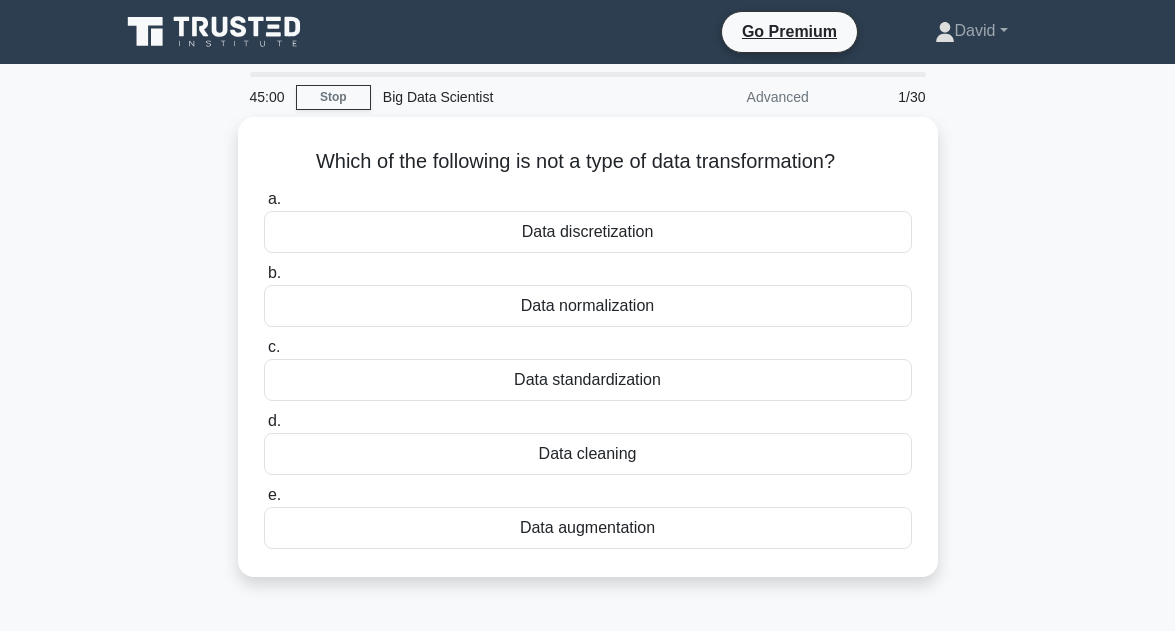scroll, scrollTop: 0, scrollLeft: 0, axis: both 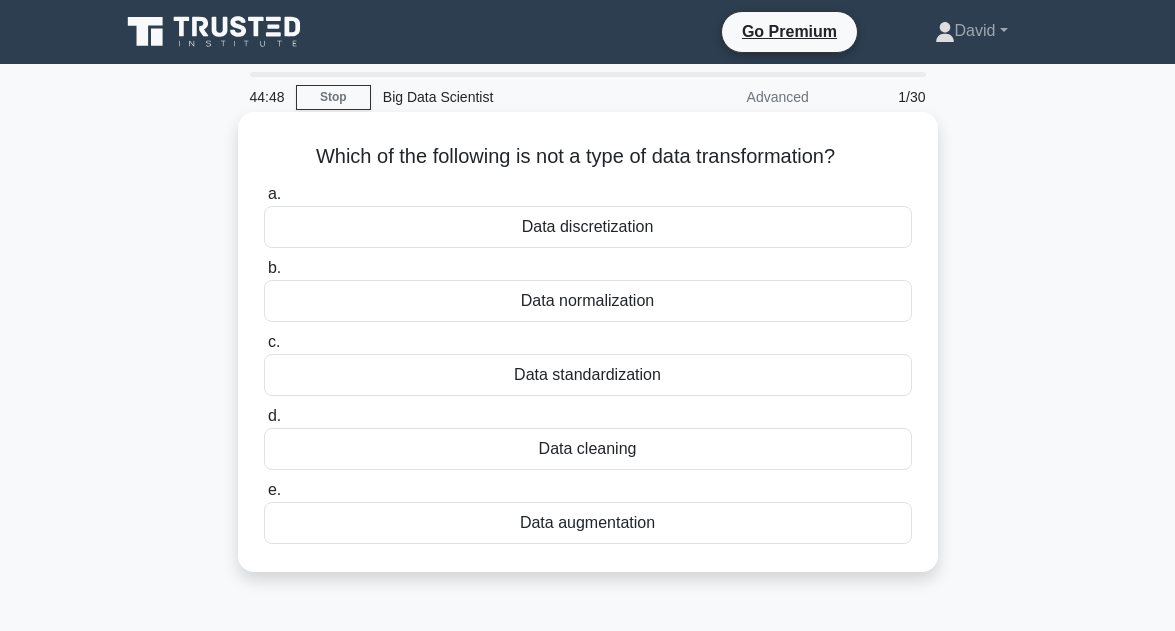 click on "Data discretization" at bounding box center (588, 227) 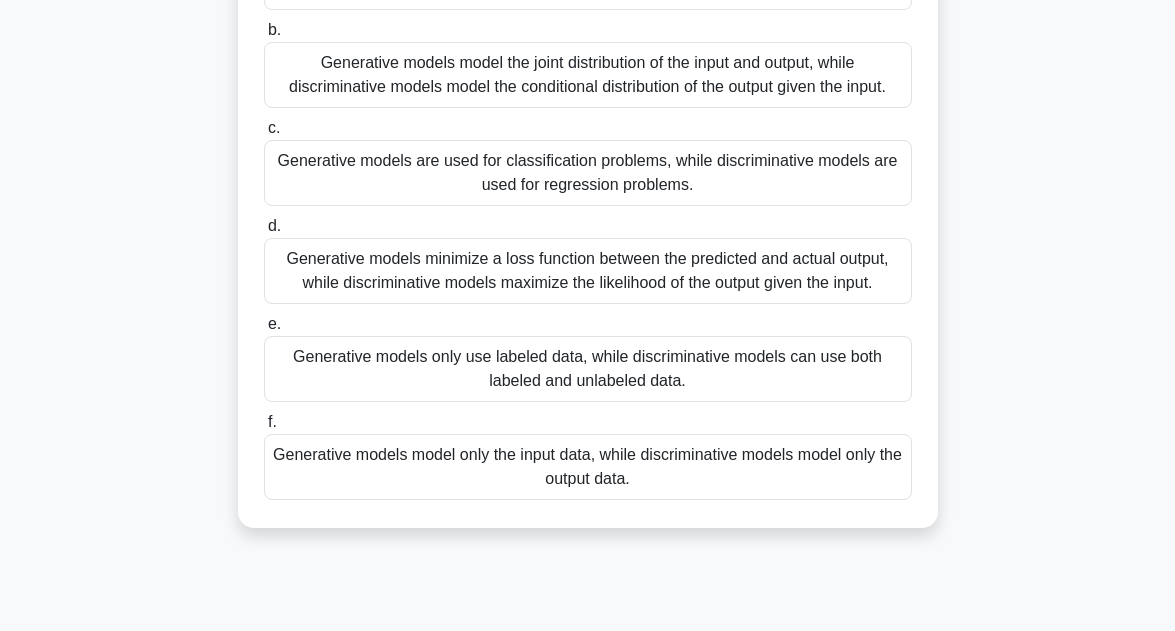 scroll, scrollTop: 240, scrollLeft: 0, axis: vertical 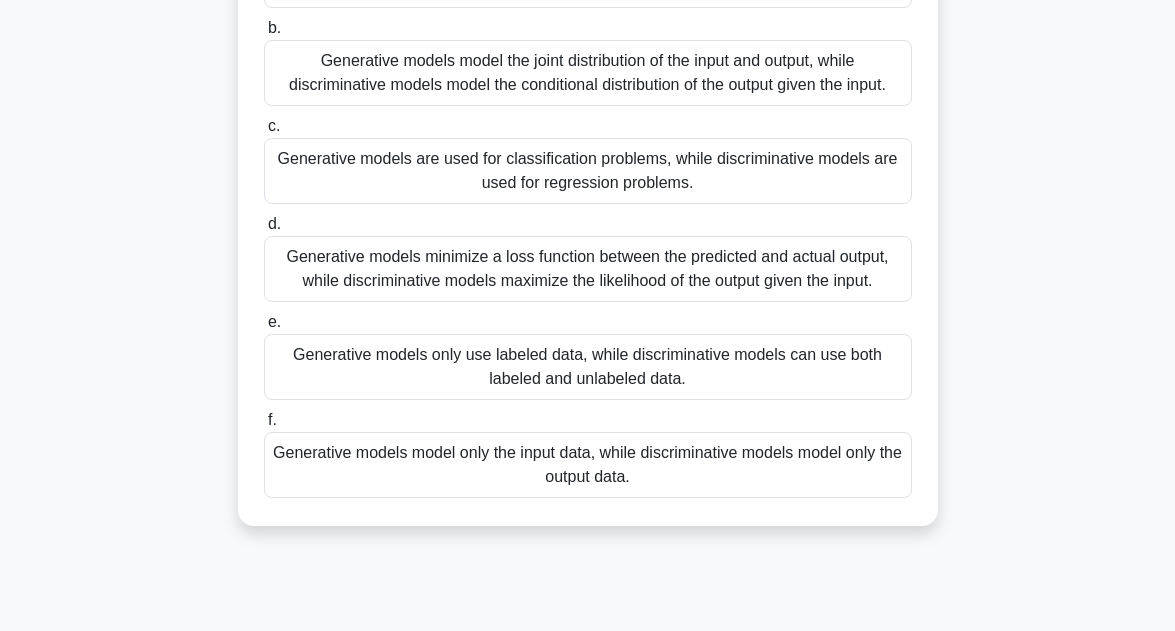 click on "Generative models model only the input data, while discriminative models model only the output data." at bounding box center (588, 465) 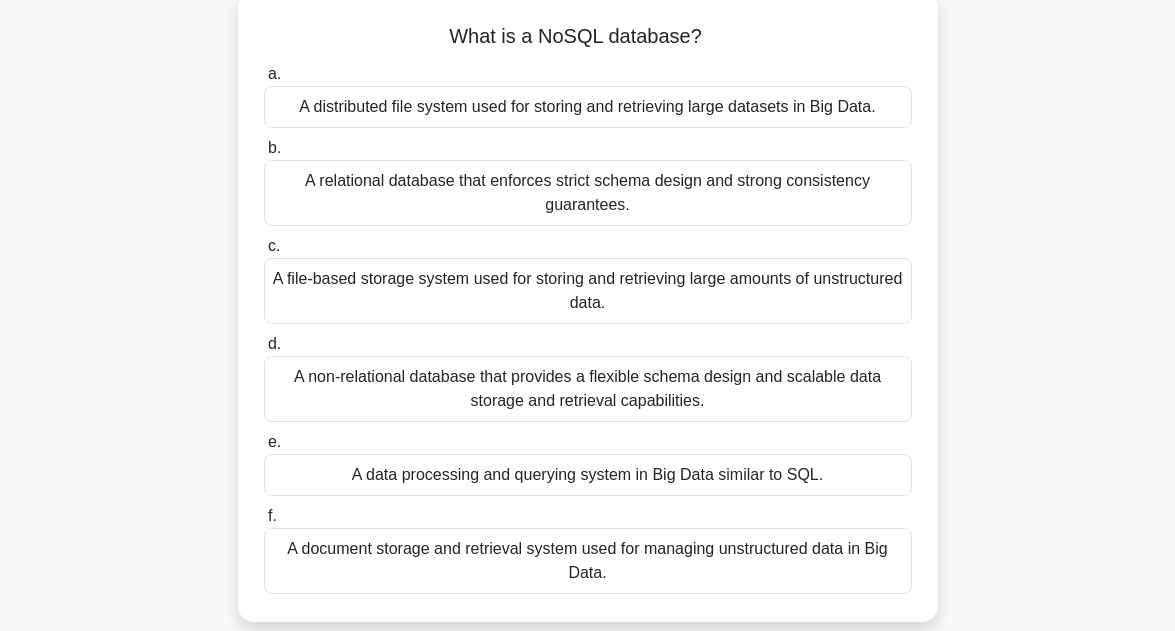 scroll, scrollTop: 160, scrollLeft: 0, axis: vertical 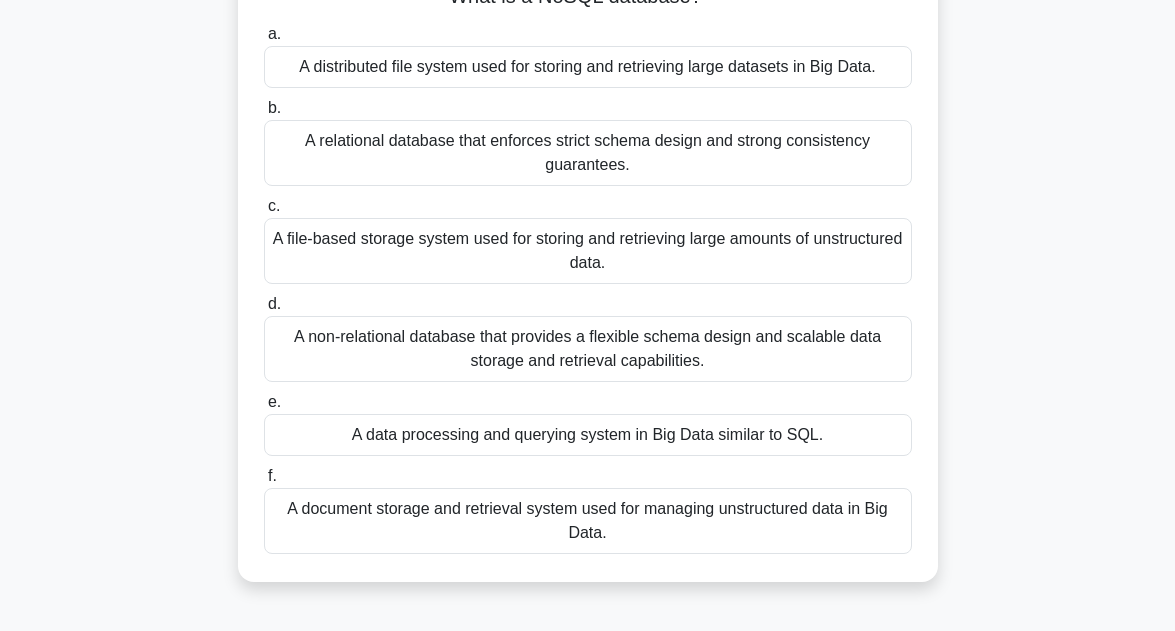 click on "A file-based storage system used for storing and retrieving large amounts of unstructured data." at bounding box center [588, 251] 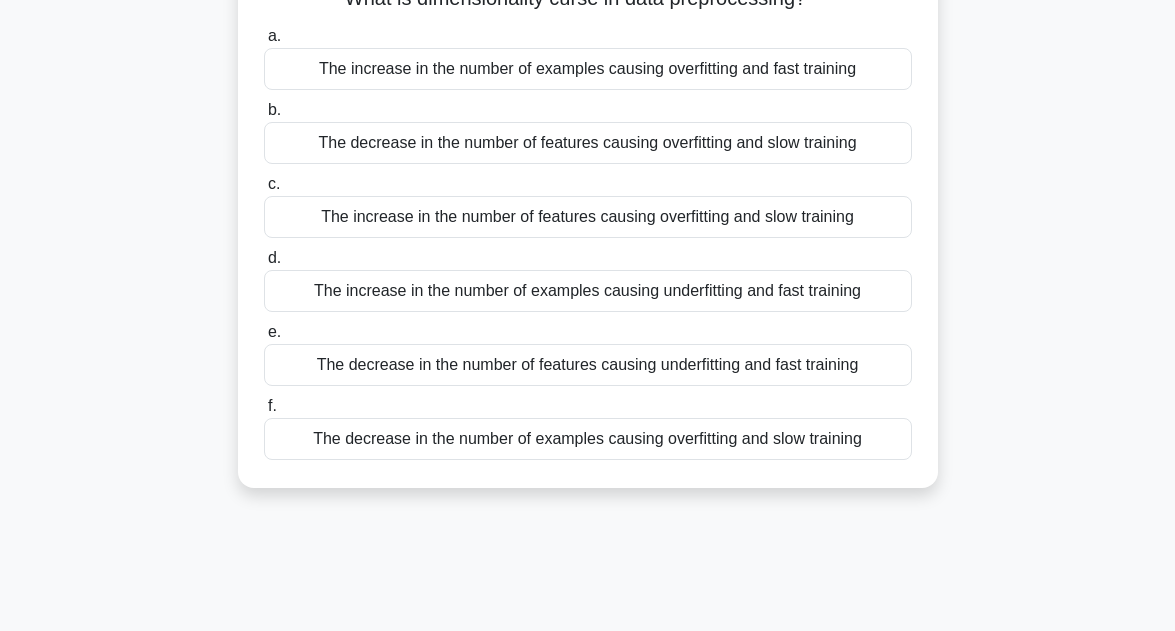 scroll, scrollTop: 120, scrollLeft: 0, axis: vertical 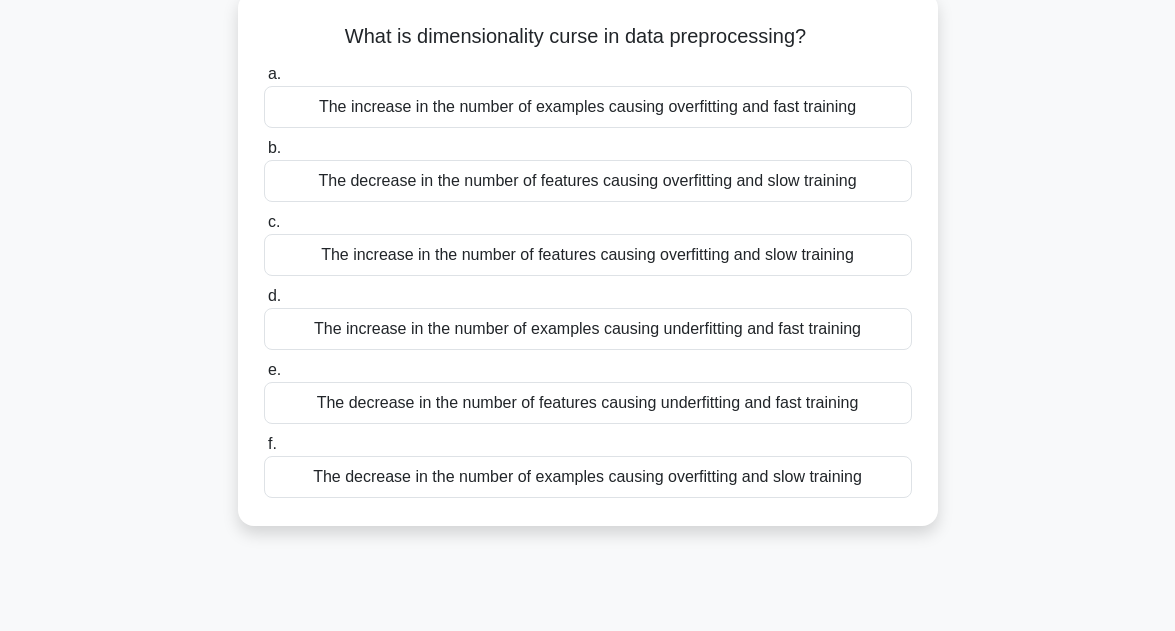 click on "The increase in the number of examples causing overfitting and fast training" at bounding box center [588, 107] 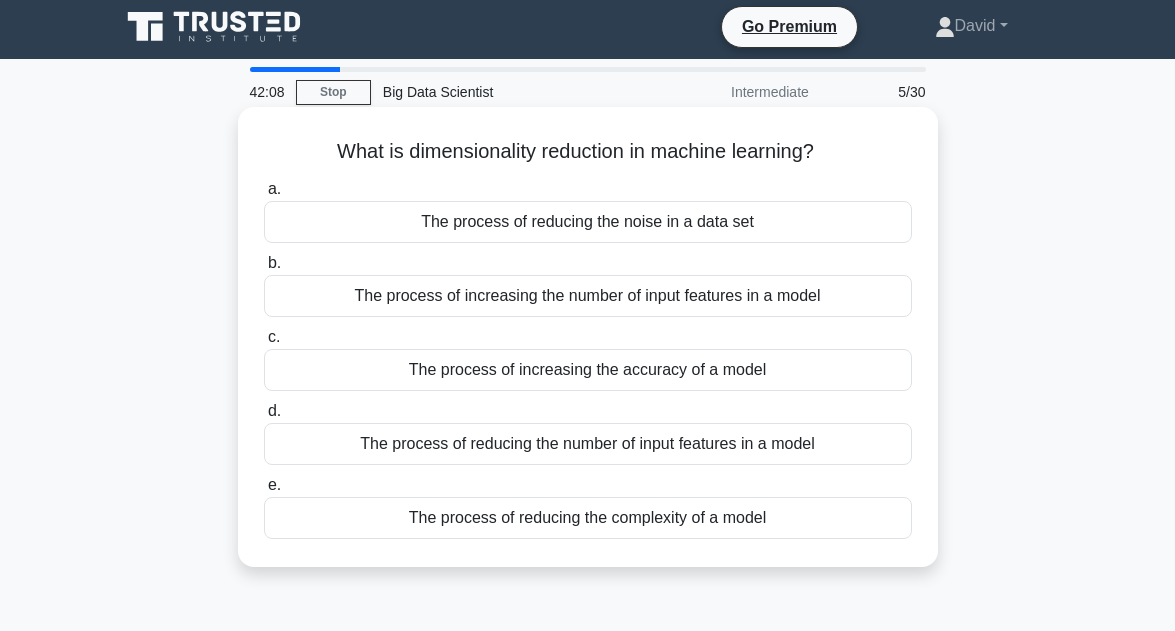 scroll, scrollTop: 0, scrollLeft: 0, axis: both 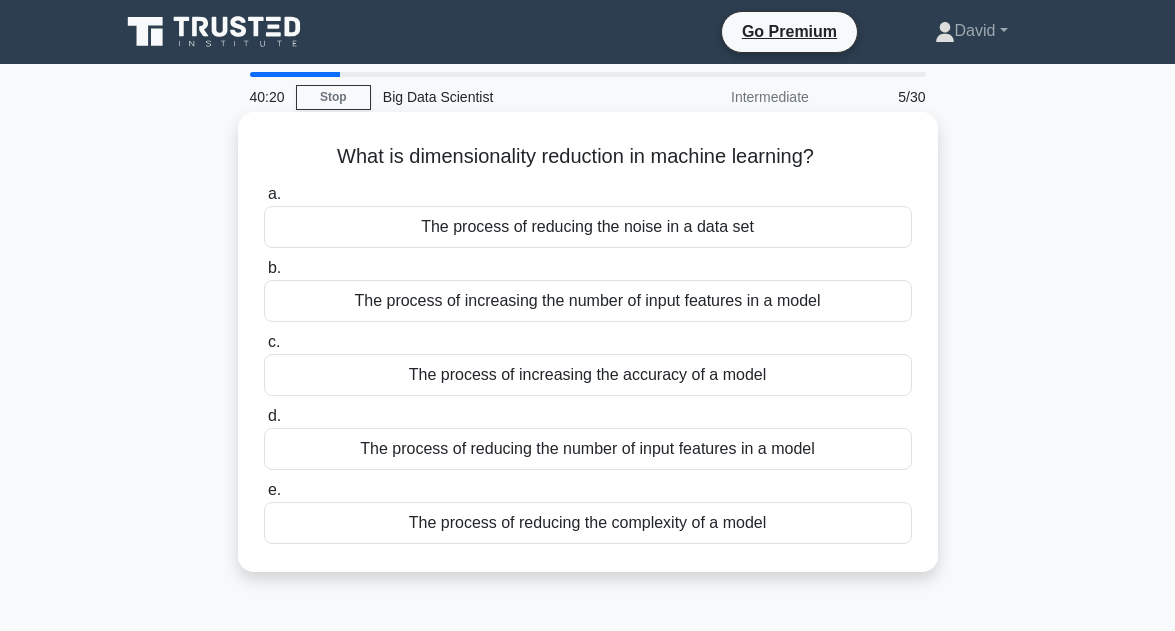 click on "The process of reducing the number of input features in a model" at bounding box center [588, 449] 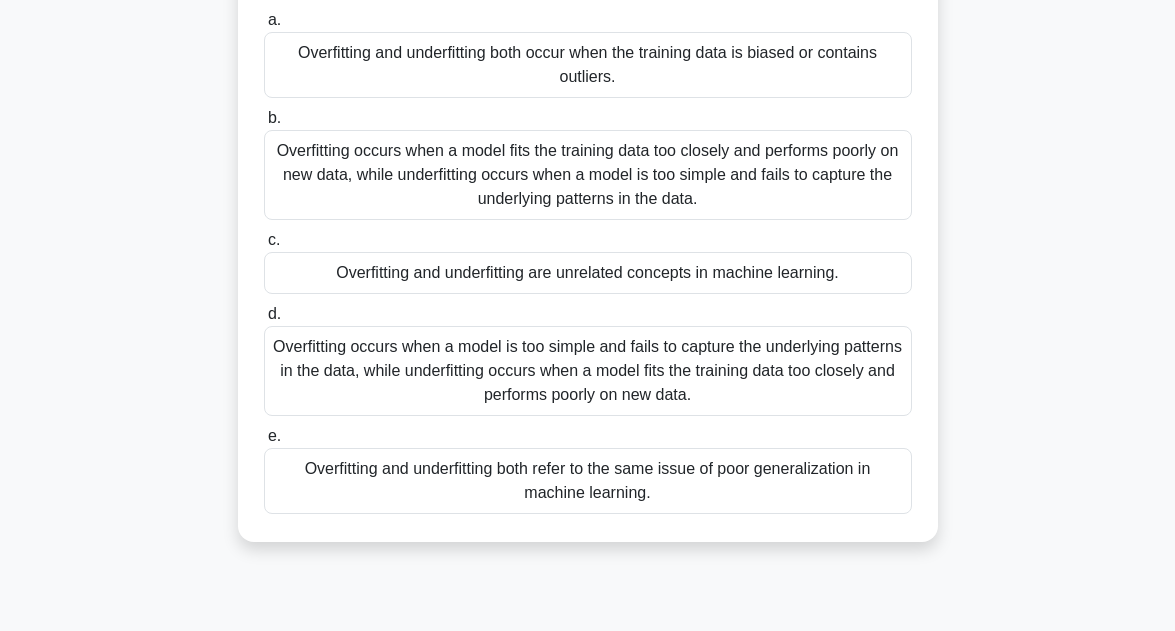 scroll, scrollTop: 200, scrollLeft: 0, axis: vertical 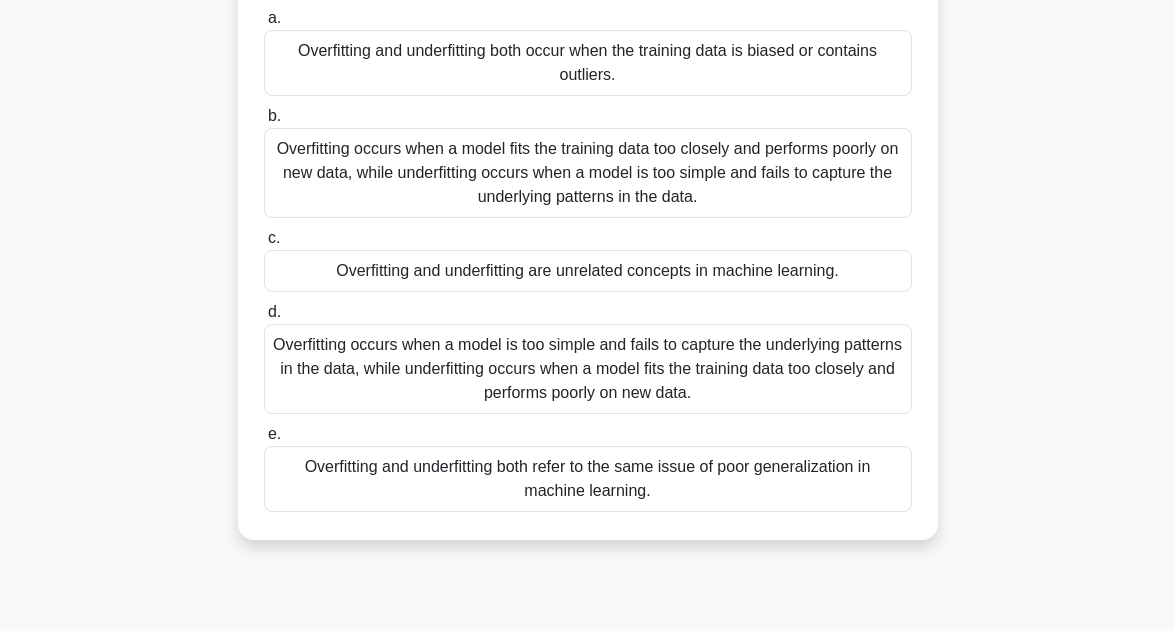 click on "Overfitting occurs when a model fits the training data too closely and performs poorly on new data, while underfitting occurs when a model is too simple and fails to capture the underlying patterns in the data." at bounding box center [588, 173] 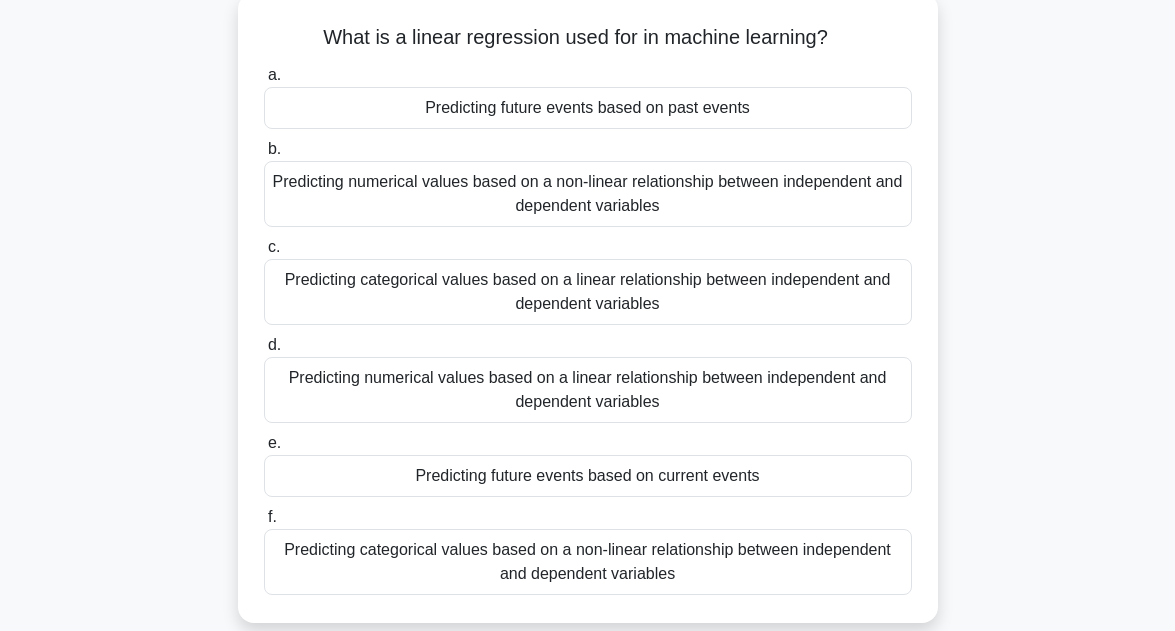 scroll, scrollTop: 120, scrollLeft: 0, axis: vertical 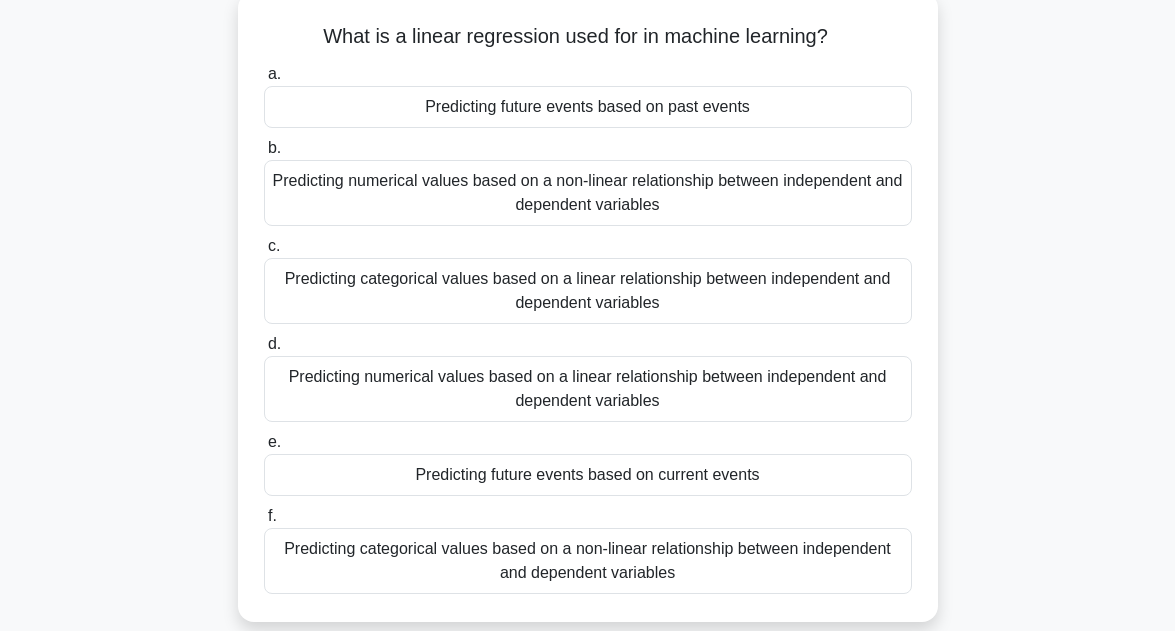 click on "Predicting numerical values based on a linear relationship between independent and dependent variables" at bounding box center [588, 389] 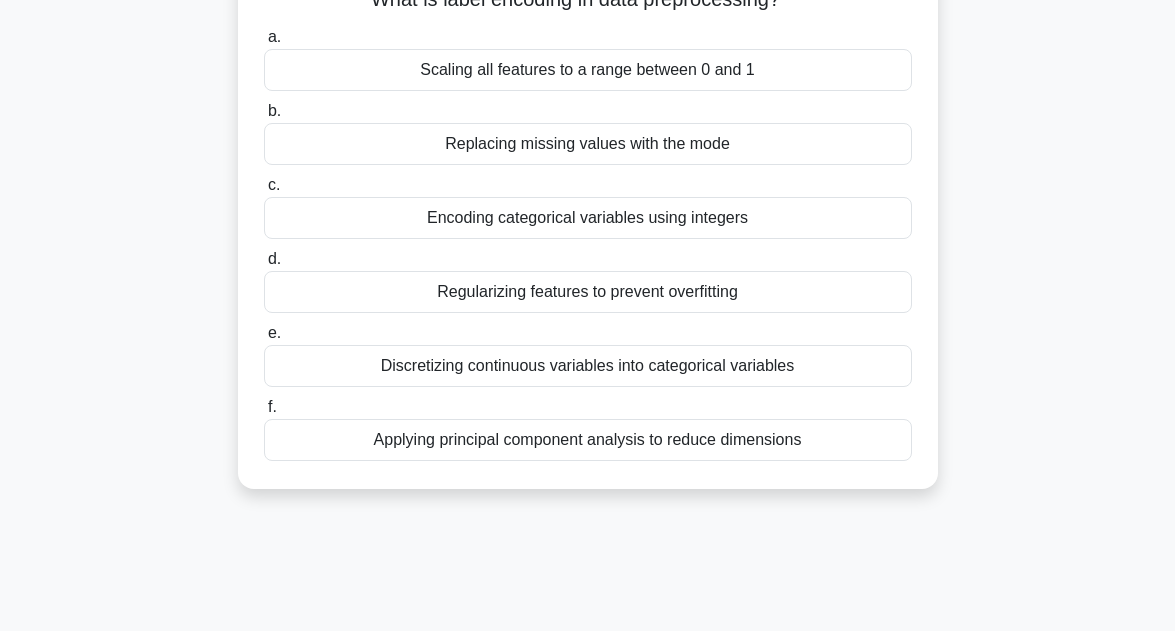 scroll, scrollTop: 160, scrollLeft: 0, axis: vertical 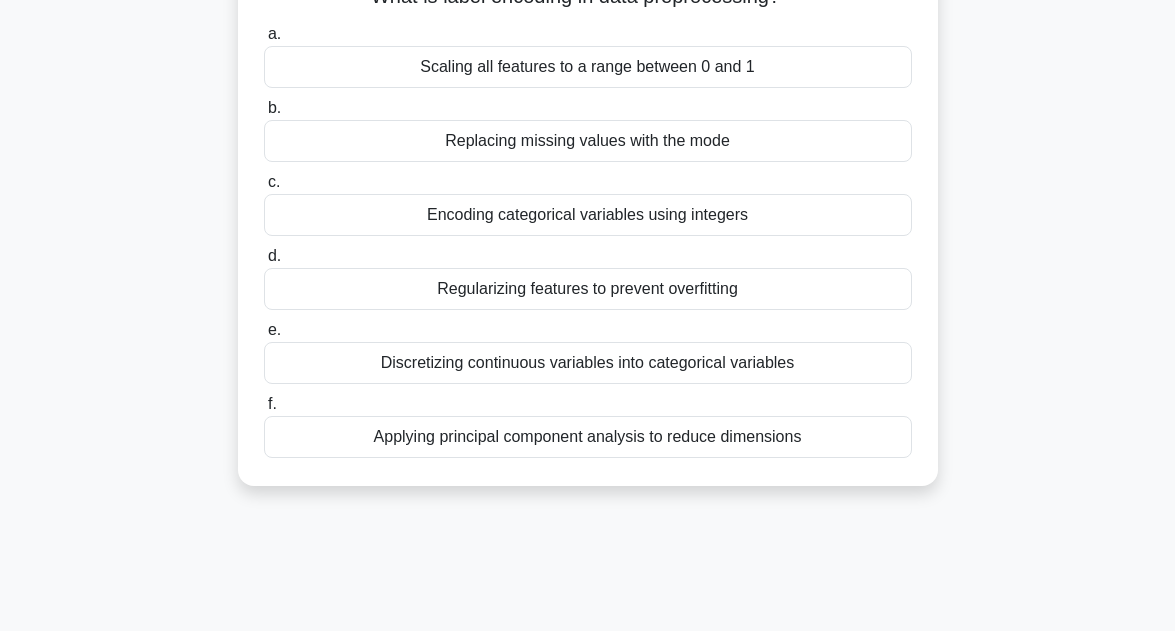 click on "Encoding categorical variables using integers" at bounding box center [588, 215] 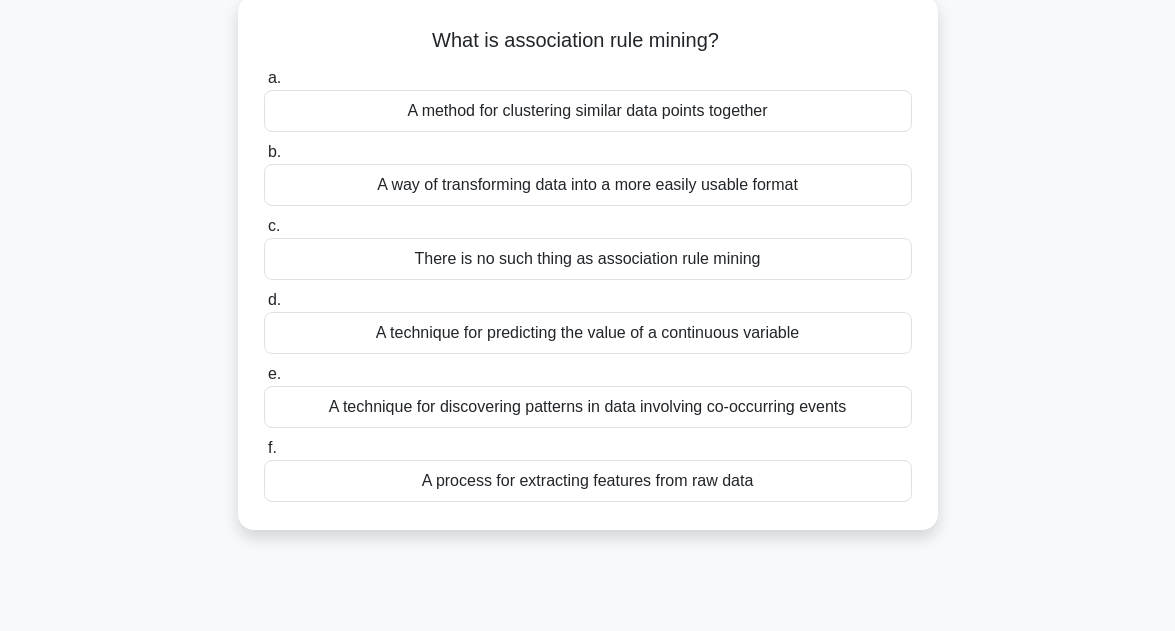 scroll, scrollTop: 120, scrollLeft: 0, axis: vertical 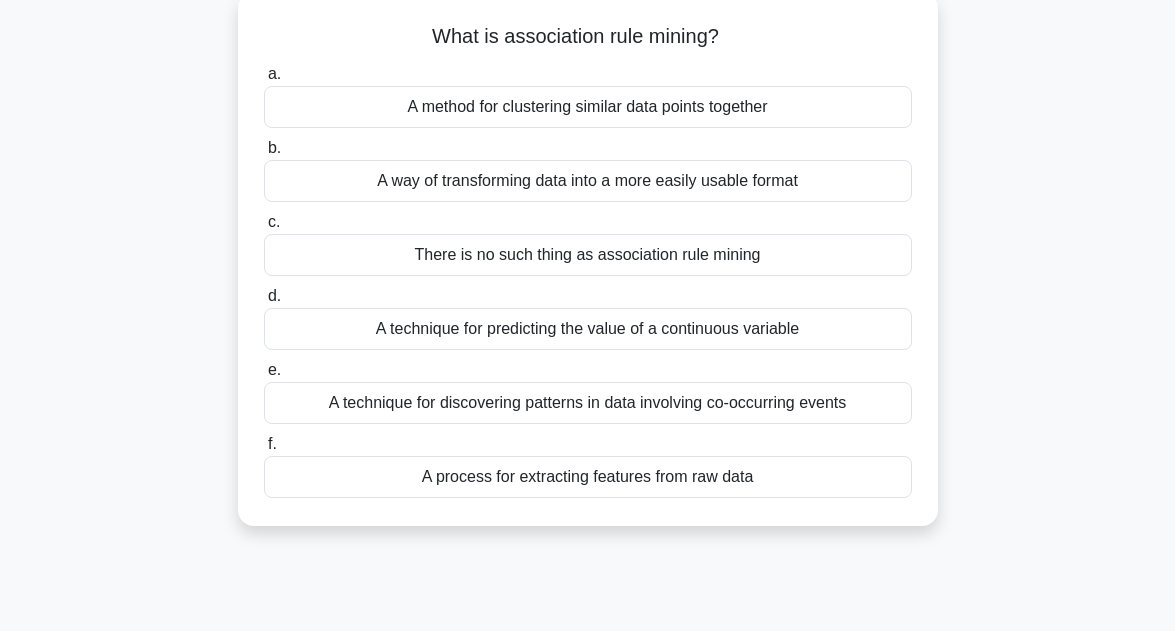 click on "A technique for discovering patterns in data involving co-occurring events" at bounding box center [588, 403] 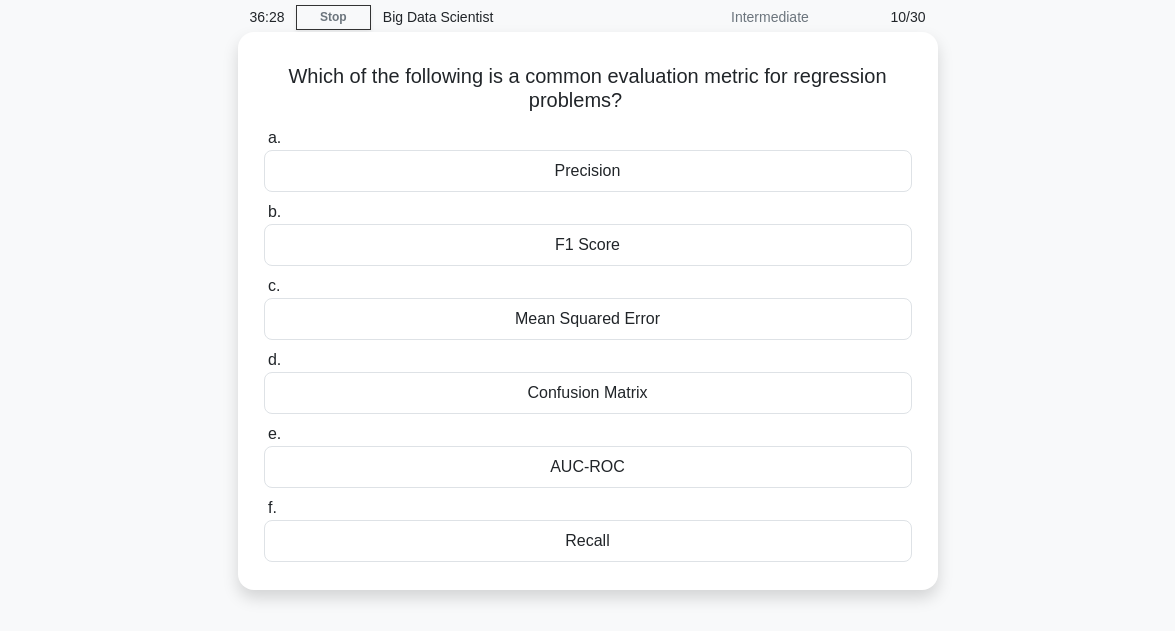 scroll, scrollTop: 120, scrollLeft: 0, axis: vertical 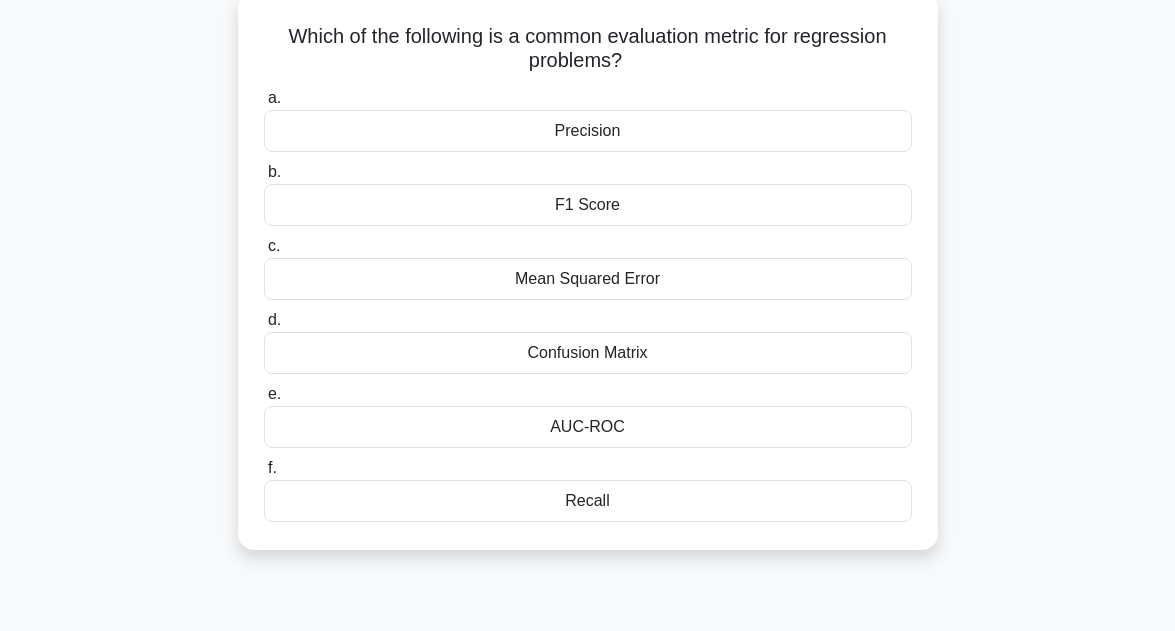 click on "Recall" at bounding box center [588, 501] 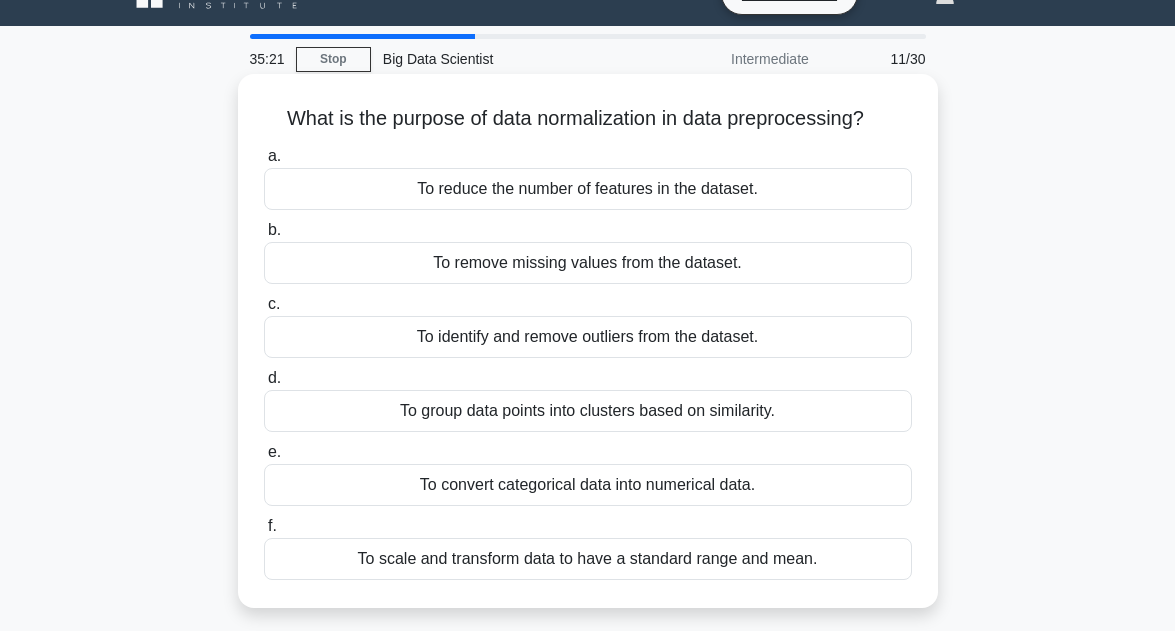 scroll, scrollTop: 40, scrollLeft: 0, axis: vertical 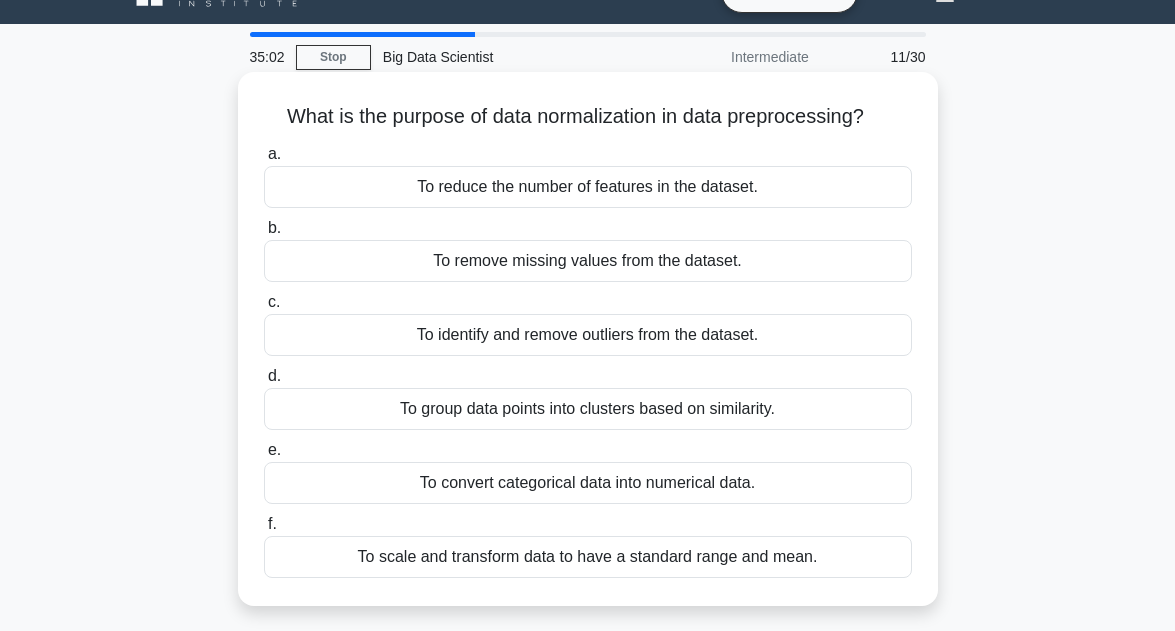 click on "To scale and transform data to have a standard range and mean." at bounding box center (588, 557) 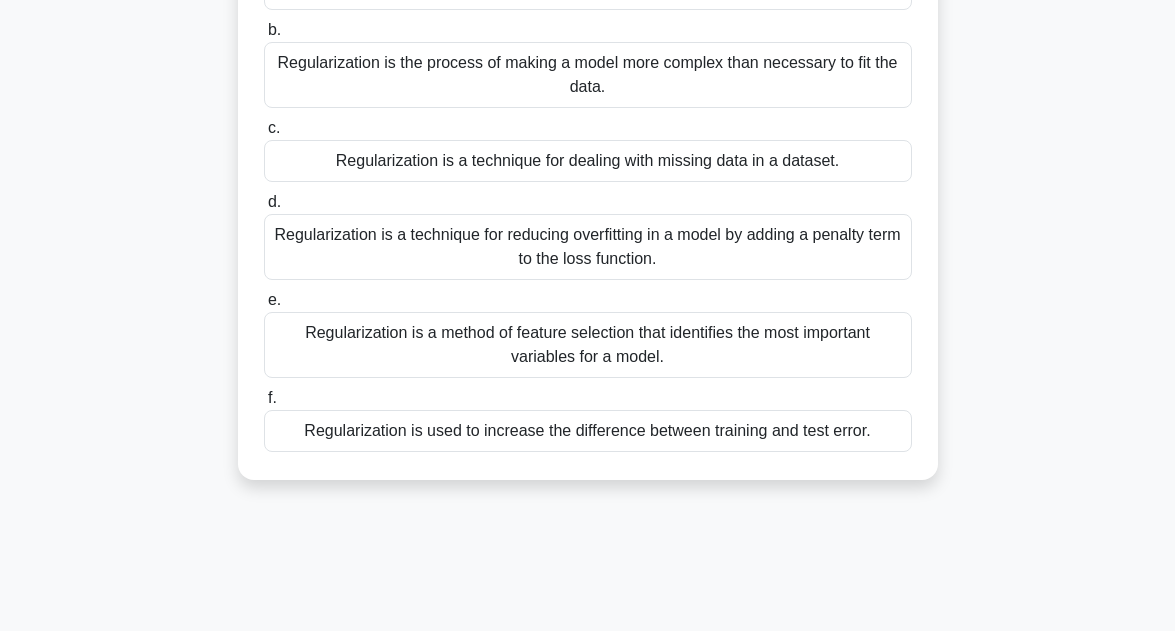 scroll, scrollTop: 240, scrollLeft: 0, axis: vertical 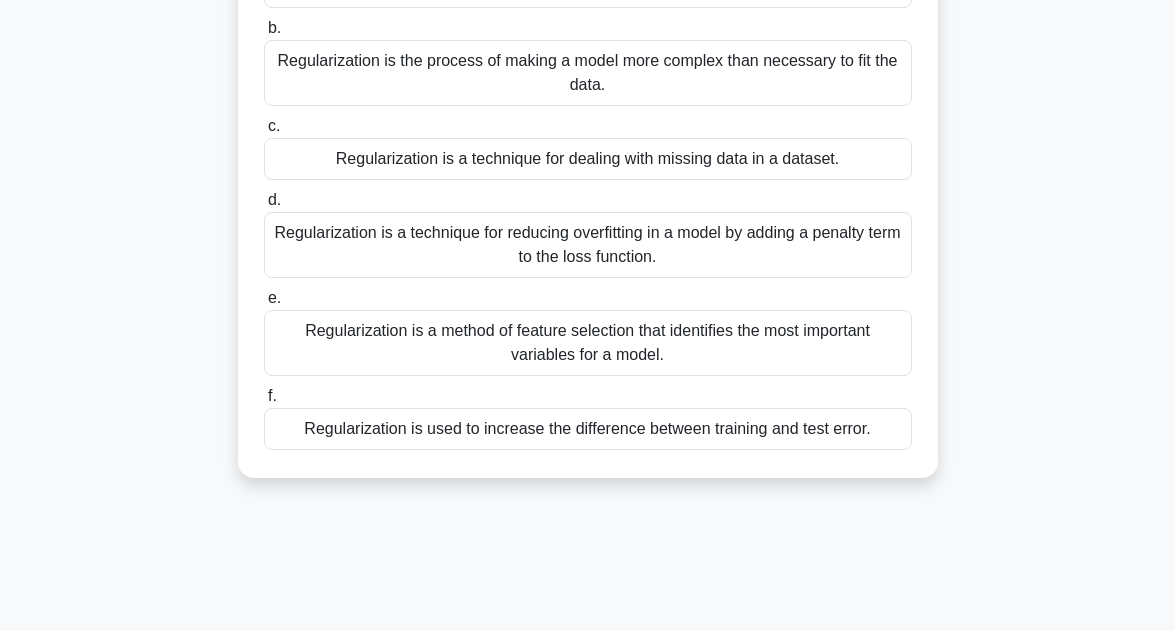 click on "Regularization is a technique for reducing overfitting in a model by adding a penalty term to the loss function." at bounding box center (588, 245) 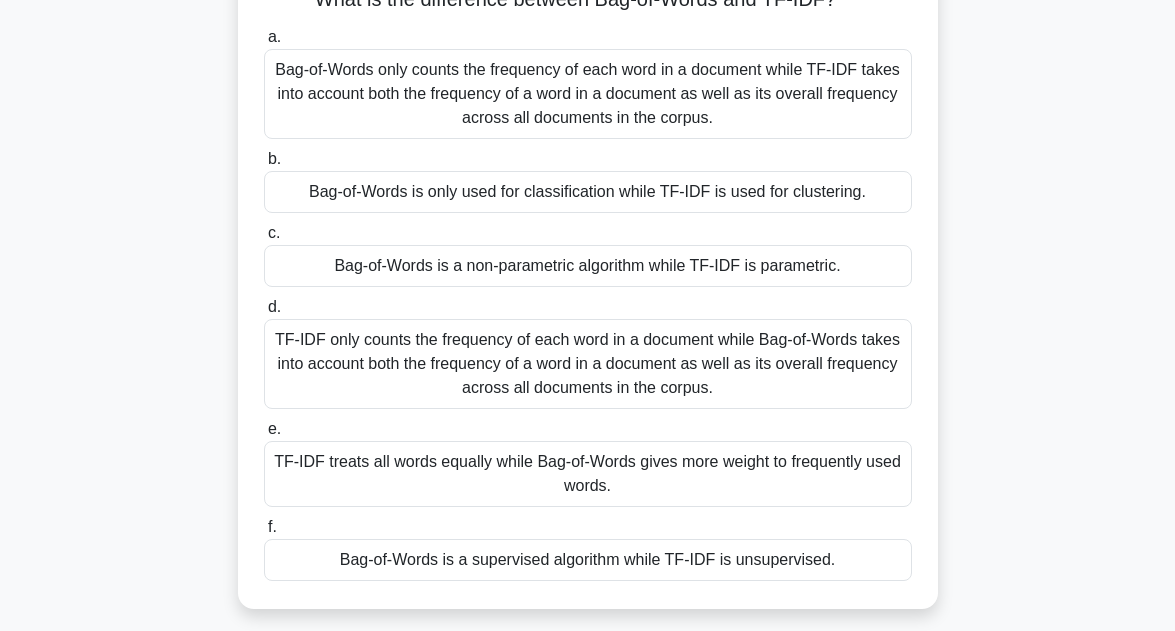 scroll, scrollTop: 160, scrollLeft: 0, axis: vertical 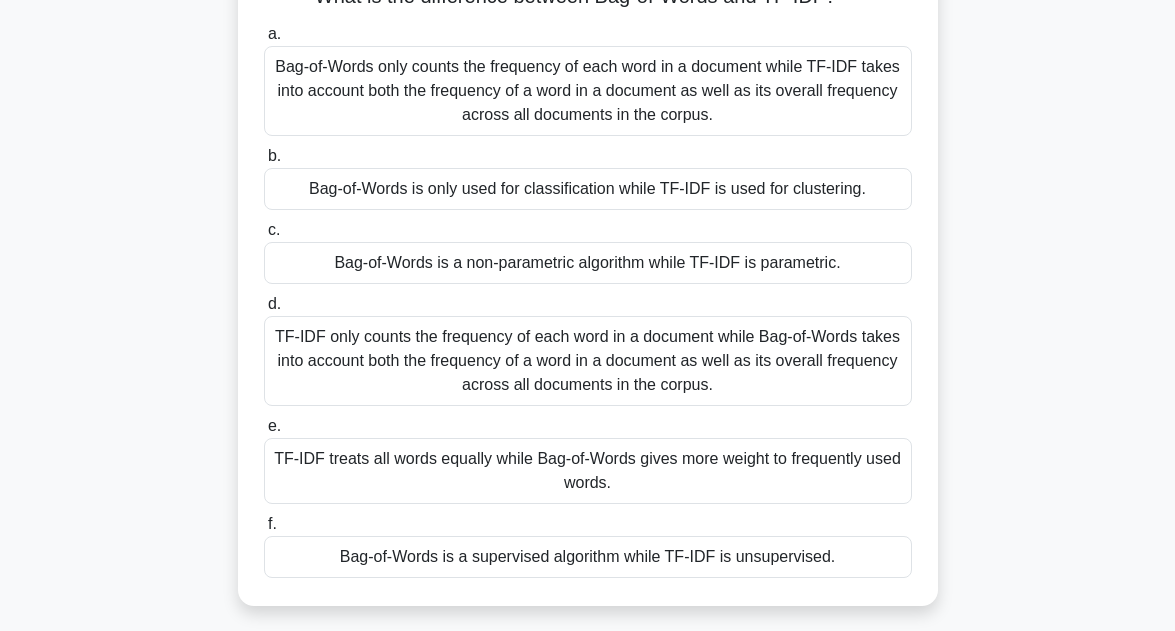 click on "Bag-of-Words is a supervised algorithm while TF-IDF is unsupervised." at bounding box center [588, 557] 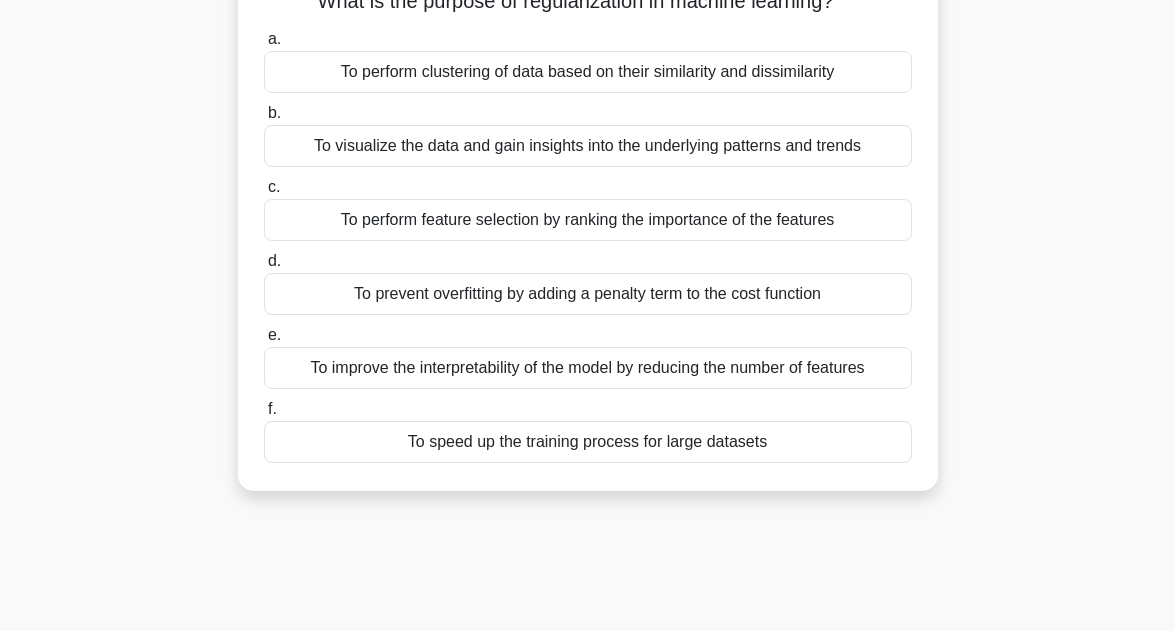 scroll, scrollTop: 0, scrollLeft: 0, axis: both 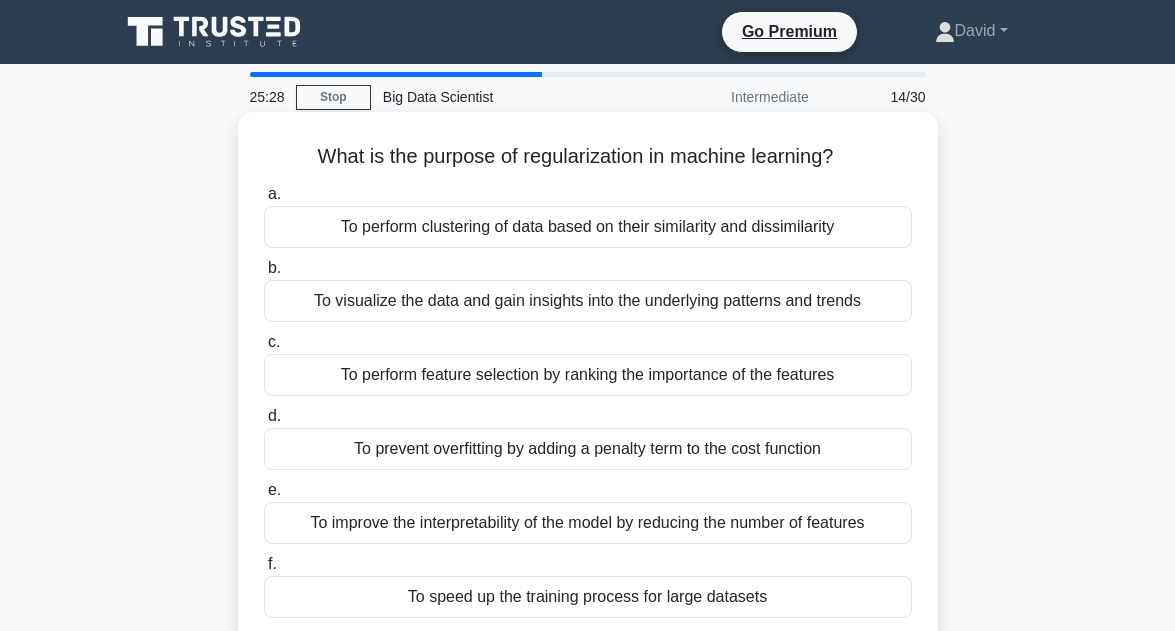 click on "To visualize the data and gain insights into the underlying patterns and trends" at bounding box center (588, 301) 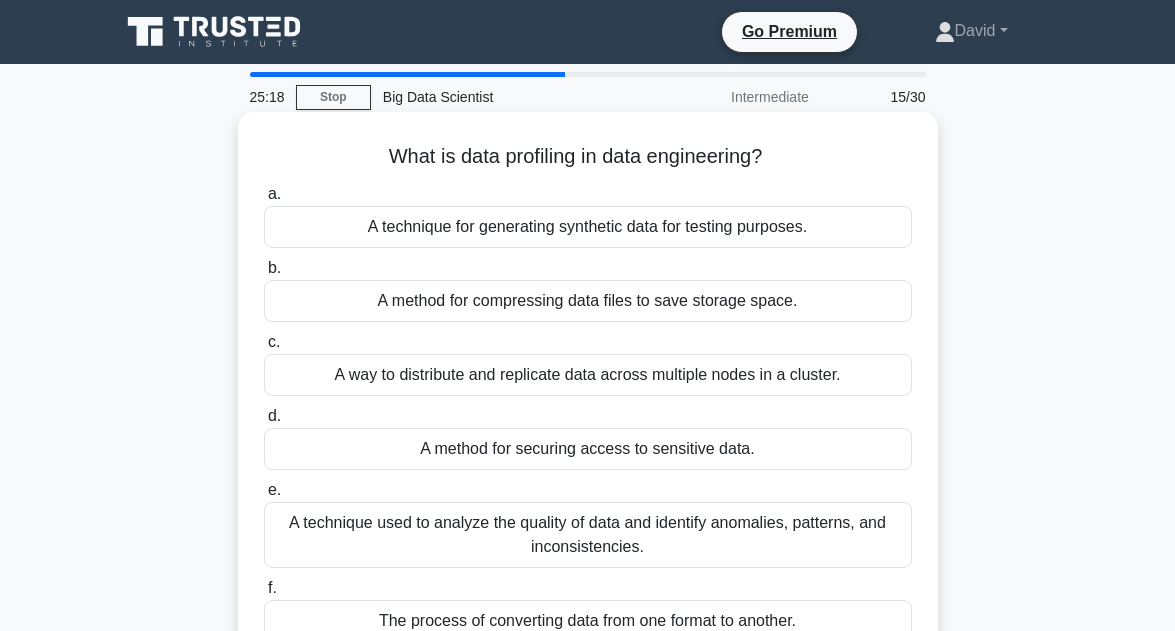 scroll, scrollTop: 40, scrollLeft: 0, axis: vertical 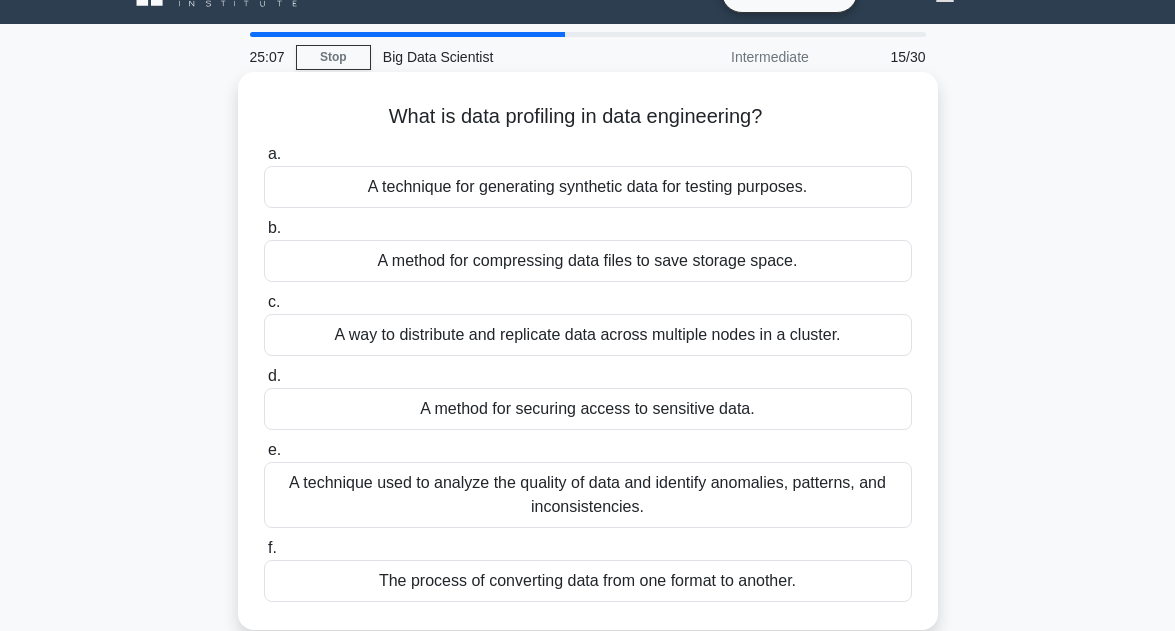 click on "A technique used to analyze the quality of data and identify anomalies, patterns, and inconsistencies." at bounding box center (588, 495) 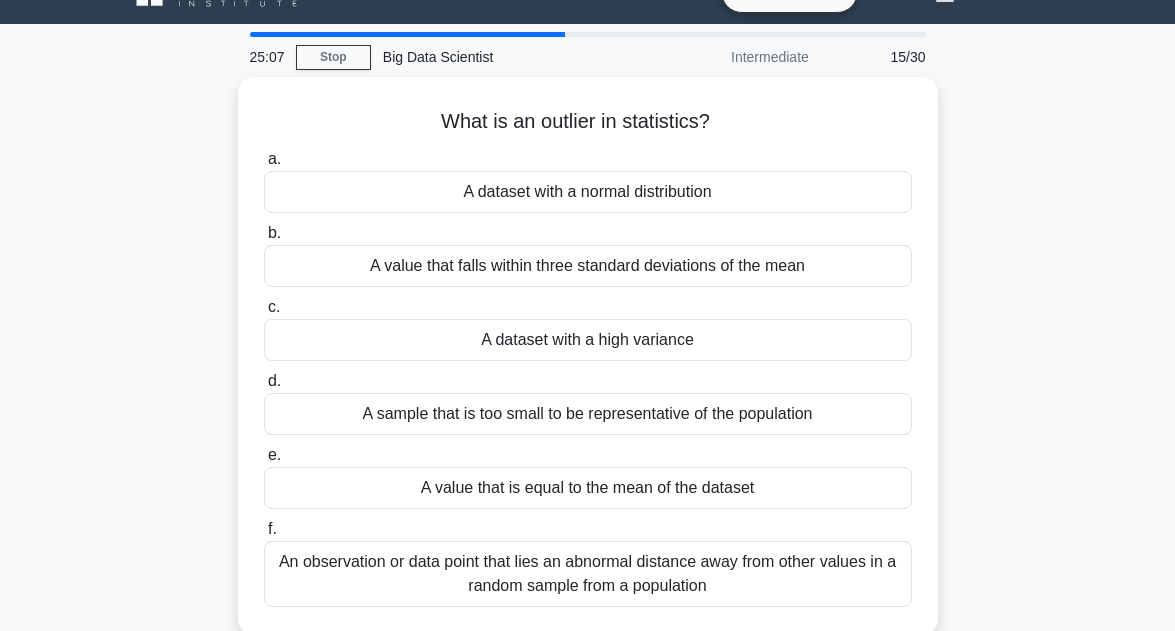 scroll, scrollTop: 0, scrollLeft: 0, axis: both 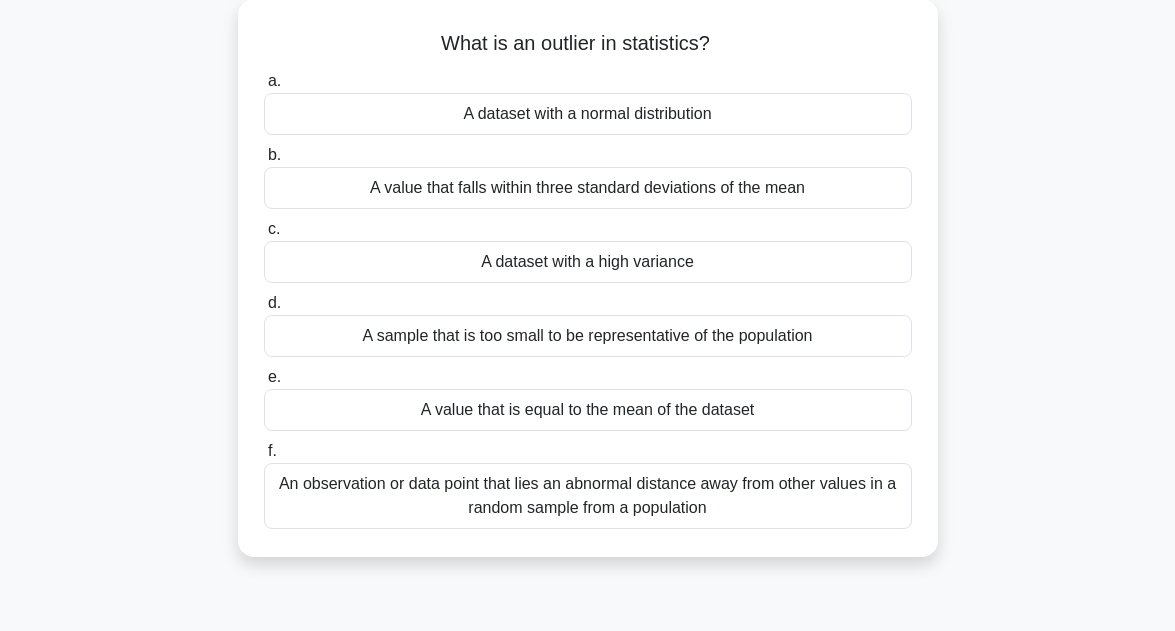click on "An observation or data point that lies an abnormal distance away from other values in a random sample from a population" at bounding box center (588, 496) 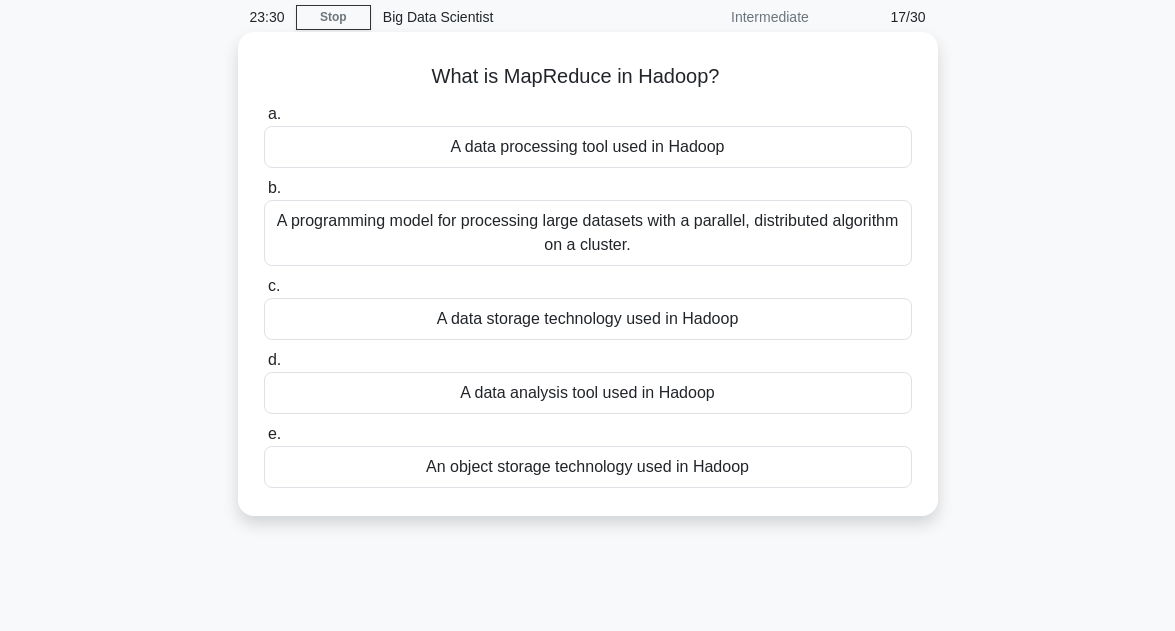 scroll, scrollTop: 40, scrollLeft: 0, axis: vertical 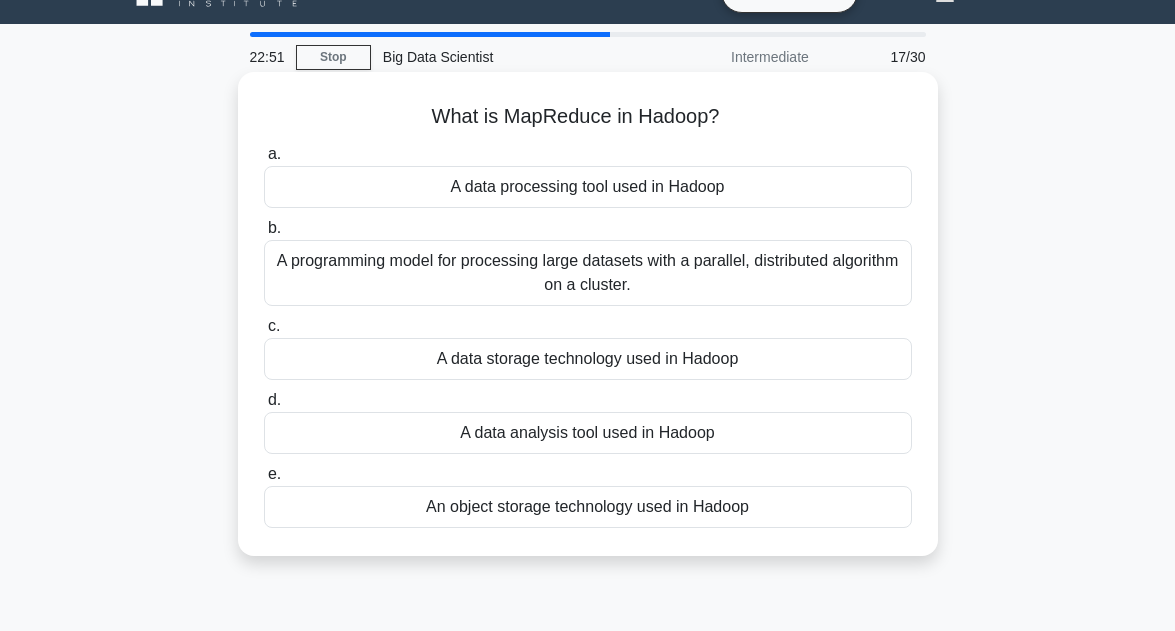 click on "A programming model for processing large datasets with a parallel, distributed algorithm on a cluster." at bounding box center [588, 273] 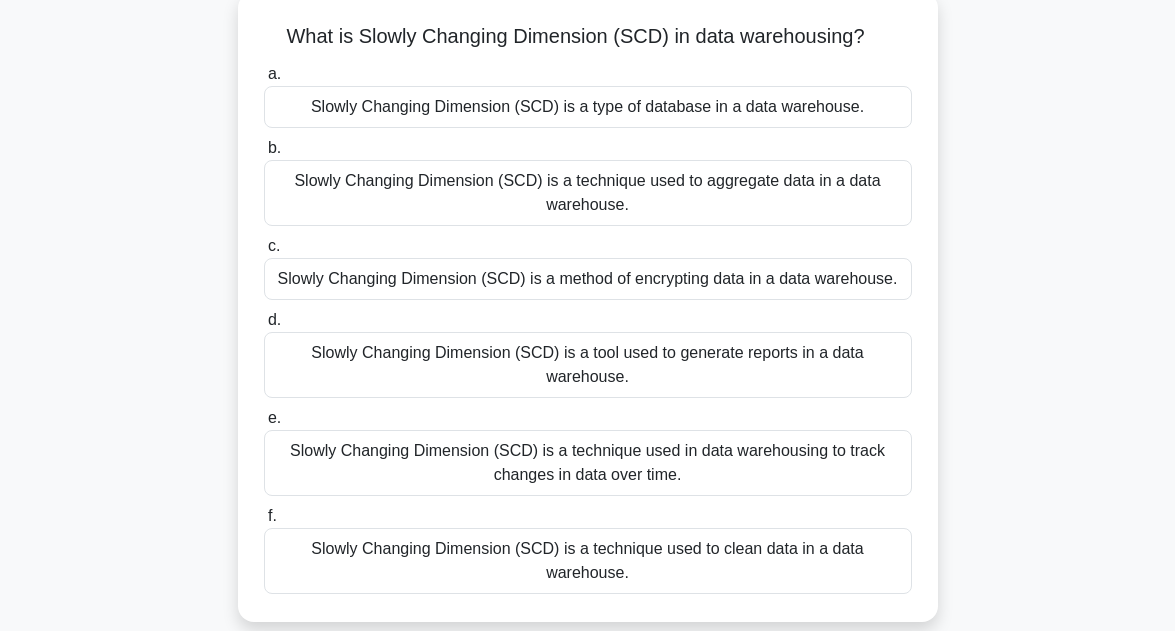 scroll, scrollTop: 160, scrollLeft: 0, axis: vertical 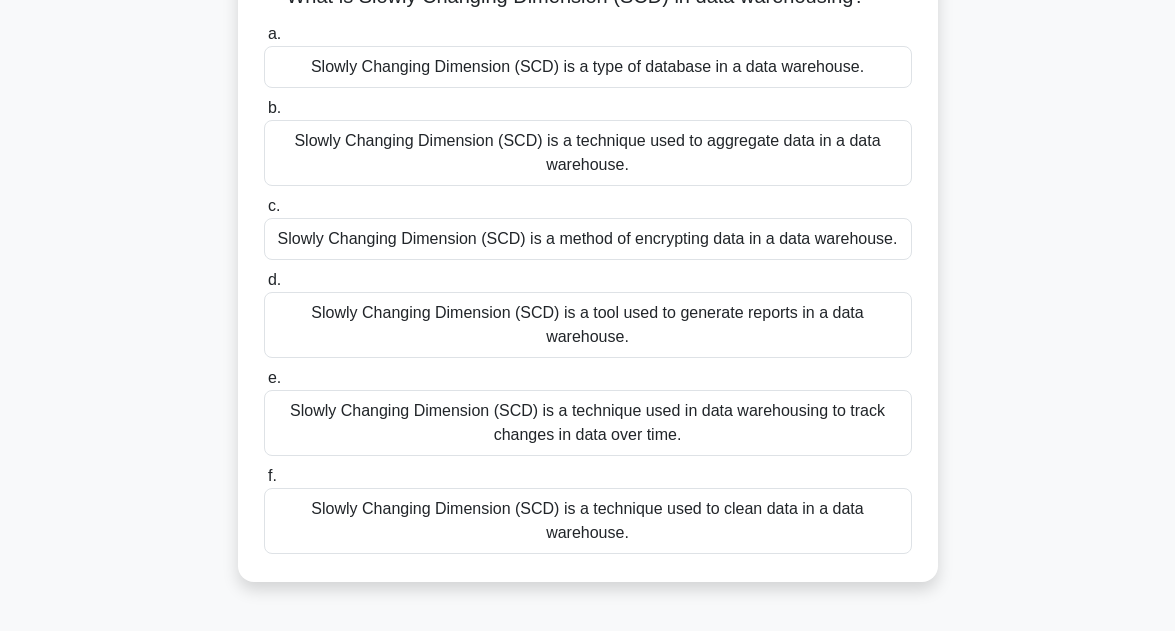 click on "Slowly Changing Dimension (SCD) is a technique used in data warehousing to track changes in data over time." at bounding box center [588, 423] 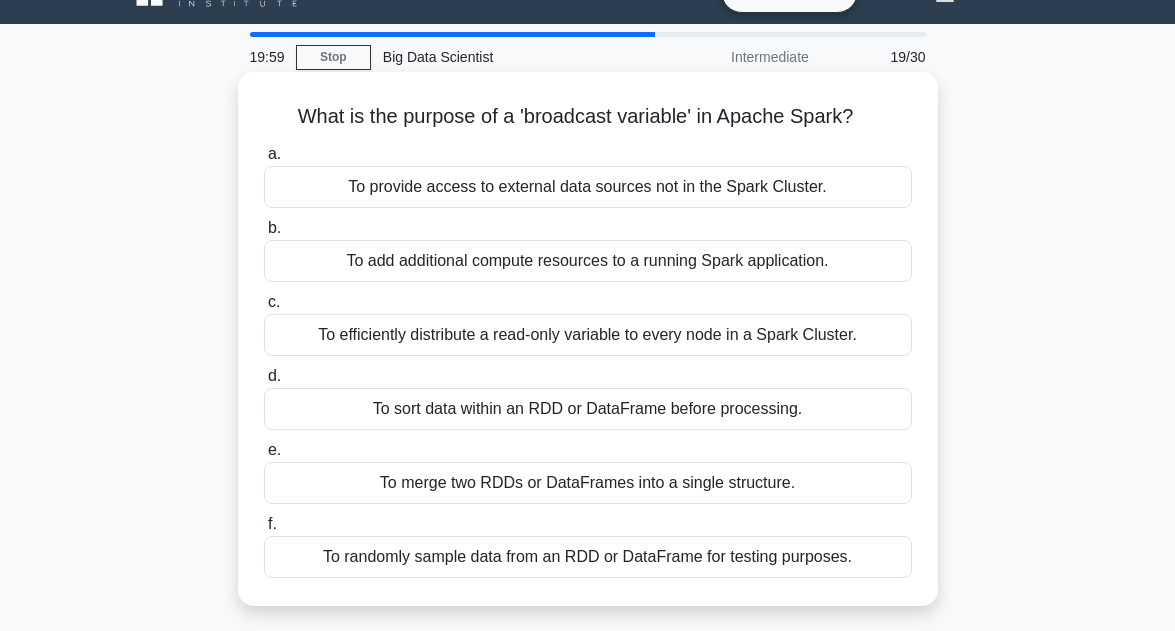 scroll, scrollTop: 80, scrollLeft: 0, axis: vertical 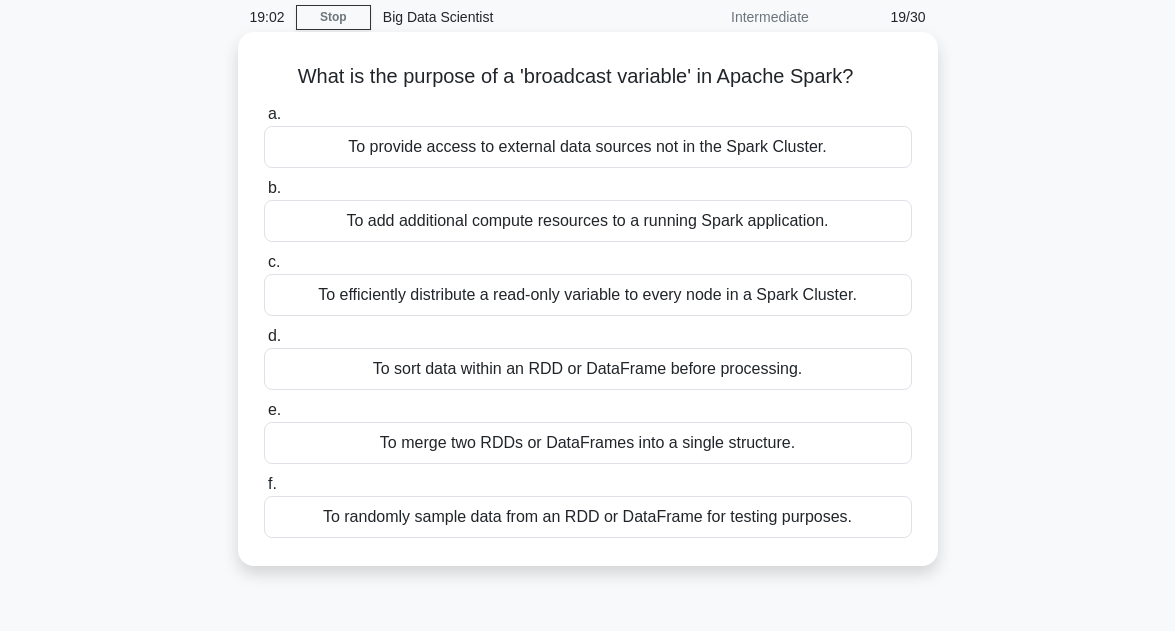 click on "To efficiently distribute a read-only variable to every node in a Spark Cluster." at bounding box center [588, 295] 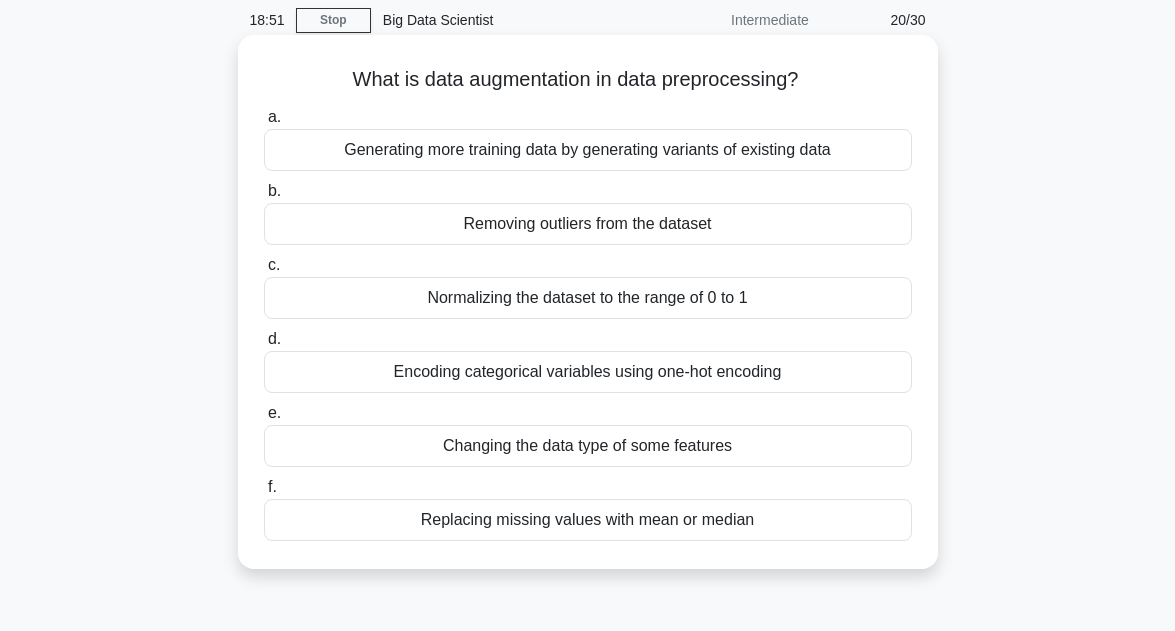 scroll, scrollTop: 80, scrollLeft: 0, axis: vertical 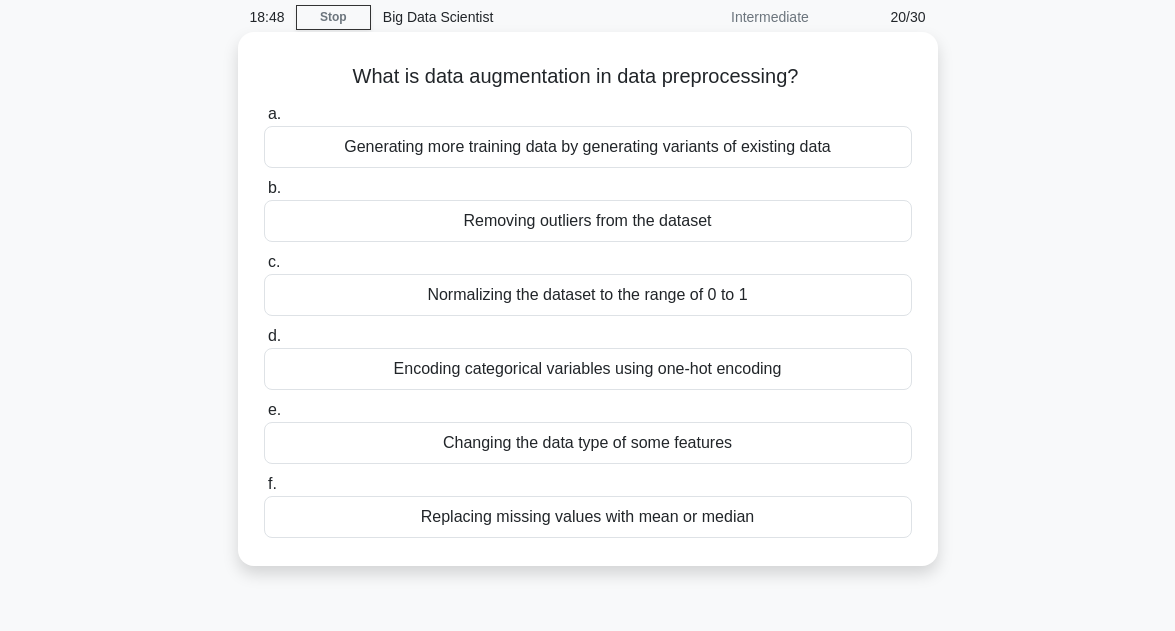 click on "Changing the data type of some features" at bounding box center [588, 443] 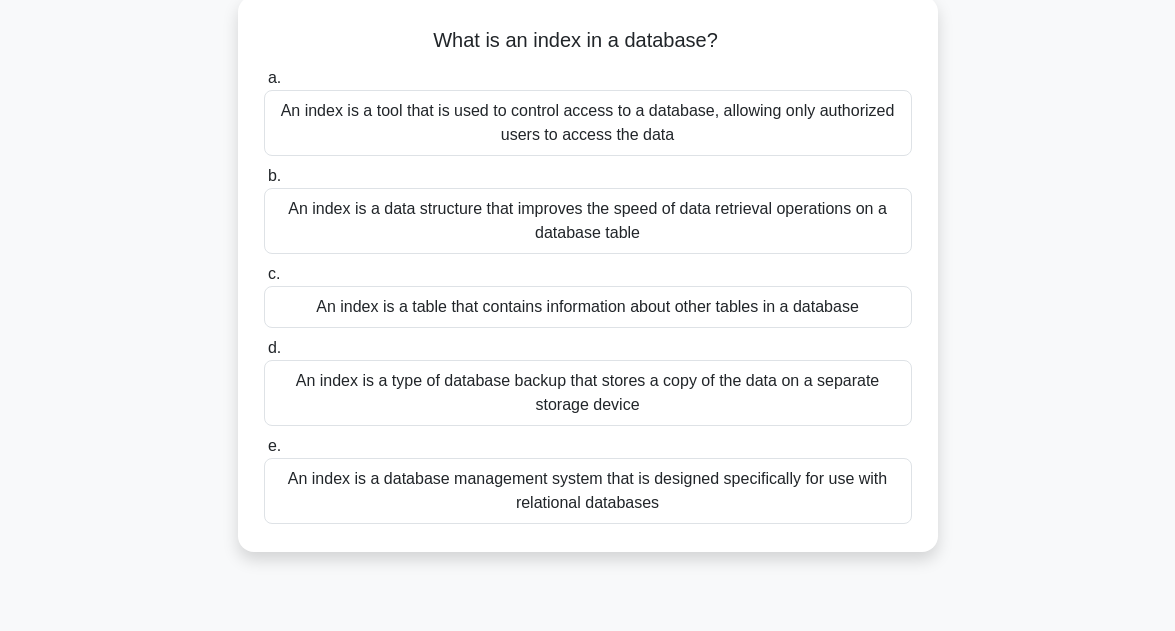 scroll, scrollTop: 120, scrollLeft: 0, axis: vertical 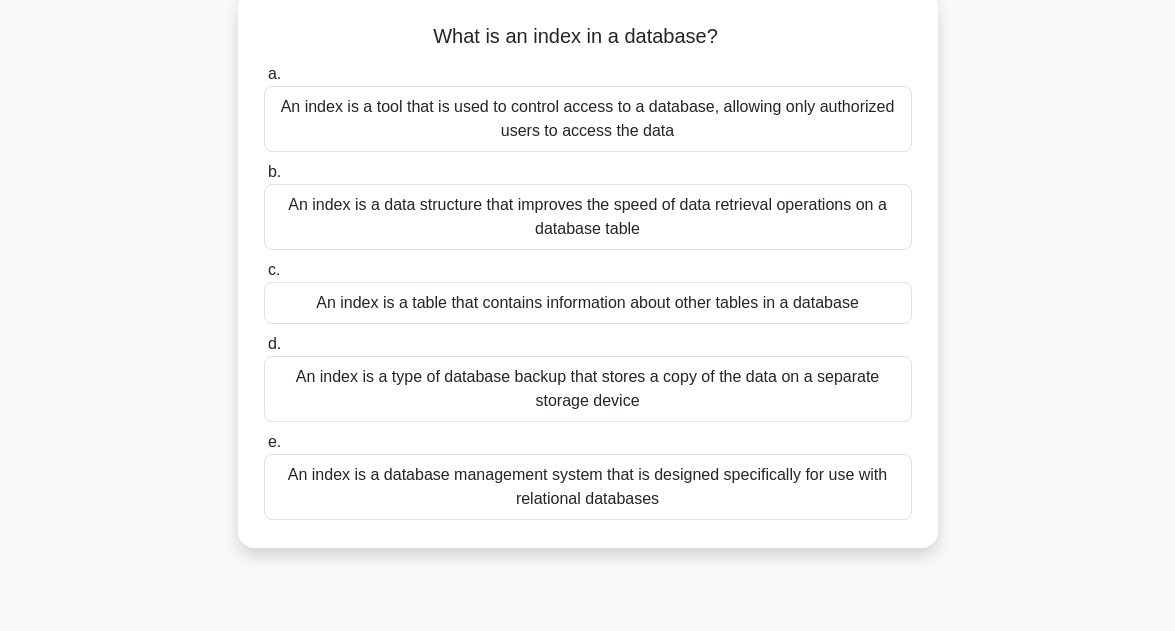 click on "An index is a database management system that is designed specifically for use with relational databases" at bounding box center (588, 487) 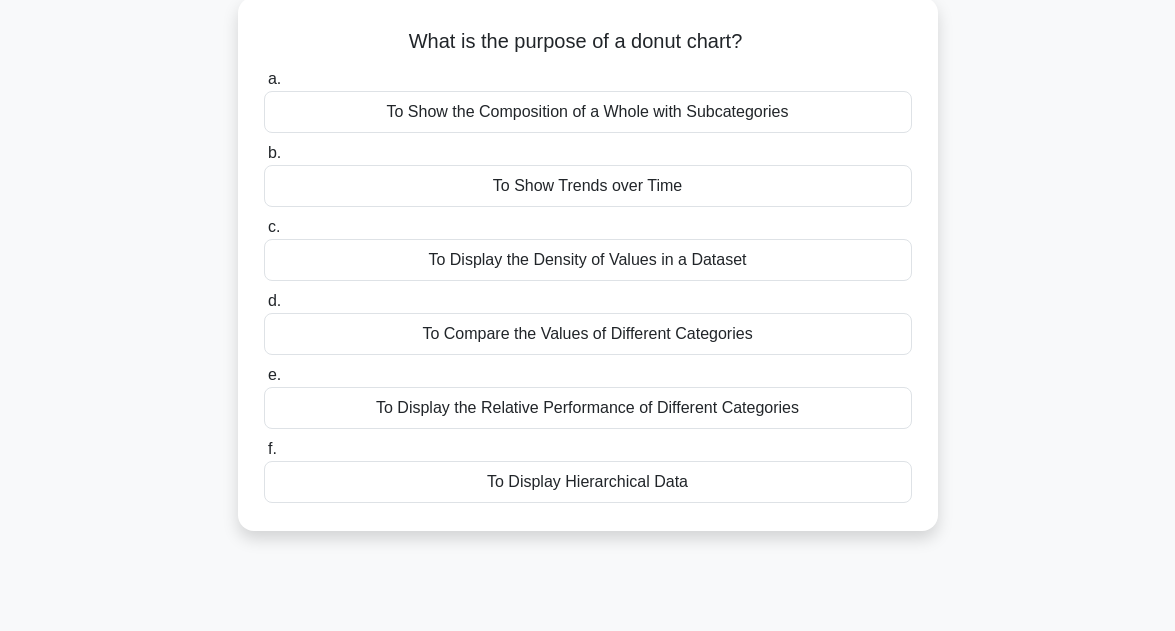 scroll, scrollTop: 0, scrollLeft: 0, axis: both 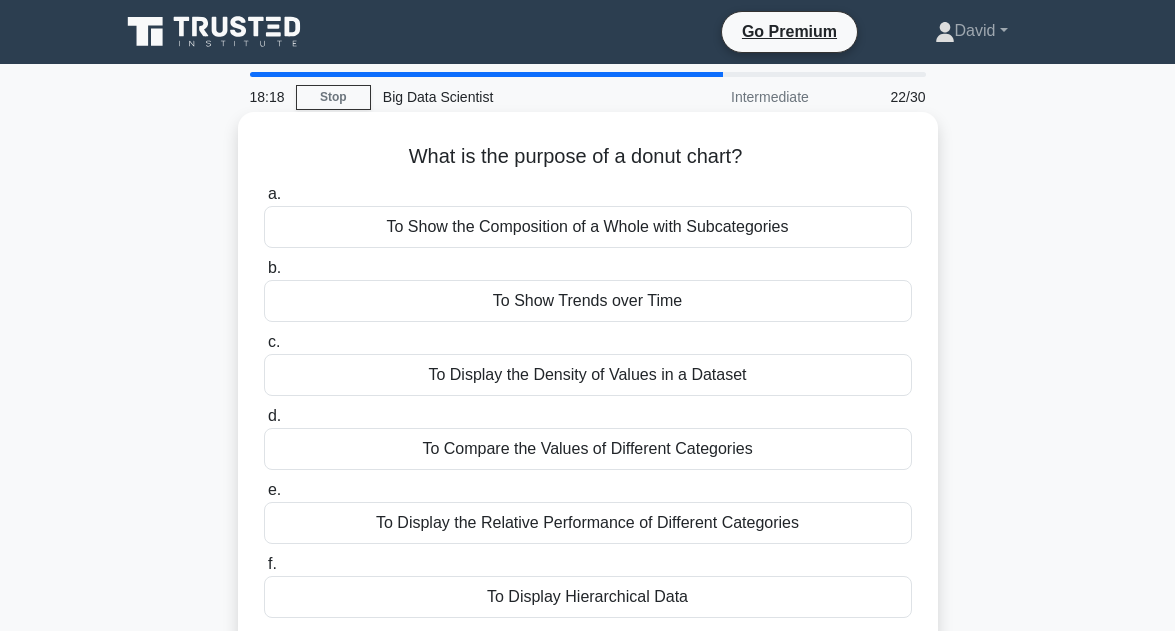 click on "To Show Trends over Time" at bounding box center (588, 301) 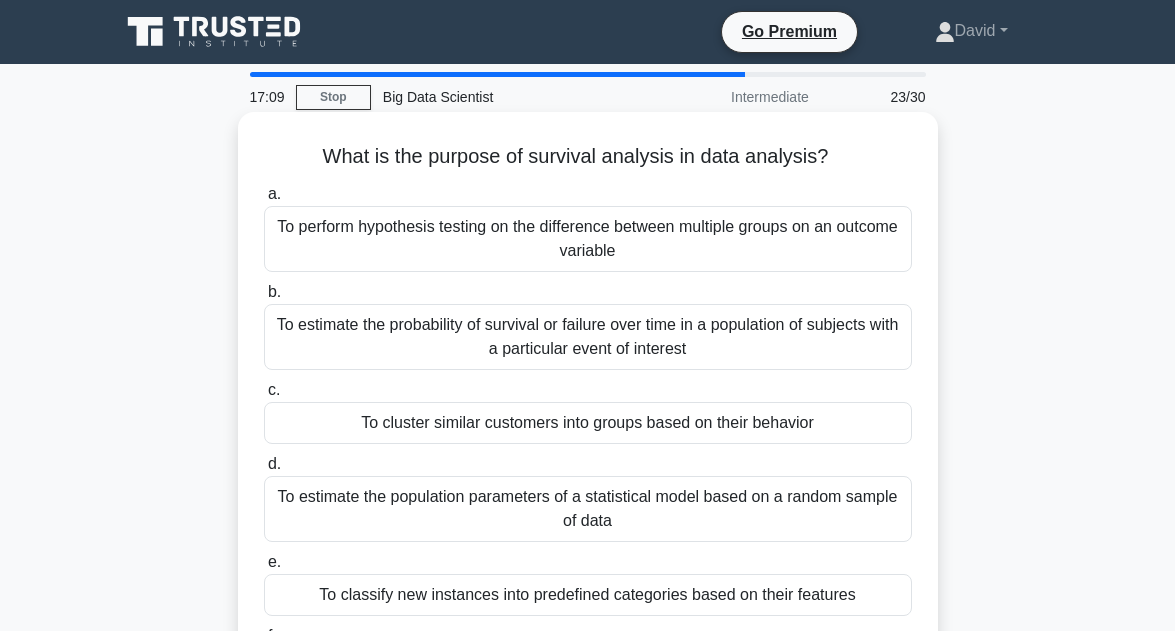 click on "To estimate the probability of survival or failure over time in a population of subjects with a particular event of interest" at bounding box center [588, 337] 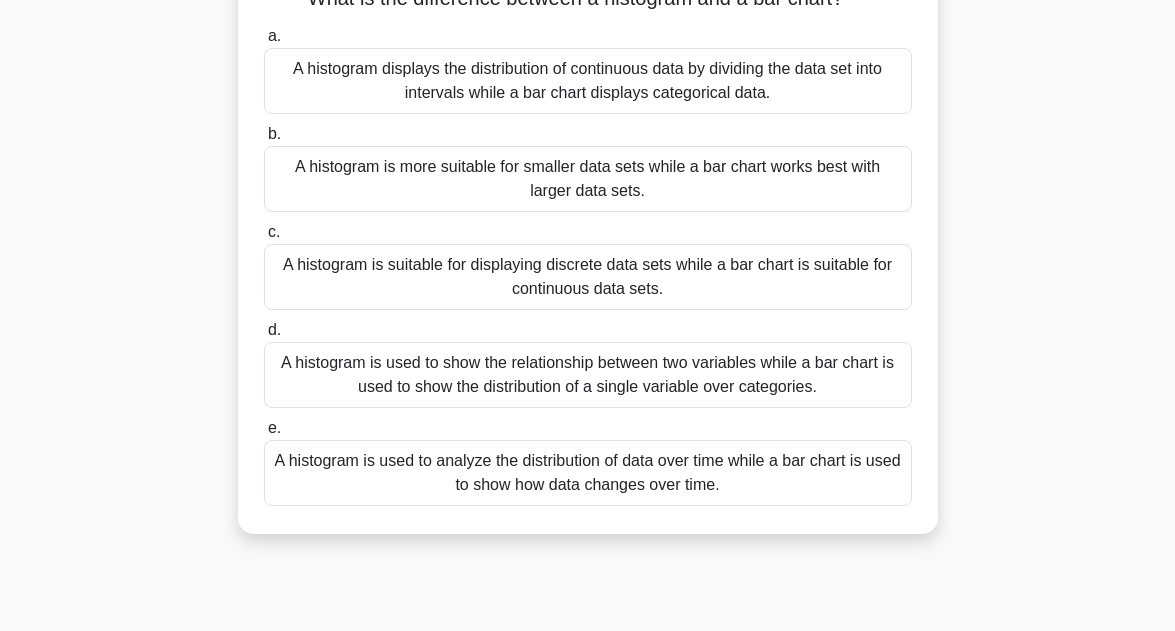 scroll, scrollTop: 160, scrollLeft: 0, axis: vertical 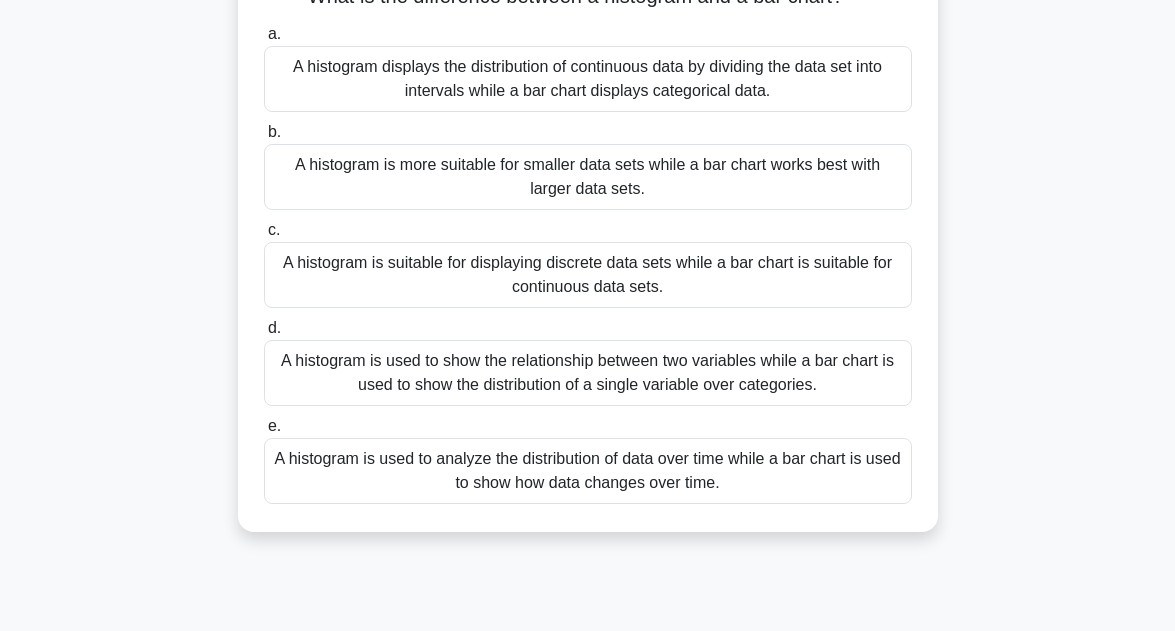 click on "A histogram is used to show the relationship between two variables while a bar chart is used to show the distribution of a single variable over categories." at bounding box center (588, 373) 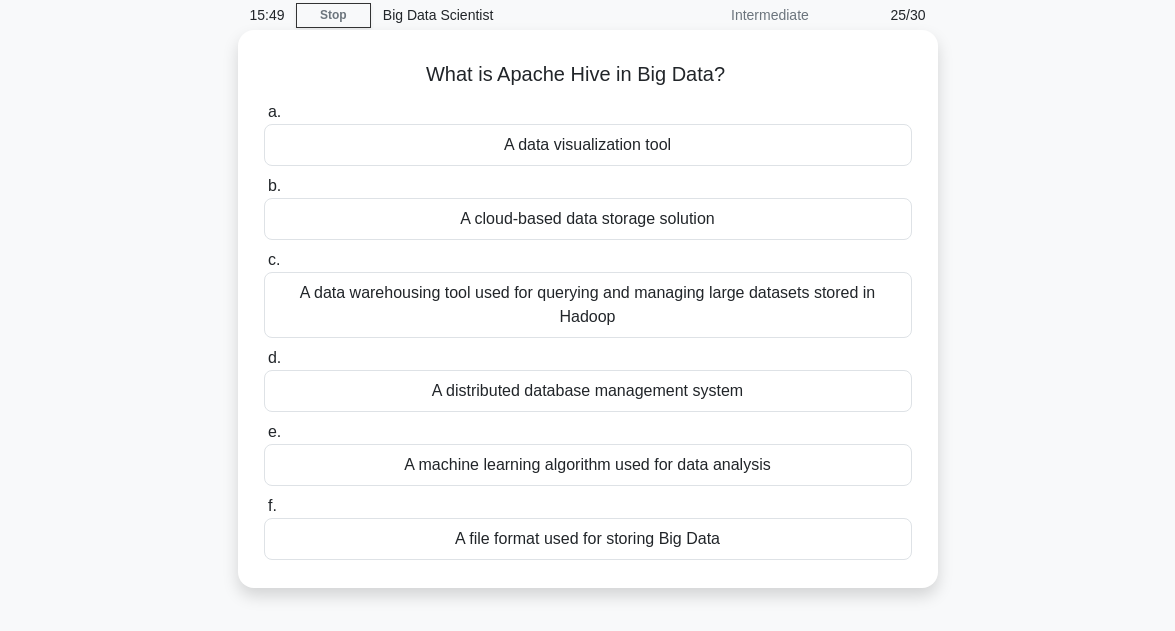 scroll, scrollTop: 80, scrollLeft: 0, axis: vertical 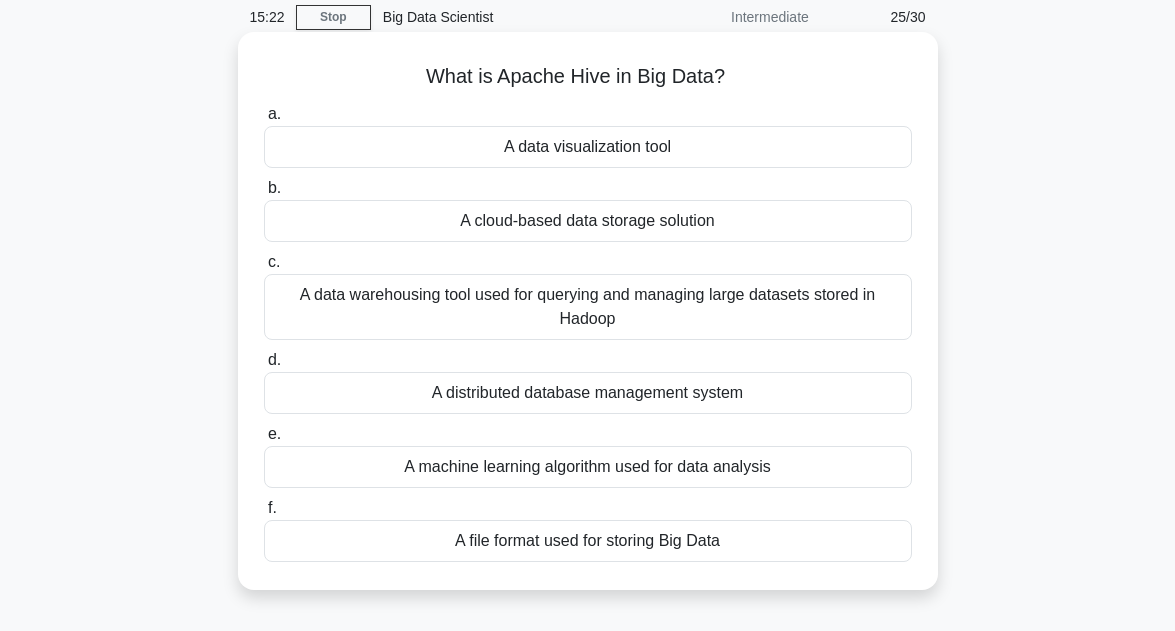 click on "A data warehousing tool used for querying and managing large datasets stored in Hadoop" at bounding box center [588, 307] 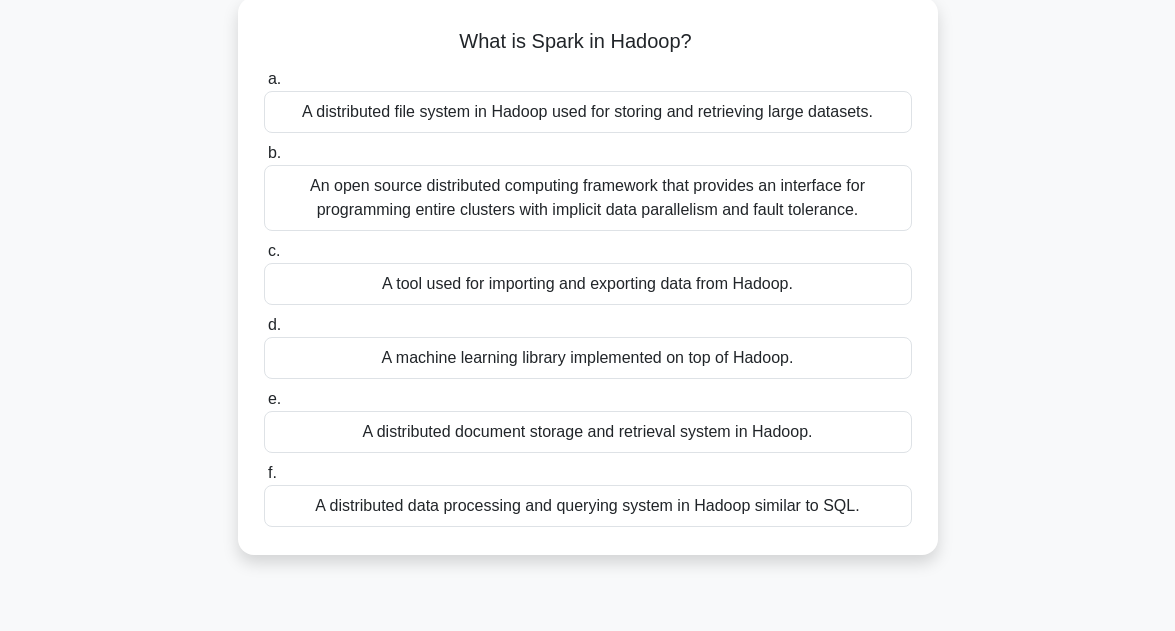 scroll, scrollTop: 160, scrollLeft: 0, axis: vertical 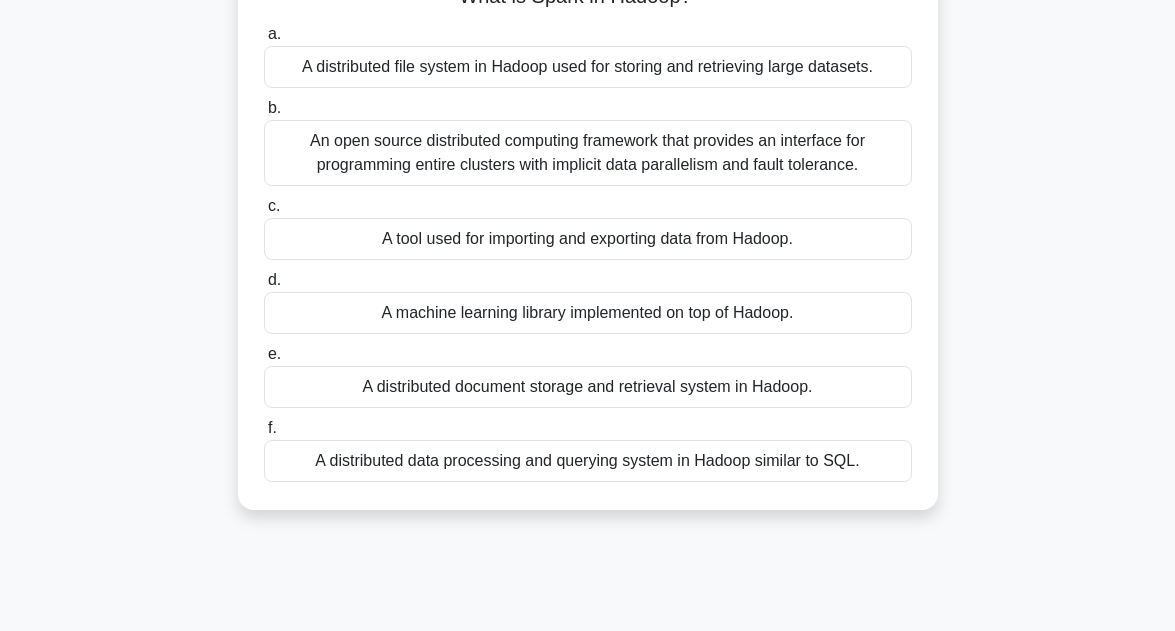 click on "An open source distributed computing framework that provides an interface for programming entire clusters with implicit data parallelism and fault tolerance." at bounding box center [588, 153] 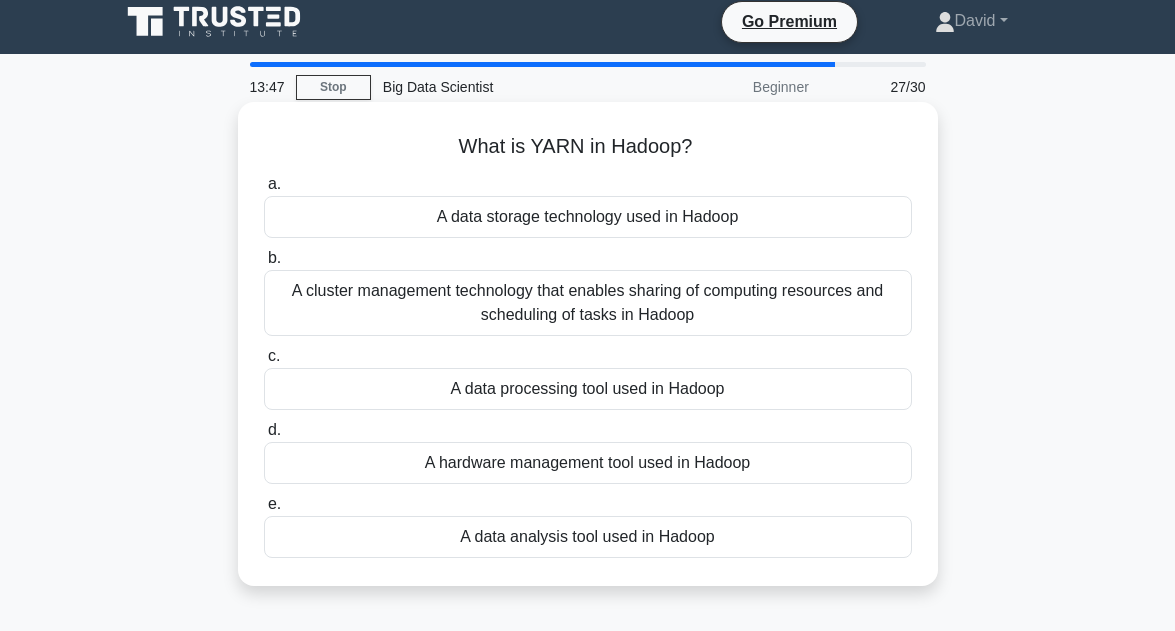 scroll, scrollTop: 0, scrollLeft: 0, axis: both 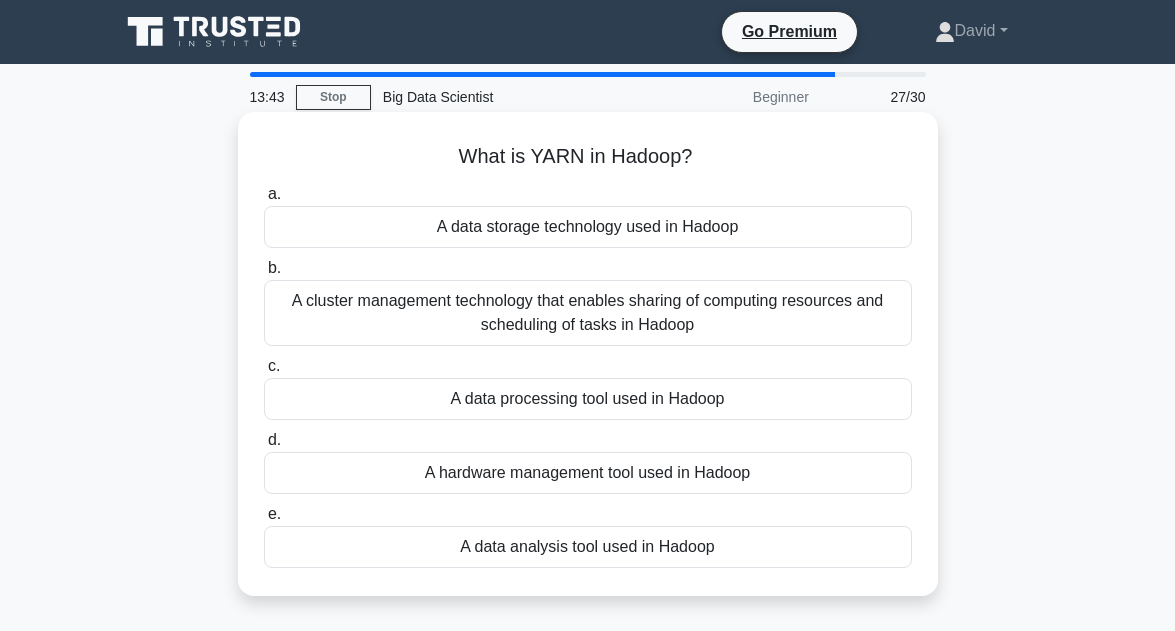 click on "A cluster management technology that enables sharing of computing resources and scheduling of tasks in Hadoop" at bounding box center [588, 313] 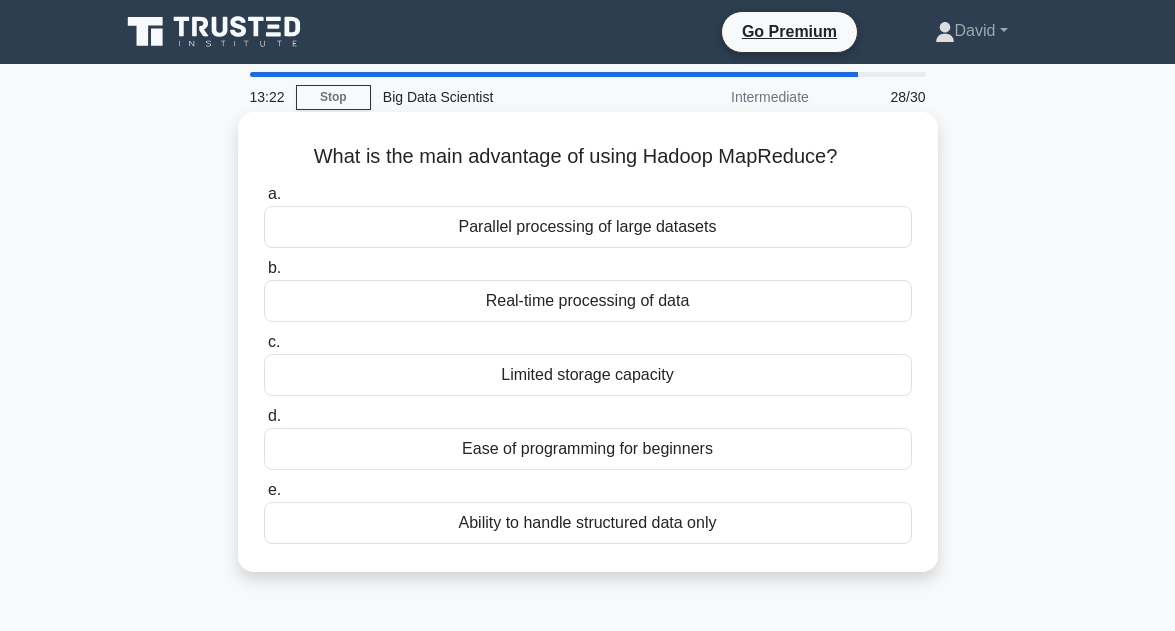 click on "Parallel processing of large datasets" at bounding box center (588, 227) 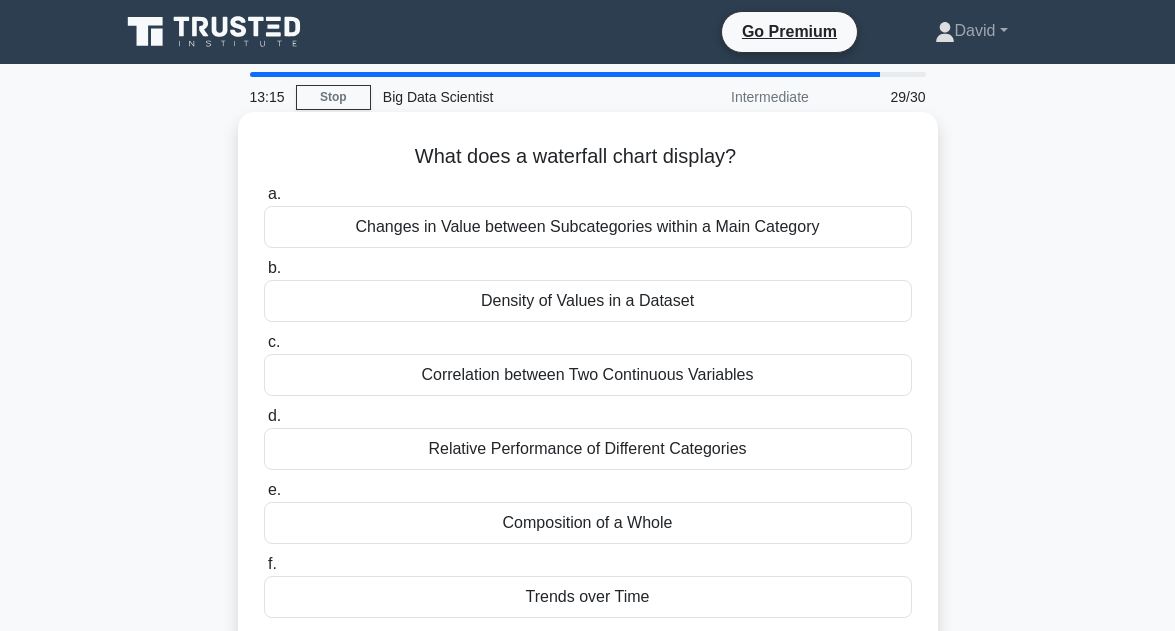 scroll, scrollTop: 40, scrollLeft: 0, axis: vertical 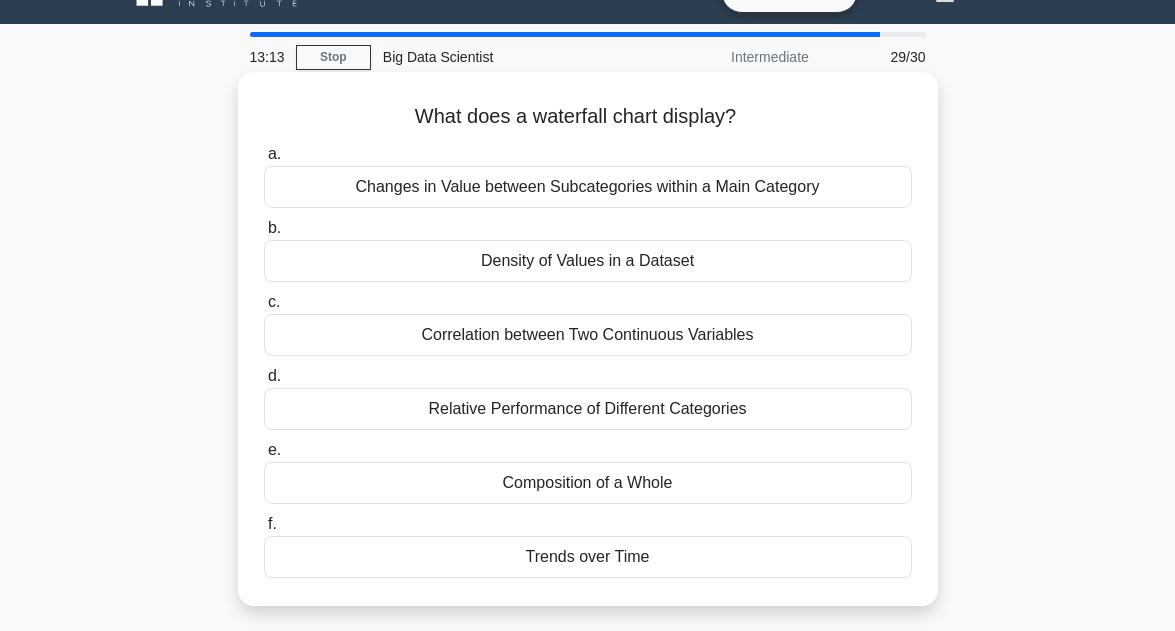 click on "Trends over Time" at bounding box center [588, 557] 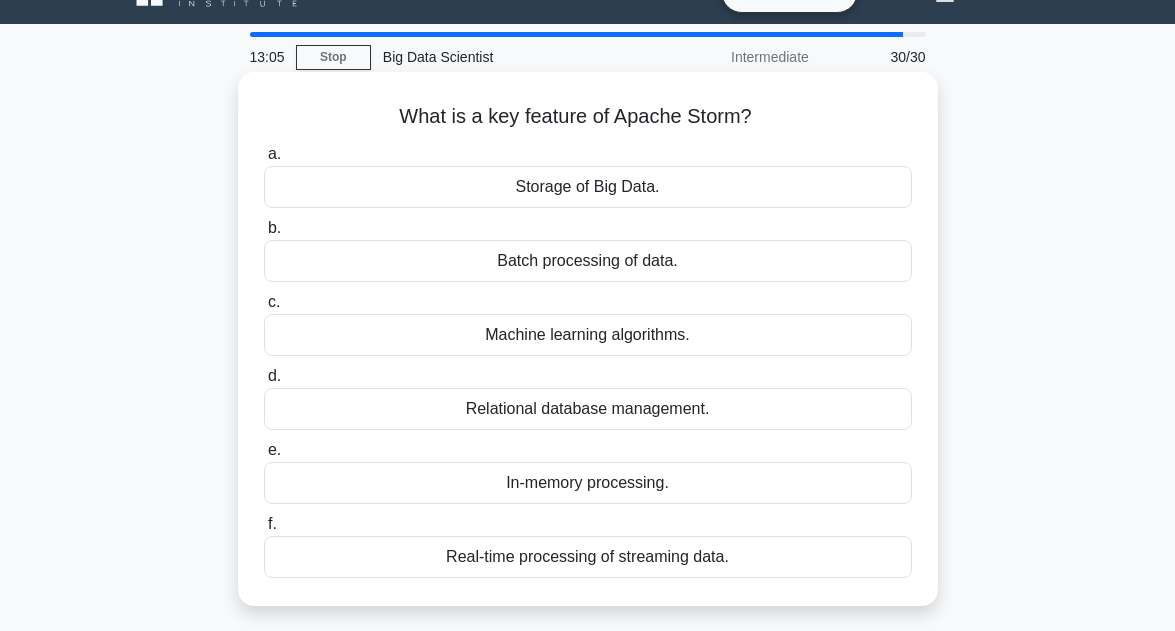 scroll, scrollTop: 80, scrollLeft: 0, axis: vertical 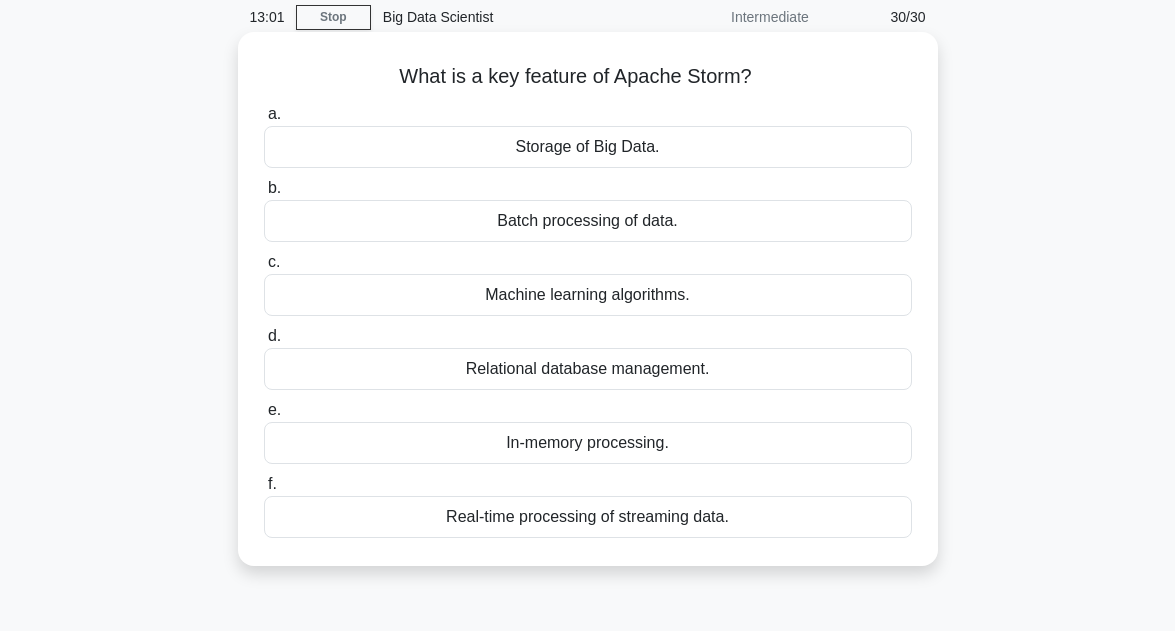 click on "Storage of Big Data." at bounding box center [588, 147] 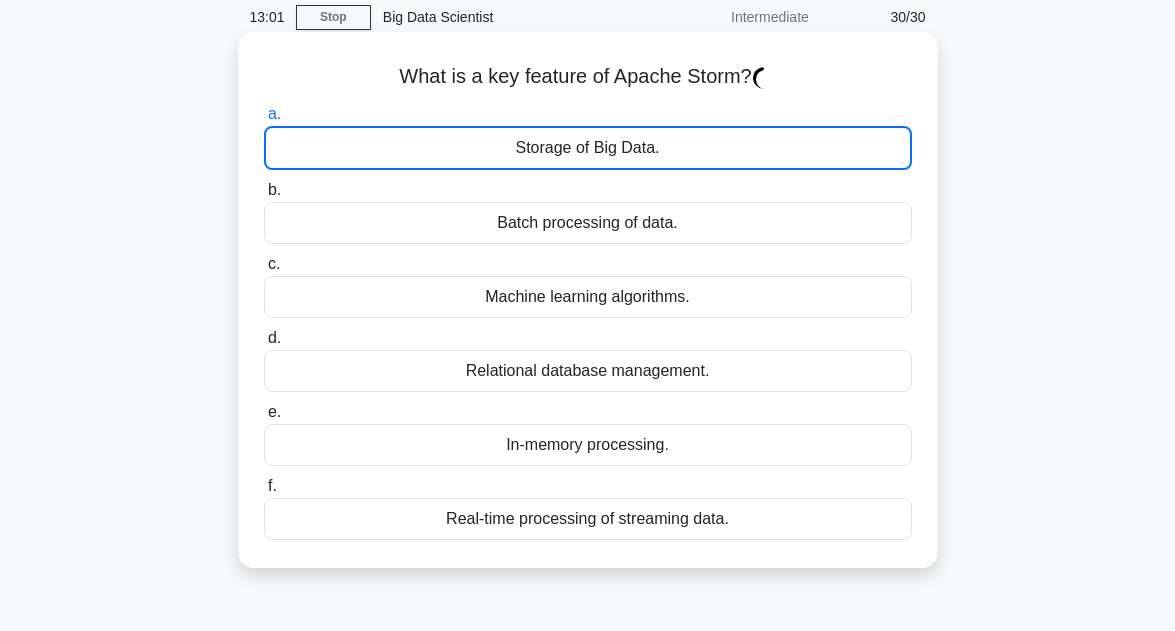 click on "Storage of Big Data." at bounding box center [588, 148] 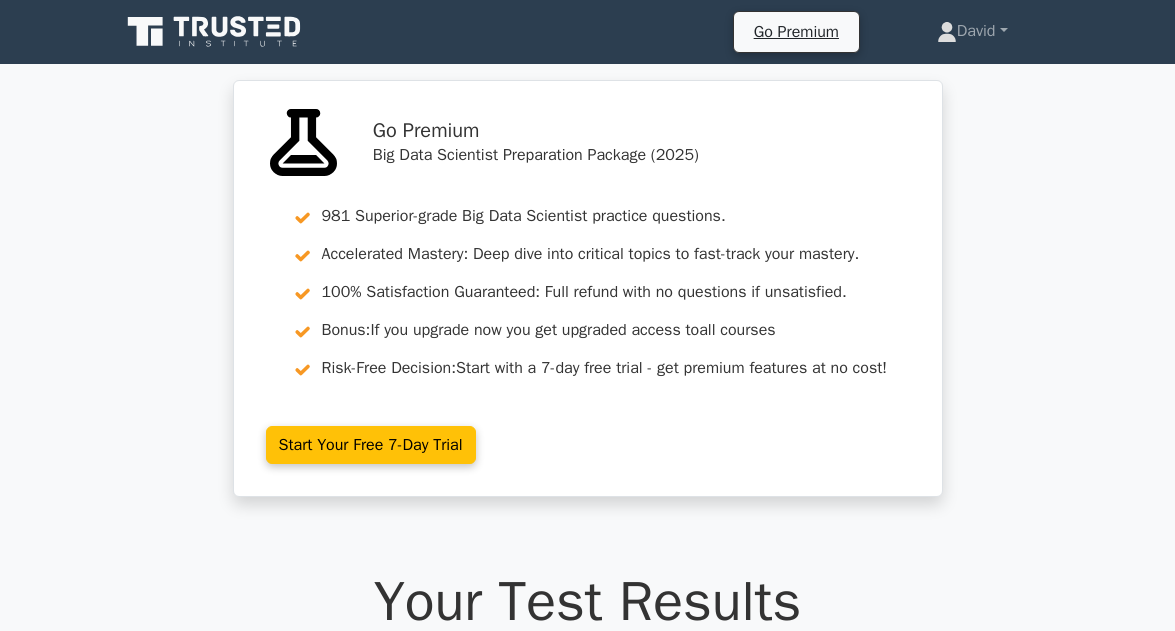scroll, scrollTop: 339, scrollLeft: 0, axis: vertical 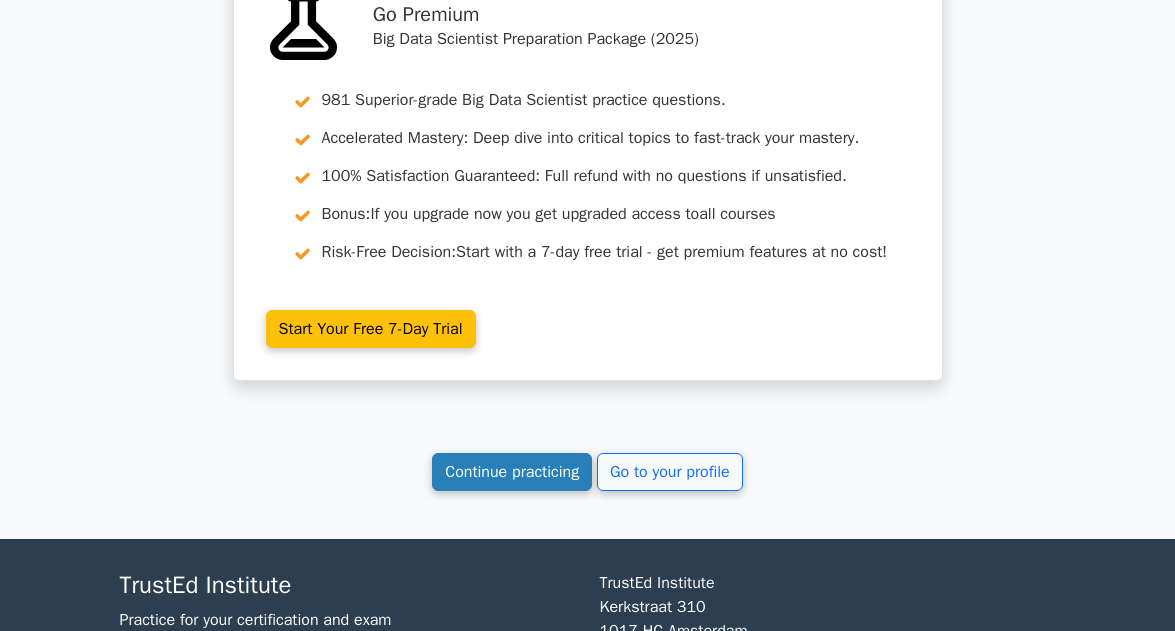 click on "Continue practicing" at bounding box center [512, 472] 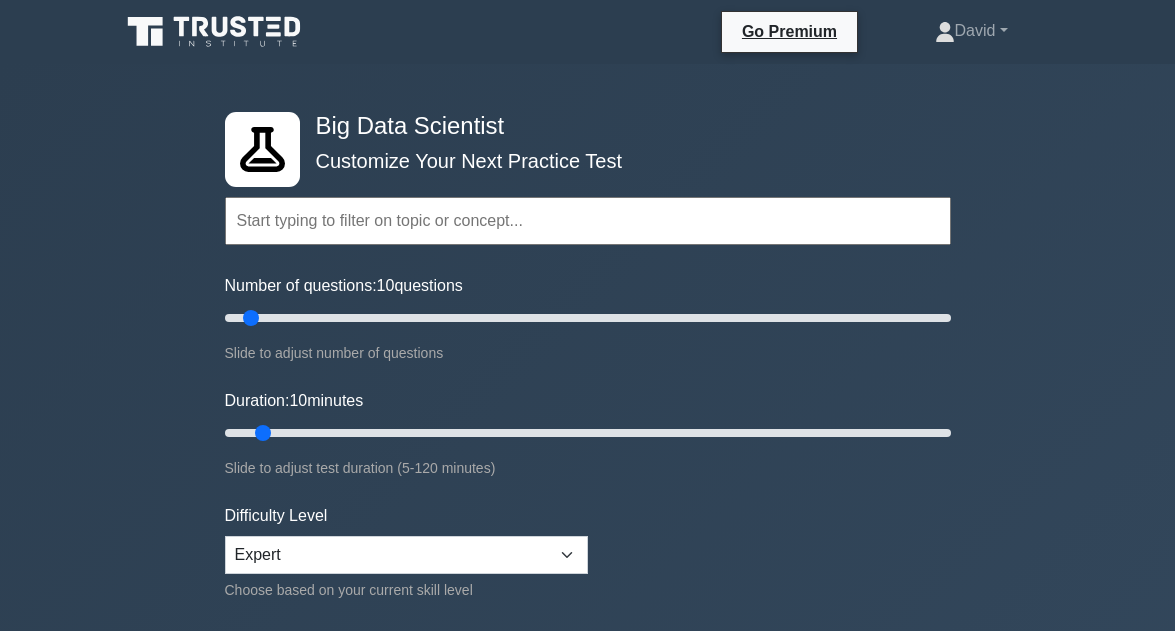 scroll, scrollTop: 0, scrollLeft: 0, axis: both 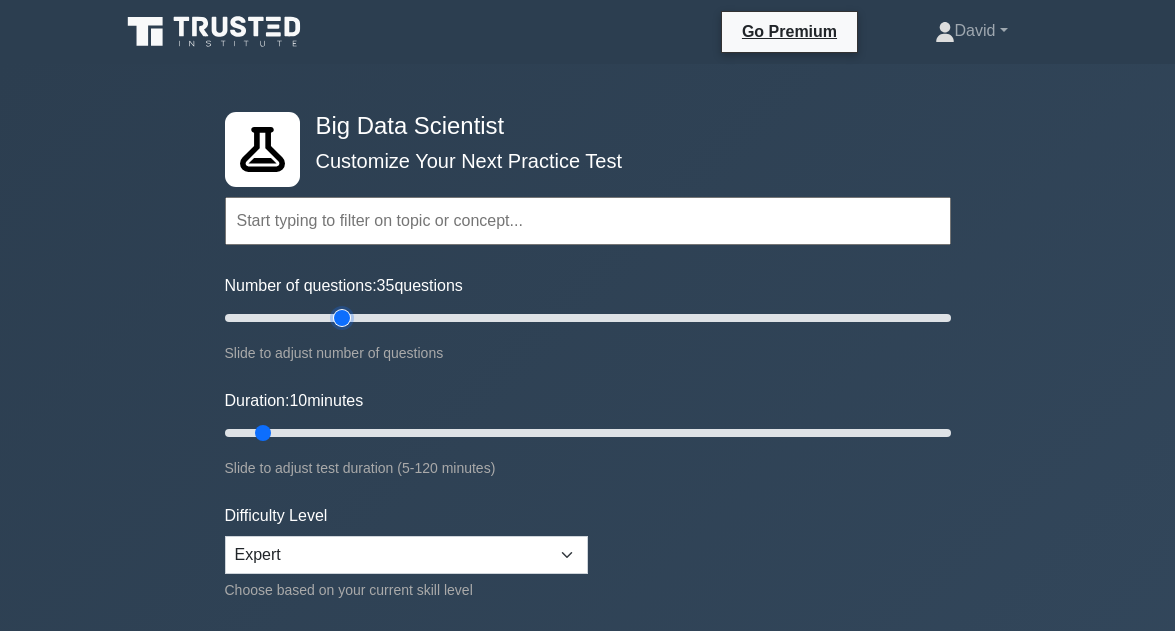 type on "35" 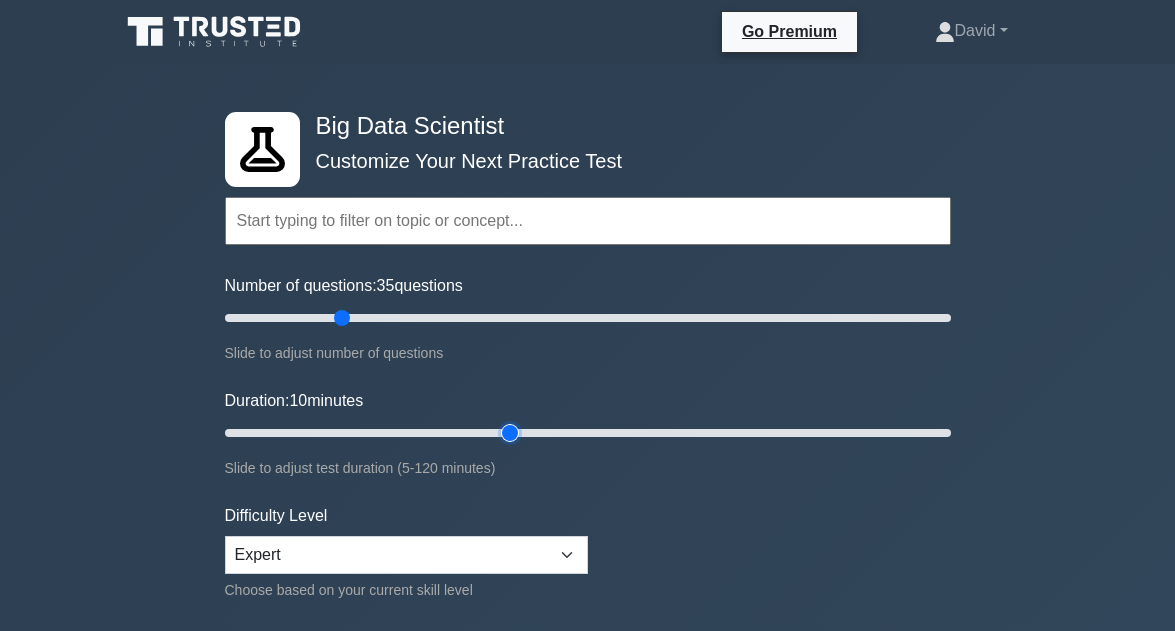 type on "50" 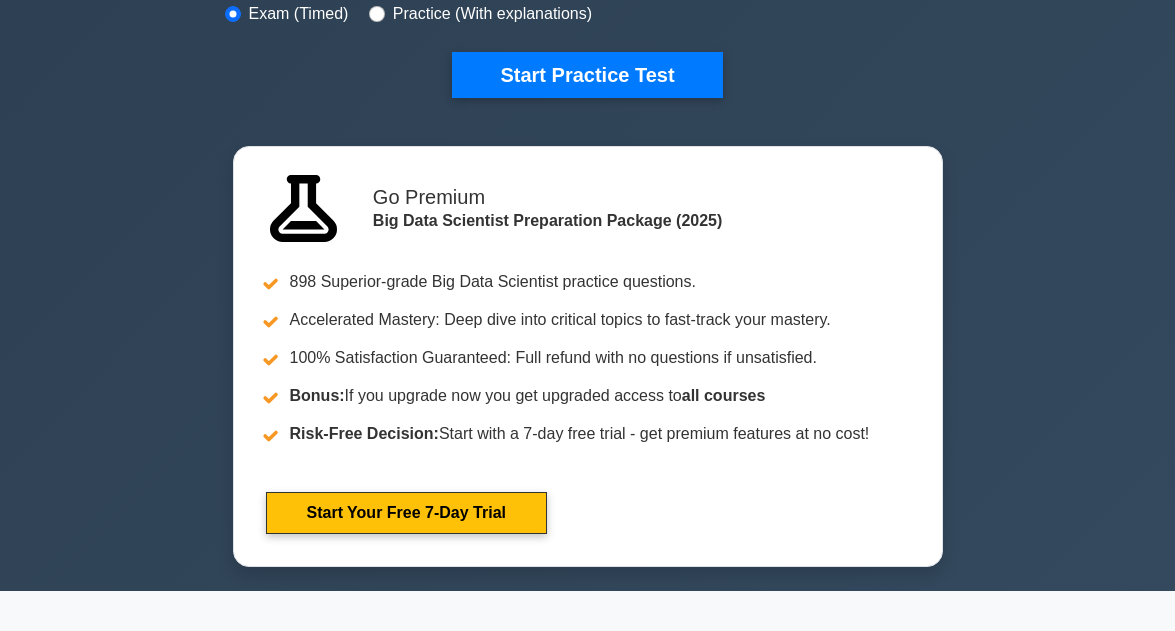 scroll, scrollTop: 645, scrollLeft: 0, axis: vertical 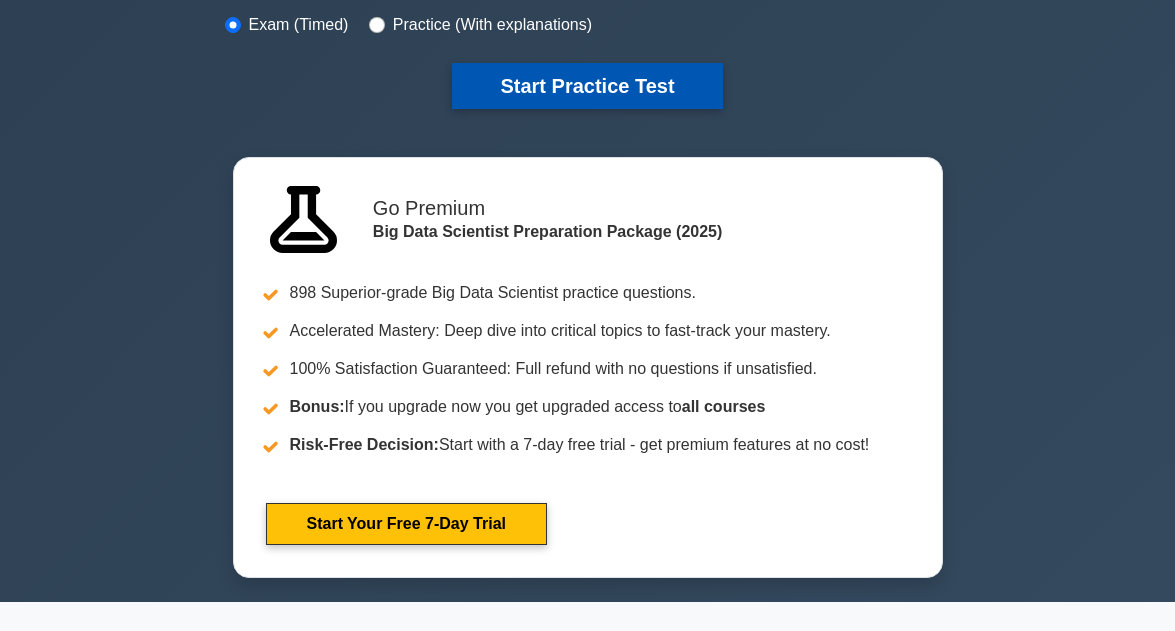 click on "Start Practice Test" at bounding box center [587, 86] 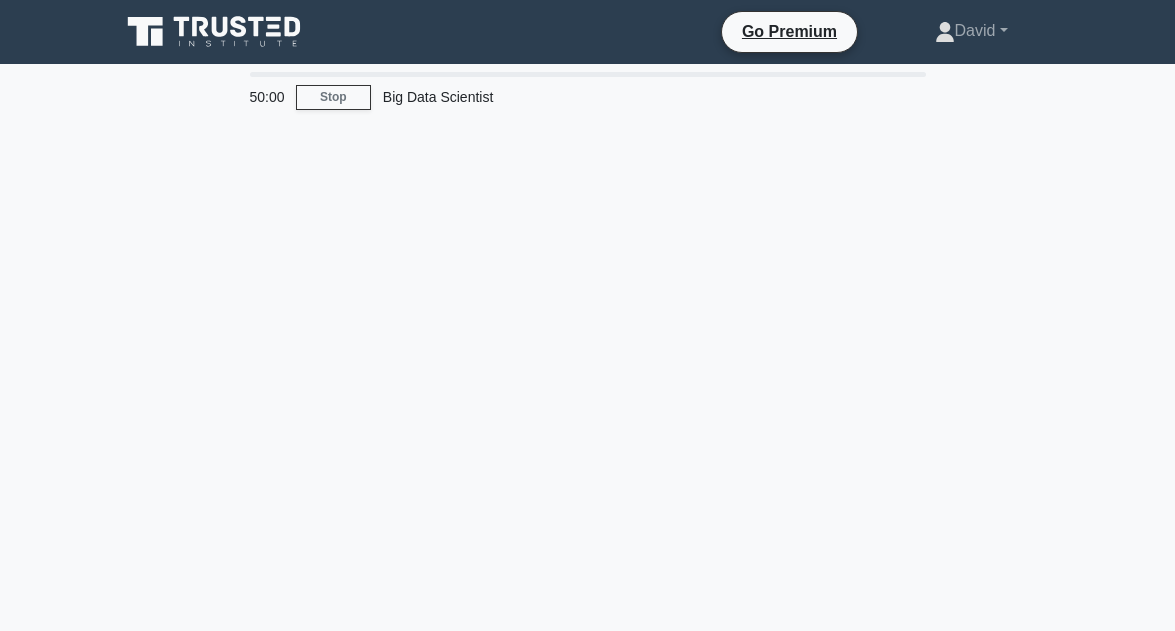 scroll, scrollTop: 0, scrollLeft: 0, axis: both 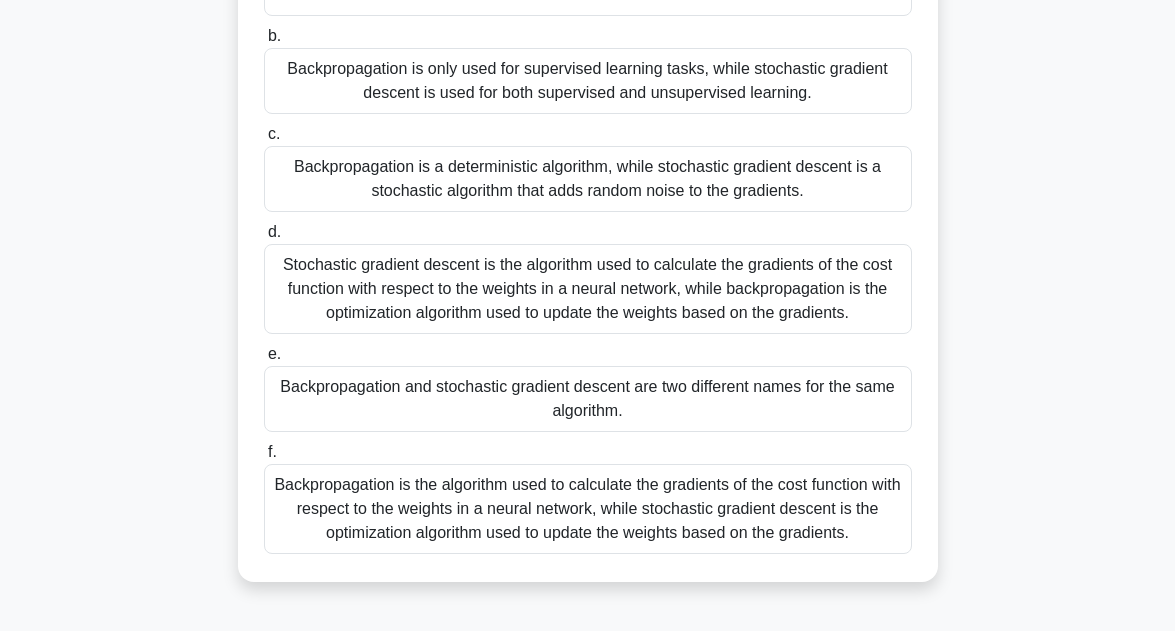 click on "Stochastic gradient descent is the algorithm used to calculate the gradients of the cost function with respect to the weights in a neural network, while backpropagation is the optimization algorithm used to update the weights based on the gradients." at bounding box center [588, 289] 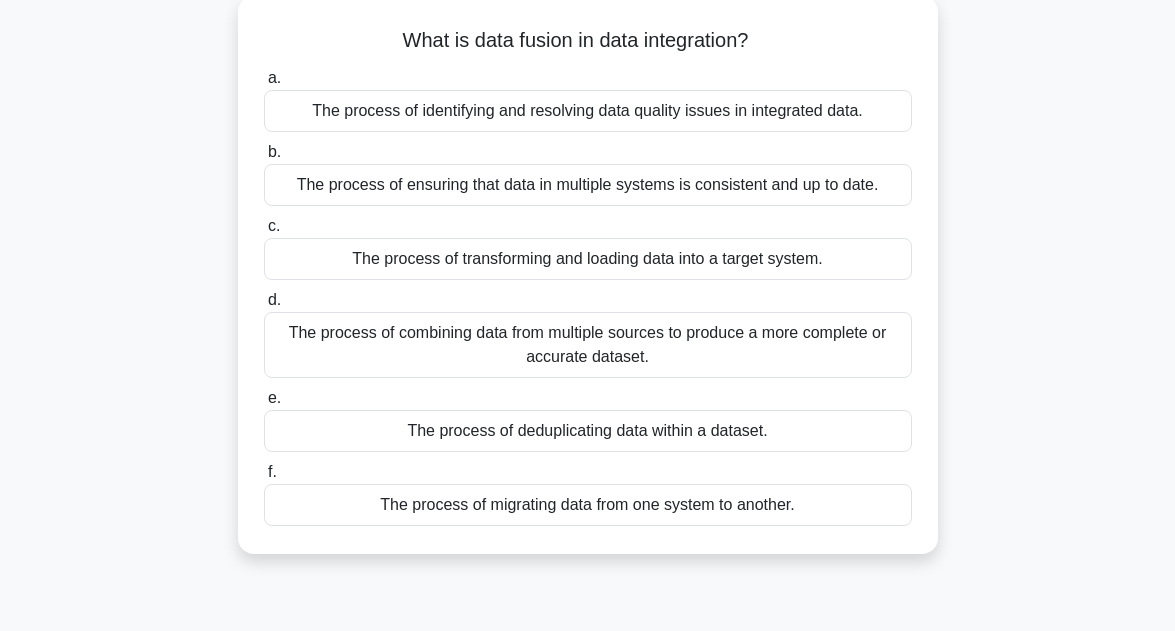 scroll, scrollTop: 120, scrollLeft: 0, axis: vertical 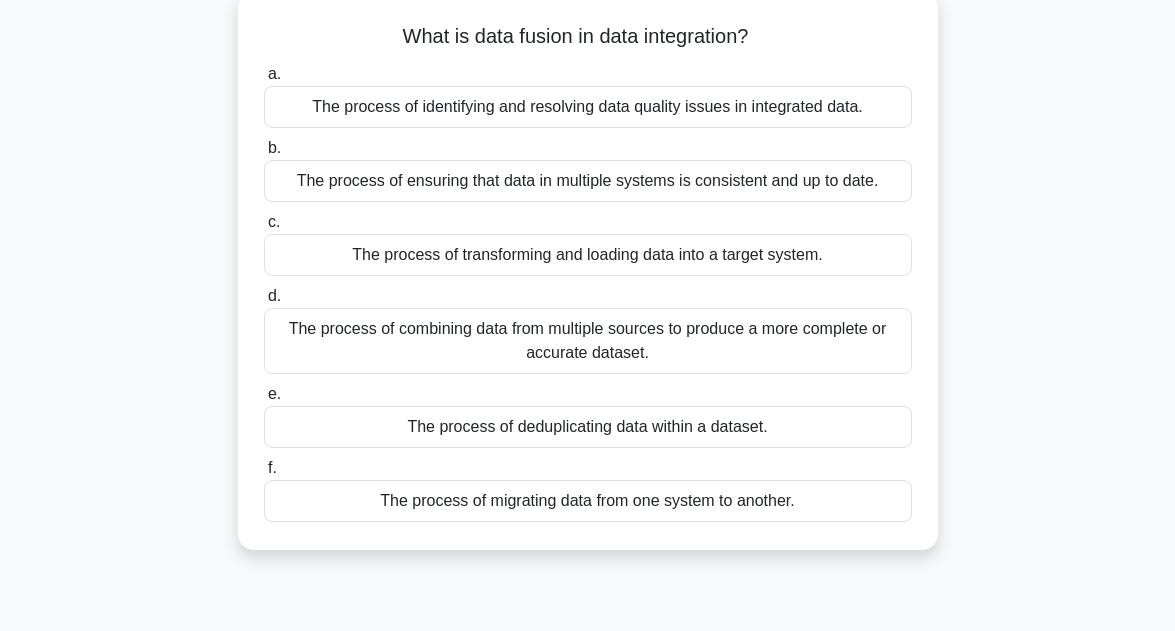 click on "The process of combining data from multiple sources to produce a more complete or accurate dataset." at bounding box center [588, 341] 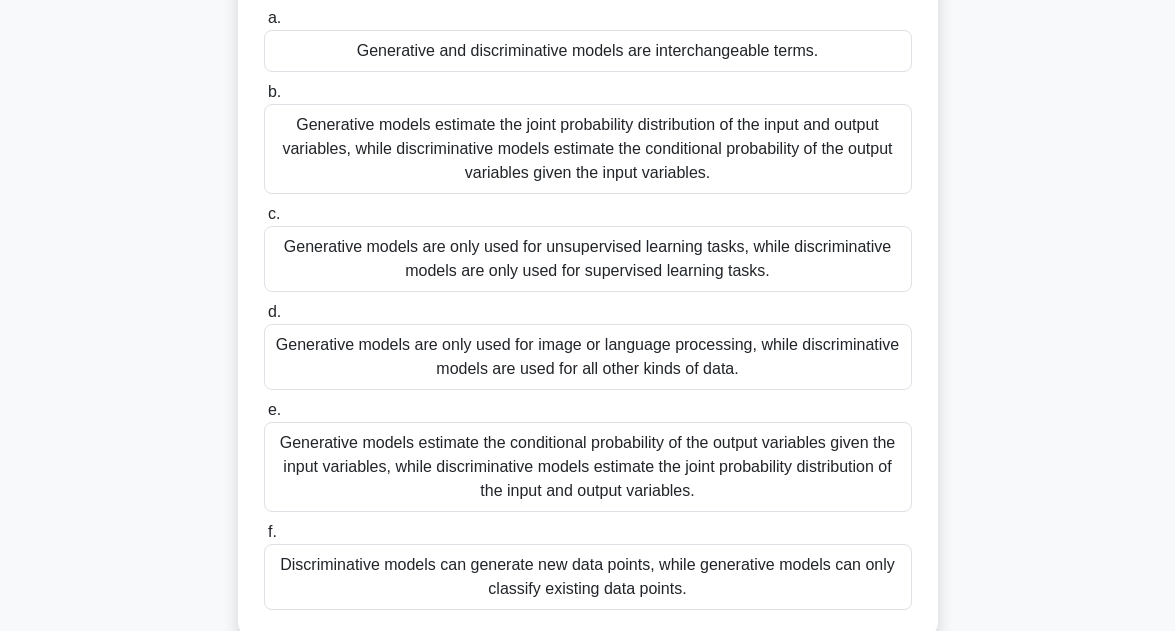 scroll, scrollTop: 240, scrollLeft: 0, axis: vertical 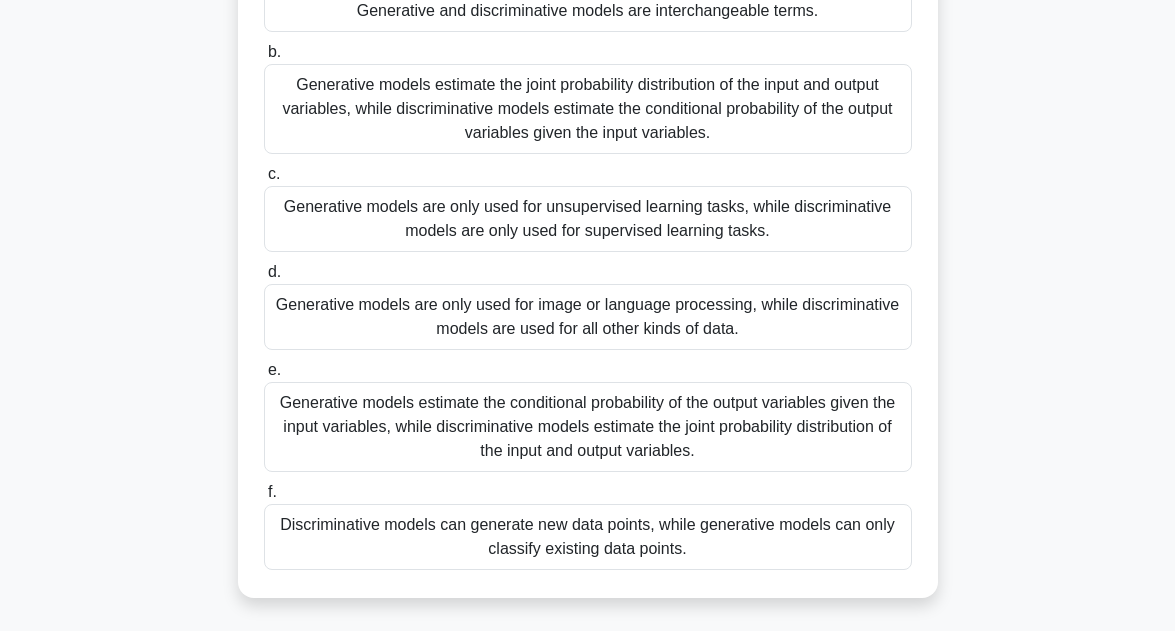 click on "Generative models estimate the conditional probability of the output variables given the input variables, while discriminative models estimate the joint probability distribution of the input and output variables." at bounding box center [588, 427] 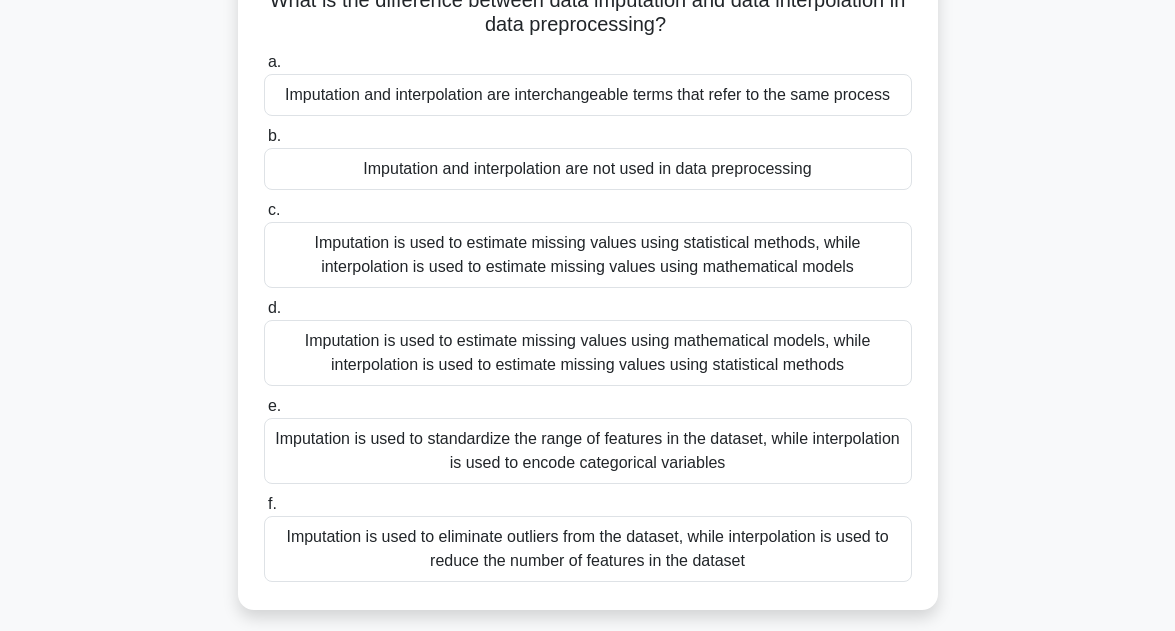 scroll, scrollTop: 160, scrollLeft: 0, axis: vertical 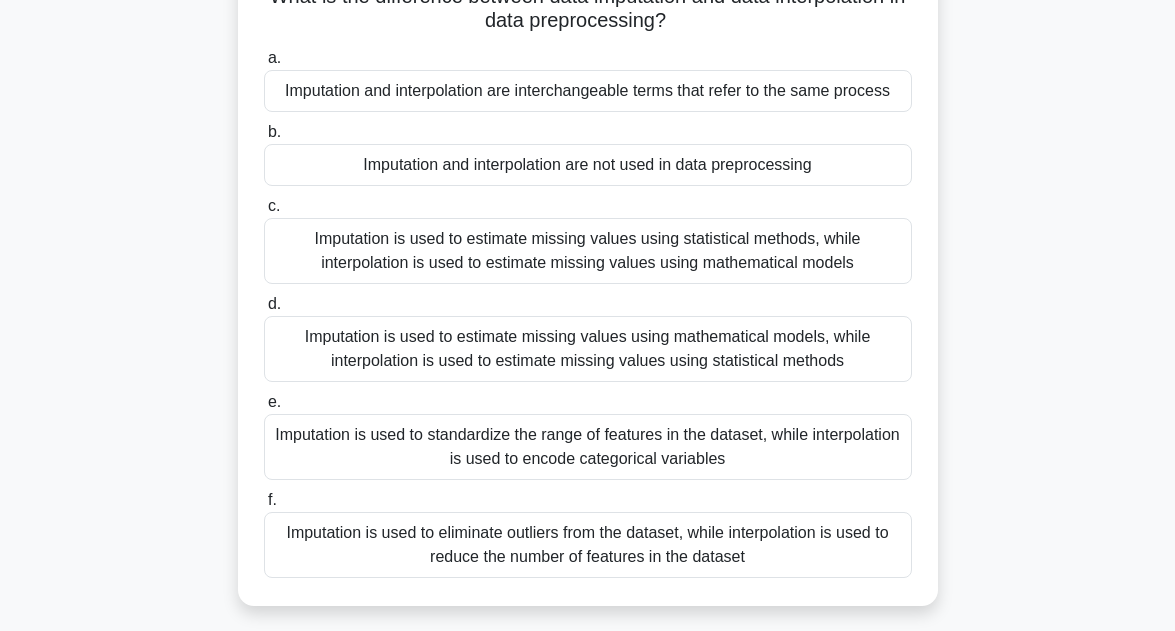 click on "Imputation is used to estimate missing values using statistical methods, while interpolation is used to estimate missing values using mathematical models" at bounding box center (588, 251) 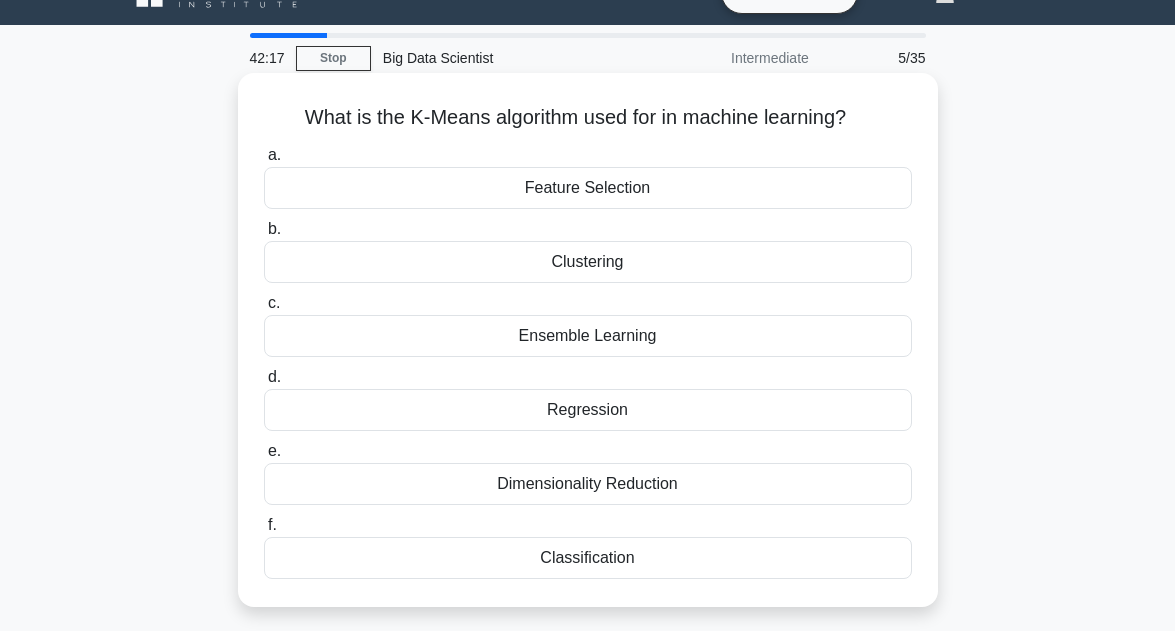 scroll, scrollTop: 40, scrollLeft: 0, axis: vertical 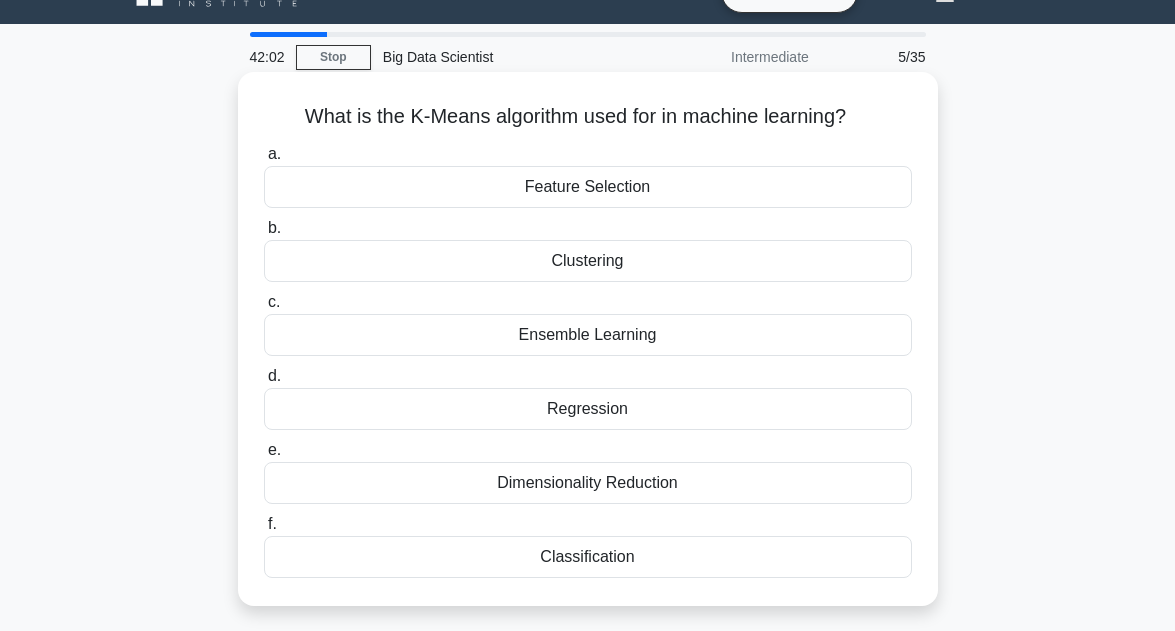 click on "Feature Selection" at bounding box center [588, 187] 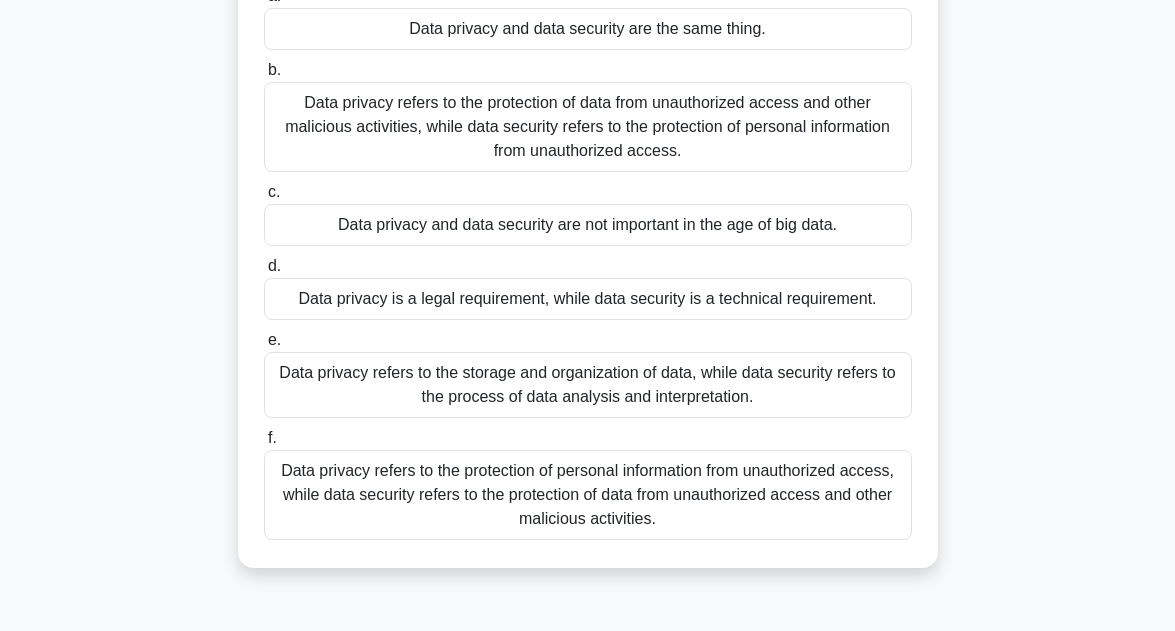 scroll, scrollTop: 200, scrollLeft: 0, axis: vertical 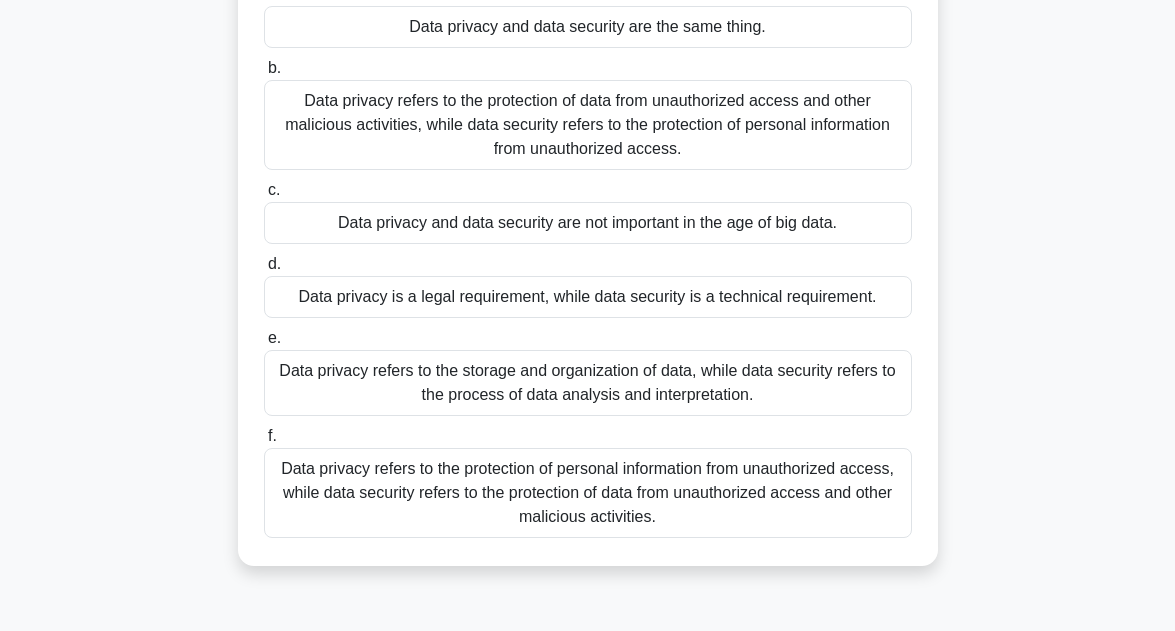 click on "Data privacy refers to the protection of personal information from unauthorized access, while data security refers to the protection of data from unauthorized access and other malicious activities." at bounding box center [588, 493] 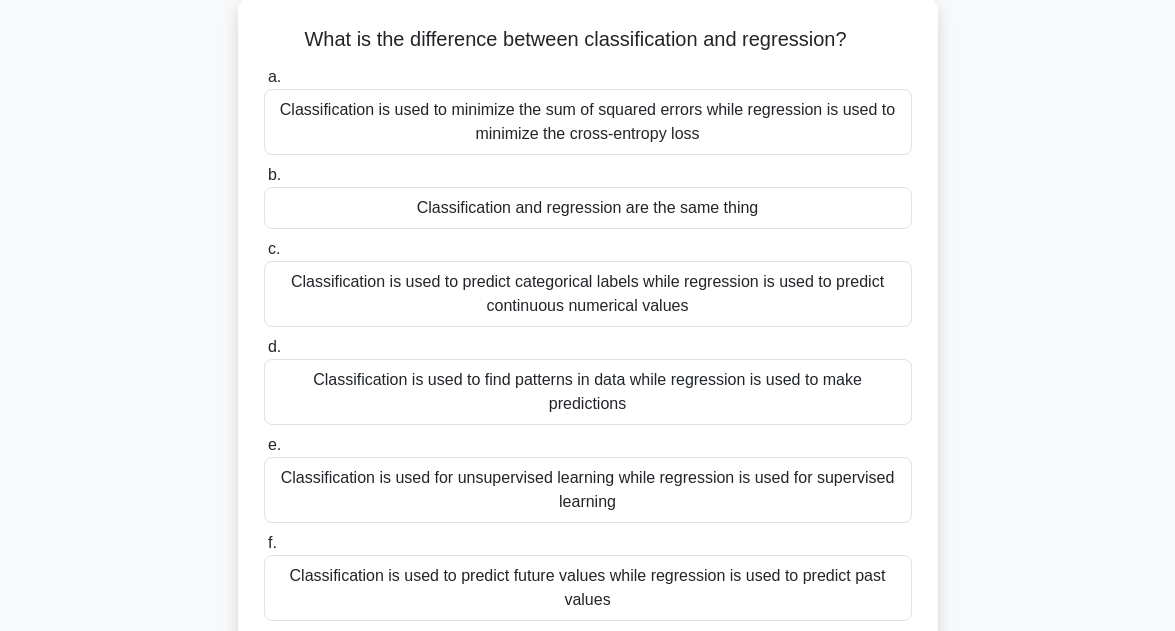 scroll, scrollTop: 120, scrollLeft: 0, axis: vertical 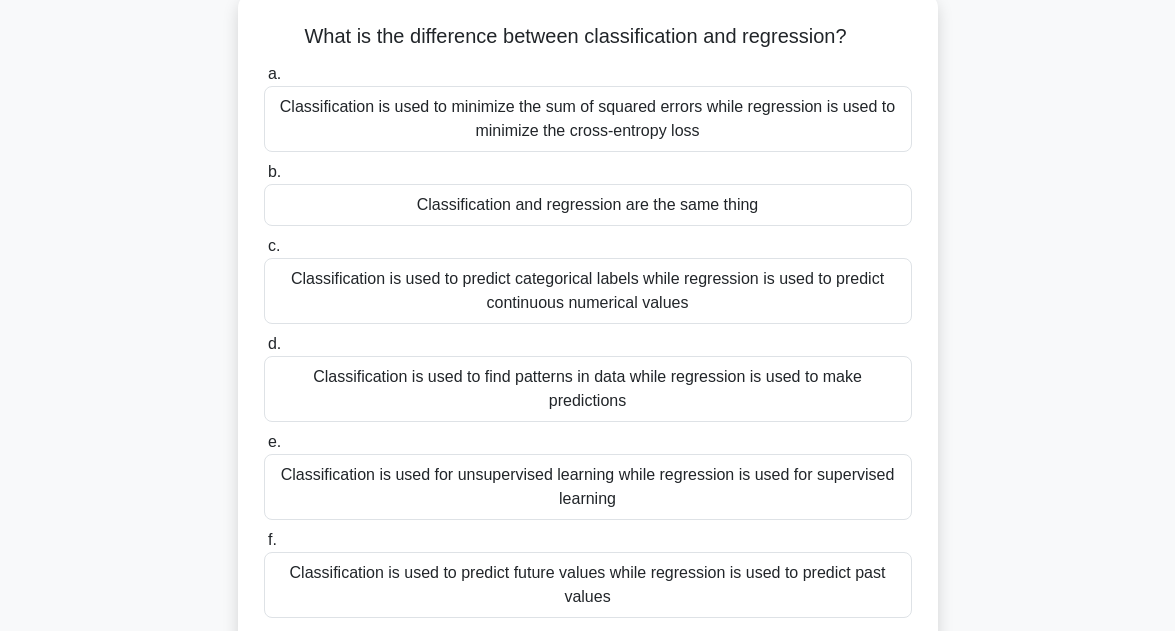click on "Classification is used to find patterns in data while regression is used to make predictions" at bounding box center [588, 389] 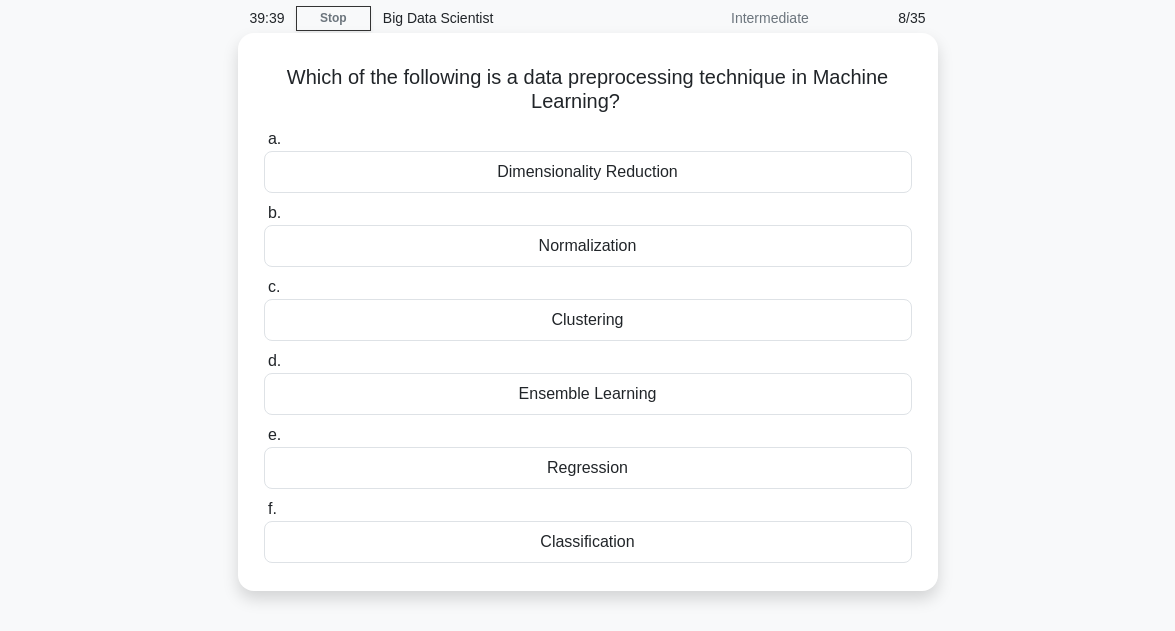 scroll, scrollTop: 80, scrollLeft: 0, axis: vertical 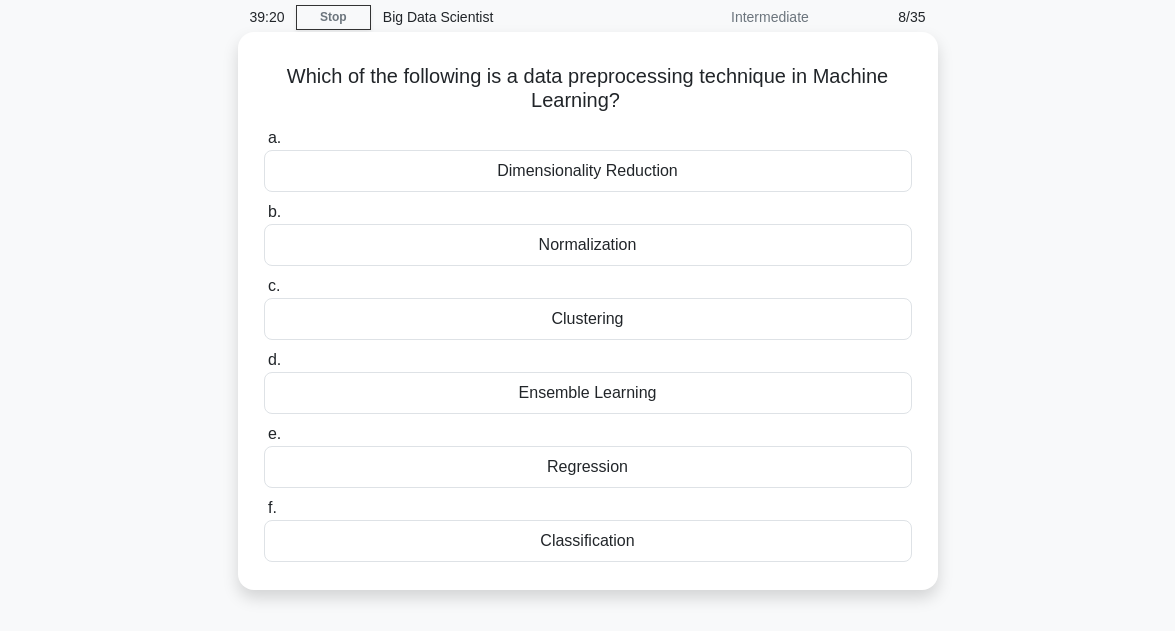 click on "Ensemble Learning" at bounding box center (588, 393) 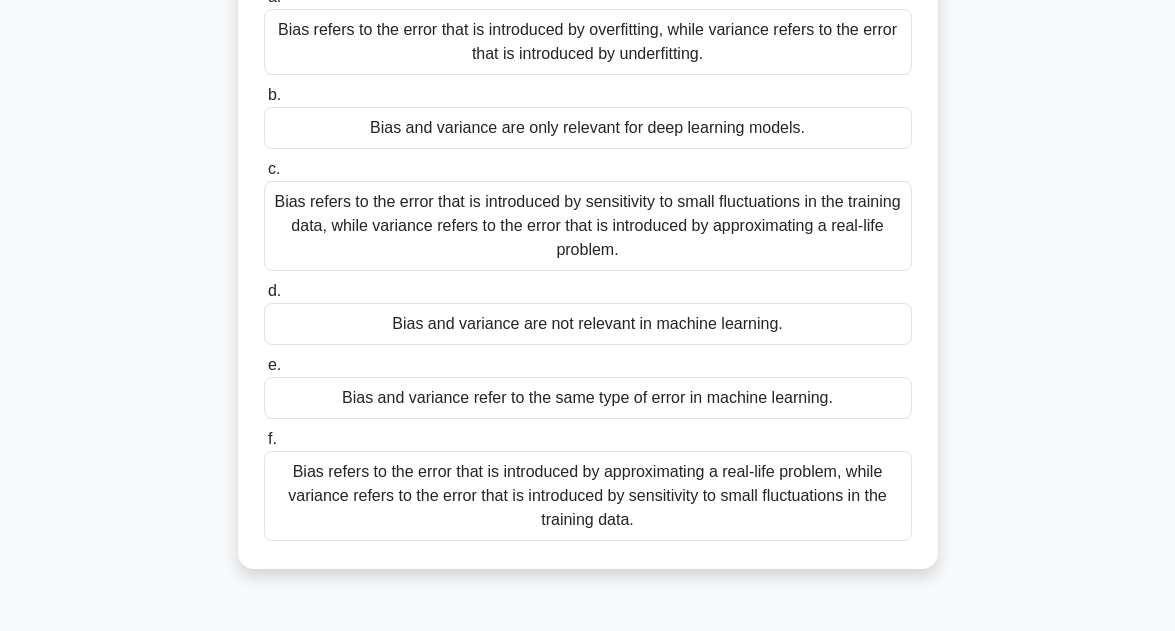 scroll, scrollTop: 200, scrollLeft: 0, axis: vertical 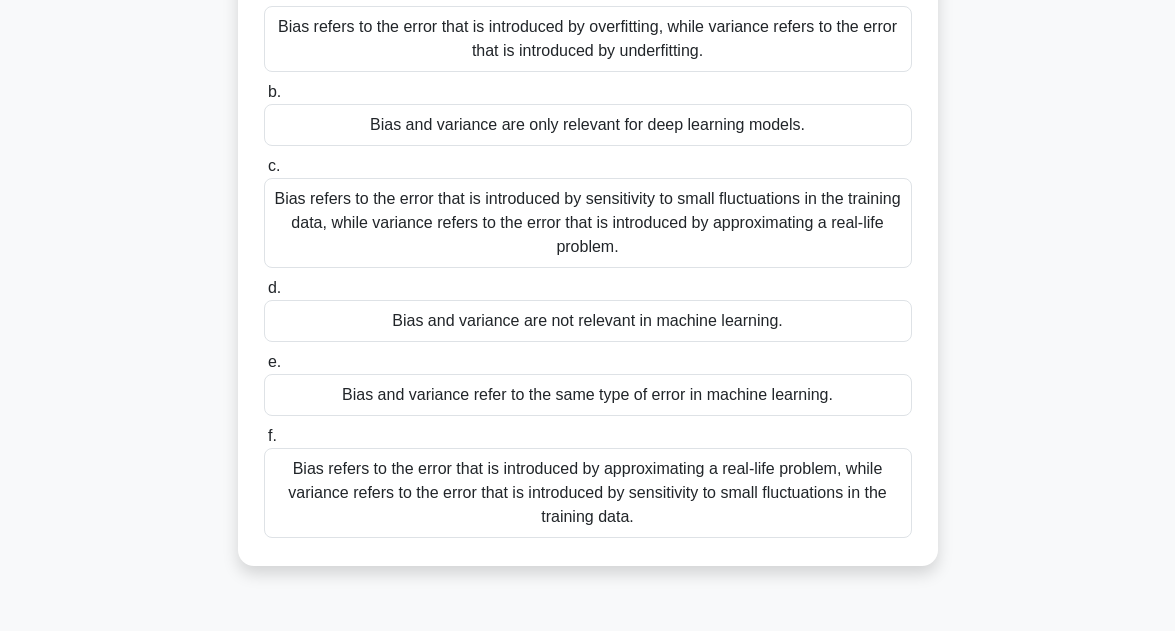 click on "Bias refers to the error that is introduced by approximating a real-life problem, while variance refers to the error that is introduced by sensitivity to small fluctuations in the training data." at bounding box center [588, 493] 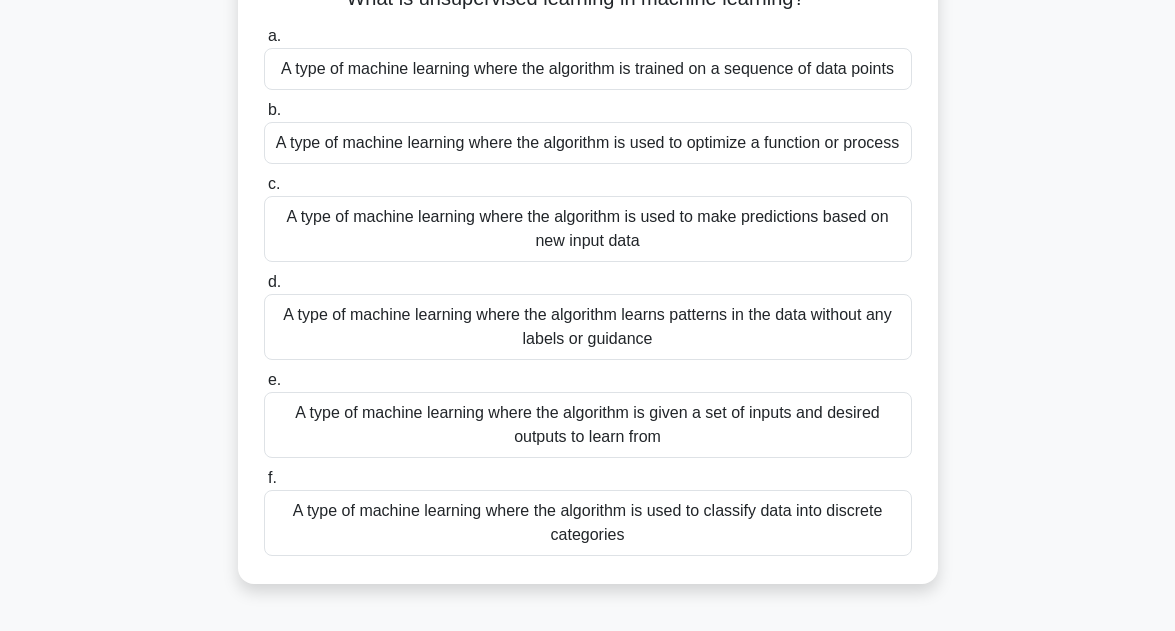 scroll, scrollTop: 160, scrollLeft: 0, axis: vertical 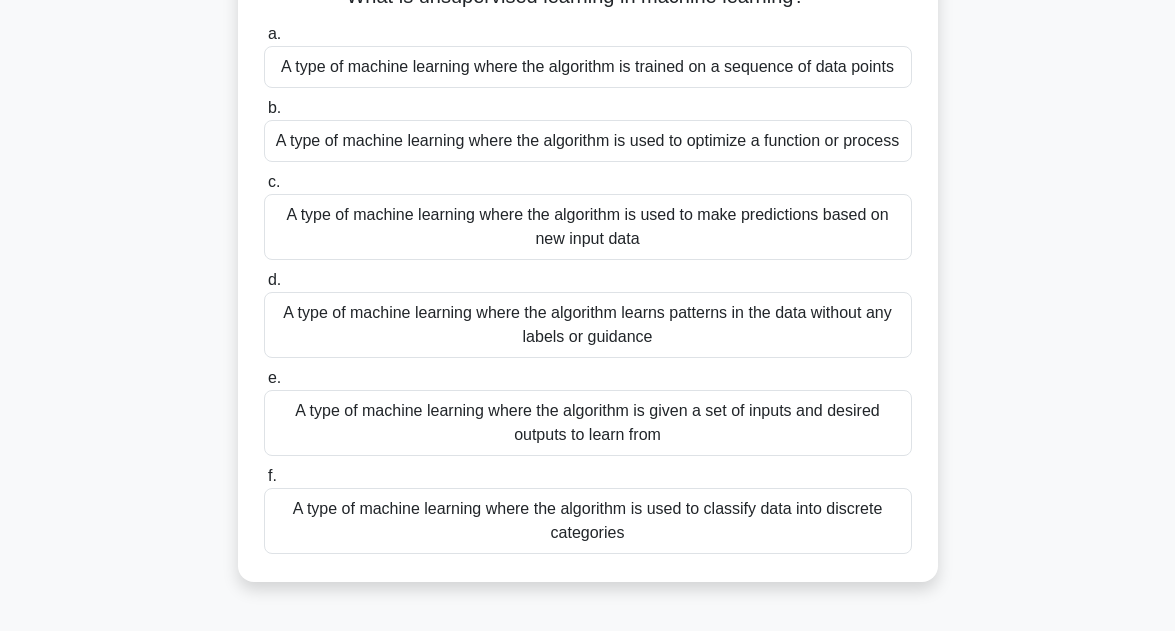 click on "A type of machine learning where the algorithm learns patterns in the data without any labels or guidance" at bounding box center (588, 325) 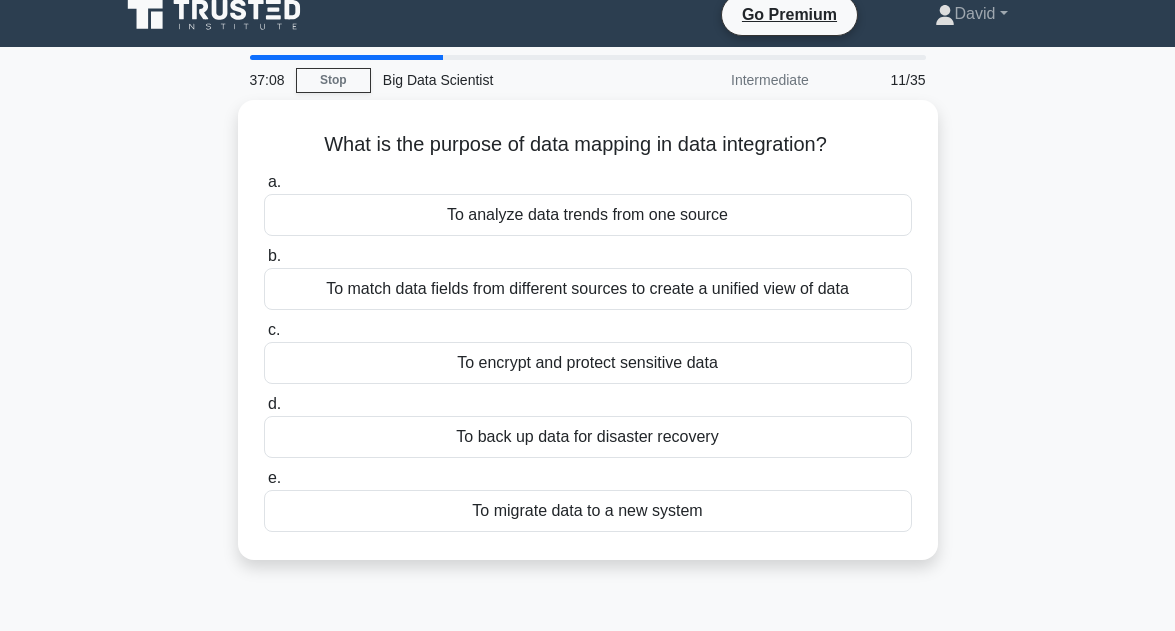 scroll, scrollTop: 0, scrollLeft: 0, axis: both 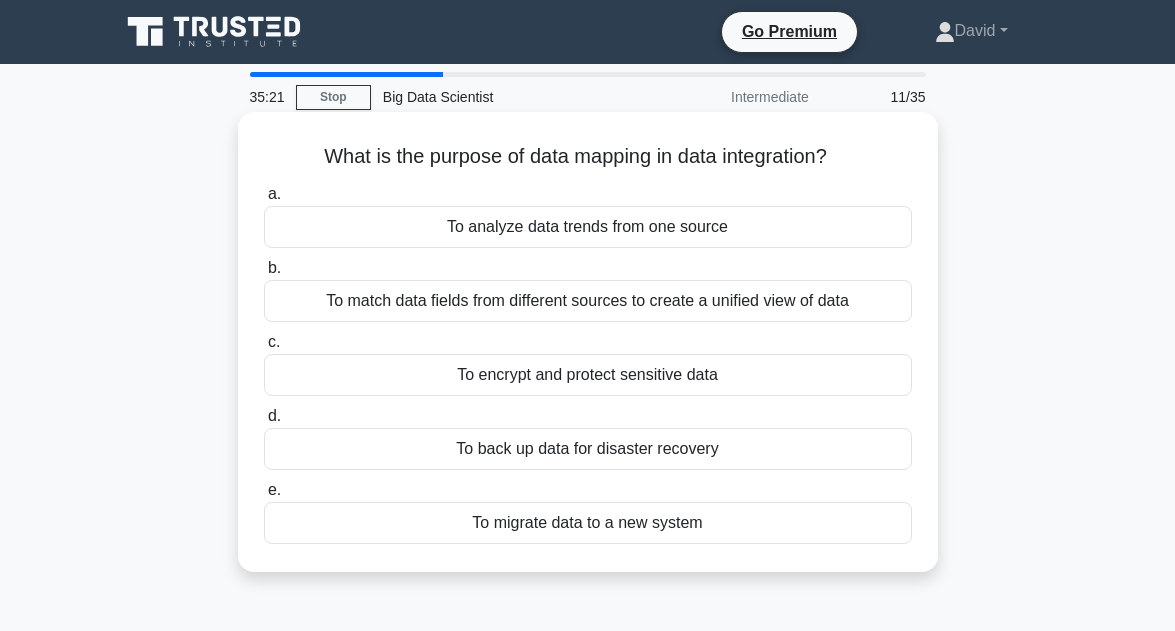click on "To match data fields from different sources to create a unified view of data" at bounding box center (588, 301) 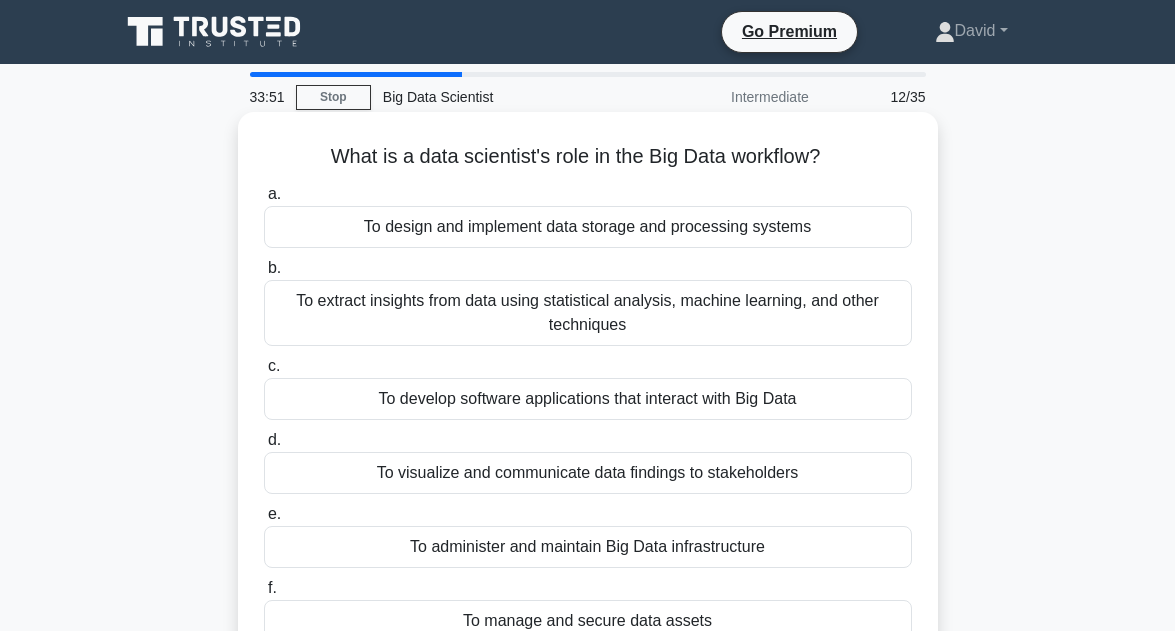 click on "To extract insights from data using statistical analysis, machine learning, and other techniques" at bounding box center [588, 313] 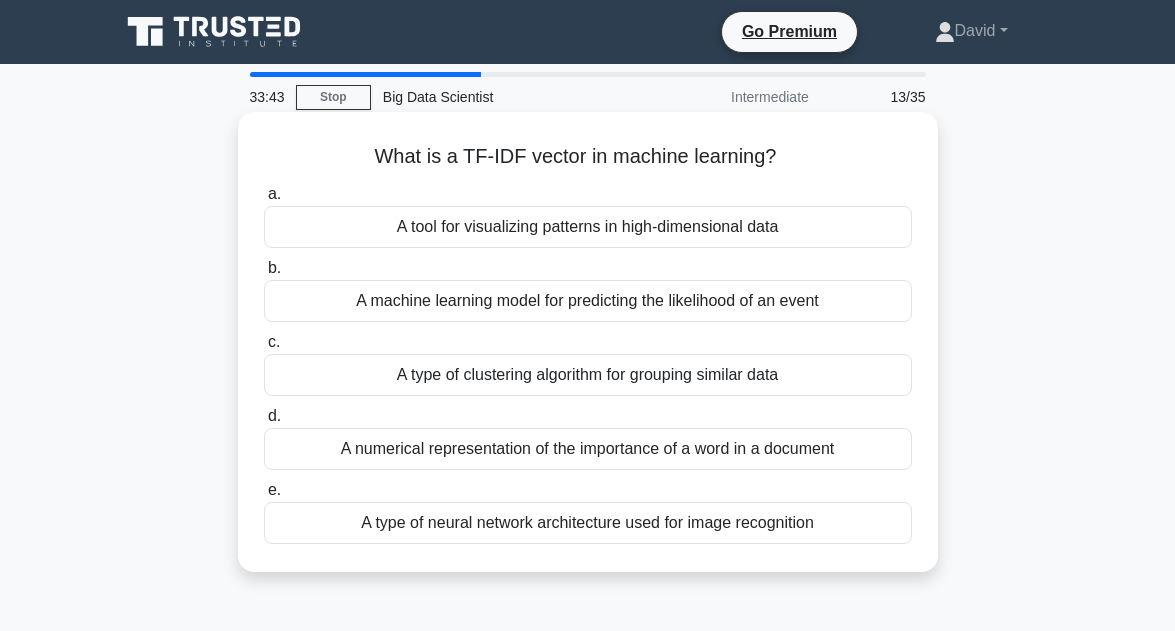 scroll, scrollTop: 40, scrollLeft: 0, axis: vertical 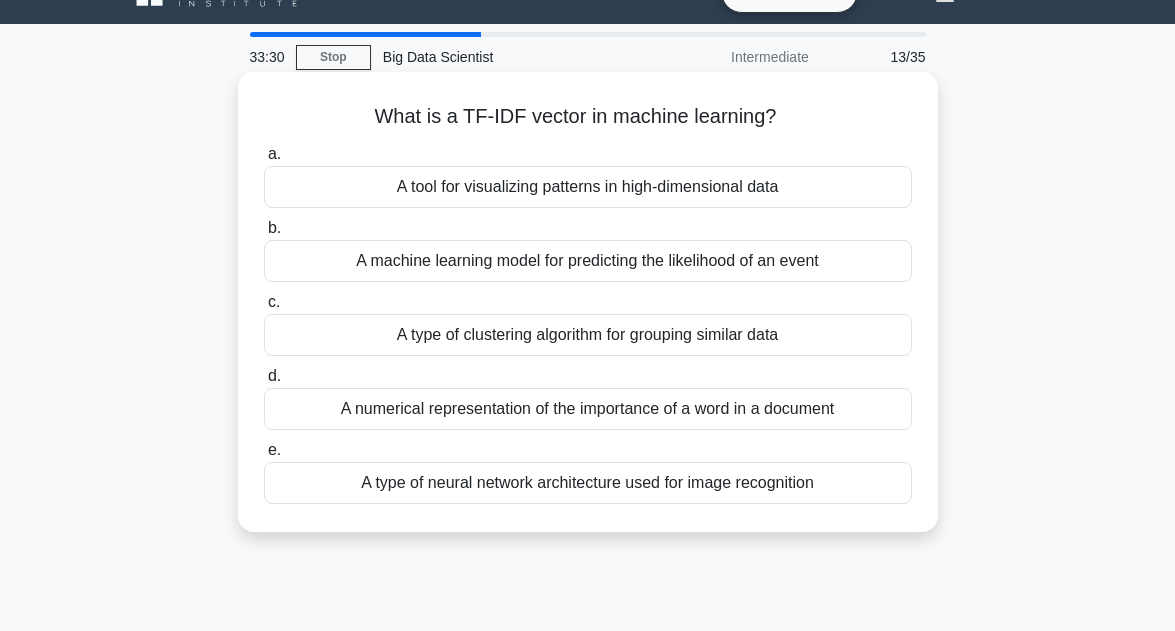 click on "A machine learning model for predicting the likelihood of an event" at bounding box center [588, 261] 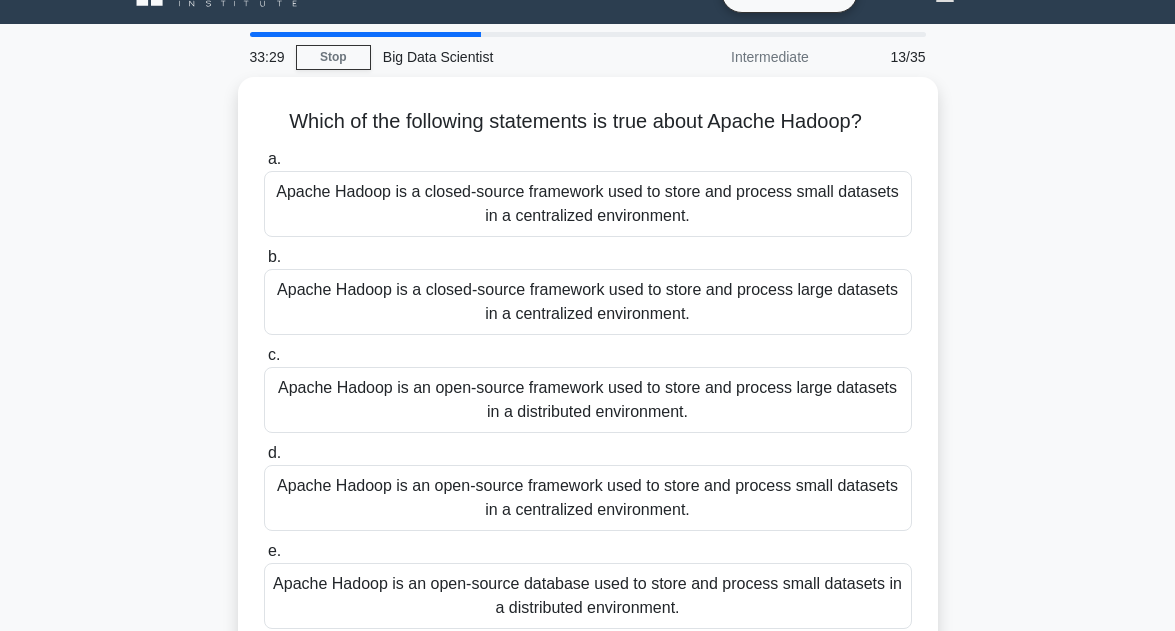 scroll, scrollTop: 0, scrollLeft: 0, axis: both 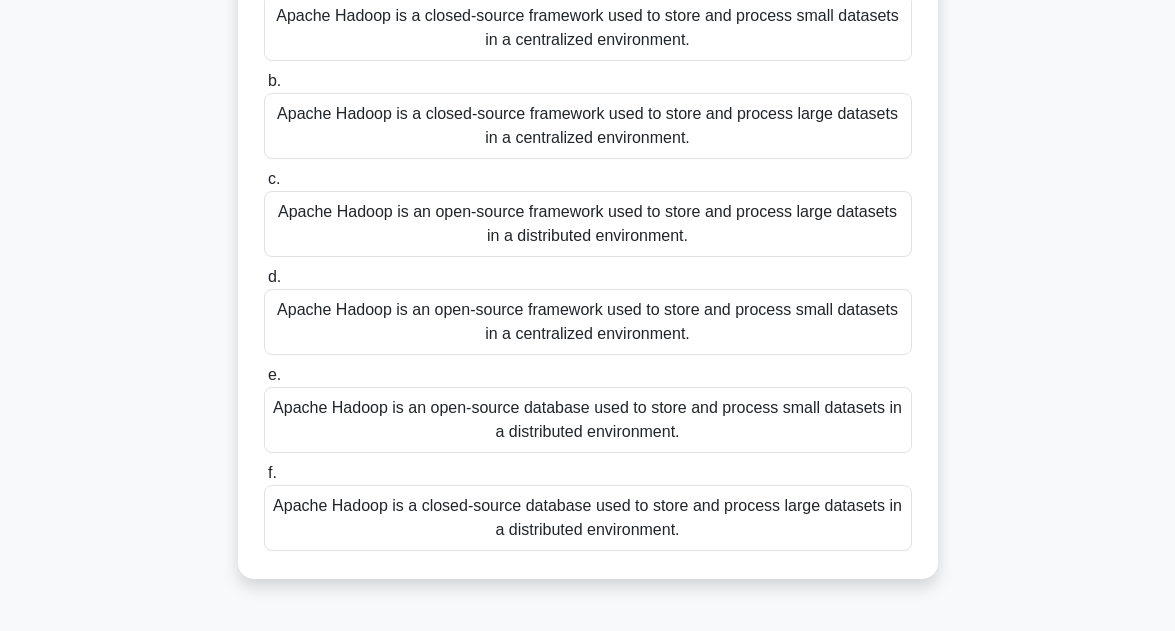 click on "Apache Hadoop is an open-source database used to store and process small datasets in a distributed environment." at bounding box center (588, 420) 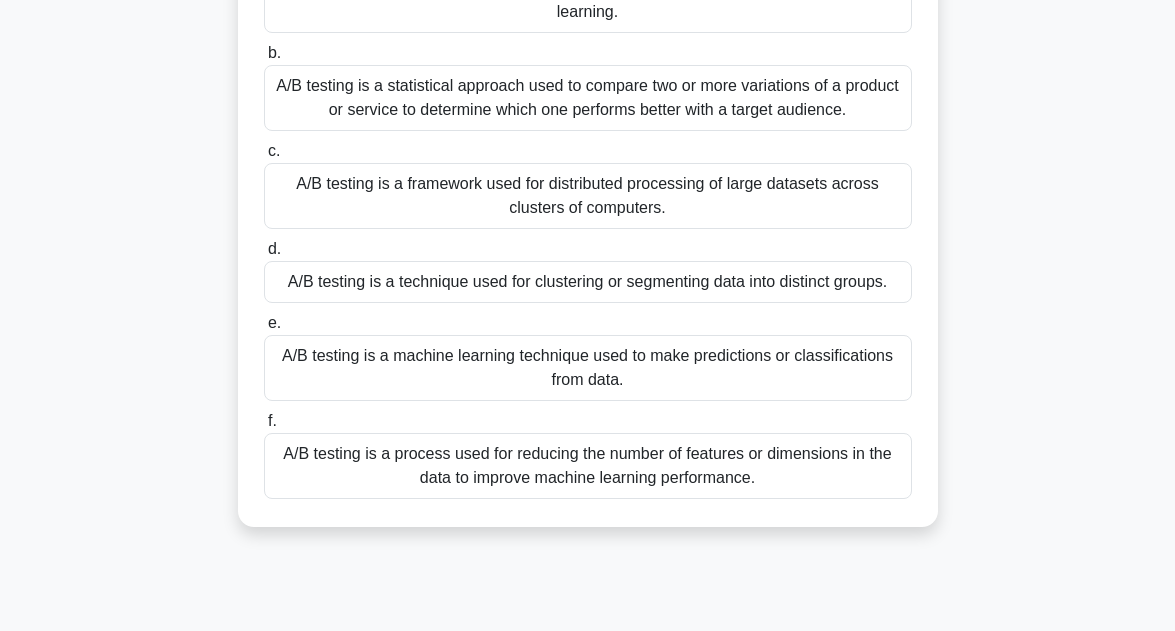 scroll, scrollTop: 200, scrollLeft: 0, axis: vertical 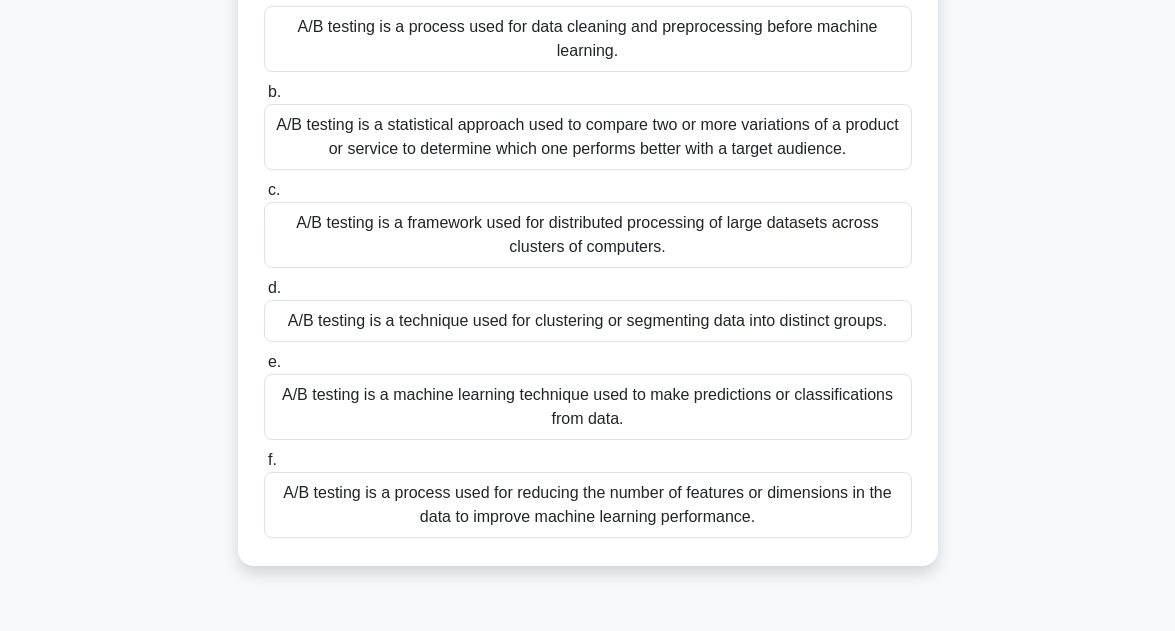 click on "A/B testing is a statistical approach used to compare two or more variations of a product or service to determine which one performs better with a target audience." at bounding box center [588, 137] 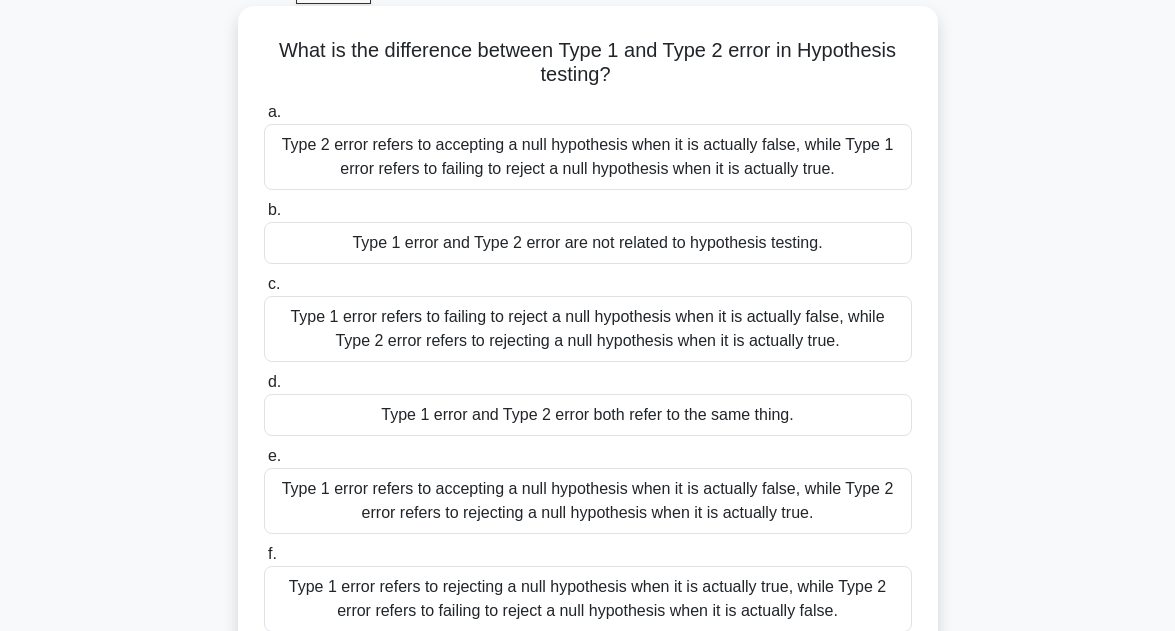 scroll, scrollTop: 80, scrollLeft: 0, axis: vertical 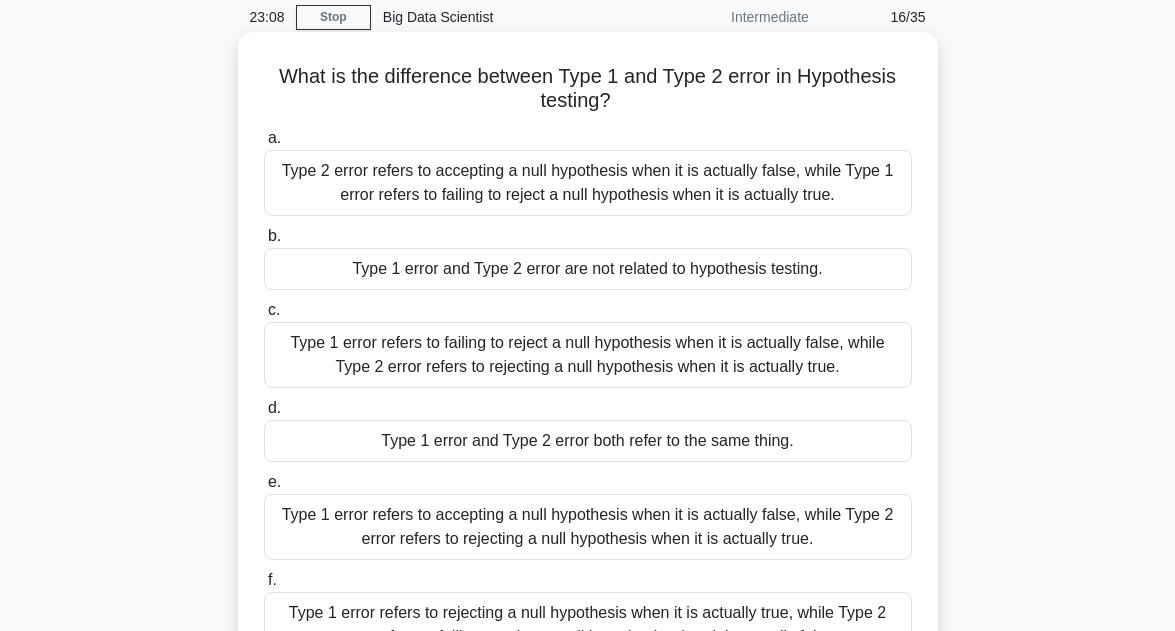 click on "Type 1 error refers to failing to reject a null hypothesis when it is actually false, while Type 2 error refers to rejecting a null hypothesis when it is actually true." at bounding box center [588, 355] 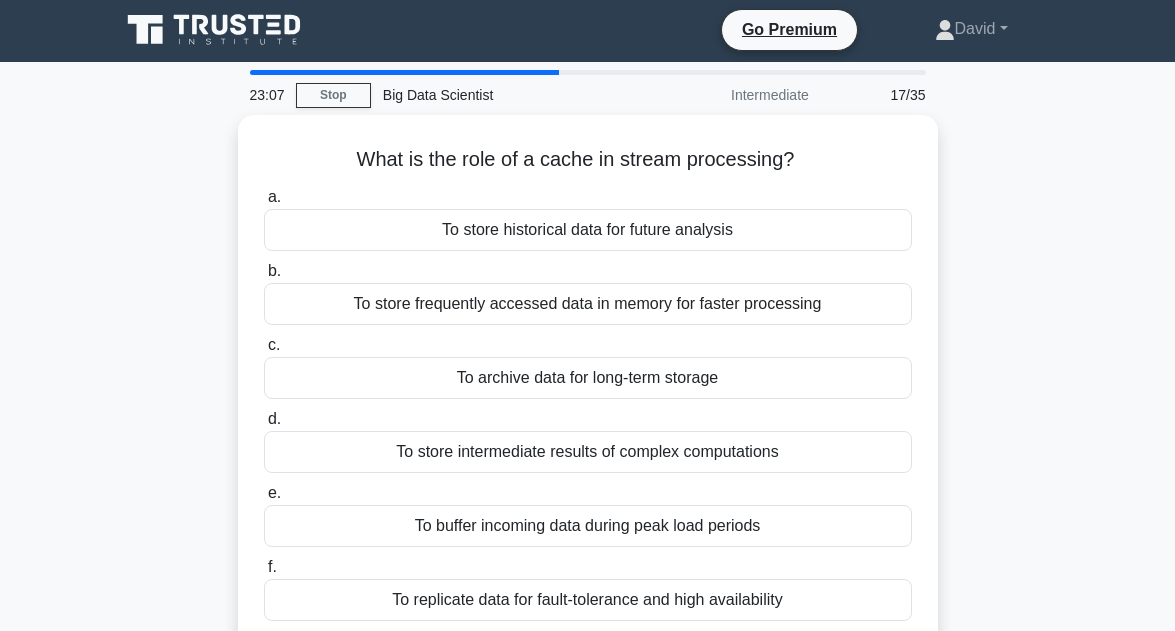 scroll, scrollTop: 0, scrollLeft: 0, axis: both 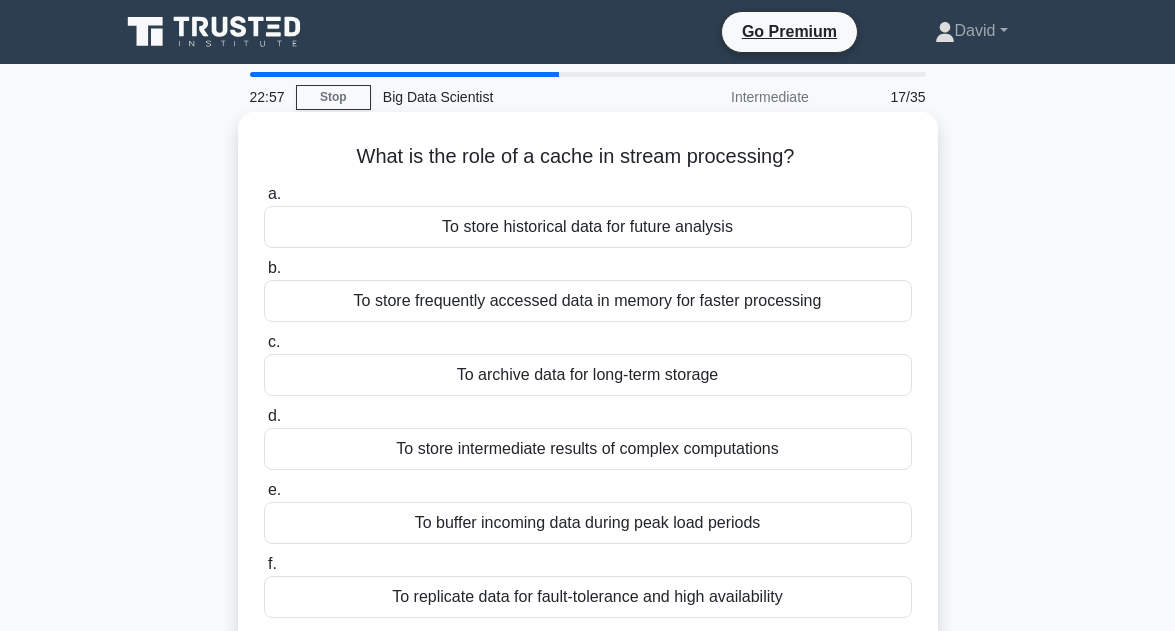 click on "To store frequently accessed data in memory for faster processing" at bounding box center [588, 301] 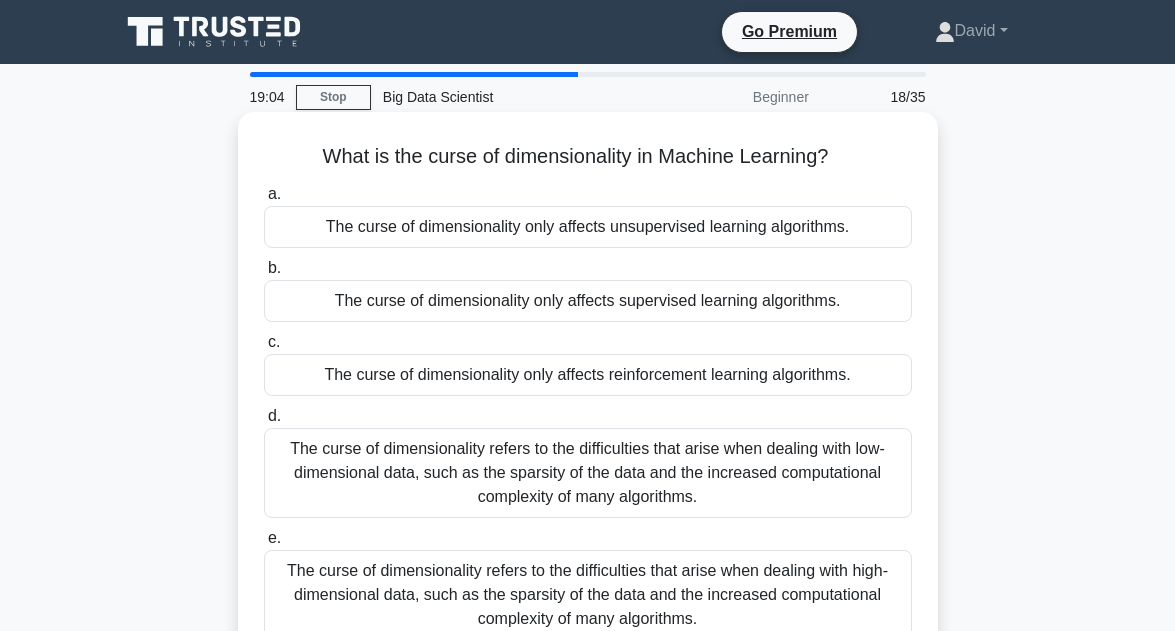 click on "The curse of dimensionality only affects unsupervised learning algorithms." at bounding box center (588, 227) 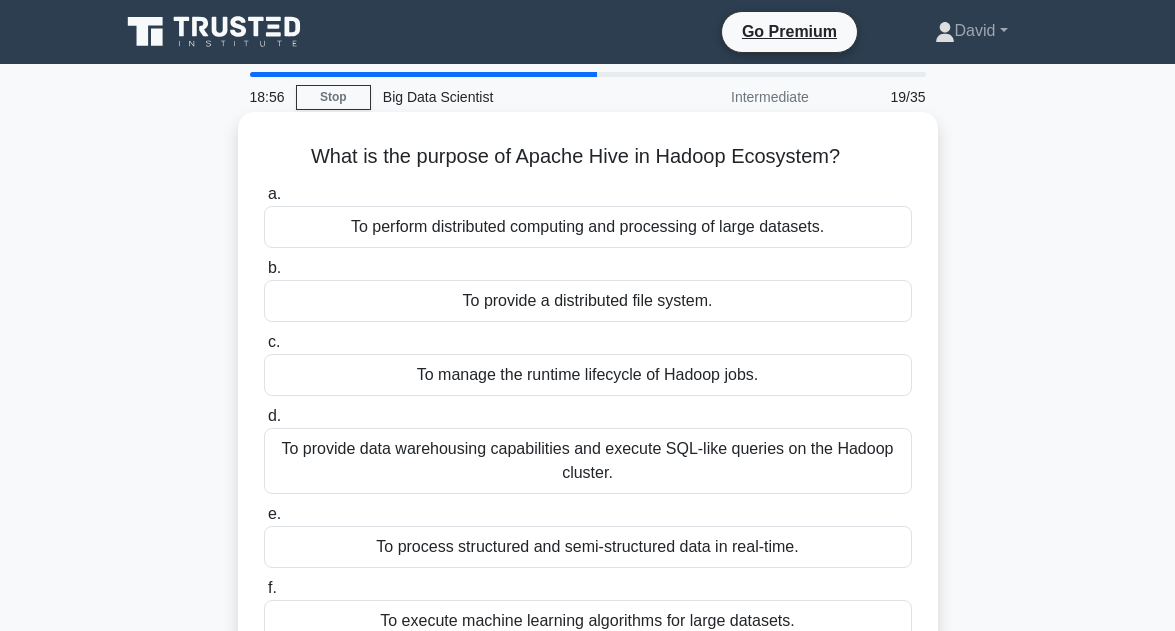 click on "To provide data warehousing capabilities and execute SQL-like queries on the Hadoop cluster." at bounding box center (588, 461) 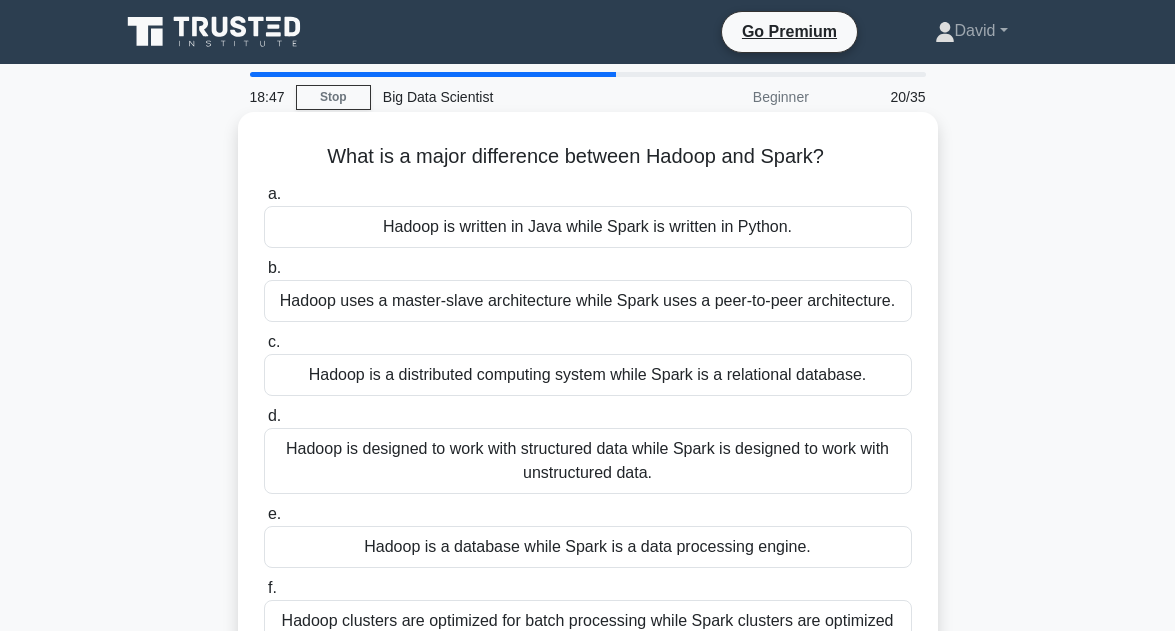 click on "Hadoop is a distributed computing system while Spark is a relational database." at bounding box center [588, 375] 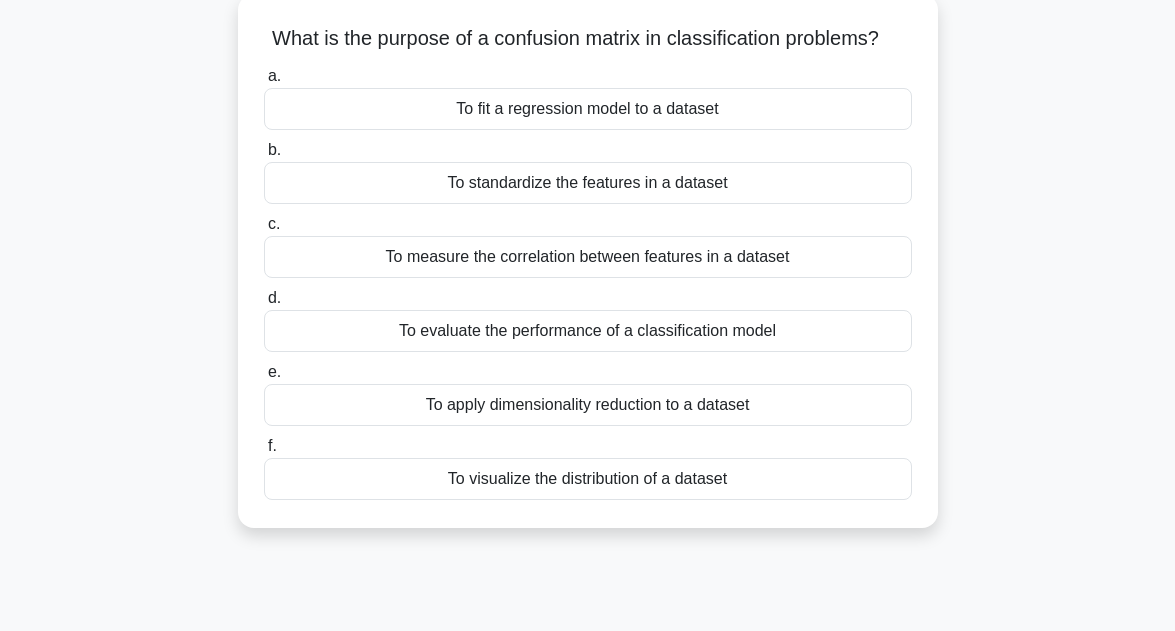 scroll, scrollTop: 120, scrollLeft: 0, axis: vertical 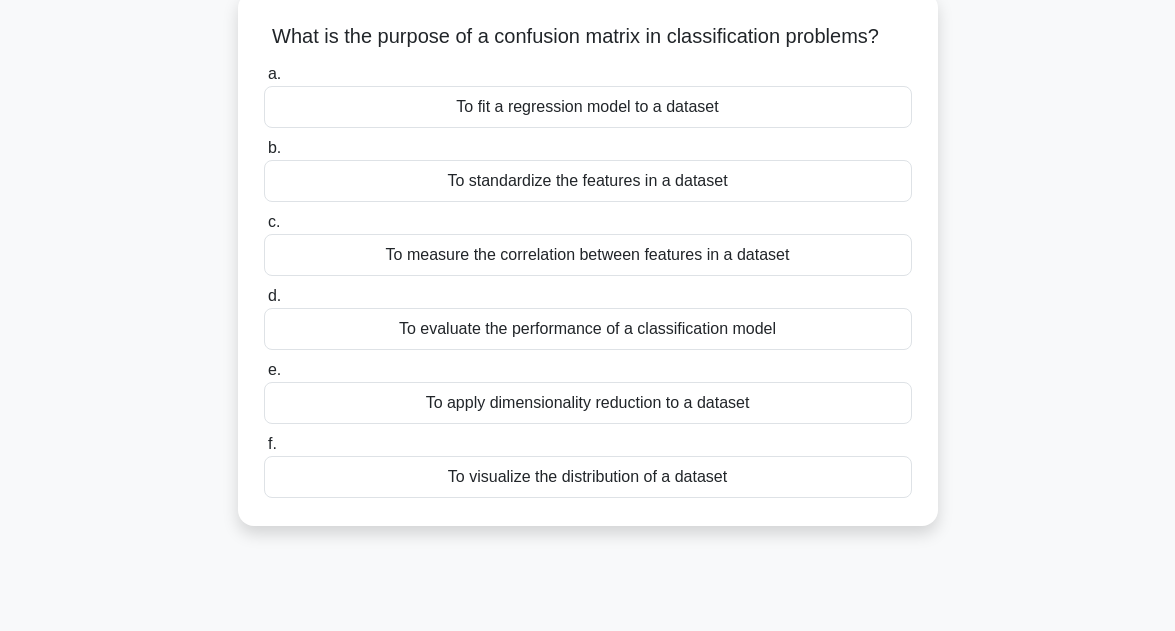 click on "To apply dimensionality reduction to a dataset" at bounding box center (588, 403) 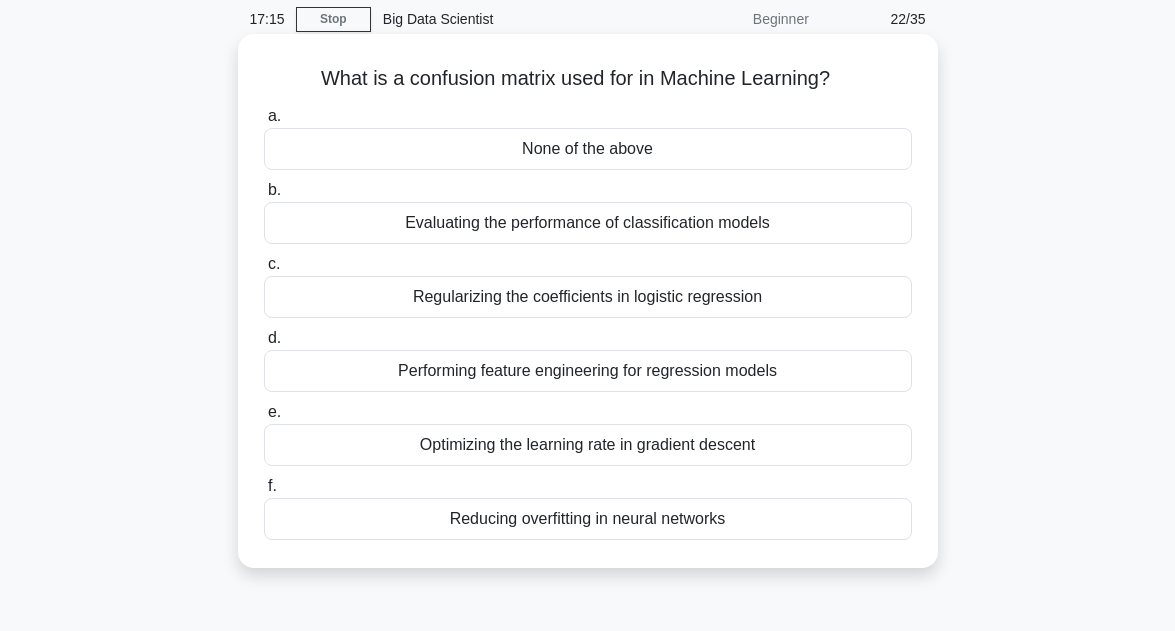 scroll, scrollTop: 80, scrollLeft: 0, axis: vertical 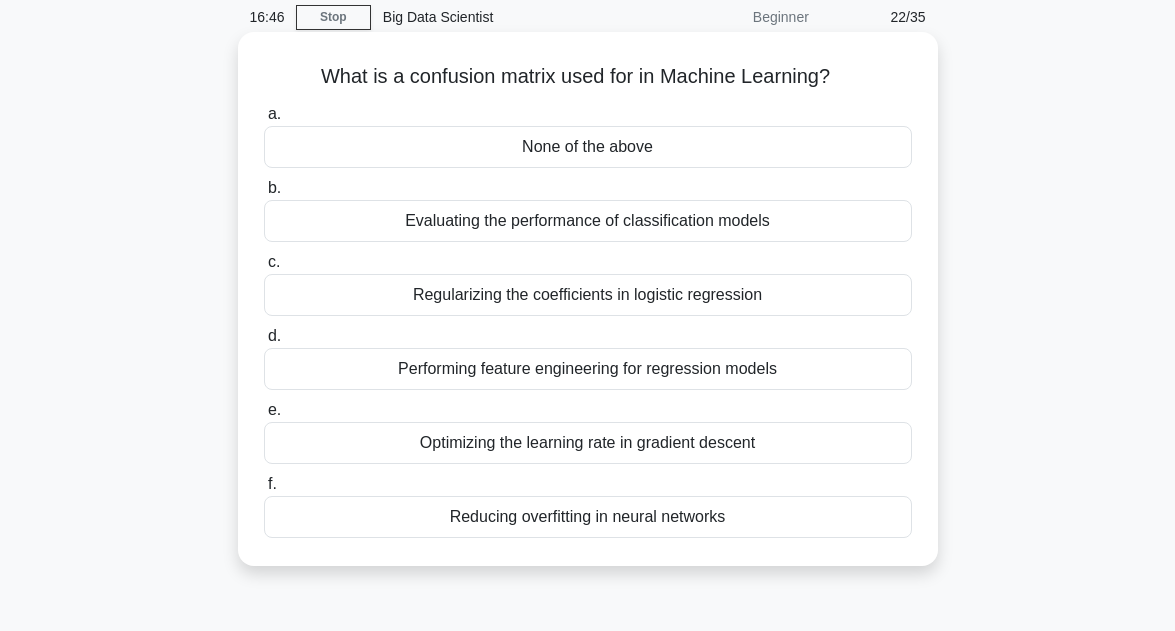 click on "Regularizing the coefficients in logistic regression" at bounding box center [588, 295] 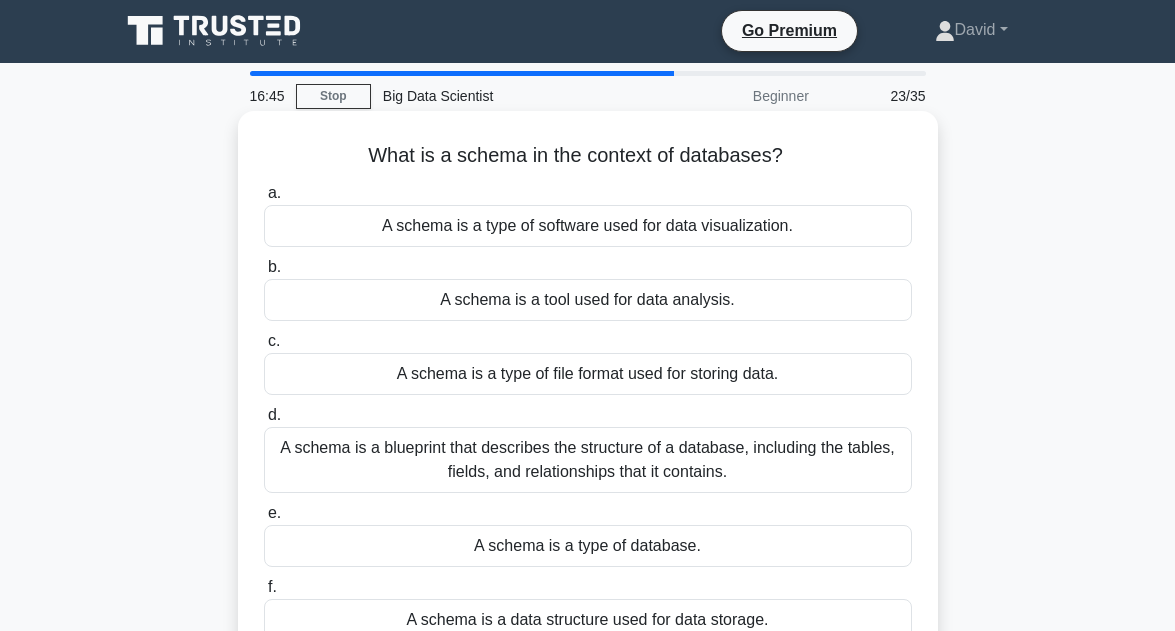 scroll, scrollTop: 0, scrollLeft: 0, axis: both 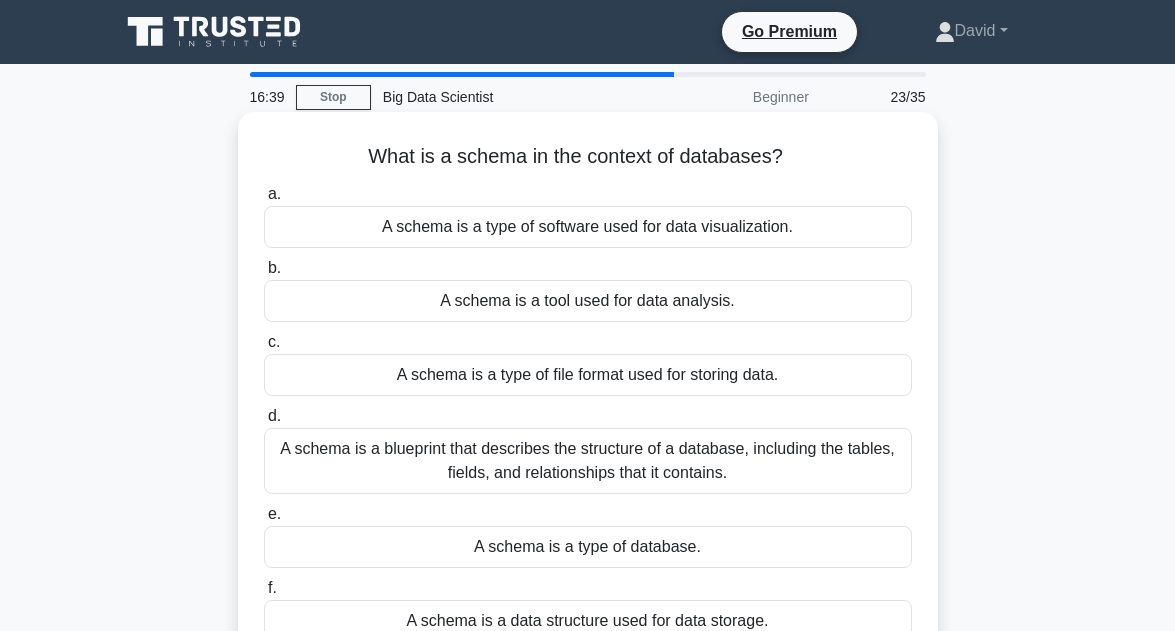 click on "A schema is a blueprint that describes the structure of a database, including the tables, fields, and relationships that it contains." at bounding box center (588, 461) 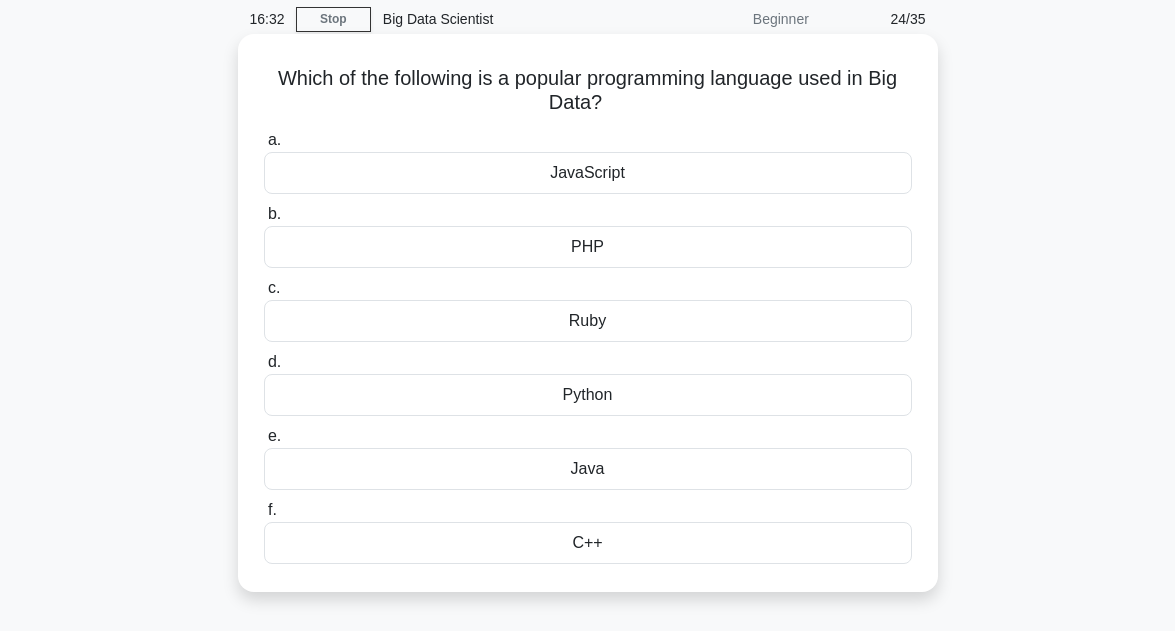 scroll, scrollTop: 80, scrollLeft: 0, axis: vertical 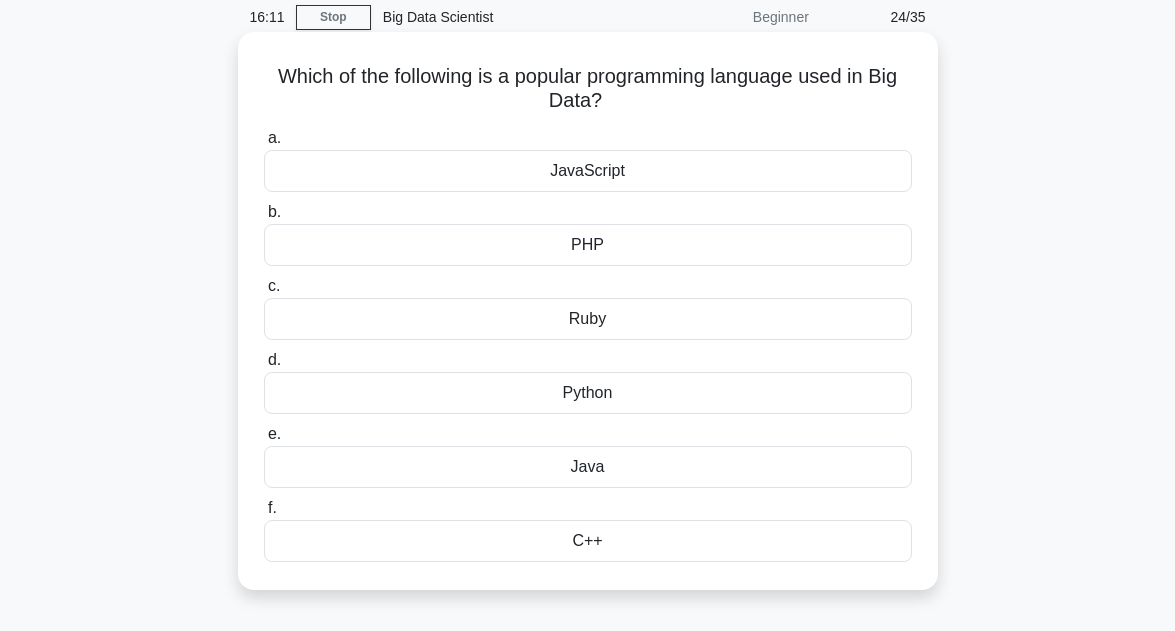 click on "C++" at bounding box center (588, 541) 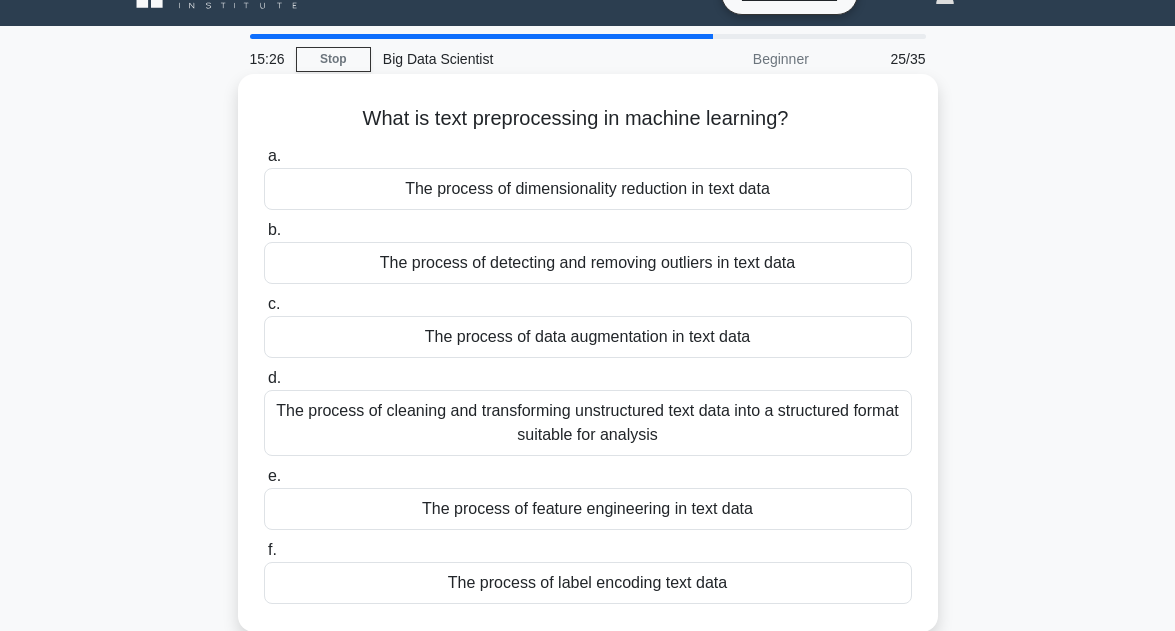 scroll, scrollTop: 40, scrollLeft: 0, axis: vertical 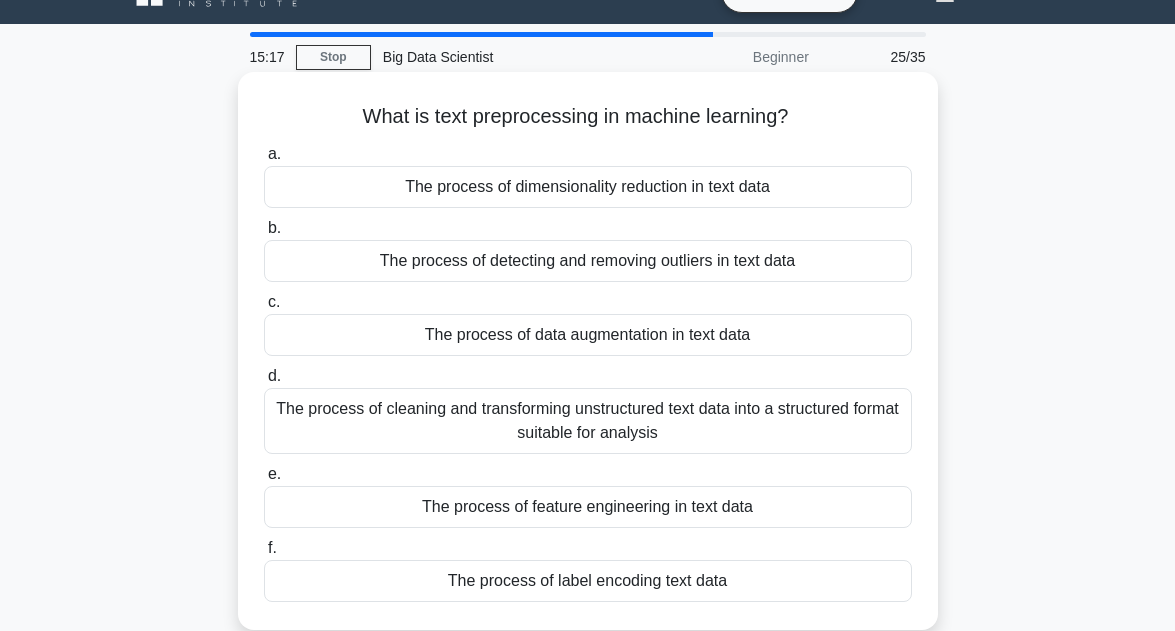 click on "The process of cleaning and transforming unstructured text data into a structured format suitable for analysis" at bounding box center [588, 421] 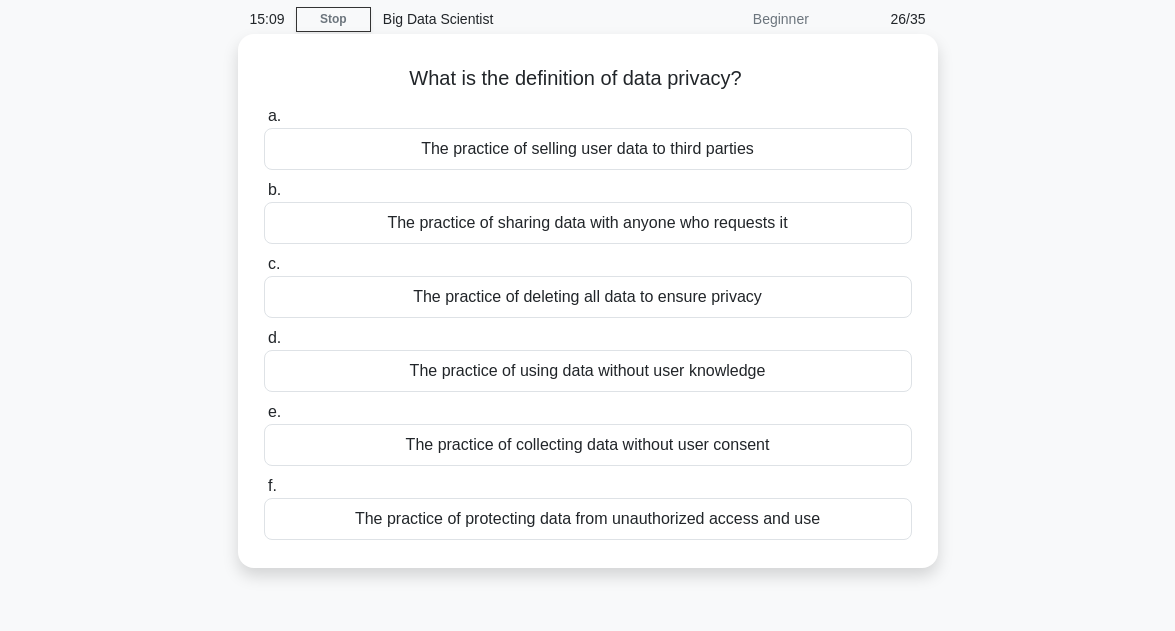 scroll, scrollTop: 80, scrollLeft: 0, axis: vertical 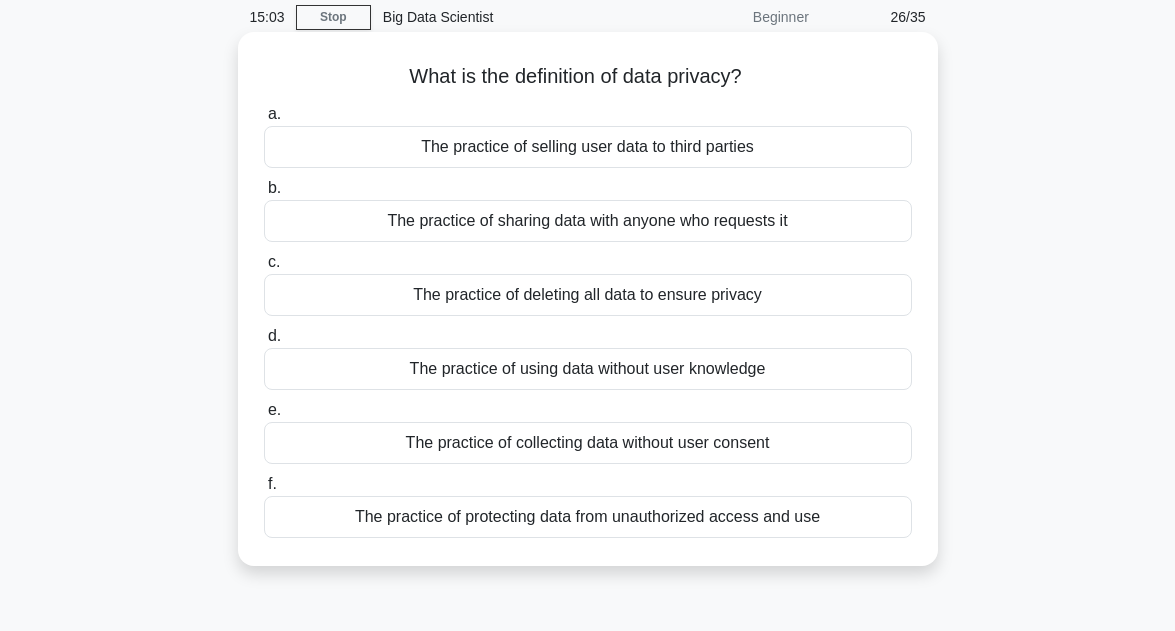 click on "The practice of protecting data from unauthorized access and use" at bounding box center [588, 517] 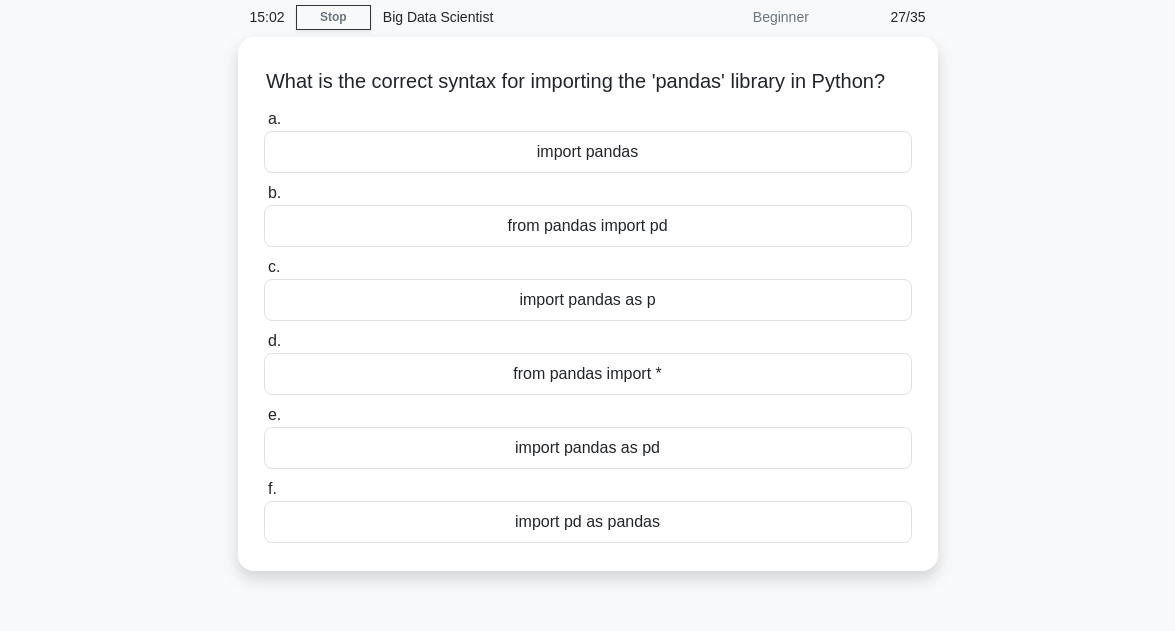 scroll, scrollTop: 0, scrollLeft: 0, axis: both 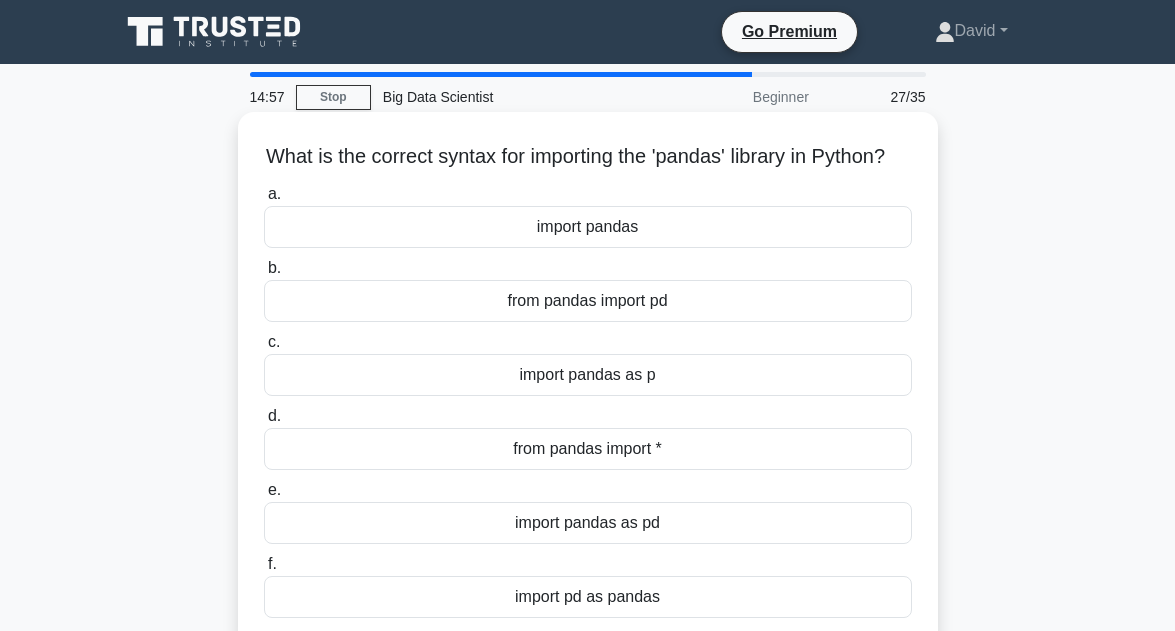 click on "import pandas as p" at bounding box center [588, 375] 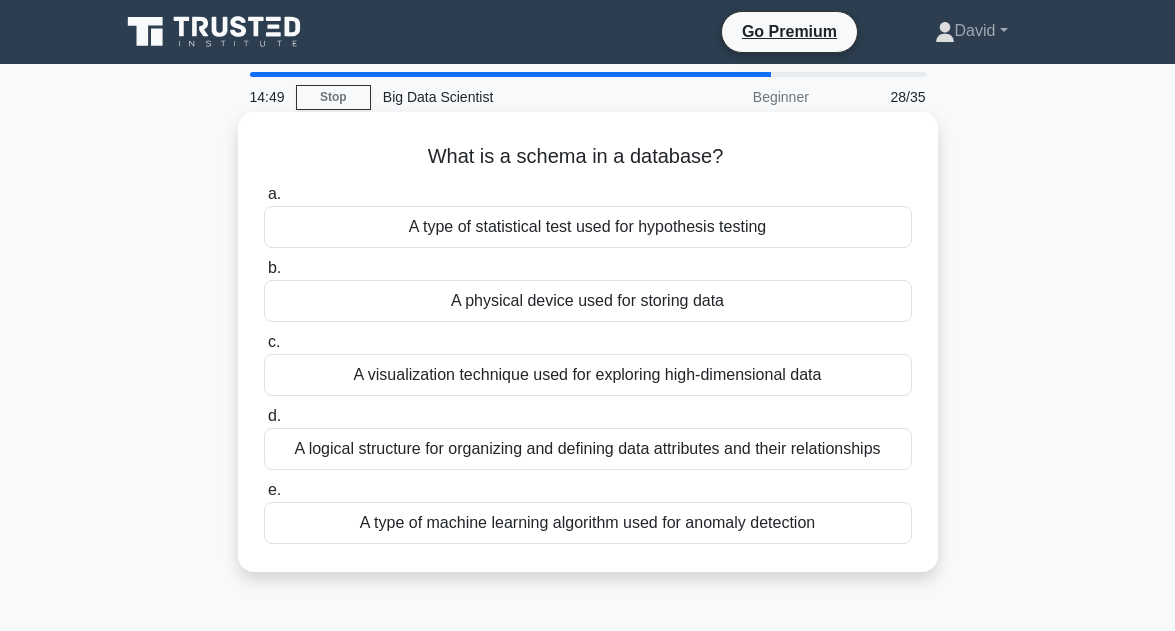 click on "A logical structure for organizing and defining data attributes and their relationships" at bounding box center [588, 449] 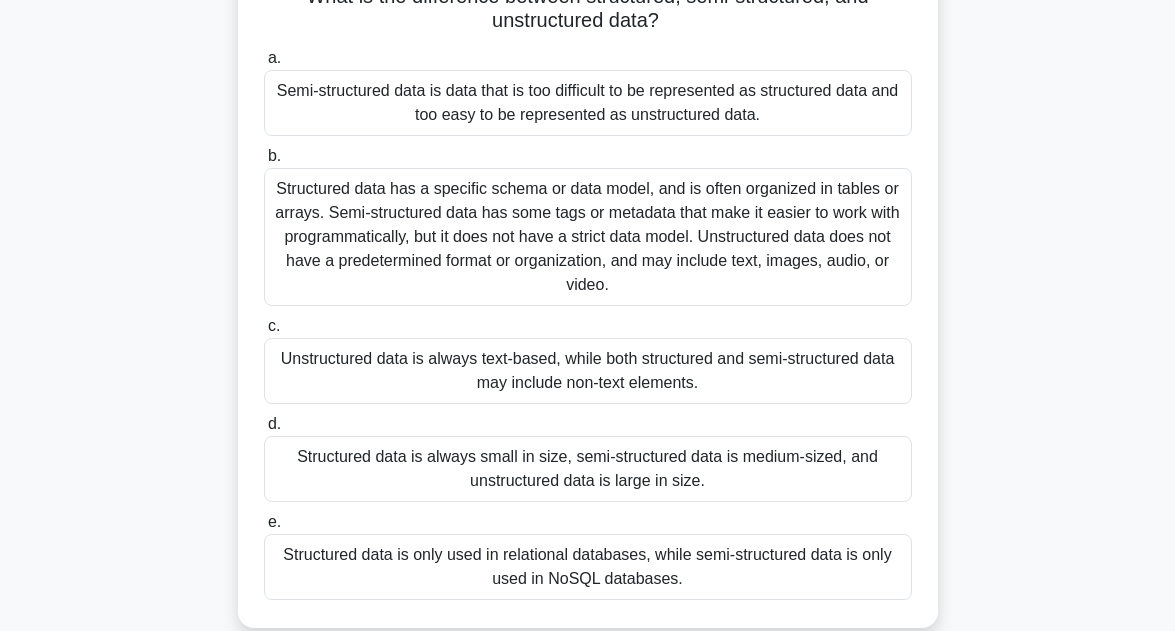 scroll, scrollTop: 200, scrollLeft: 0, axis: vertical 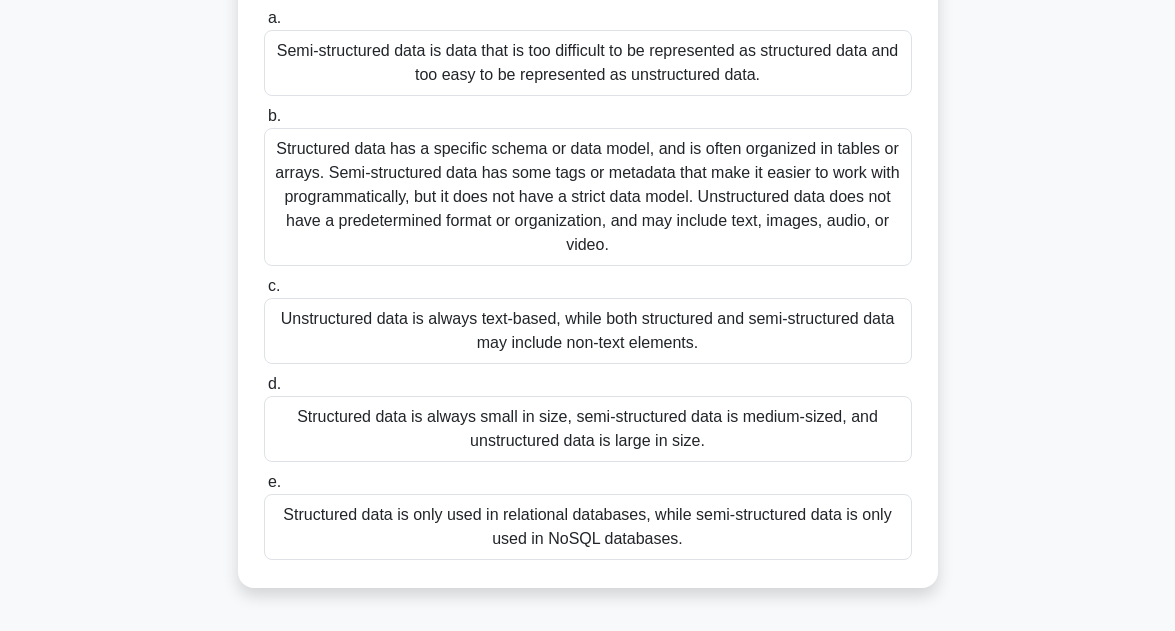 click on "Structured data has a specific schema or data model, and is often organized in tables or arrays. Semi-structured data has some tags or metadata that make it easier to work with programmatically, but it does not have a strict data model. Unstructured data does not have a predetermined format or organization, and may include text, images, audio, or video." at bounding box center (588, 197) 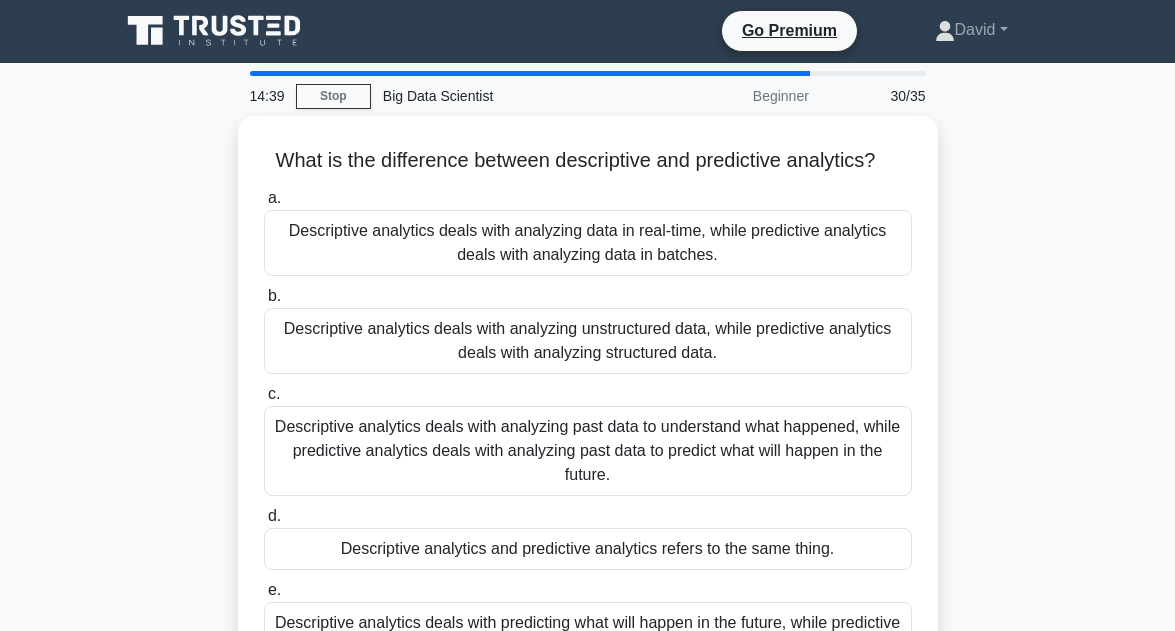 scroll, scrollTop: 0, scrollLeft: 0, axis: both 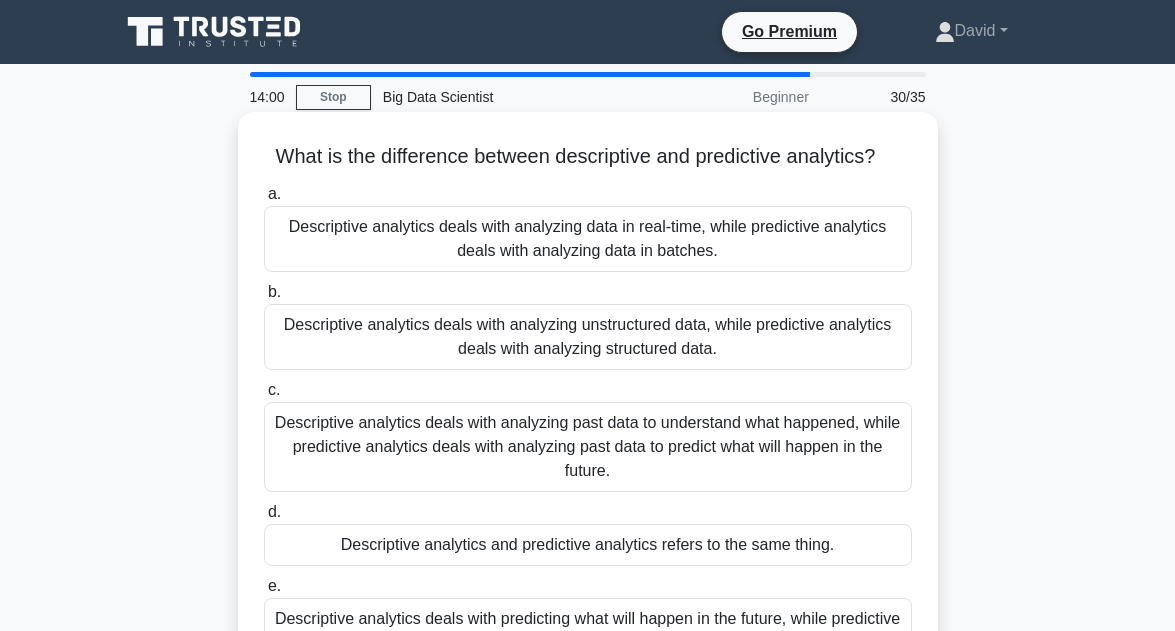 click on "Descriptive analytics deals with analyzing past data to understand what happened, while predictive analytics deals with analyzing past data to predict what will happen in the future." at bounding box center (588, 447) 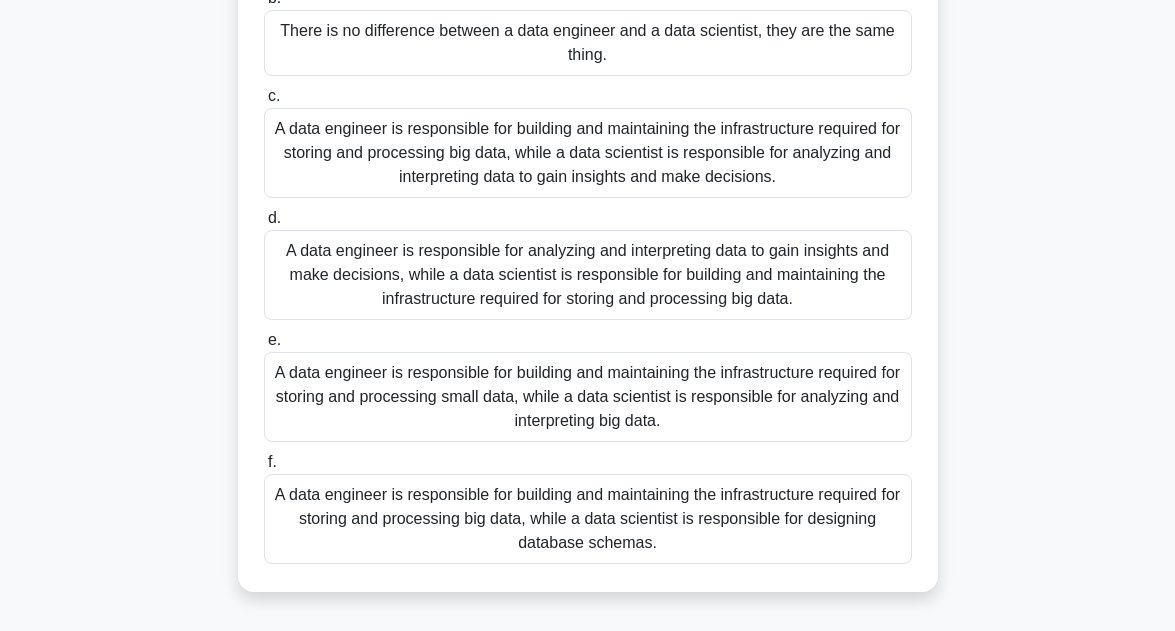 scroll, scrollTop: 320, scrollLeft: 0, axis: vertical 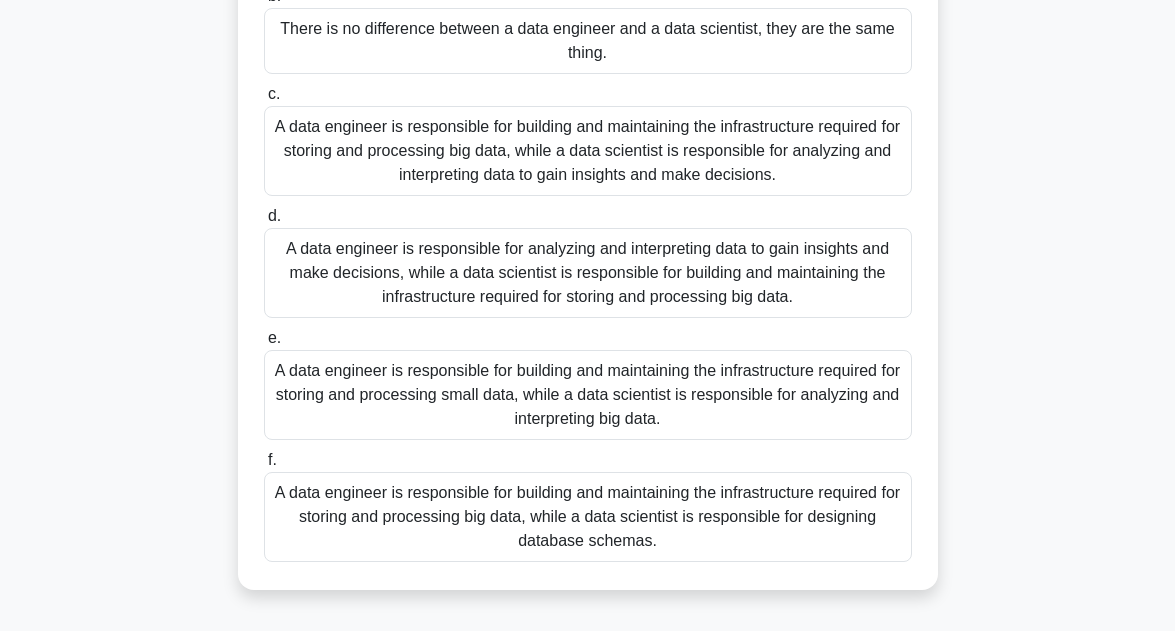 click on "A data engineer is responsible for building and maintaining the infrastructure required for storing and processing small data, while a data scientist is responsible for analyzing and interpreting big data." at bounding box center [588, 395] 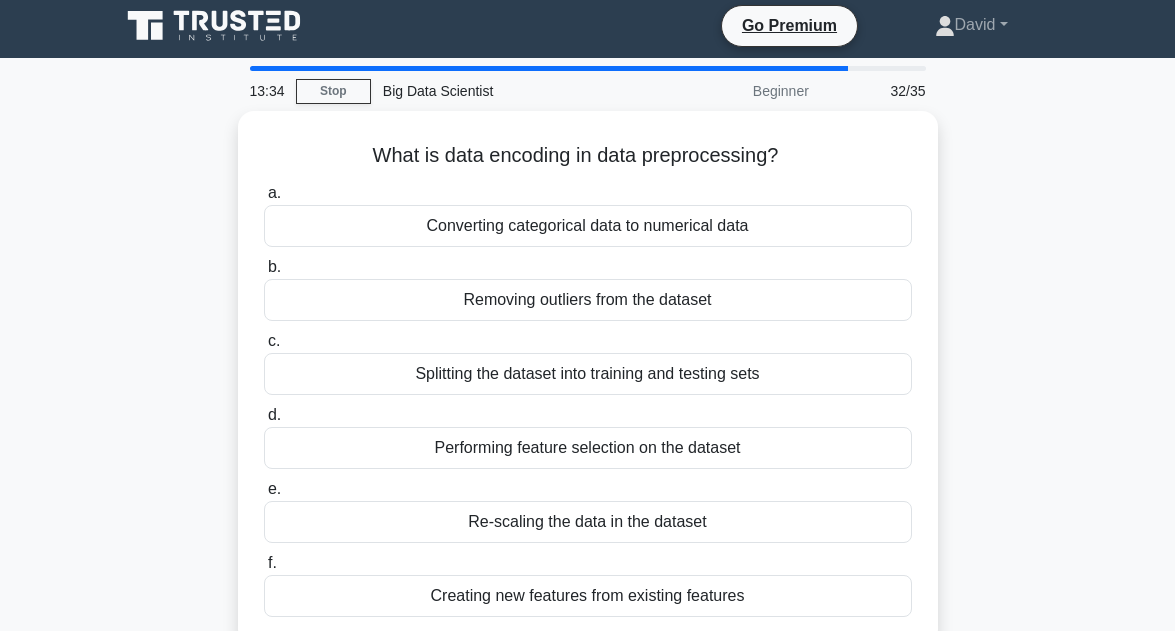 scroll, scrollTop: 0, scrollLeft: 0, axis: both 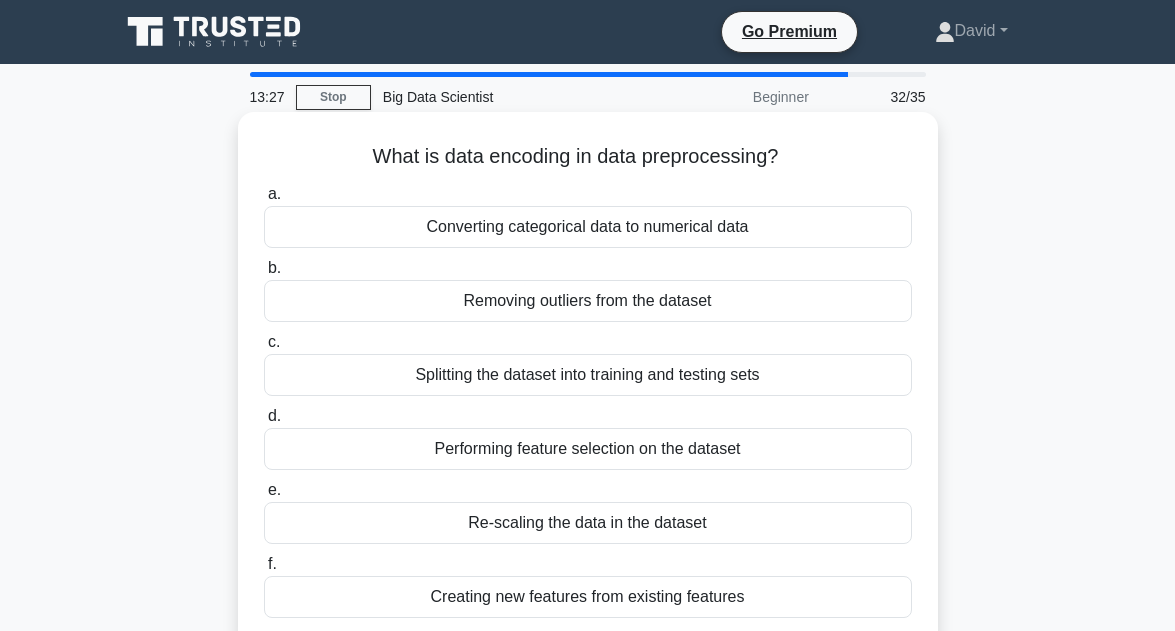 click on "Creating new features from existing features" at bounding box center (588, 597) 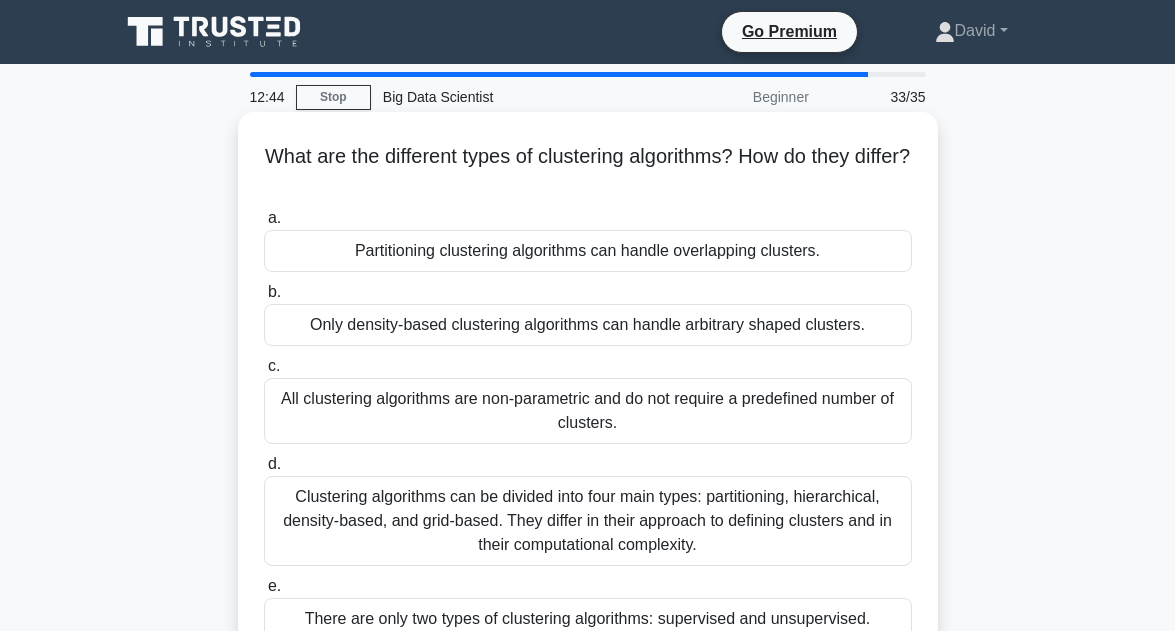 click on "Clustering algorithms can be divided into four main types: partitioning, hierarchical, density-based, and grid-based. They differ in their approach to defining clusters and in their computational complexity." at bounding box center (588, 521) 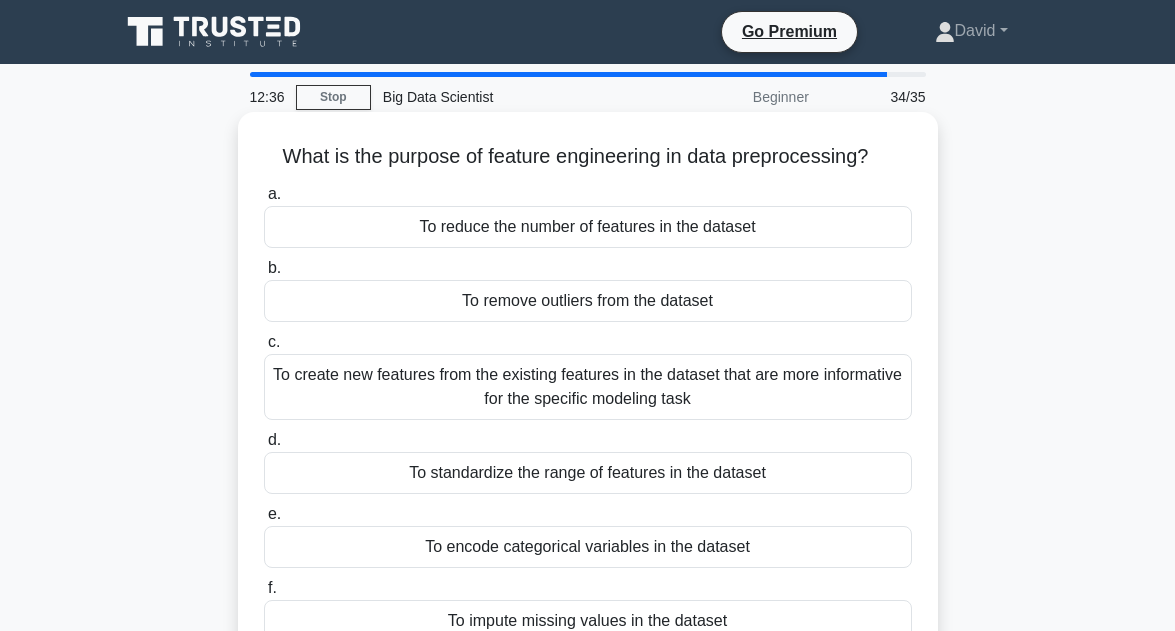 click on "To create new features from the existing features in the dataset that are more informative for the specific modeling task" at bounding box center (588, 387) 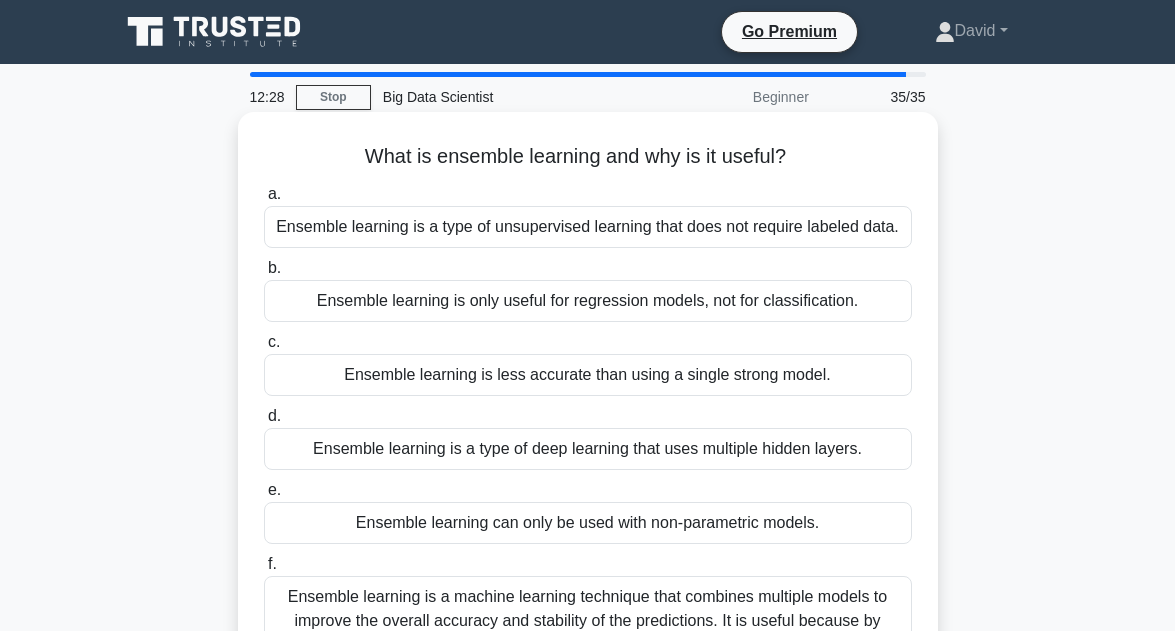 click on "Ensemble learning is a machine learning technique that combines multiple models to improve the overall accuracy and stability of the predictions. It is useful because by combining multiple weaker models, it can create a stronger model that is less susceptible to overfitting and better able to generalize to new data." at bounding box center (588, 633) 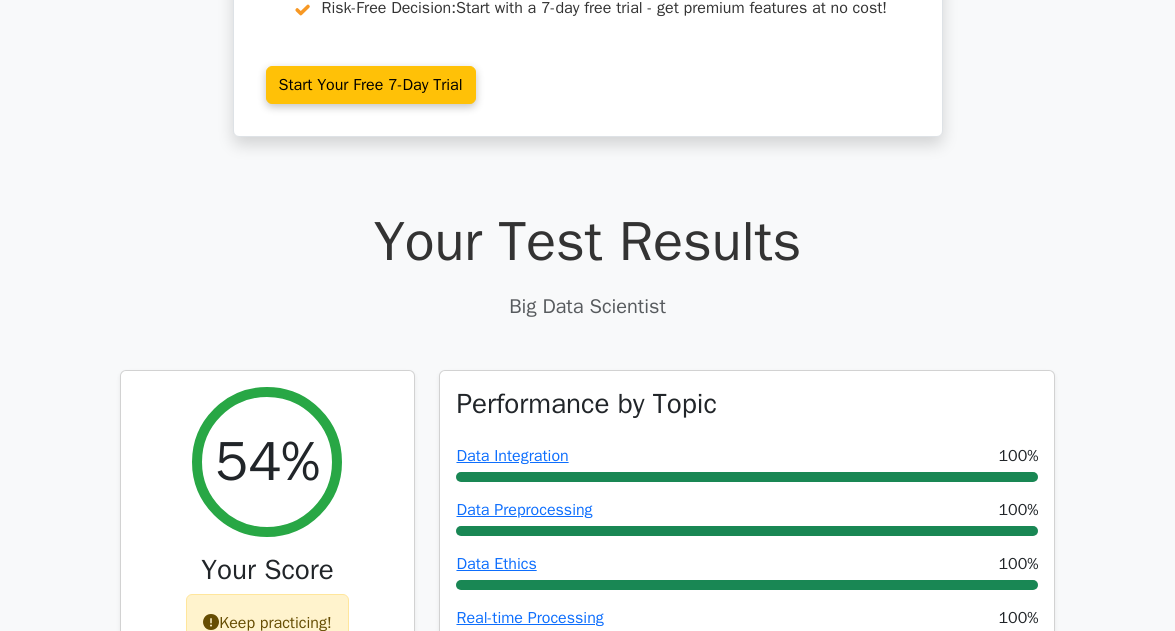 scroll, scrollTop: 360, scrollLeft: 0, axis: vertical 